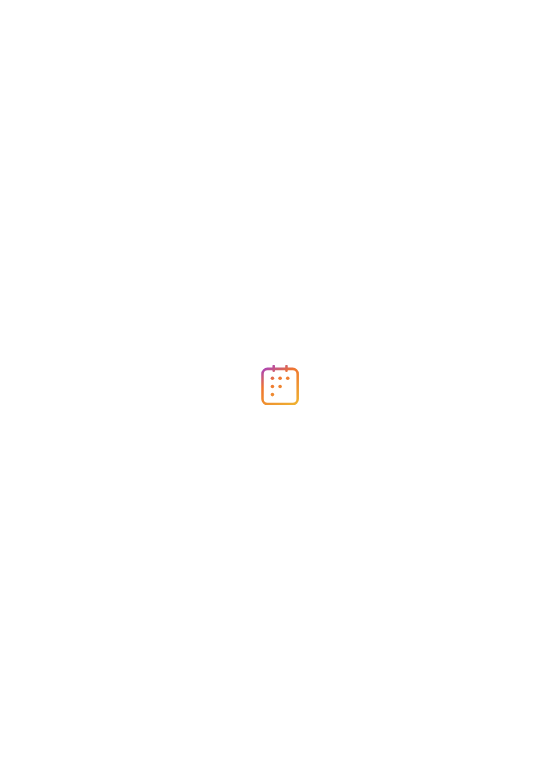 scroll, scrollTop: 0, scrollLeft: 0, axis: both 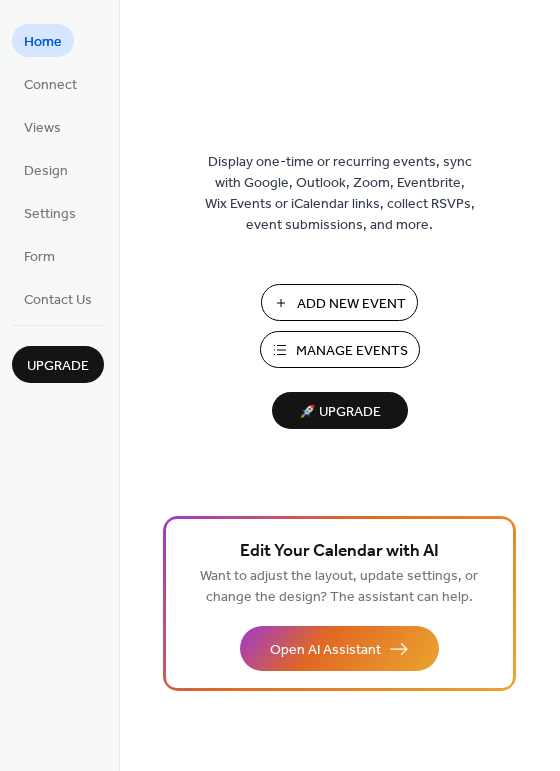 click on "Manage Events" at bounding box center [352, 351] 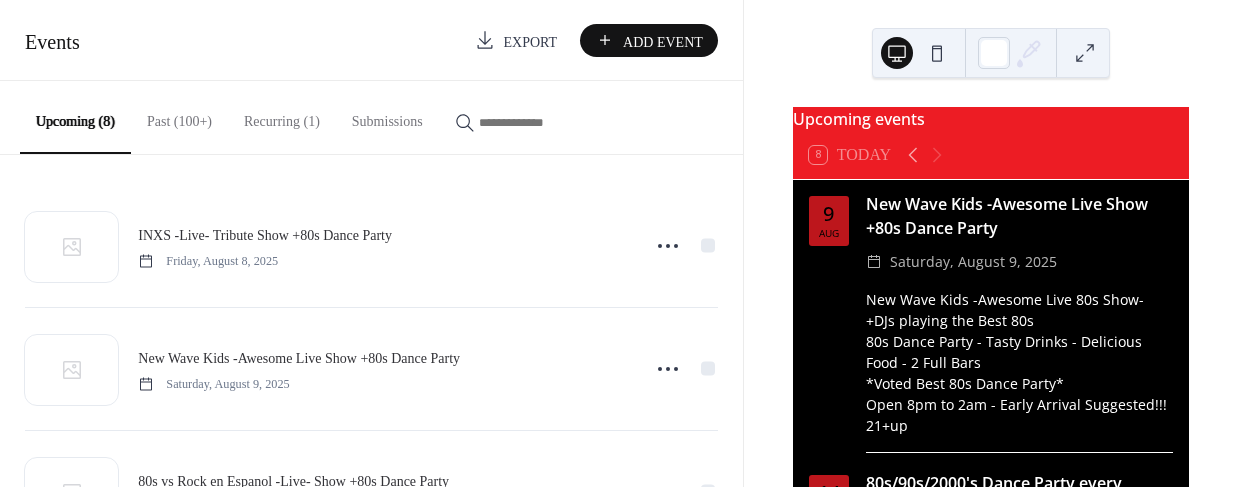 scroll, scrollTop: 0, scrollLeft: 0, axis: both 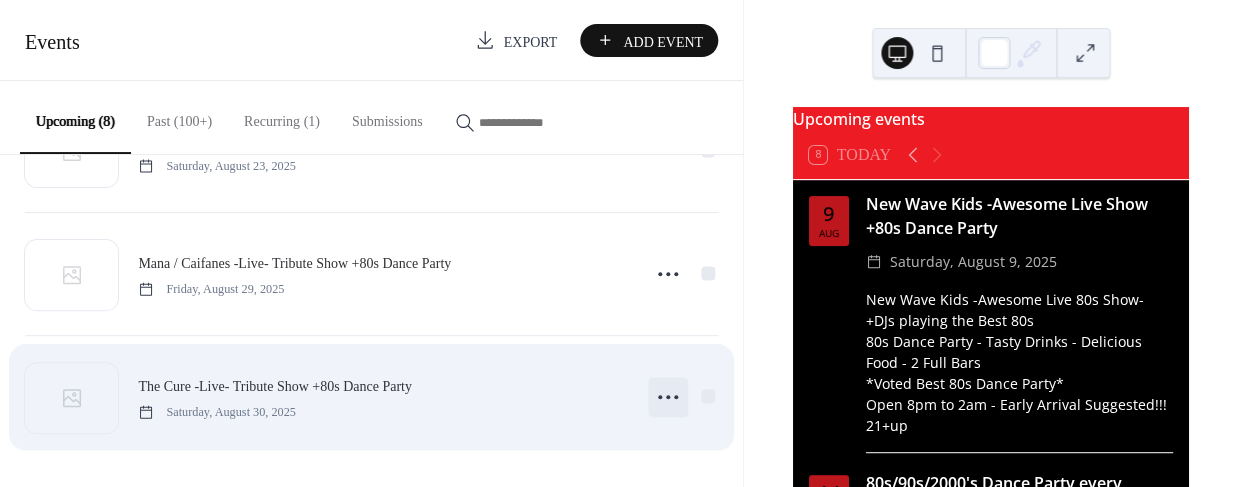 click 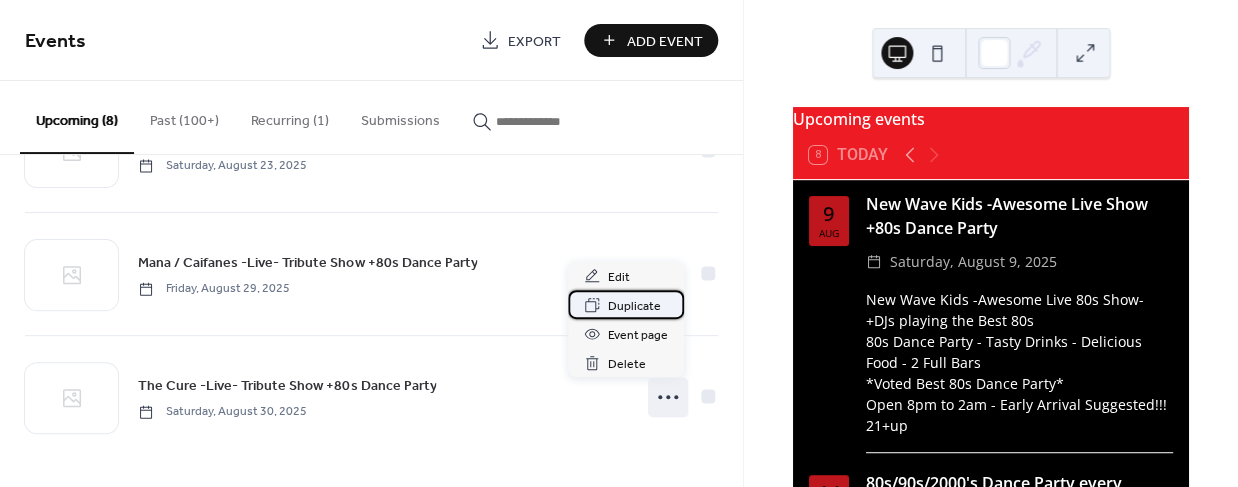 click on "Duplicate" at bounding box center (634, 306) 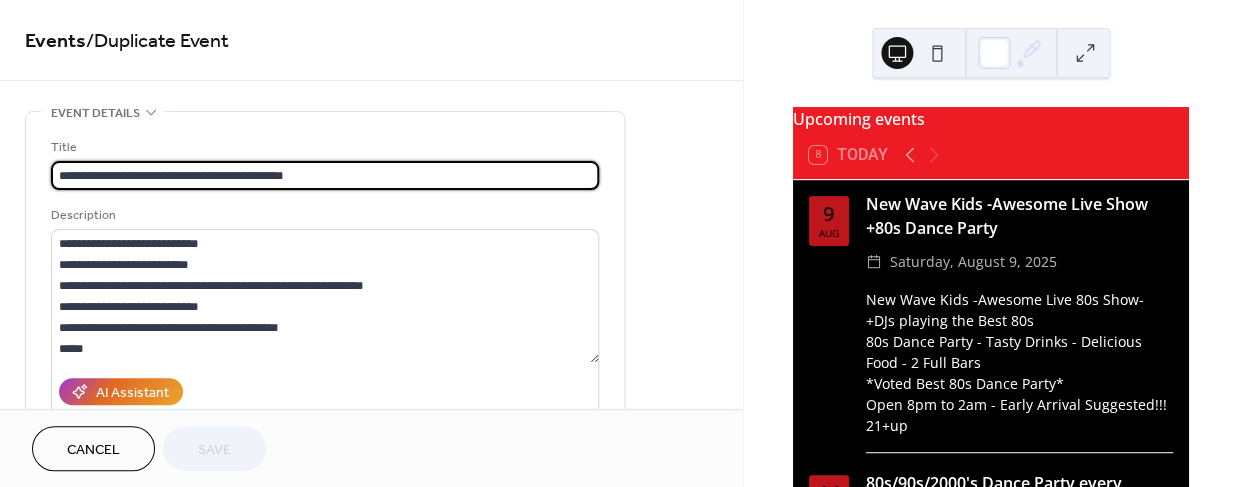 drag, startPoint x: 106, startPoint y: 176, endPoint x: 22, endPoint y: 175, distance: 84.00595 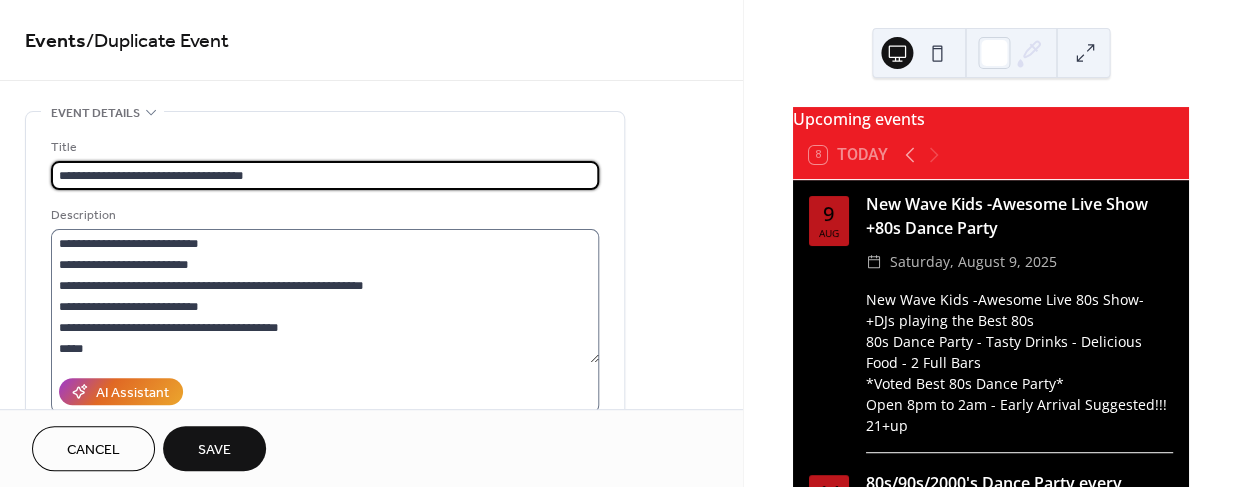 type on "**********" 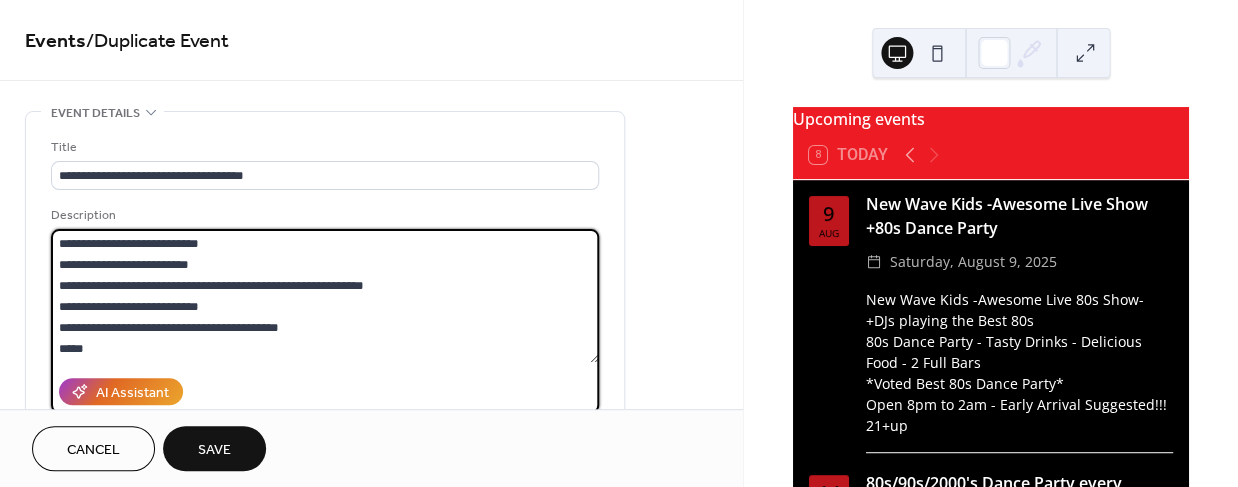 drag, startPoint x: 106, startPoint y: 244, endPoint x: 6, endPoint y: 240, distance: 100.07997 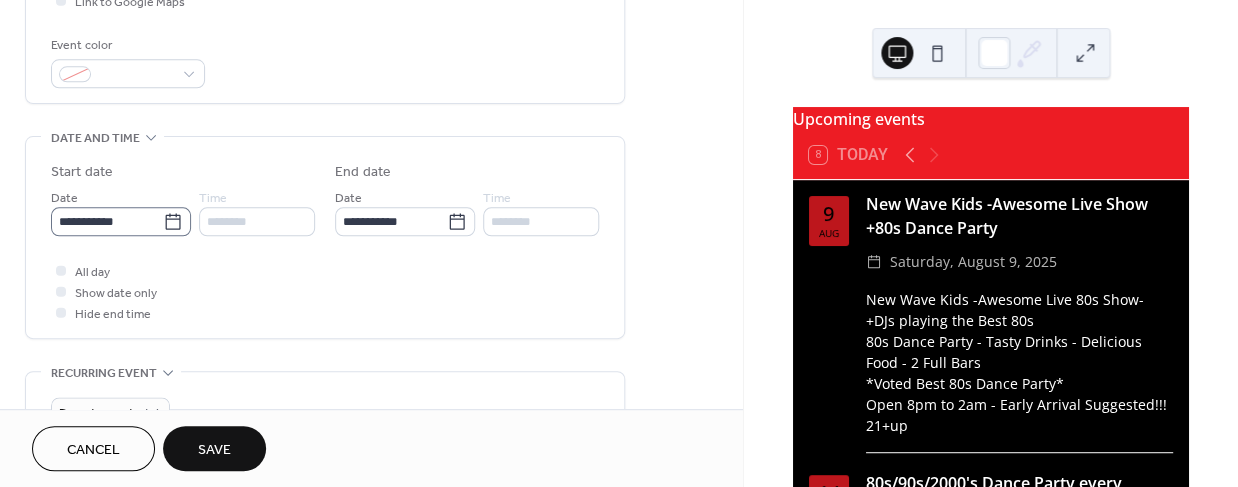 scroll, scrollTop: 517, scrollLeft: 0, axis: vertical 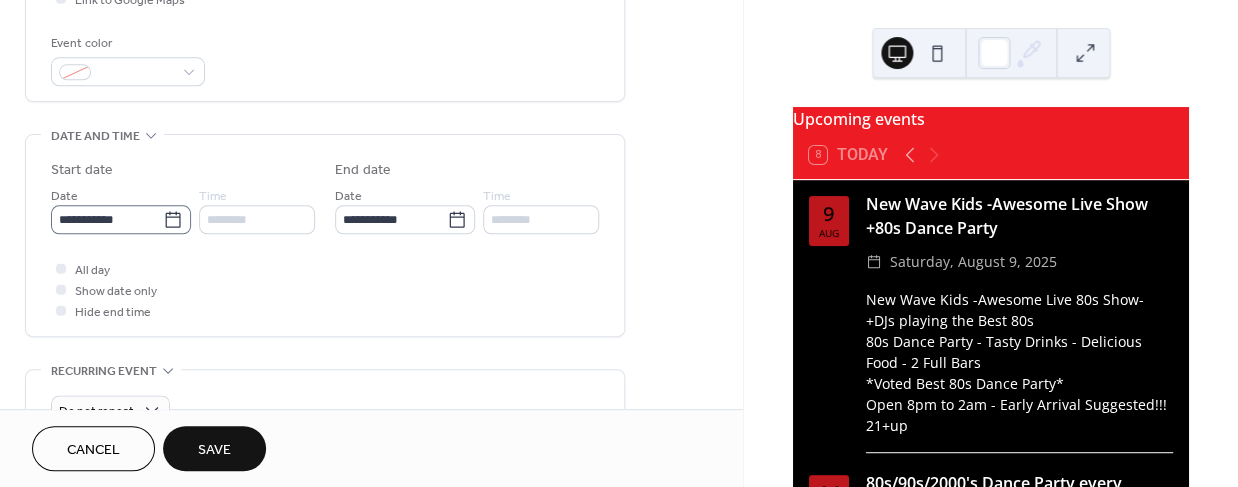 type on "**********" 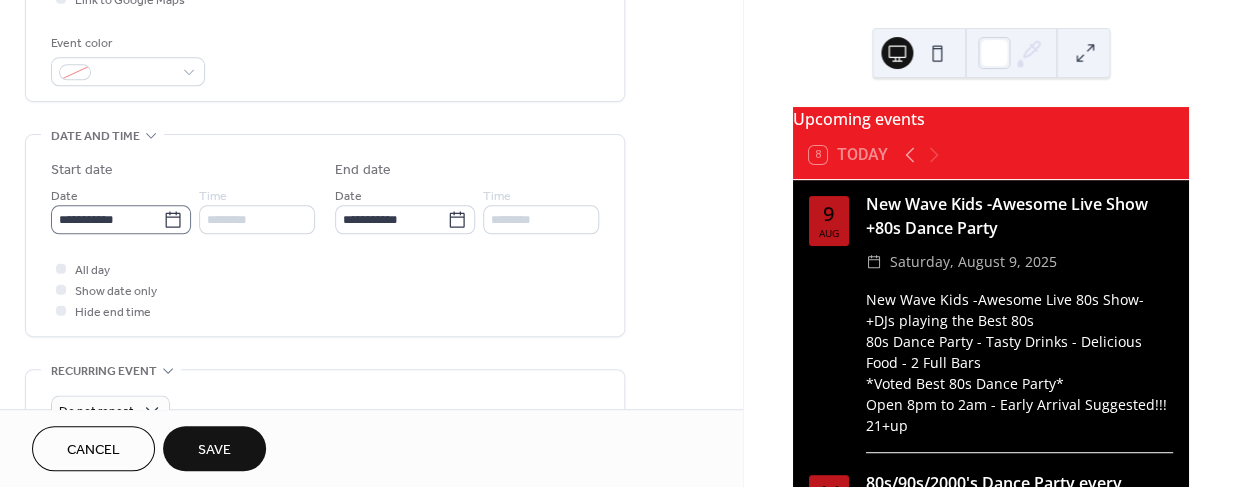 click 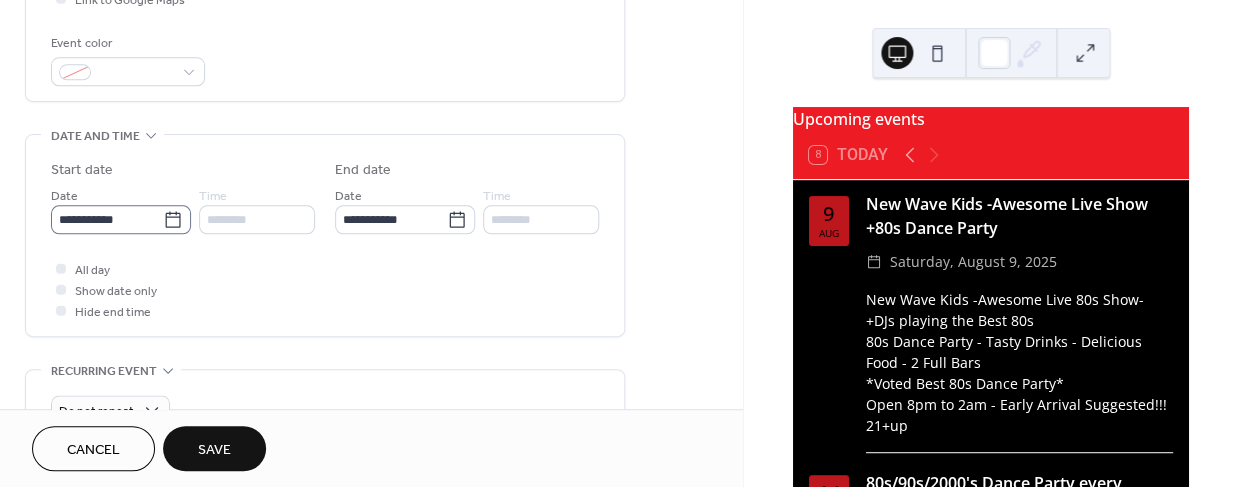 click on "**********" at bounding box center (107, 219) 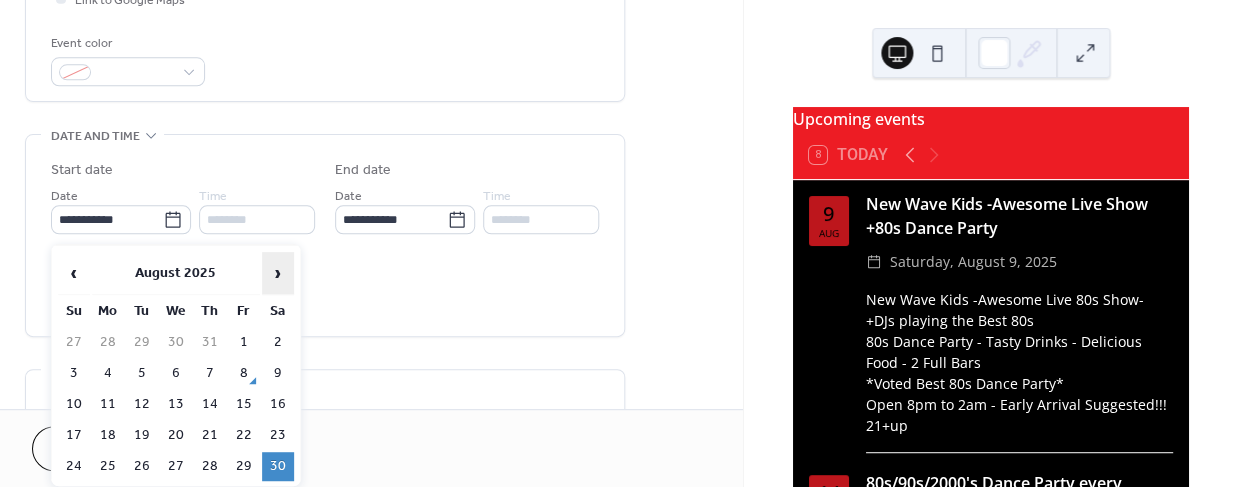 click on "›" at bounding box center (278, 273) 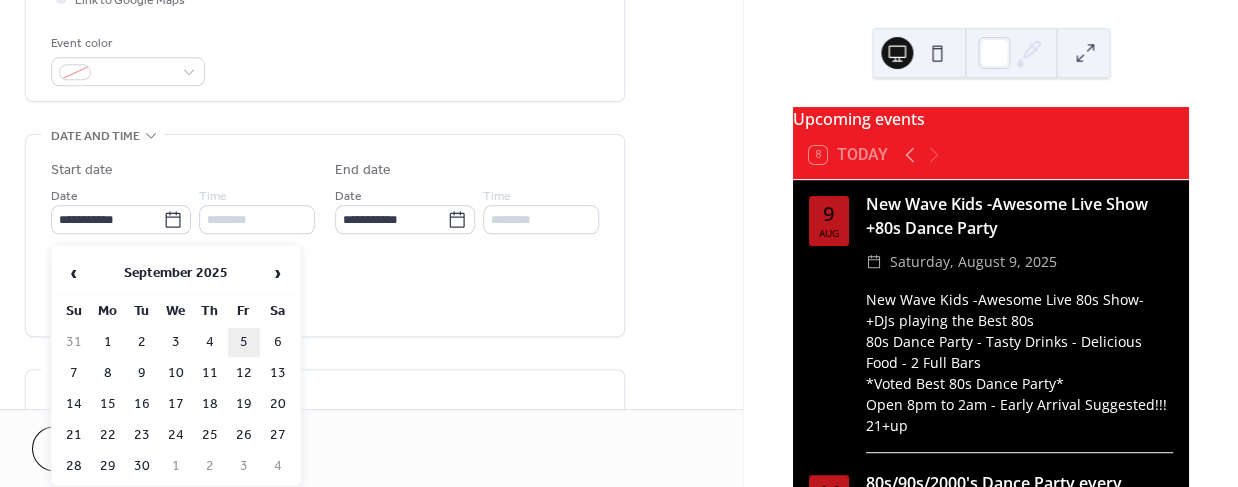 click on "5" at bounding box center (244, 342) 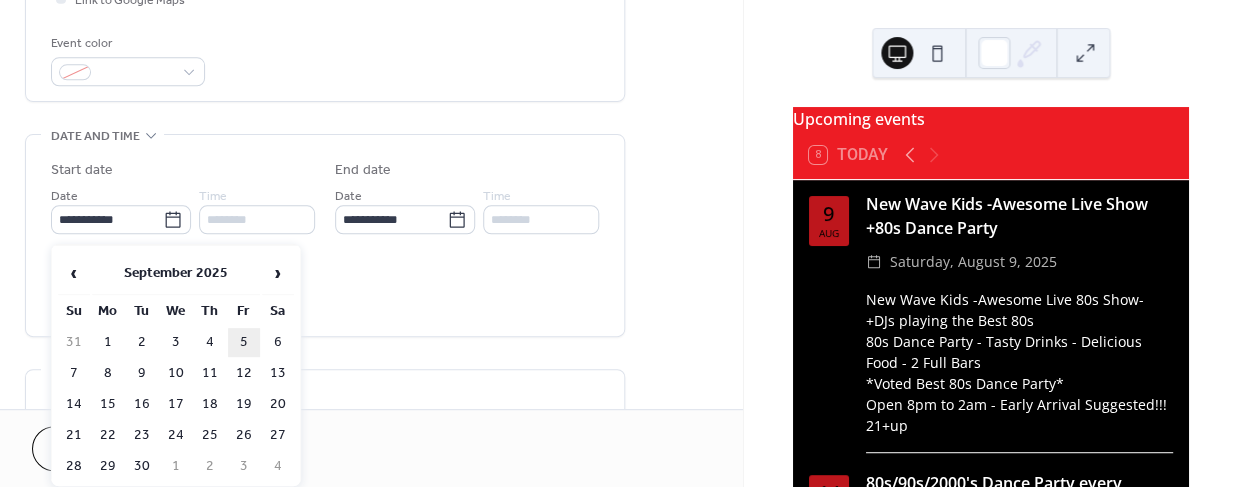 type on "**********" 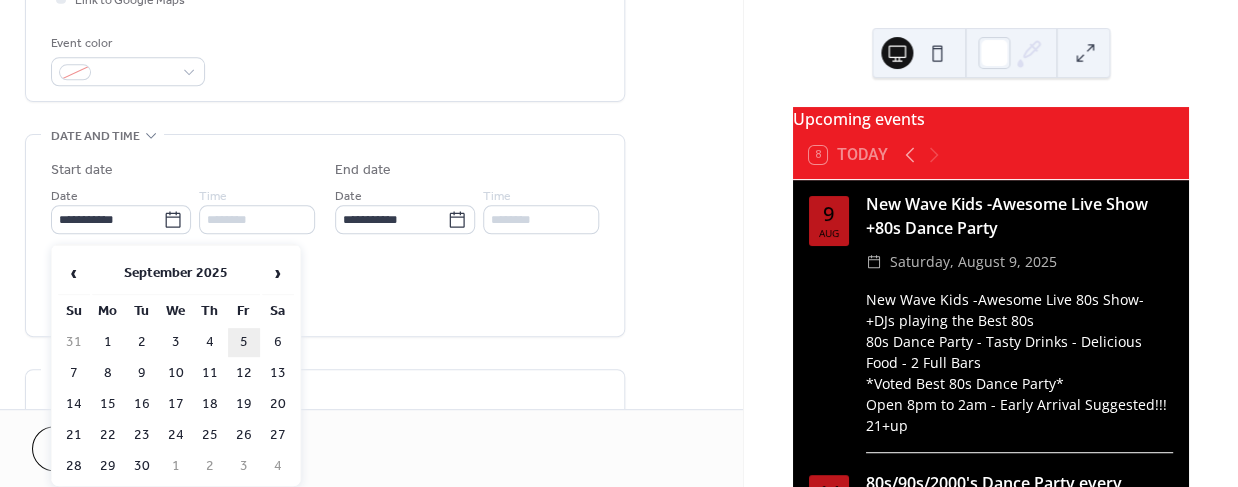 type on "**********" 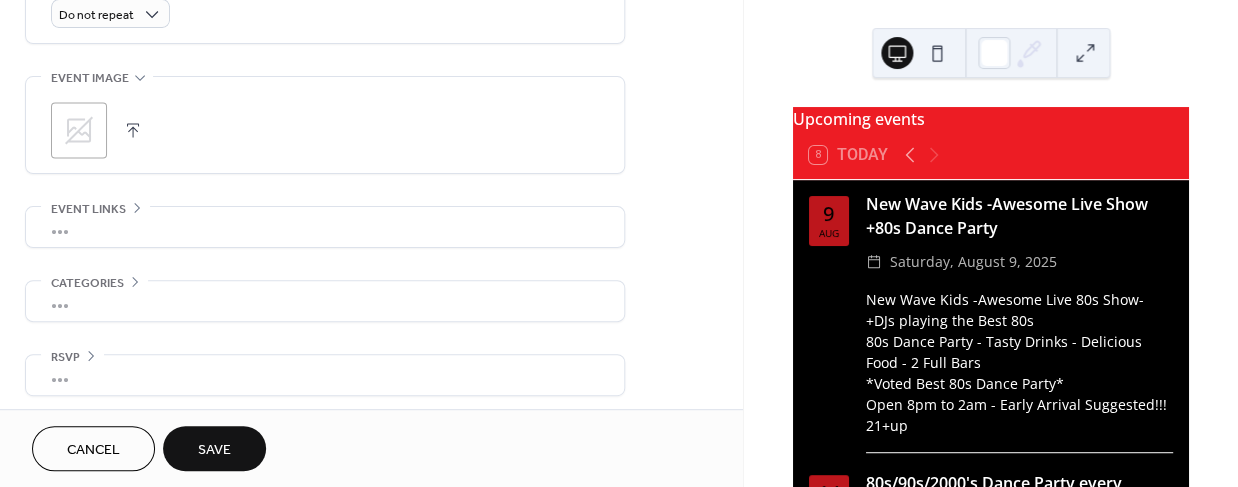 scroll, scrollTop: 915, scrollLeft: 0, axis: vertical 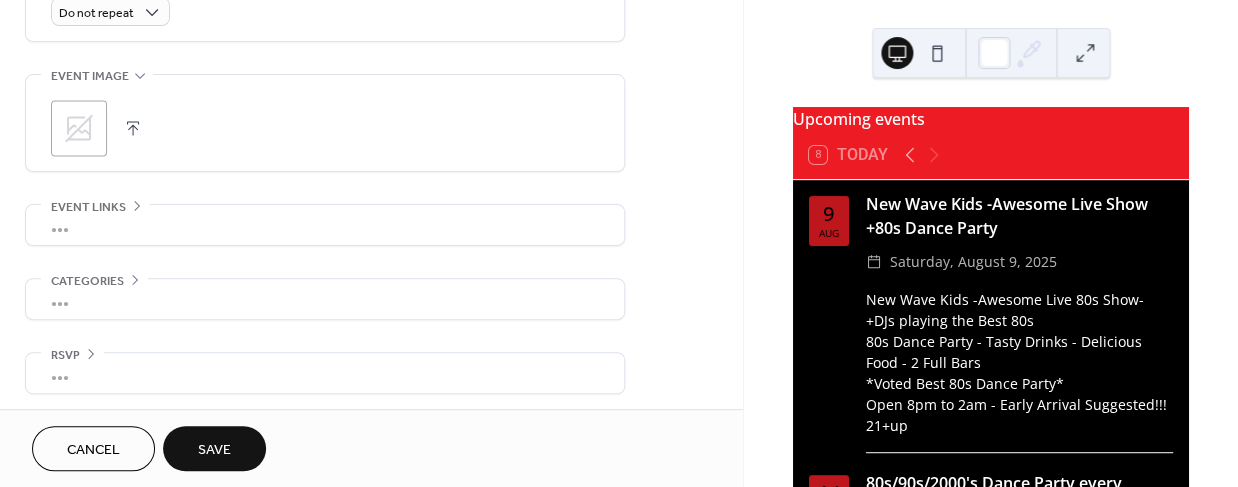 click on "Save" at bounding box center [214, 450] 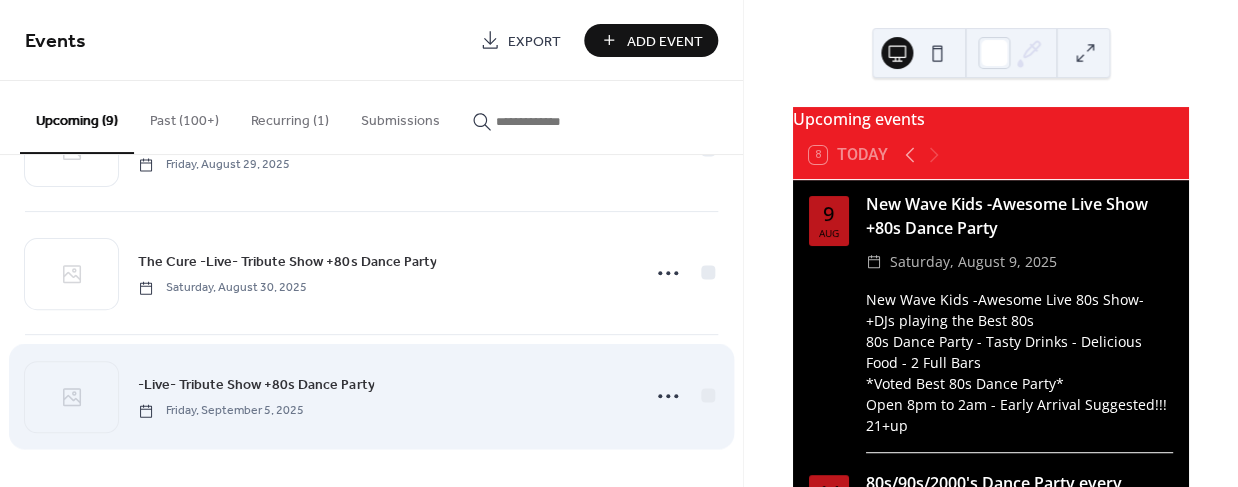 scroll, scrollTop: 833, scrollLeft: 0, axis: vertical 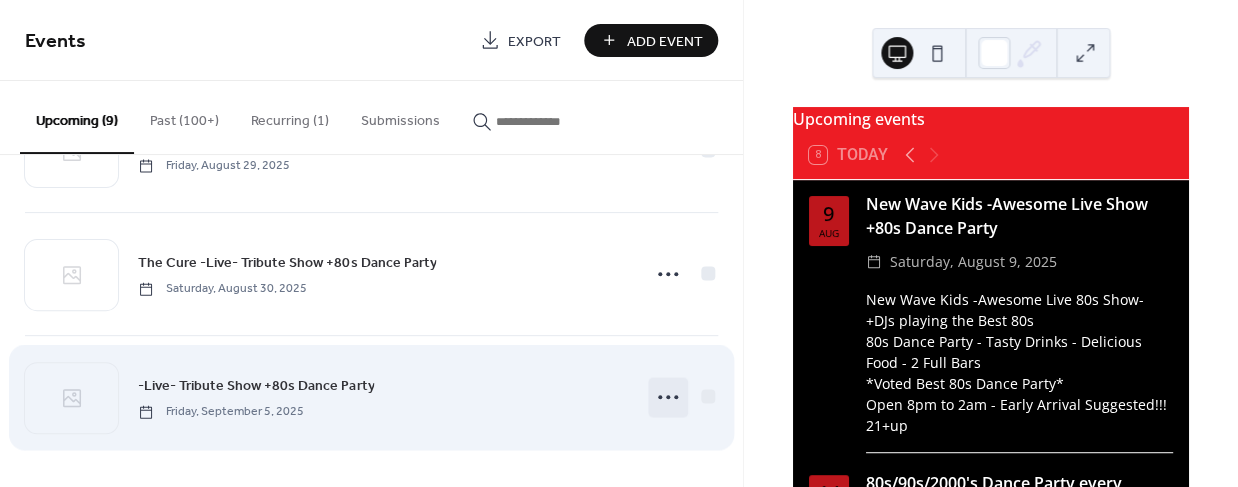 click 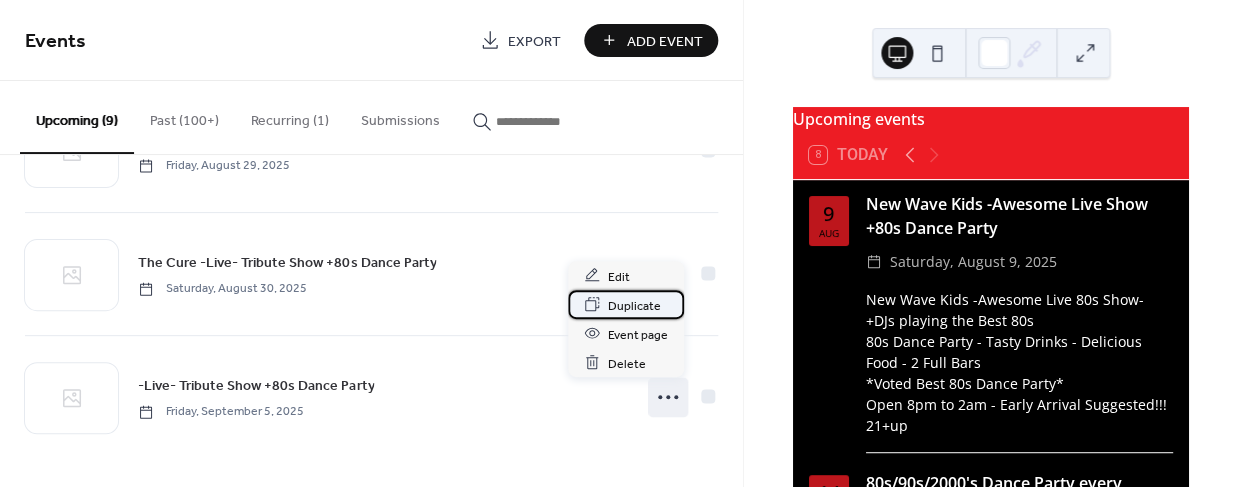 click on "Duplicate" at bounding box center (634, 305) 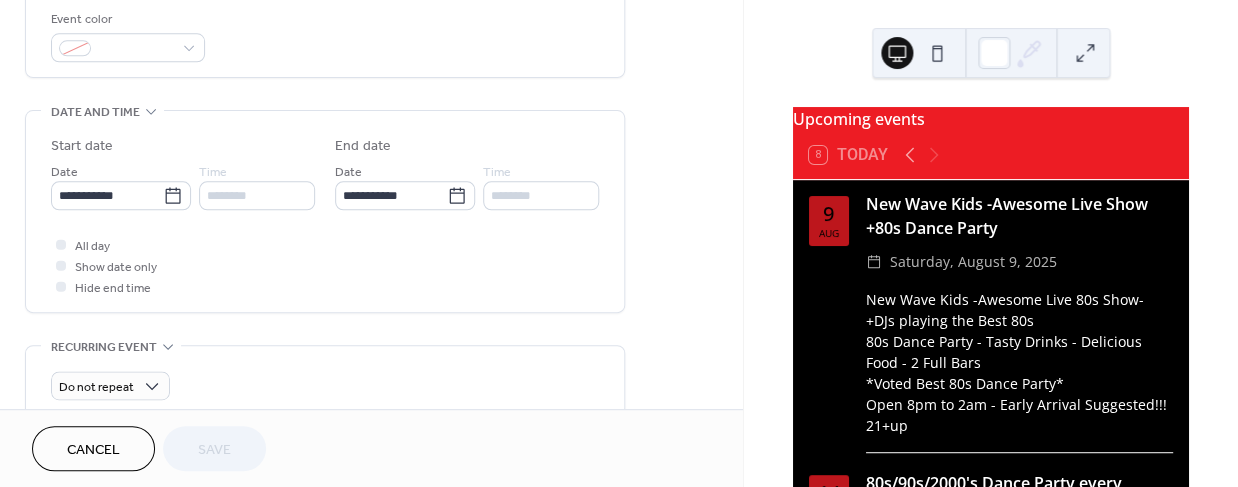 scroll, scrollTop: 528, scrollLeft: 0, axis: vertical 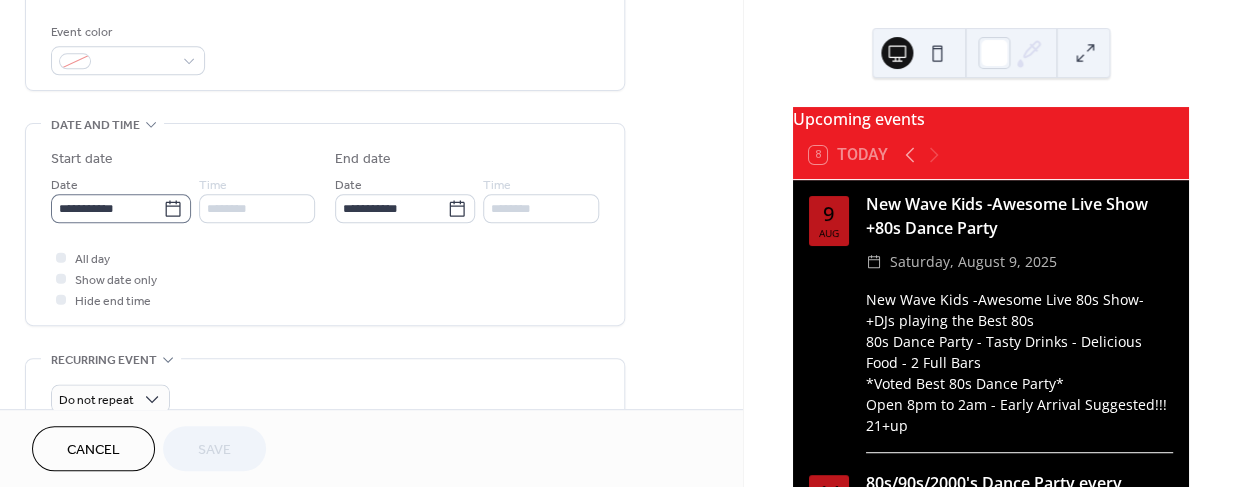 click 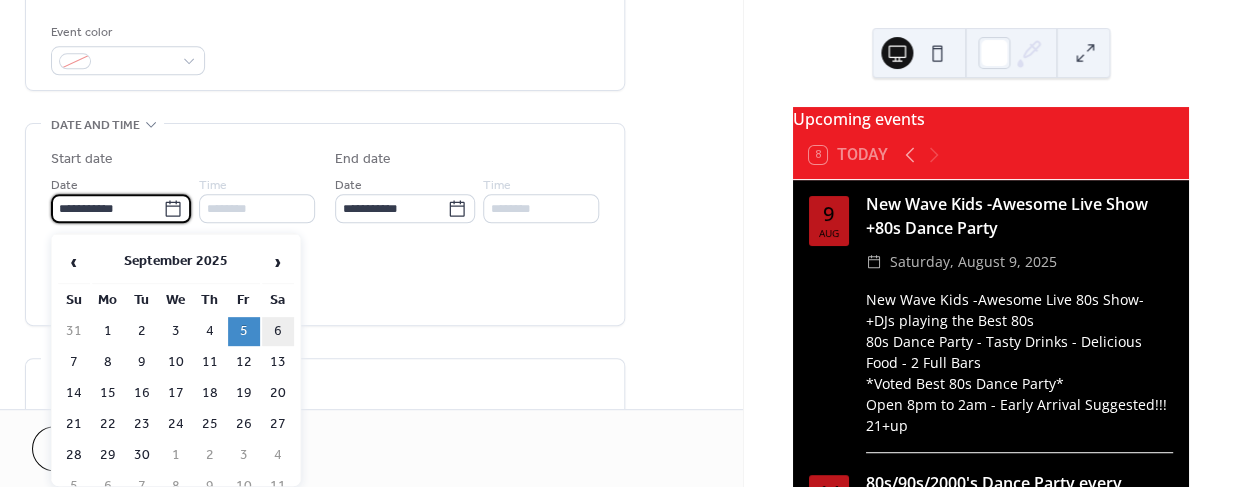 click on "6" at bounding box center (278, 331) 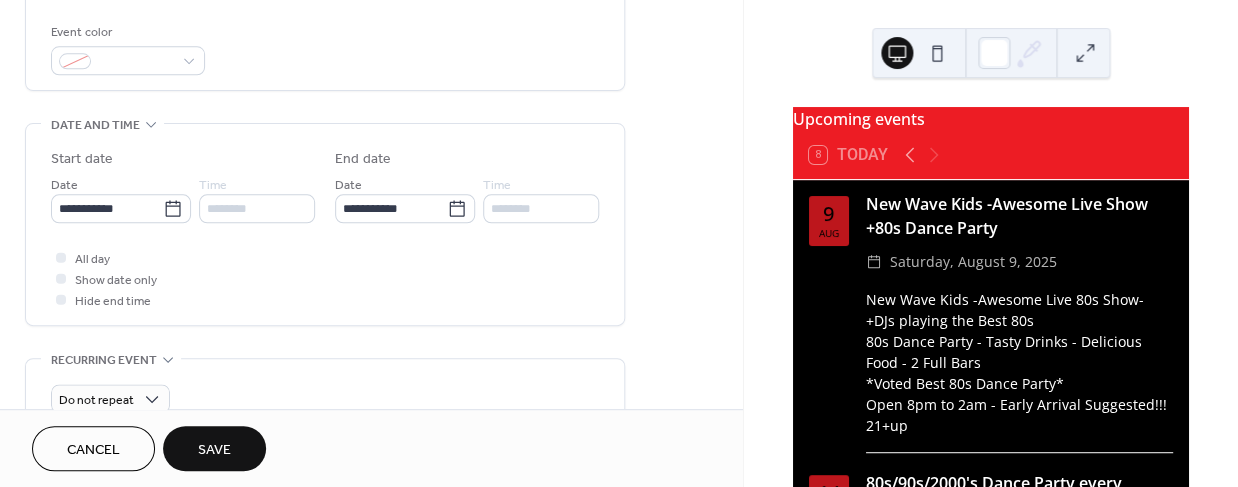 type on "**********" 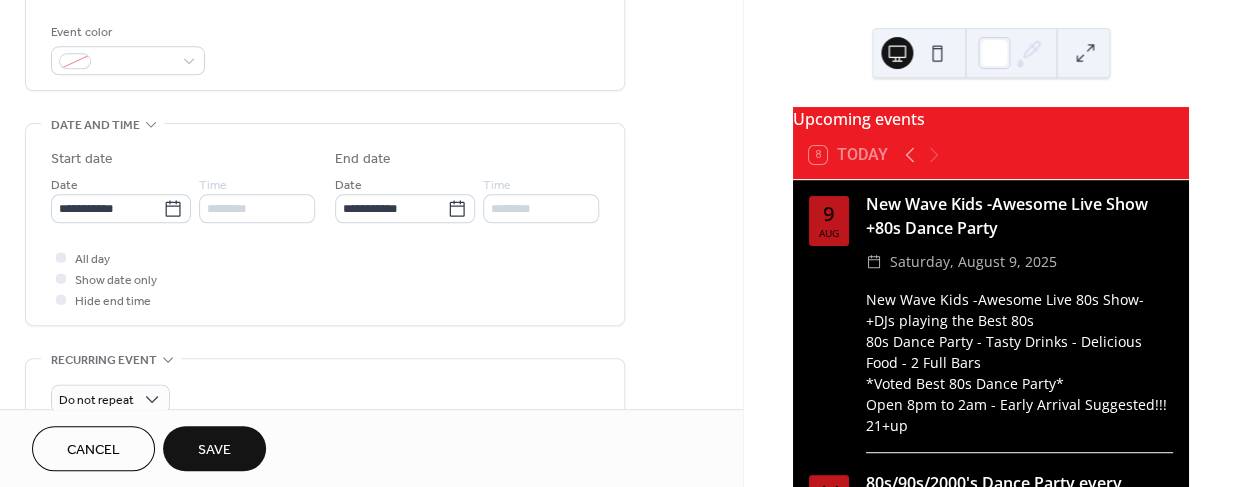 type on "**********" 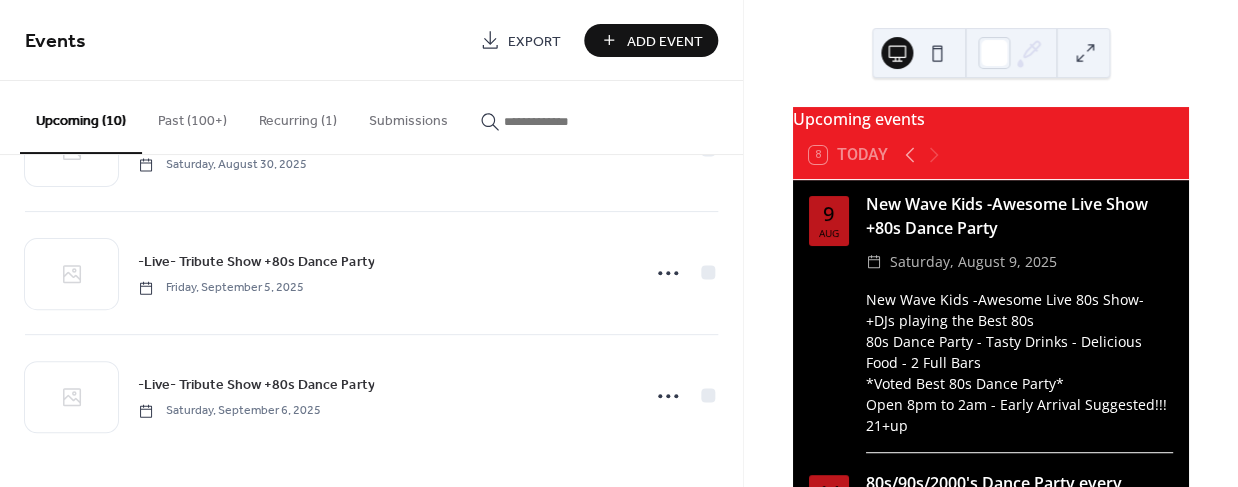 scroll, scrollTop: 956, scrollLeft: 0, axis: vertical 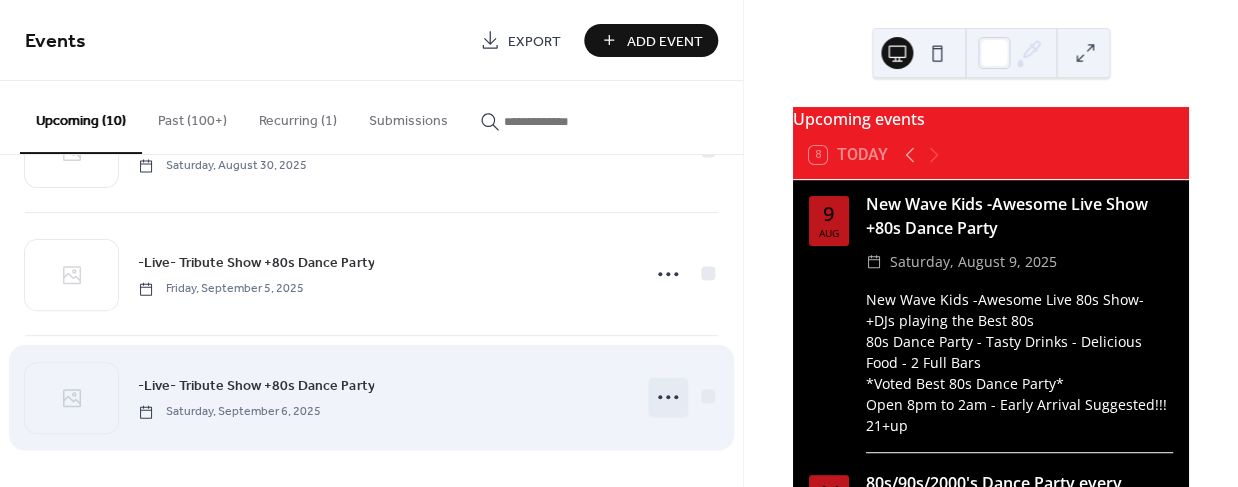 click 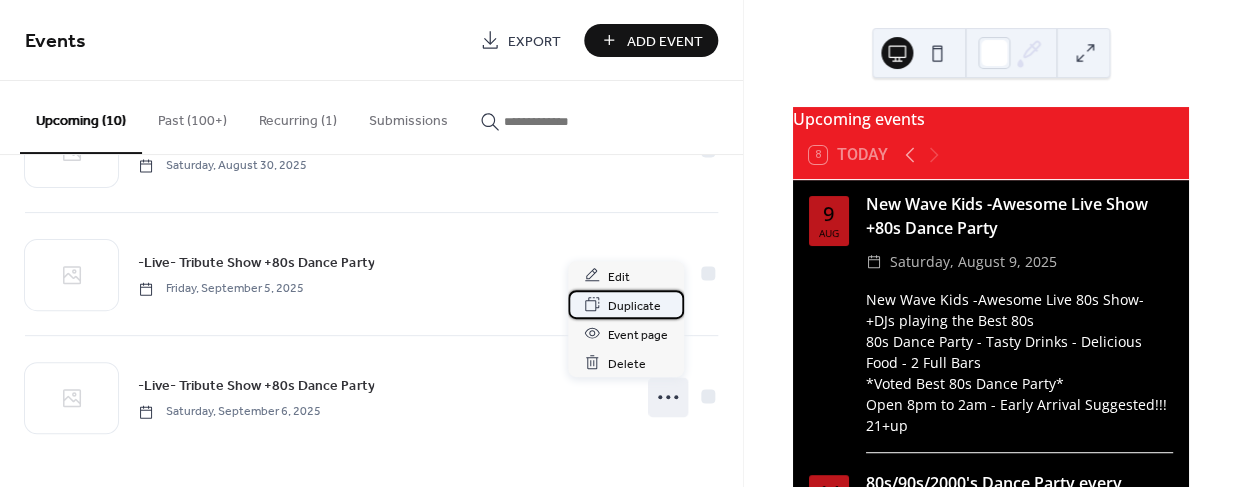 click on "Duplicate" at bounding box center (634, 305) 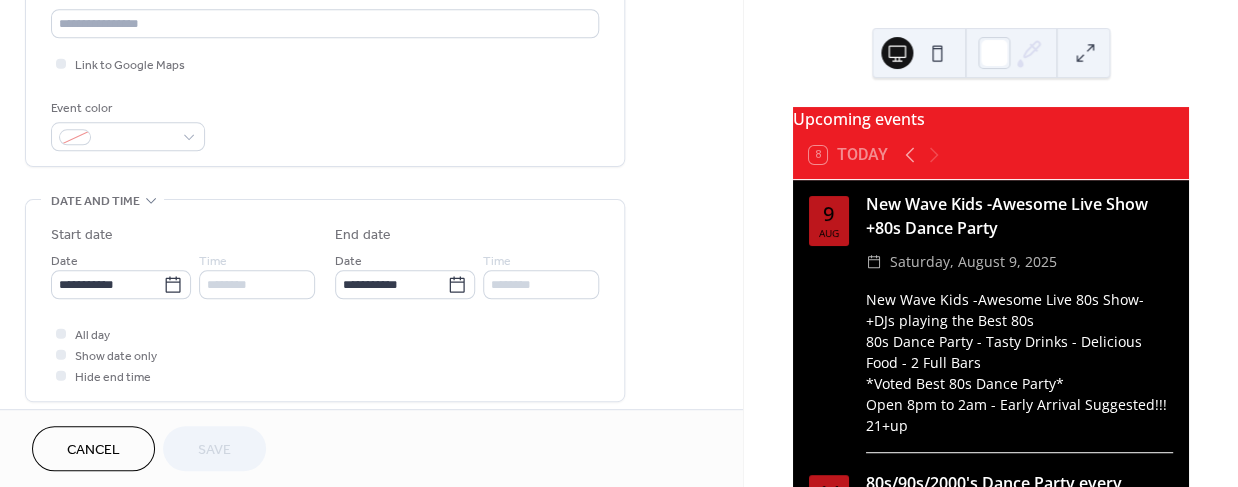 scroll, scrollTop: 453, scrollLeft: 0, axis: vertical 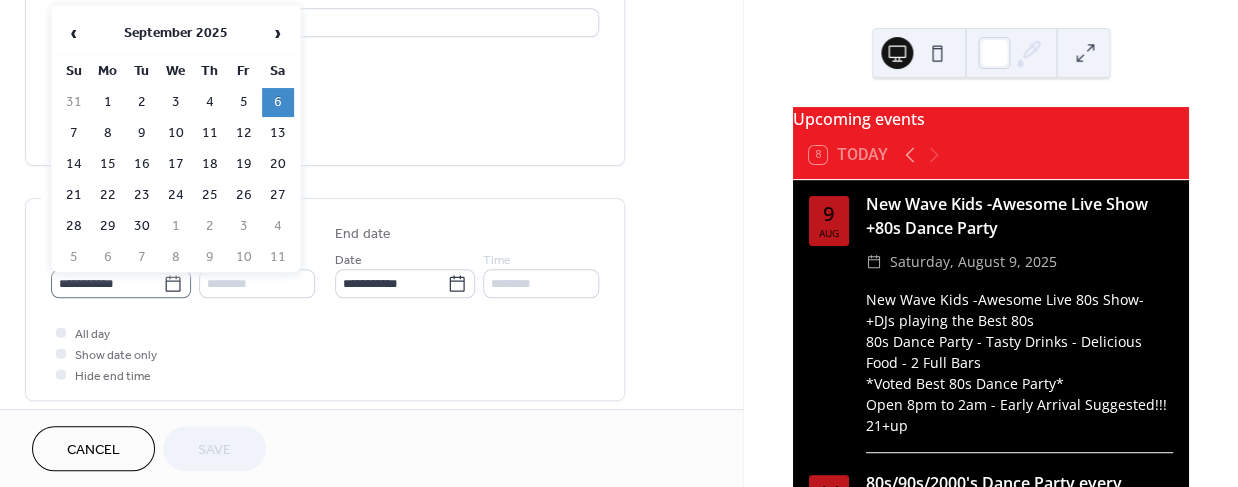 click 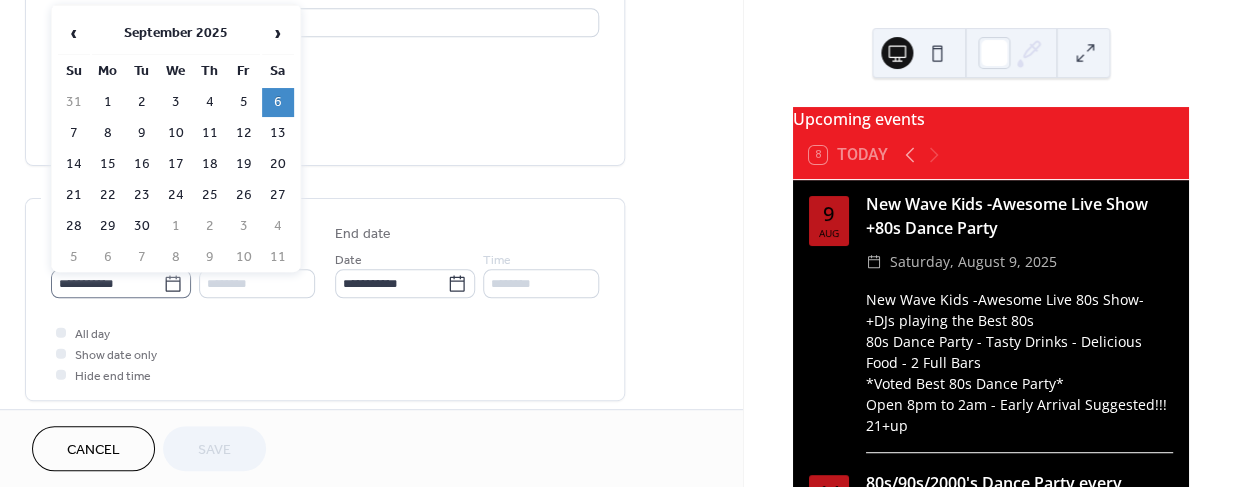 click on "**********" at bounding box center [107, 283] 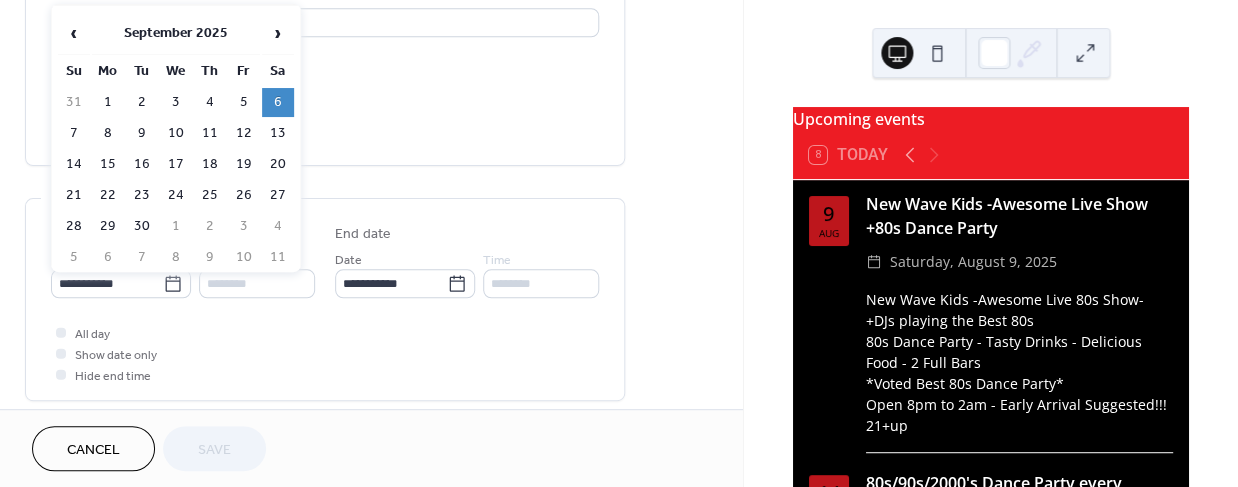 click on "12" at bounding box center [244, 133] 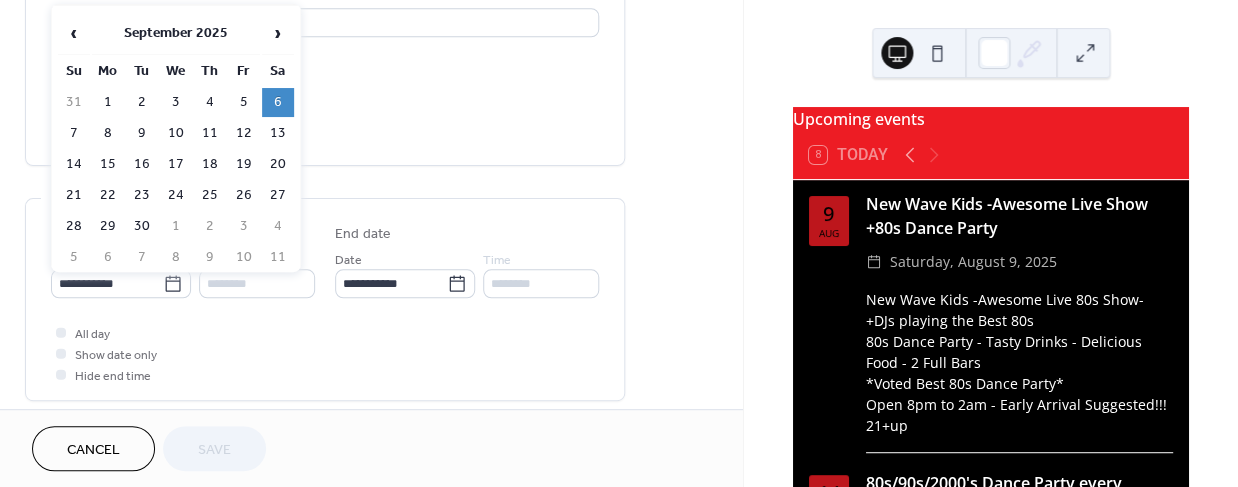 type on "**********" 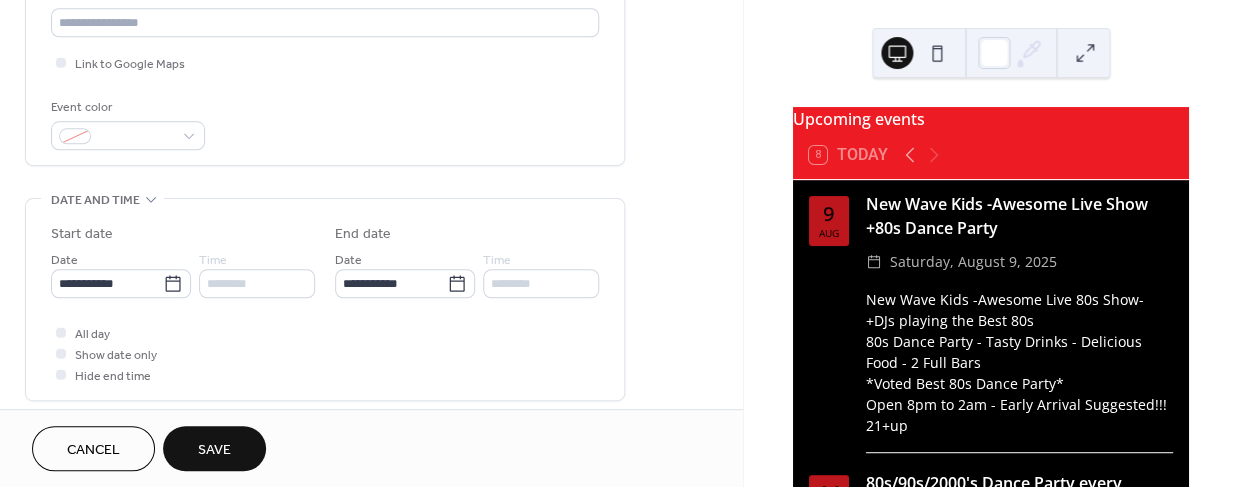 click on "Save" at bounding box center (214, 450) 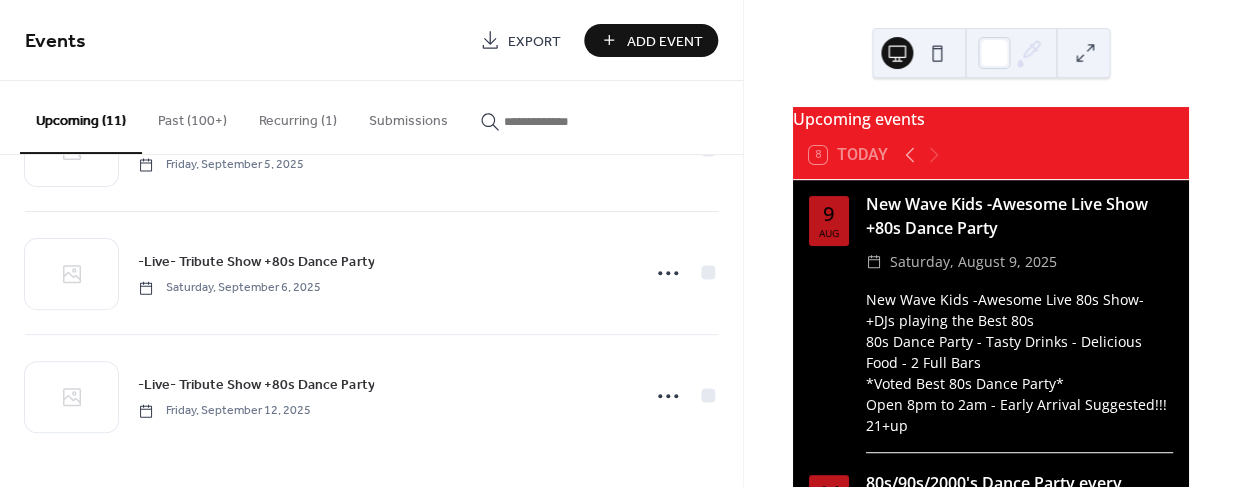 scroll, scrollTop: 1079, scrollLeft: 0, axis: vertical 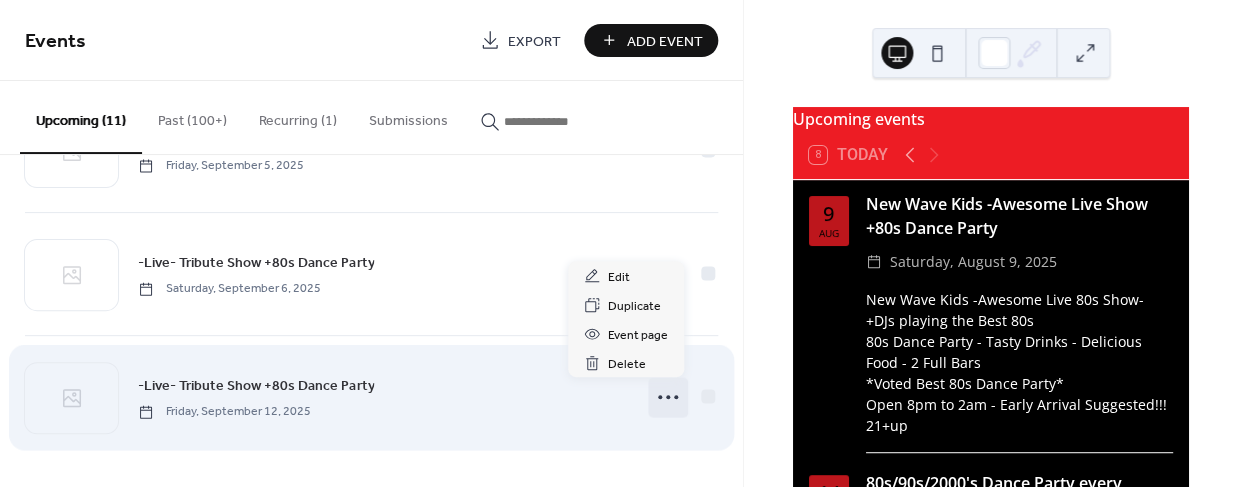 click 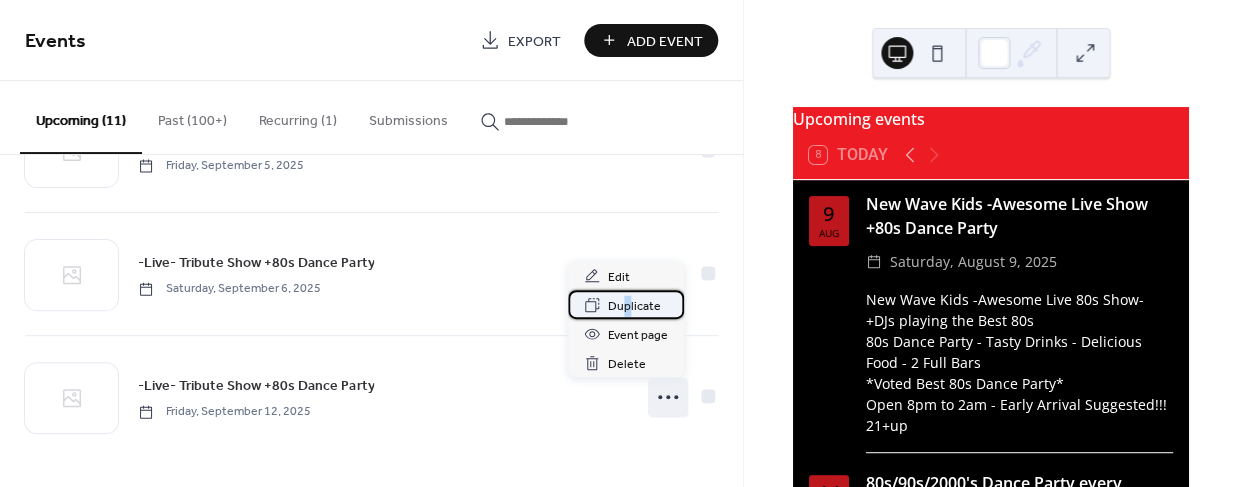 click on "Duplicate" at bounding box center (634, 306) 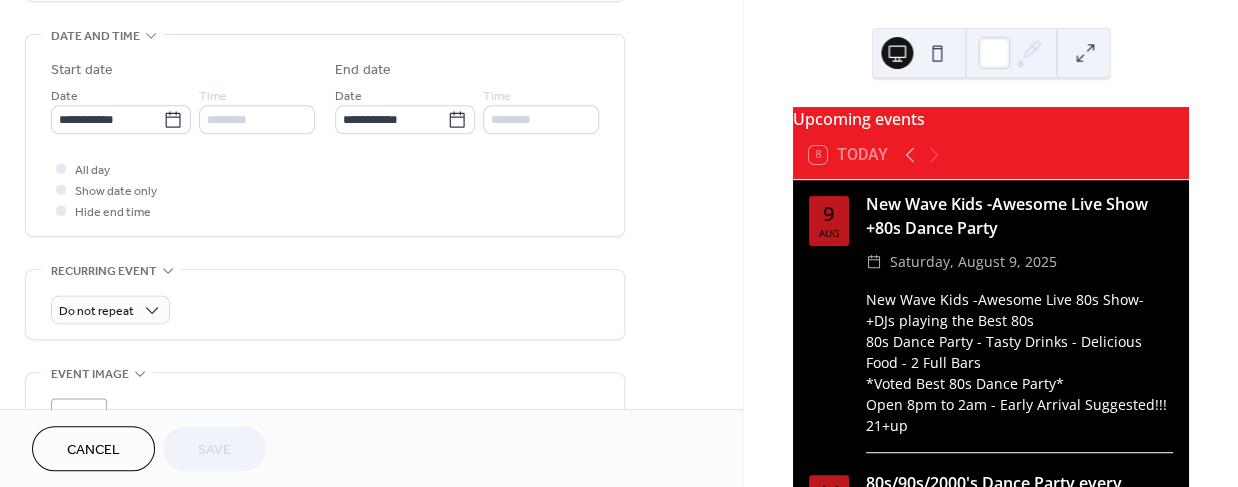 scroll, scrollTop: 456, scrollLeft: 0, axis: vertical 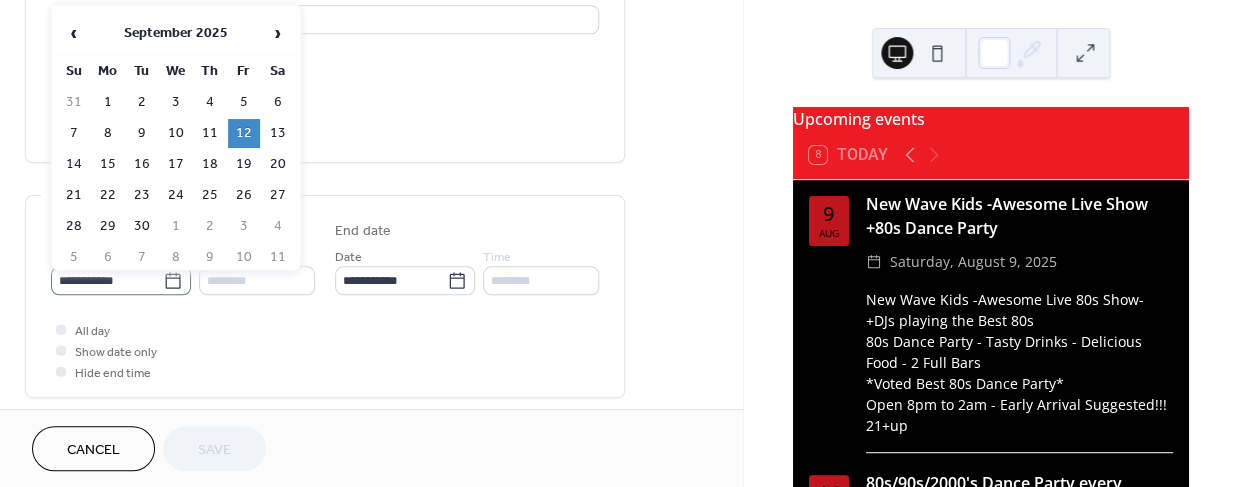 click 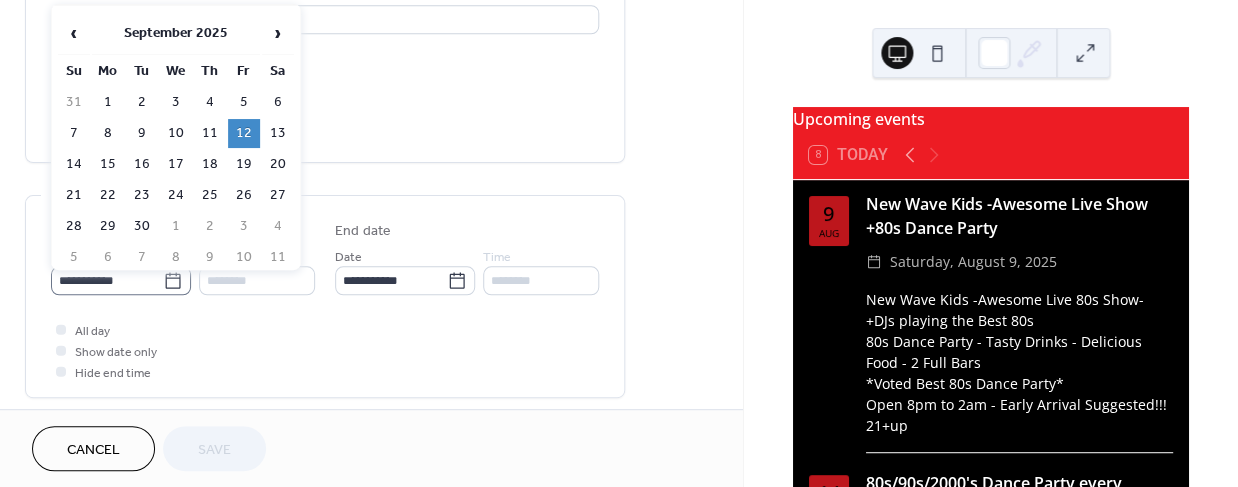 click on "**********" at bounding box center (107, 280) 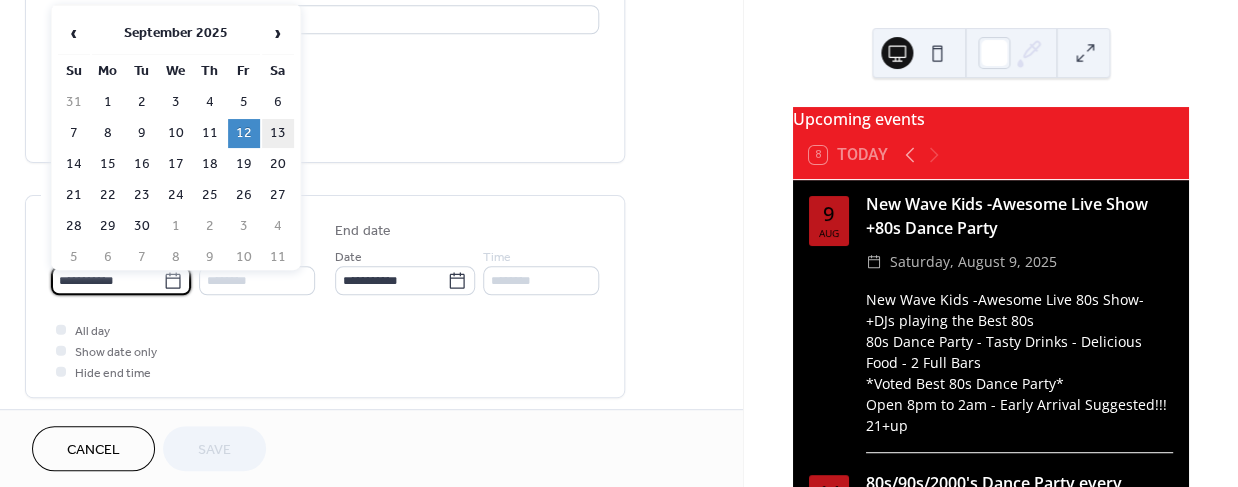 click on "13" at bounding box center [278, 133] 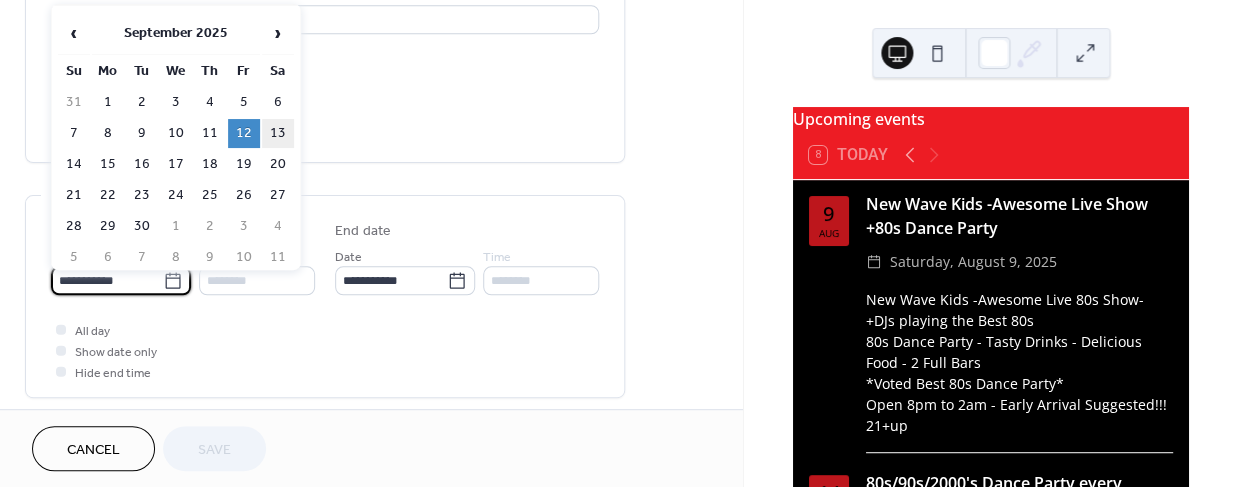 type on "**********" 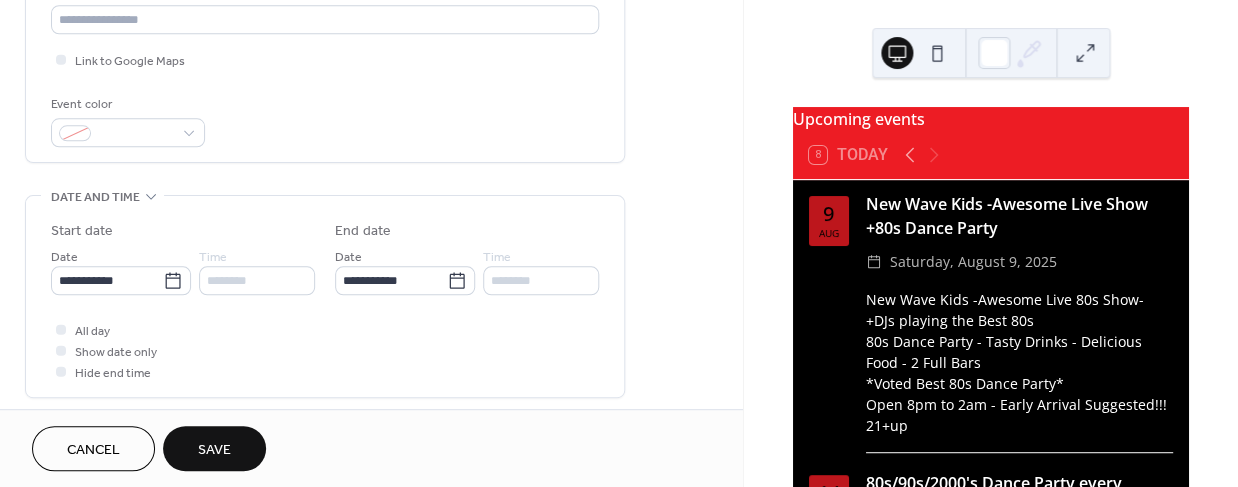 click on "Save" at bounding box center [214, 450] 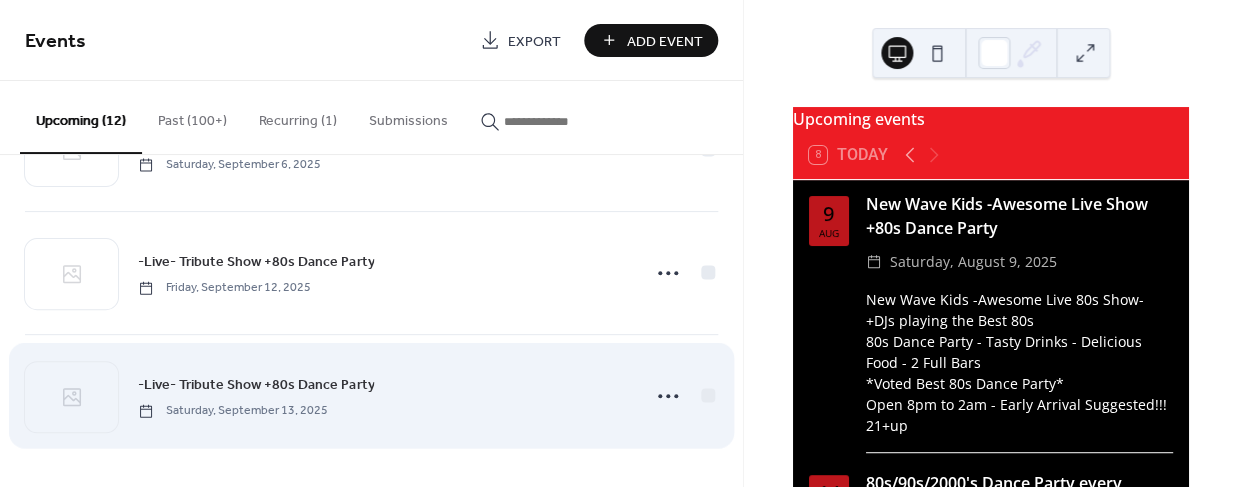 scroll, scrollTop: 1202, scrollLeft: 0, axis: vertical 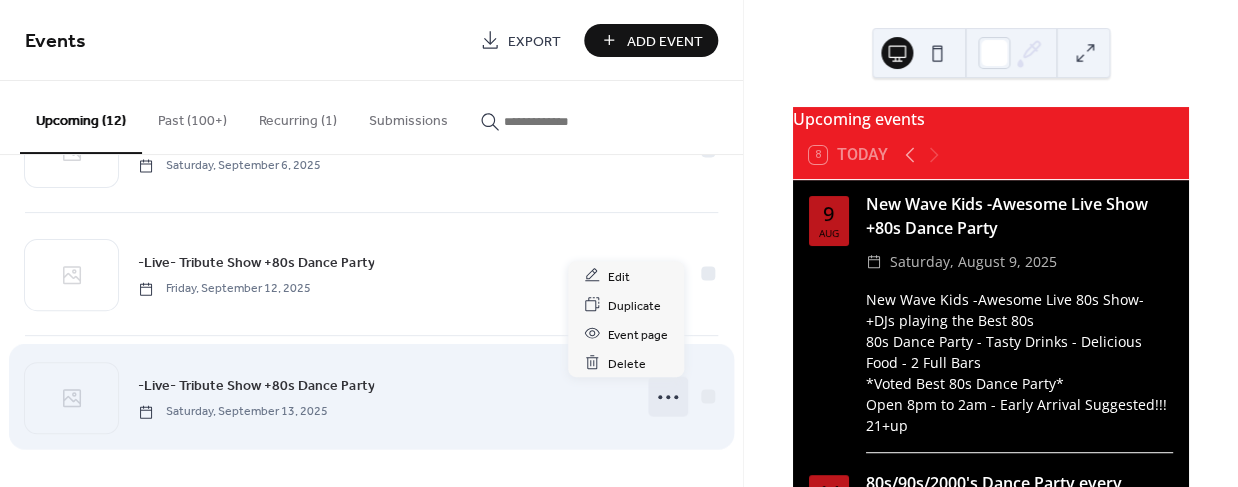 click 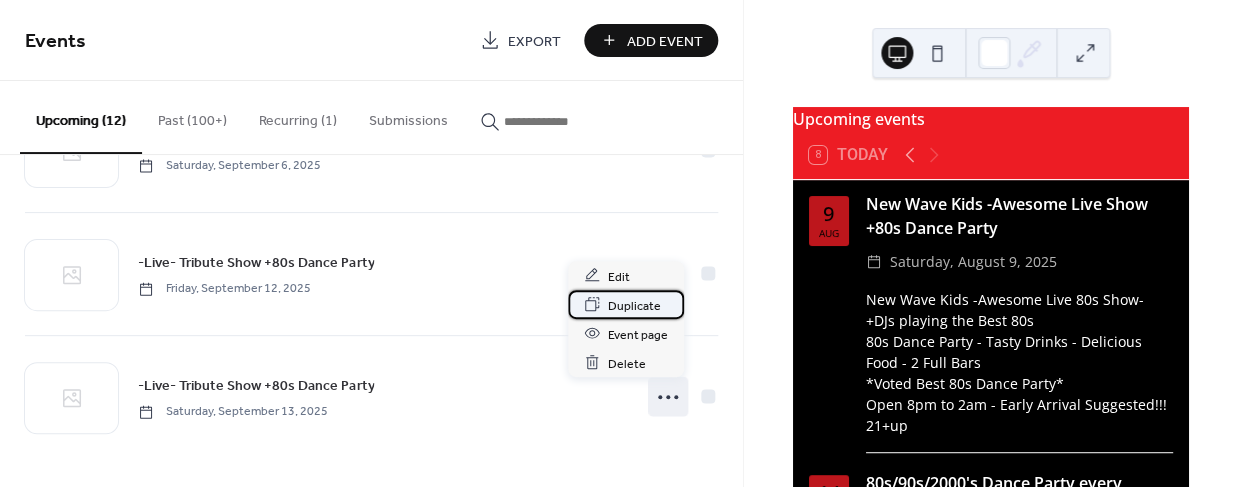 click on "Duplicate" at bounding box center [634, 305] 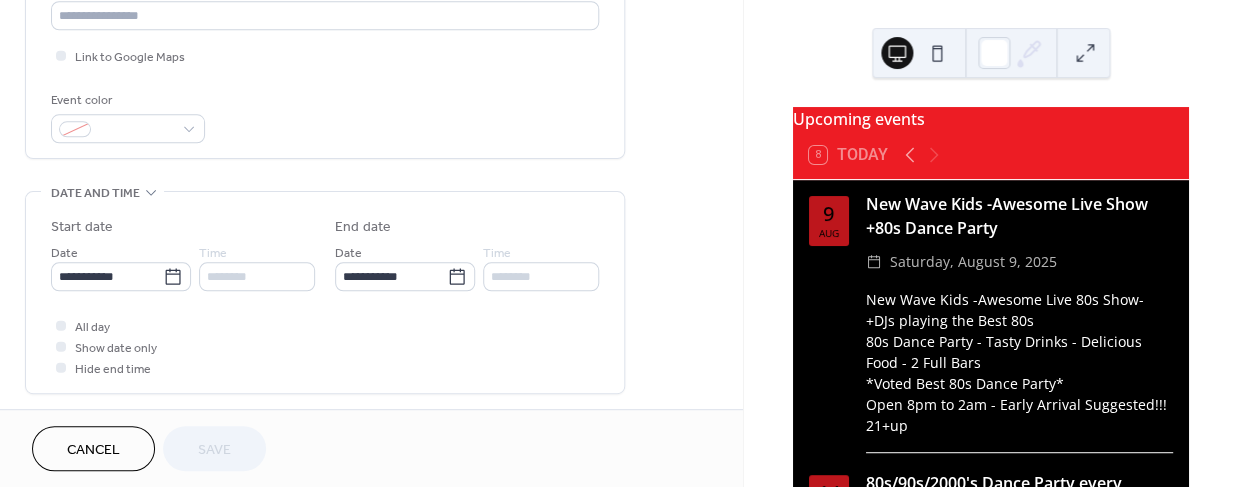 scroll, scrollTop: 466, scrollLeft: 0, axis: vertical 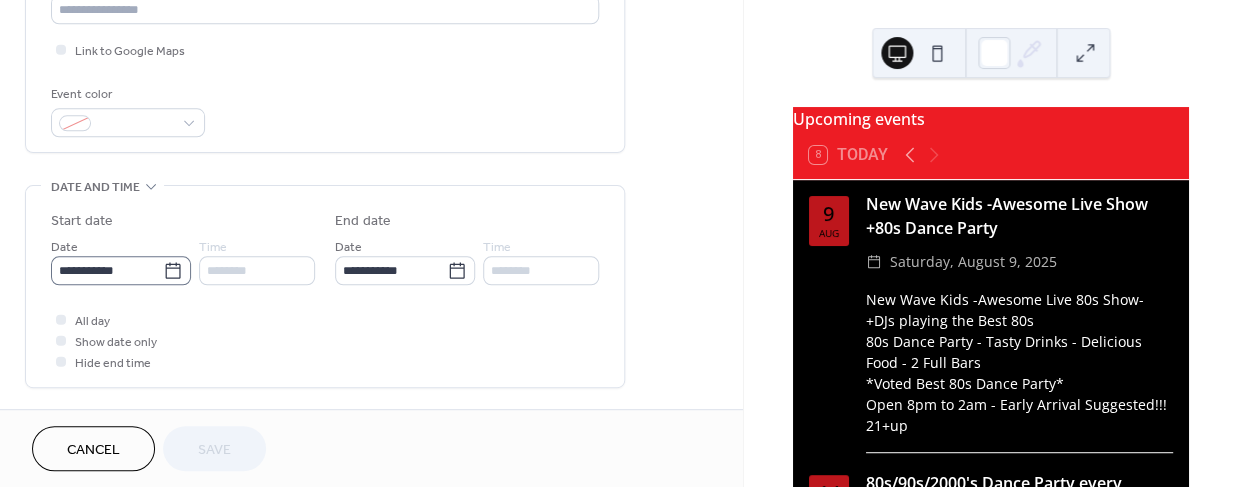 click 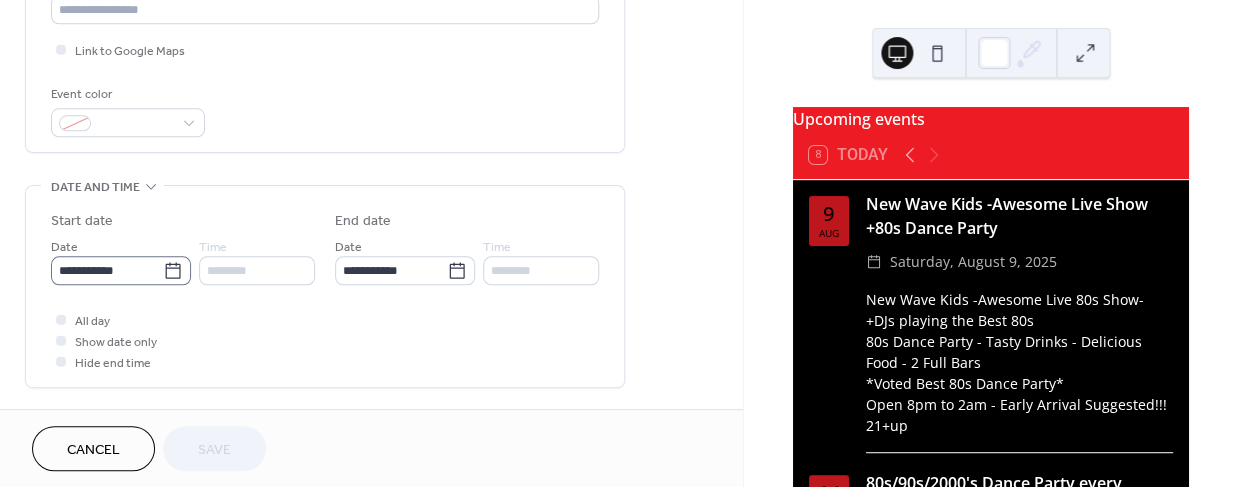 click on "**********" at bounding box center [107, 270] 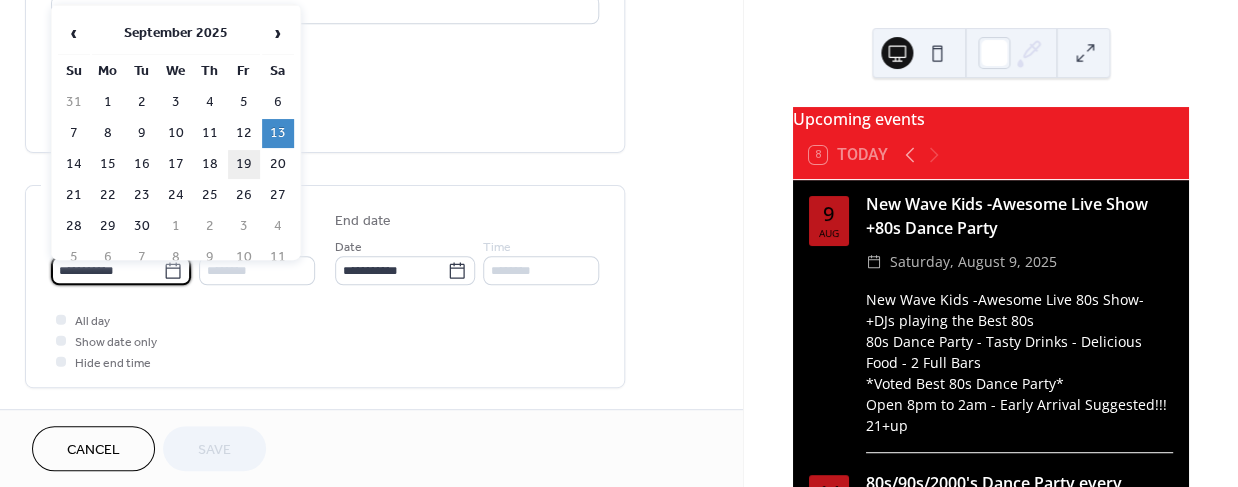 click on "19" at bounding box center (244, 164) 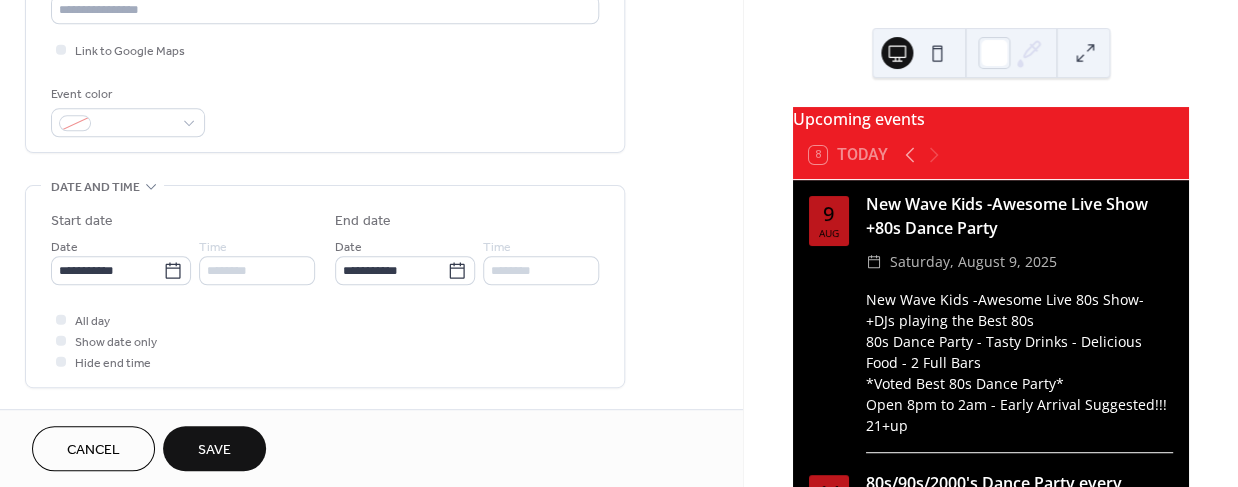 type on "**********" 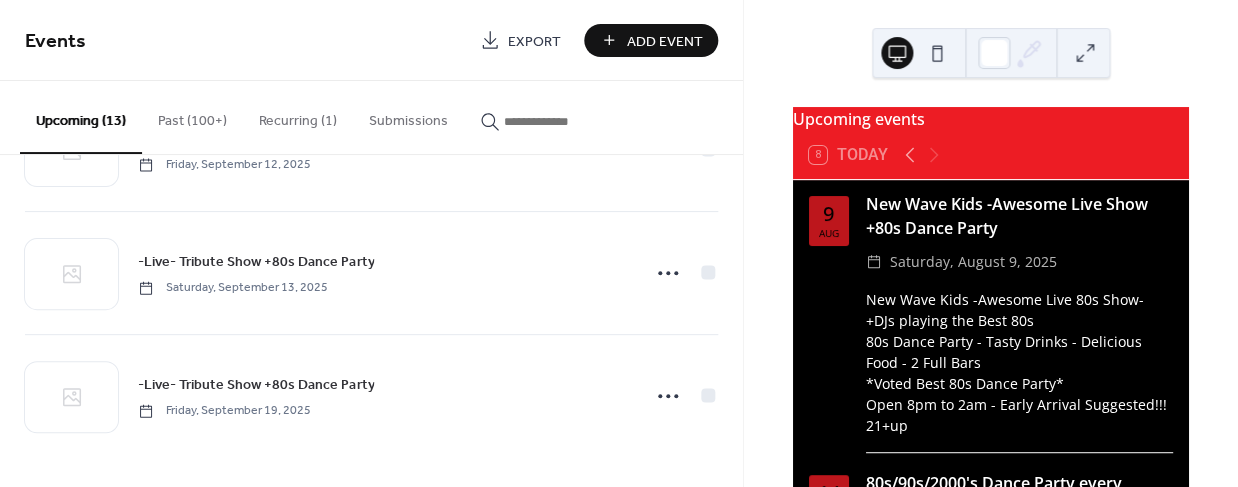 scroll, scrollTop: 1325, scrollLeft: 0, axis: vertical 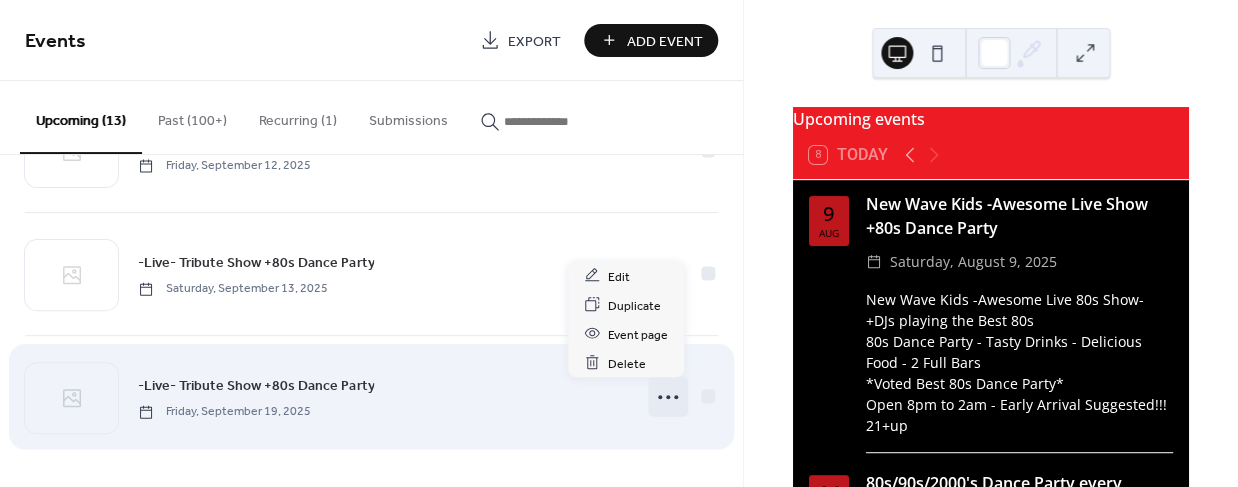 click 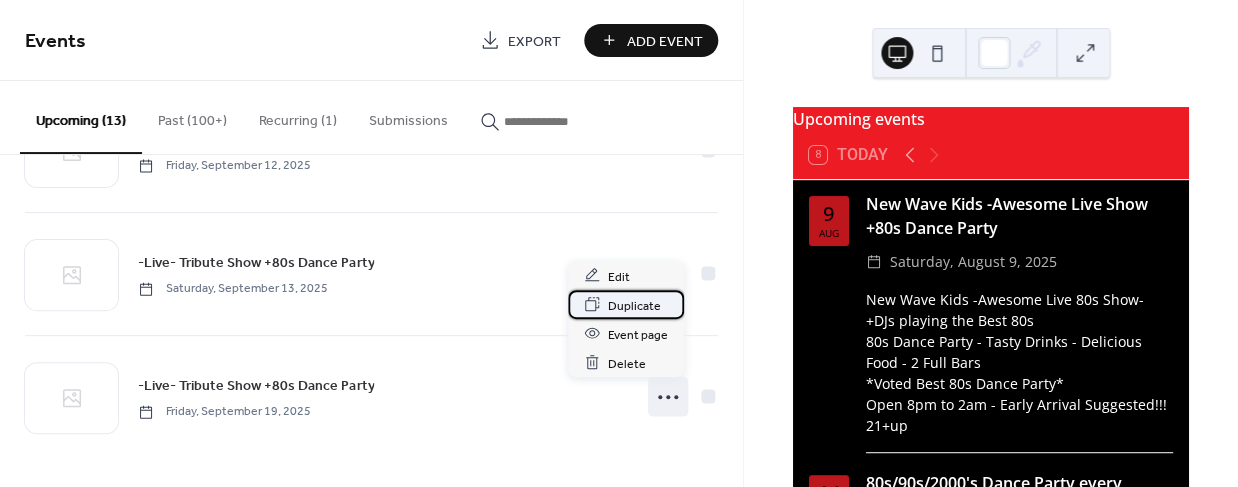 click on "Duplicate" at bounding box center [634, 305] 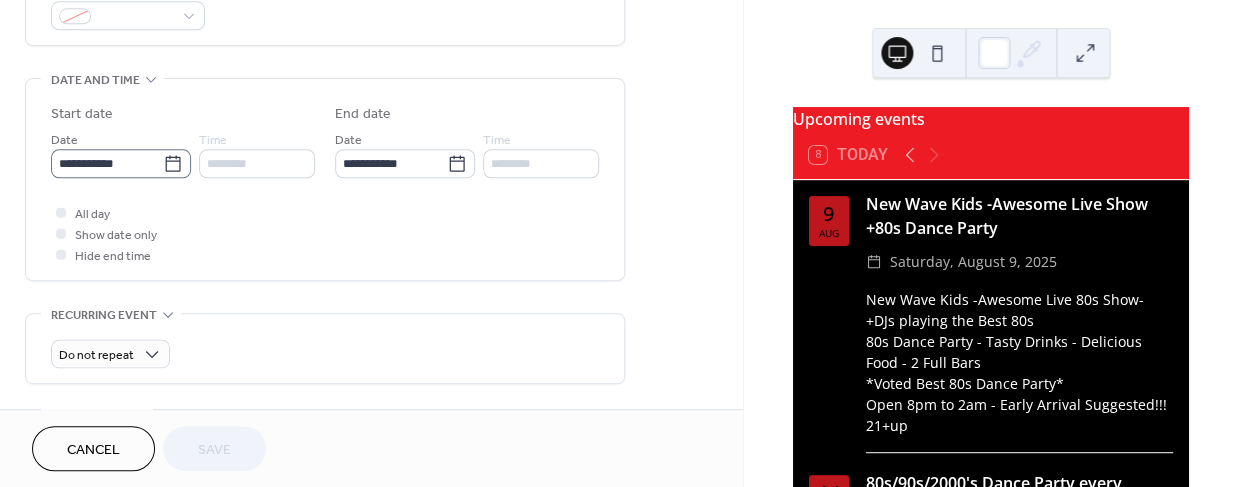 scroll, scrollTop: 575, scrollLeft: 0, axis: vertical 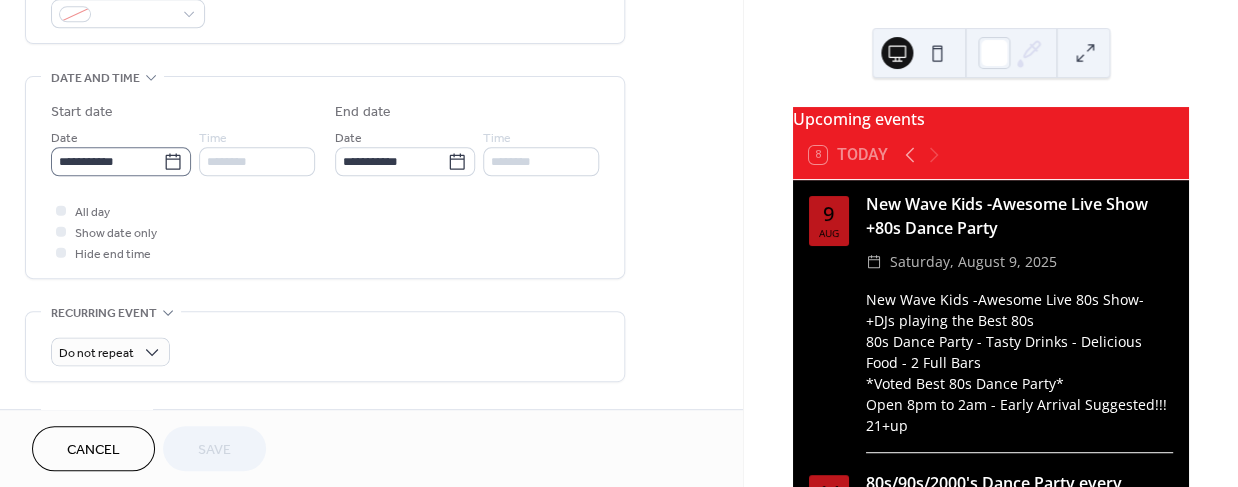 click 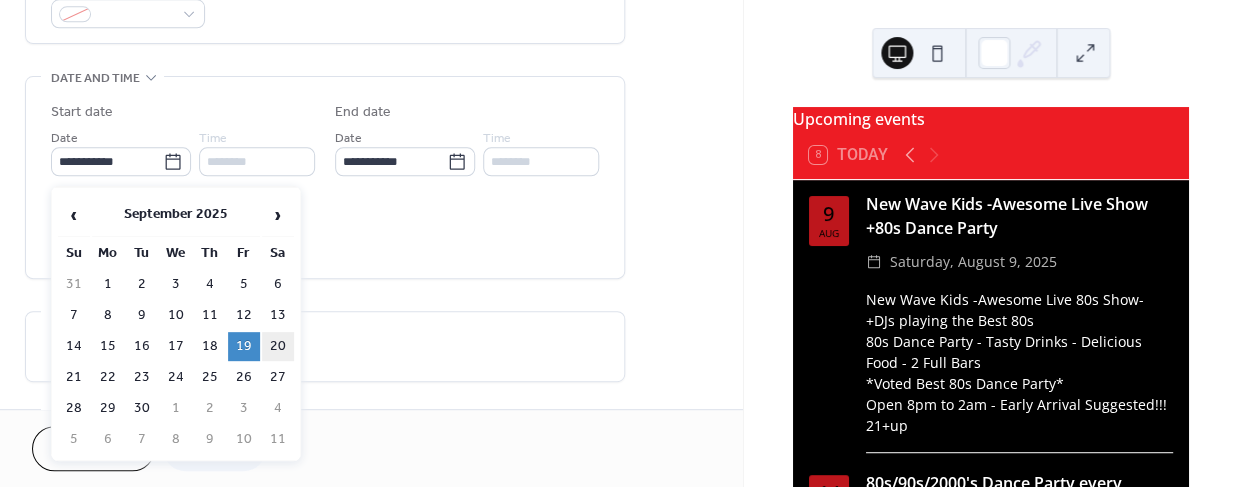 click on "20" at bounding box center (278, 346) 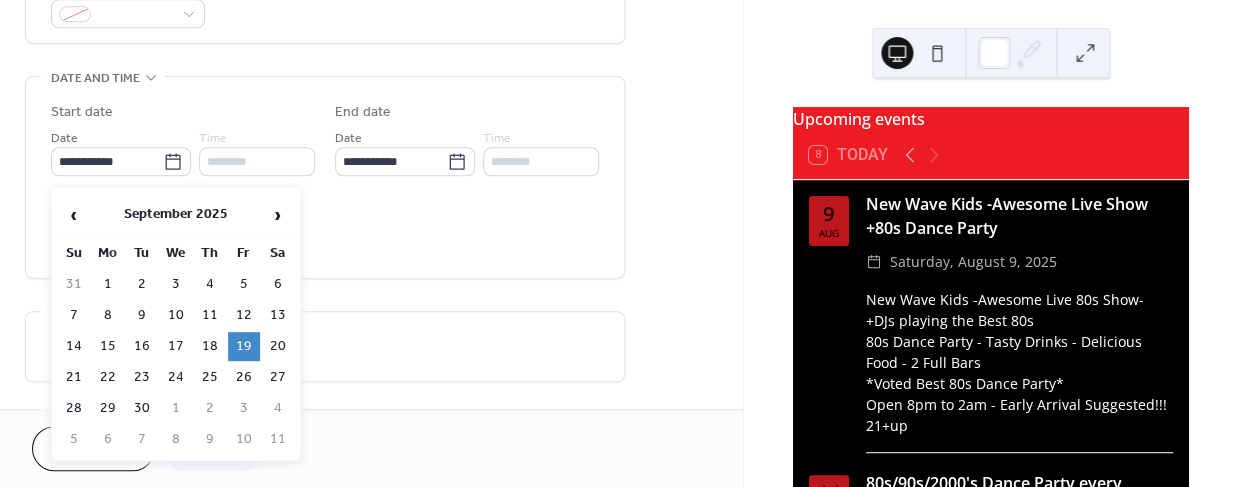 type on "**********" 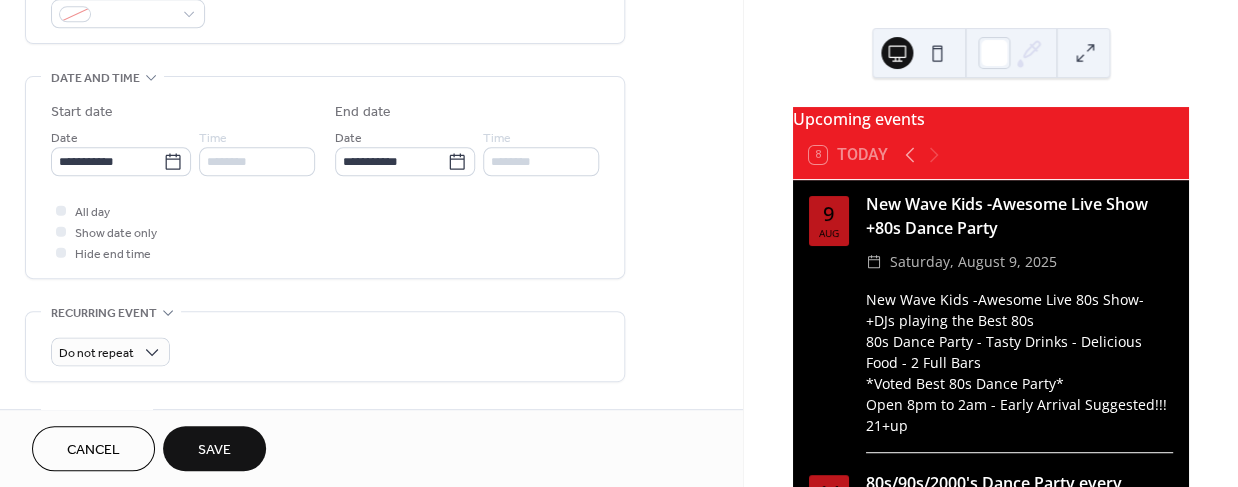 click on "Save" at bounding box center (214, 450) 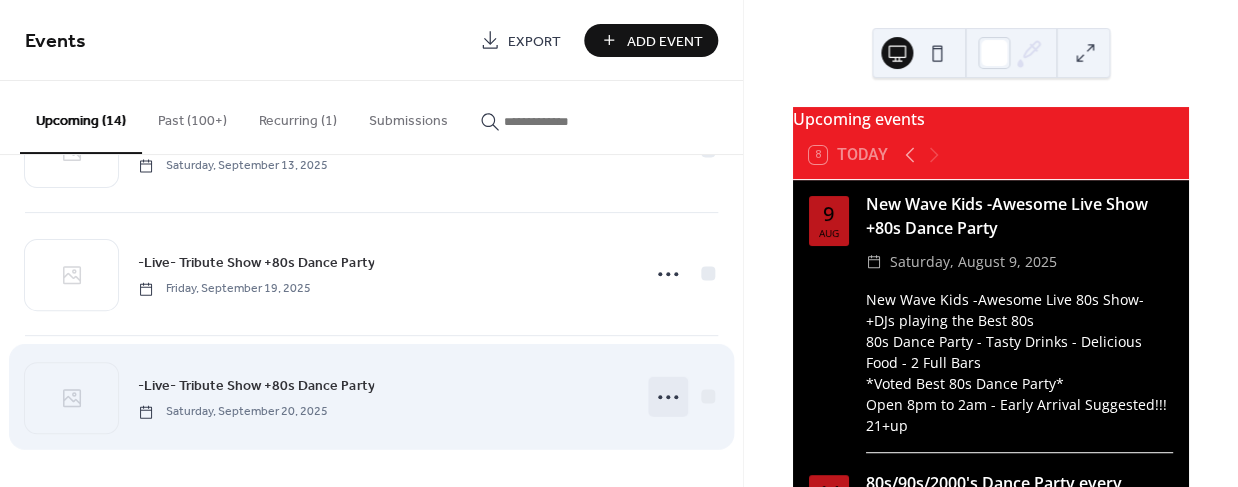 scroll, scrollTop: 1447, scrollLeft: 0, axis: vertical 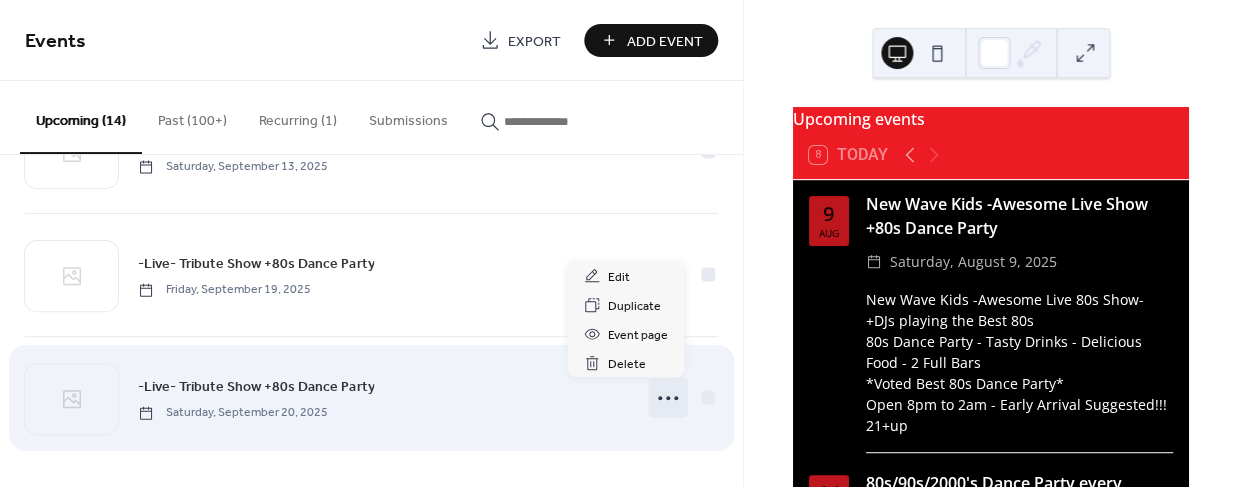 click 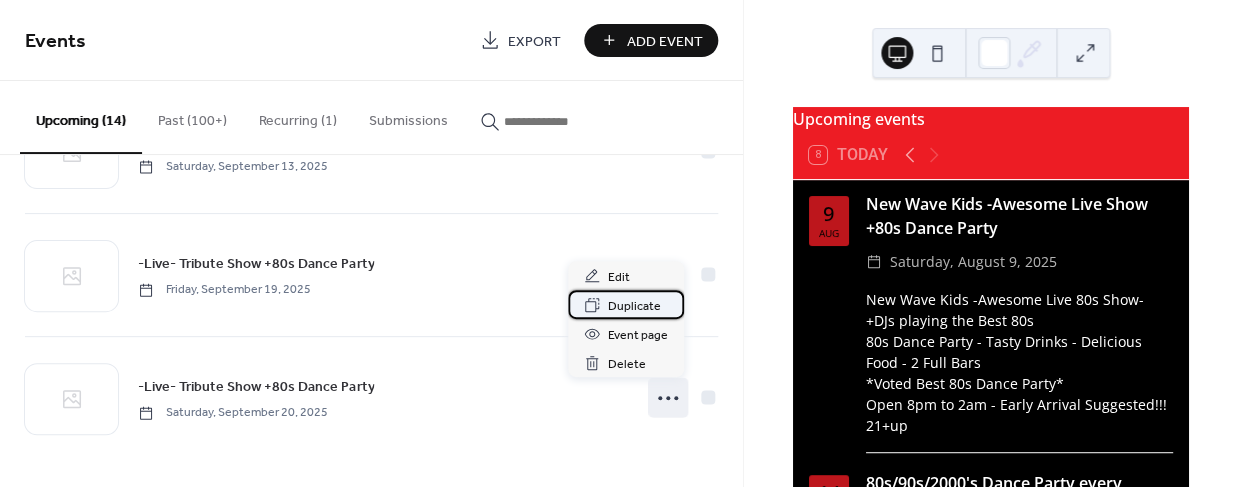 click on "Duplicate" at bounding box center (634, 306) 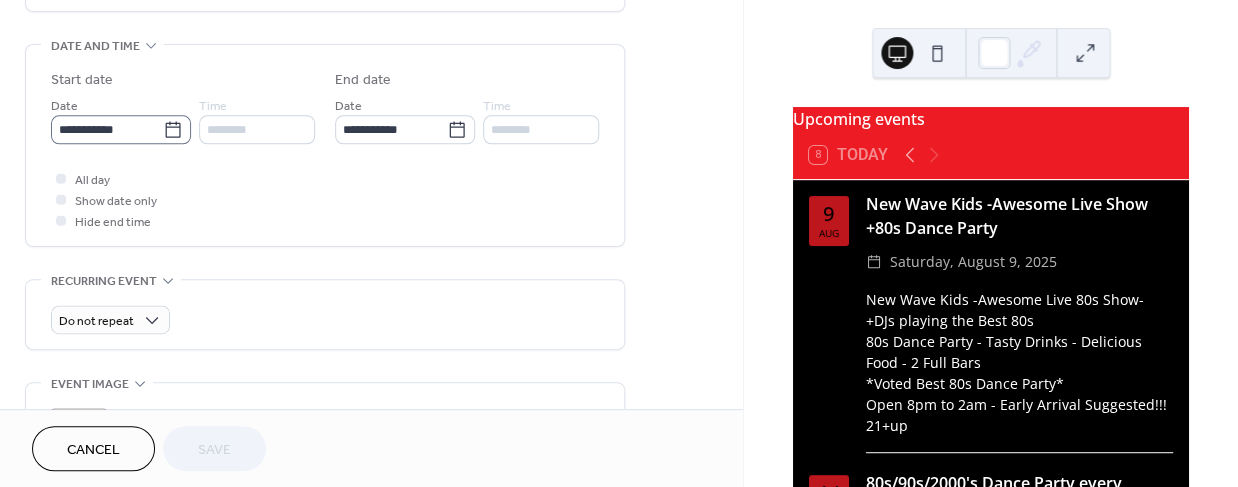 scroll, scrollTop: 609, scrollLeft: 0, axis: vertical 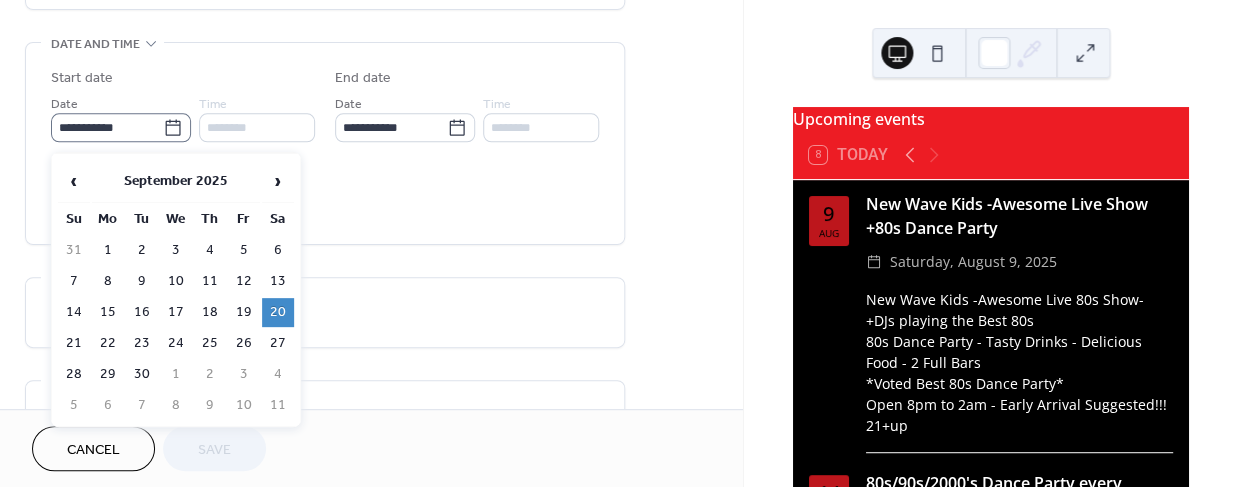 click 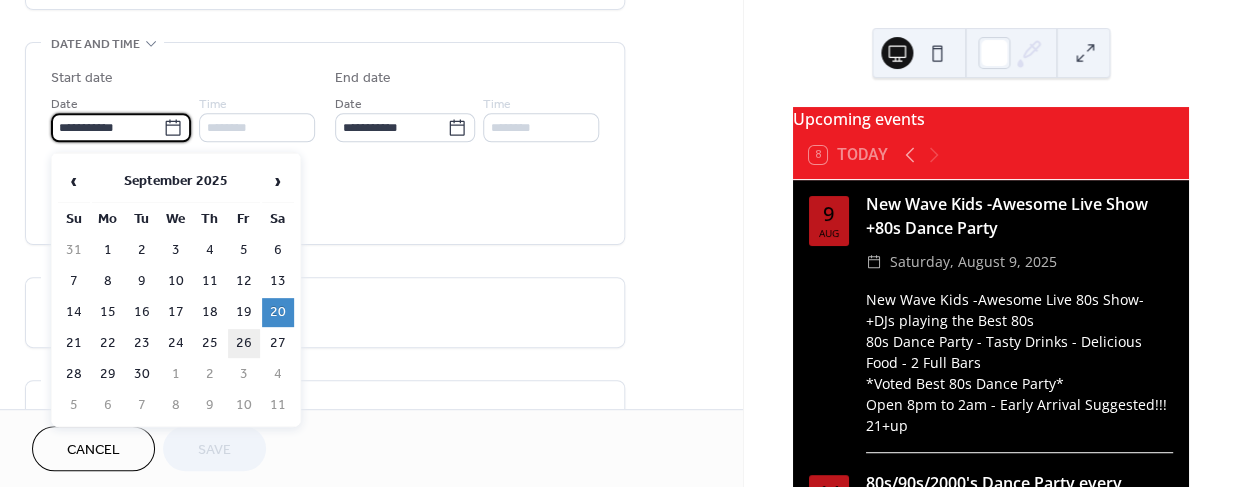 click on "26" at bounding box center [244, 343] 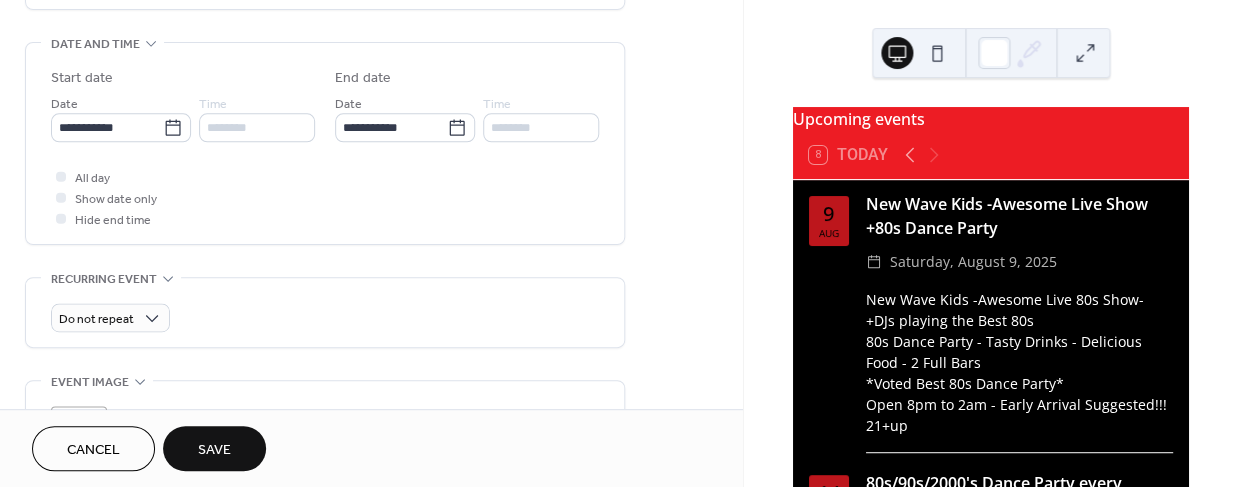 type on "**********" 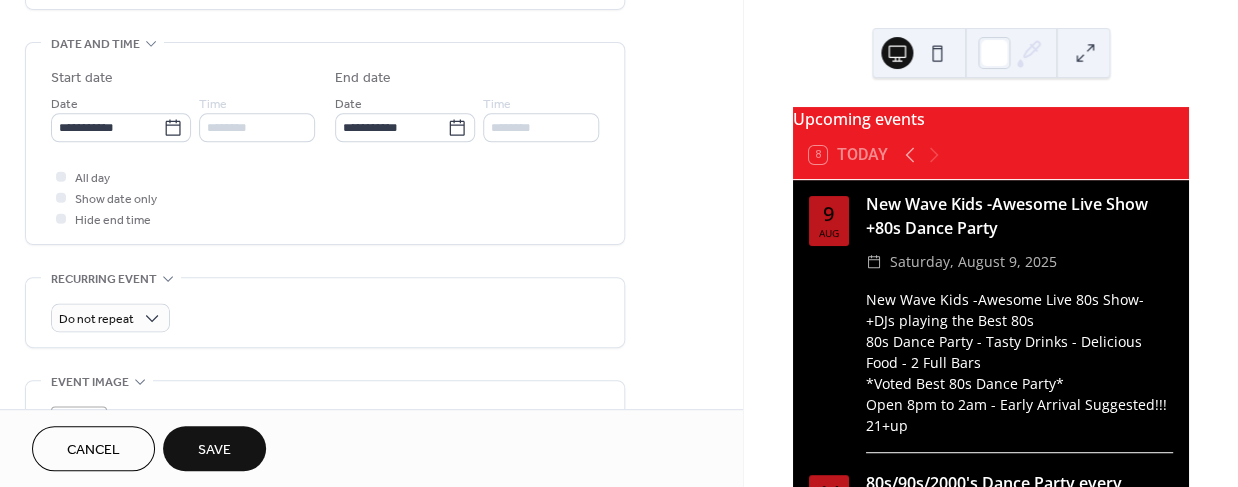 click on "Save" at bounding box center (214, 450) 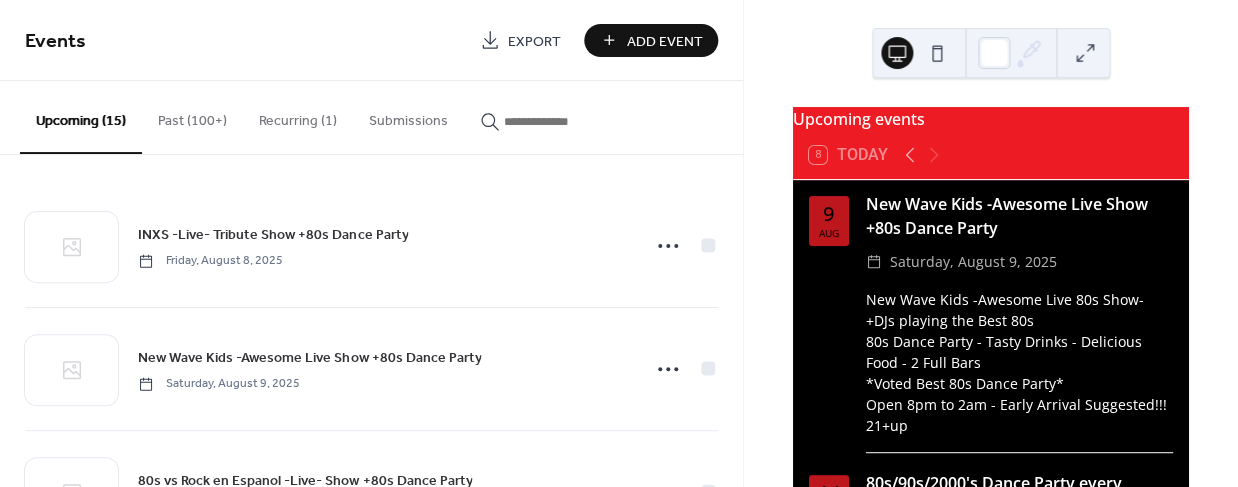 scroll, scrollTop: 1570, scrollLeft: 0, axis: vertical 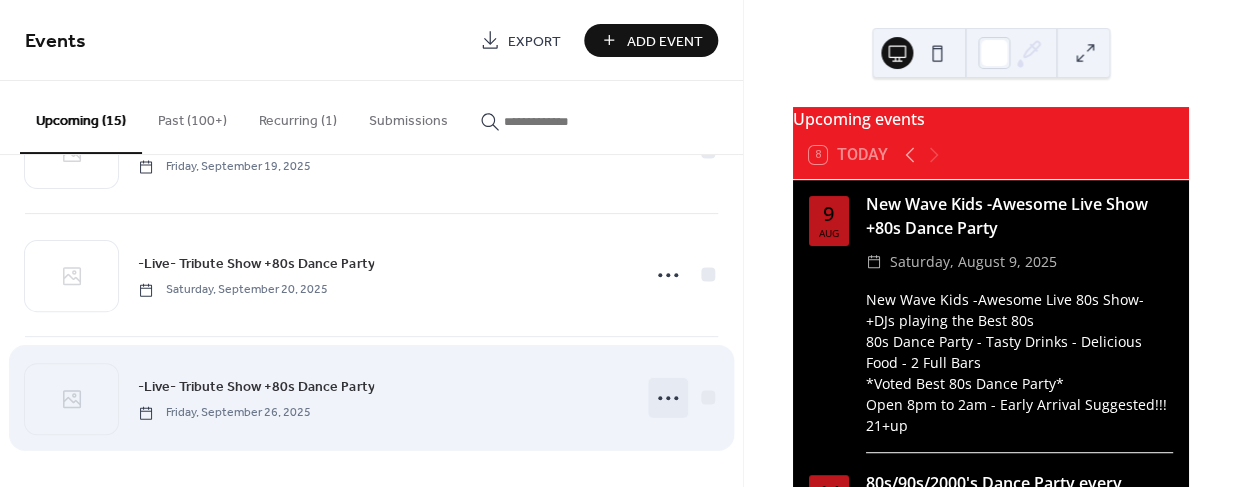click 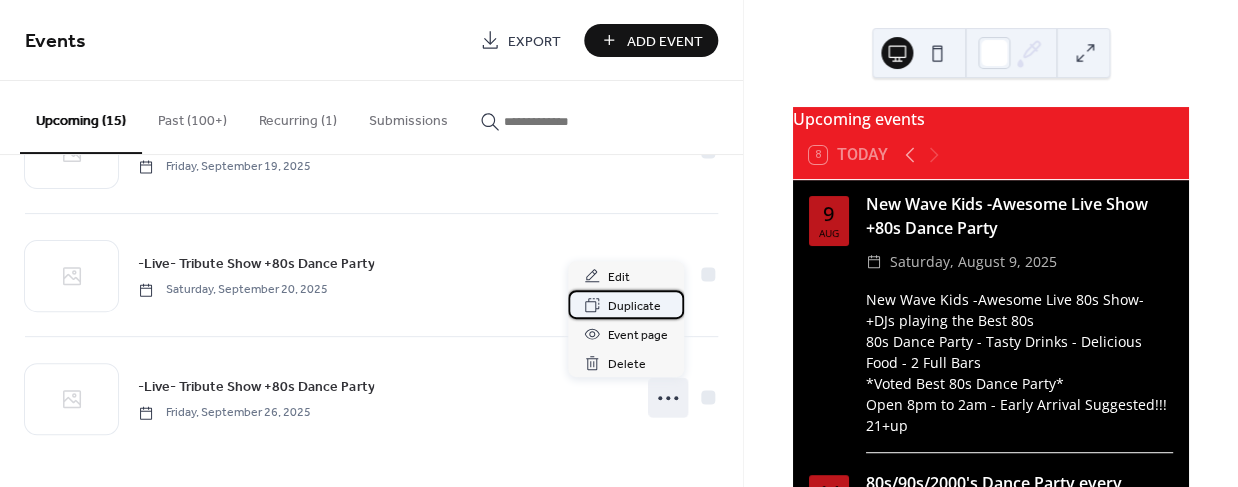 click on "Duplicate" at bounding box center (634, 306) 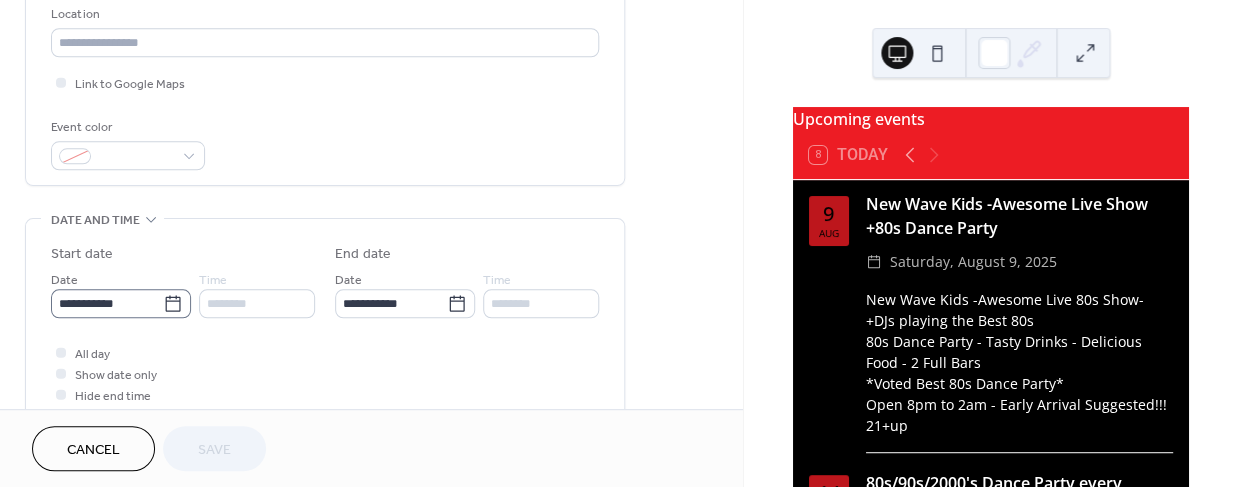 scroll, scrollTop: 433, scrollLeft: 0, axis: vertical 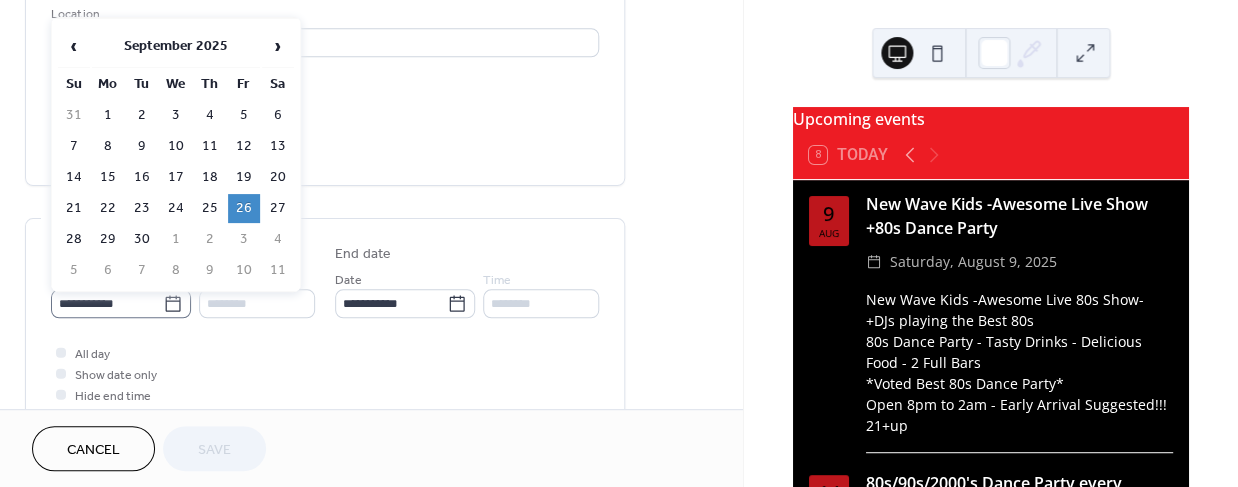 click 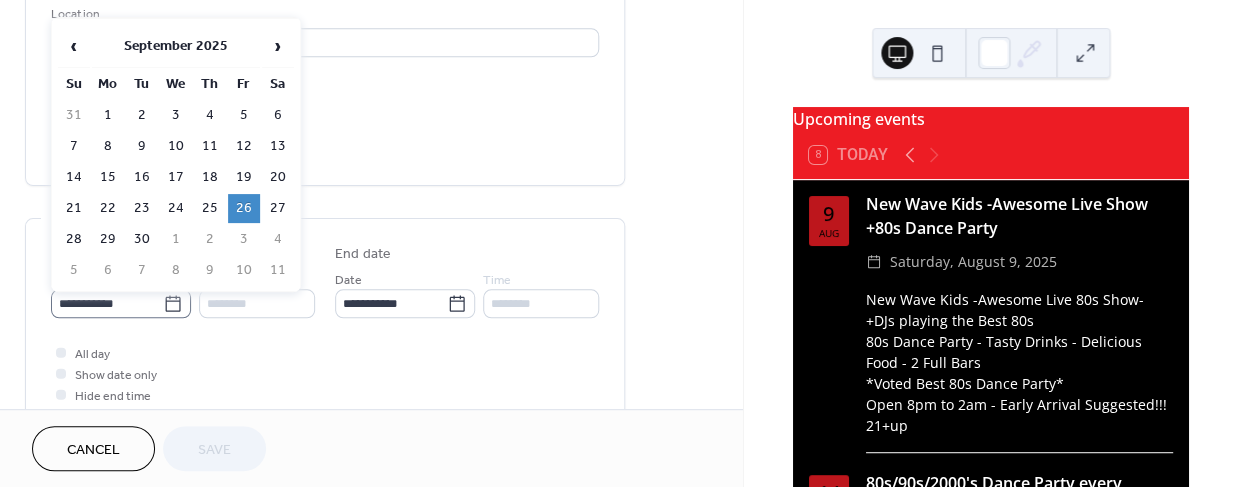 click on "**********" at bounding box center [107, 303] 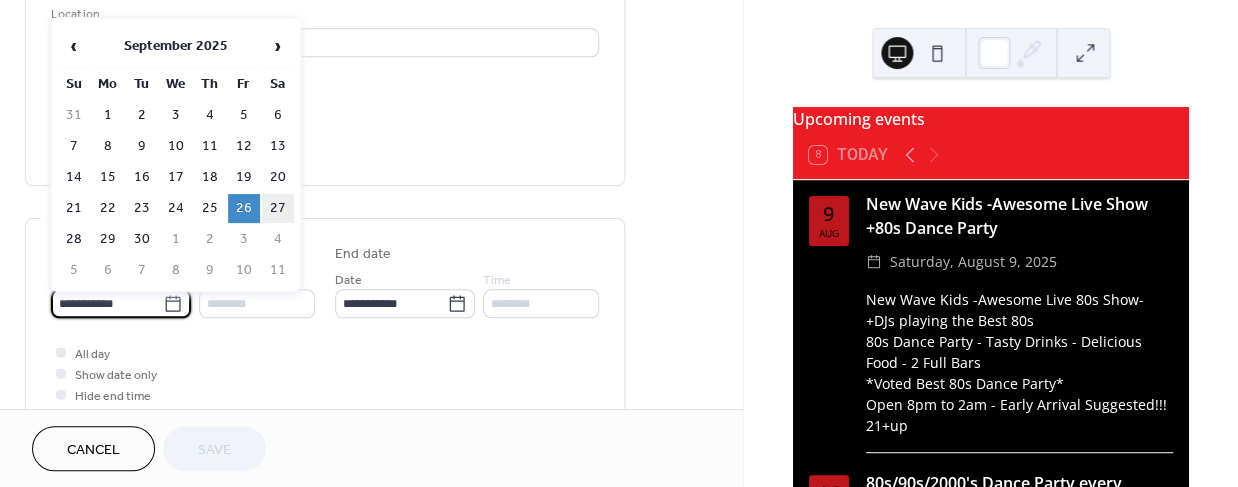 click on "27" at bounding box center (278, 208) 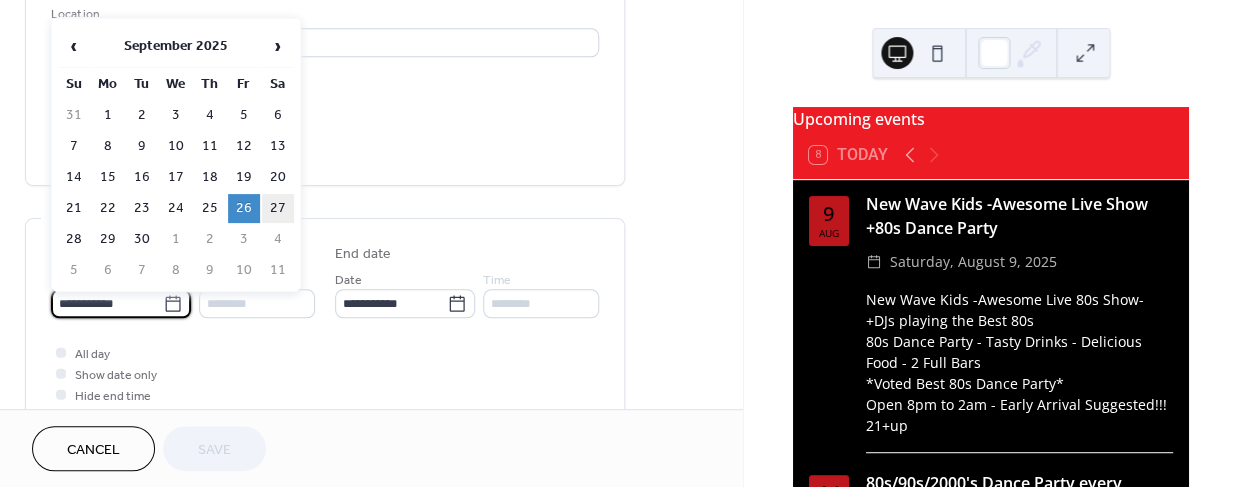 type on "**********" 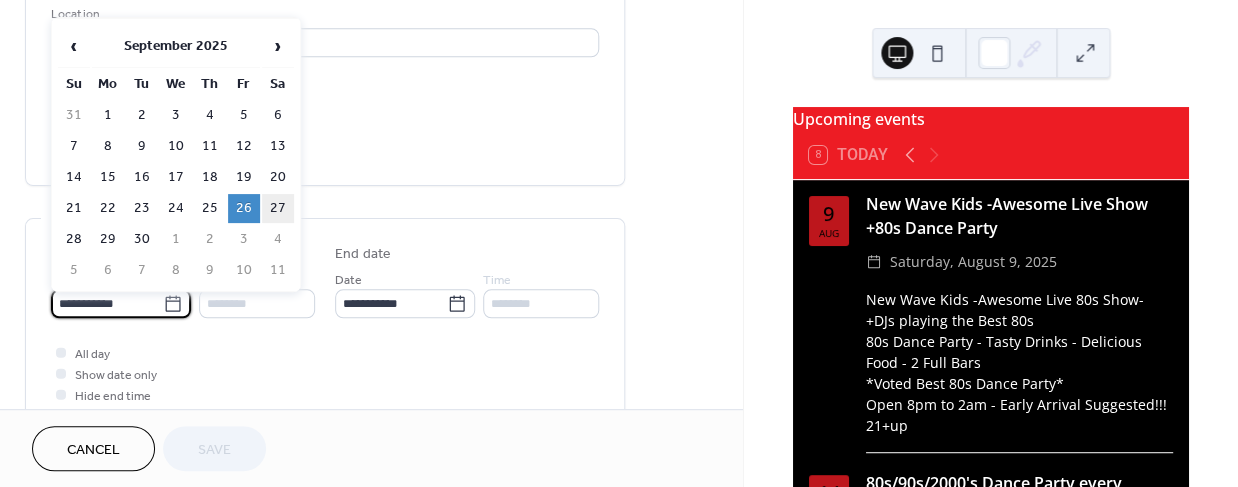 type on "**********" 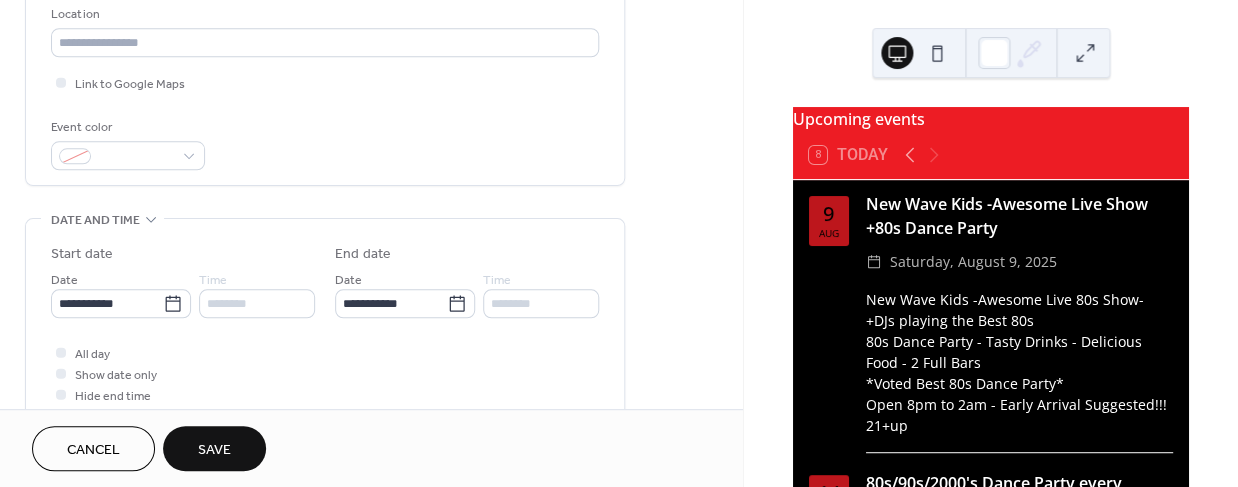 click on "Save" at bounding box center [214, 450] 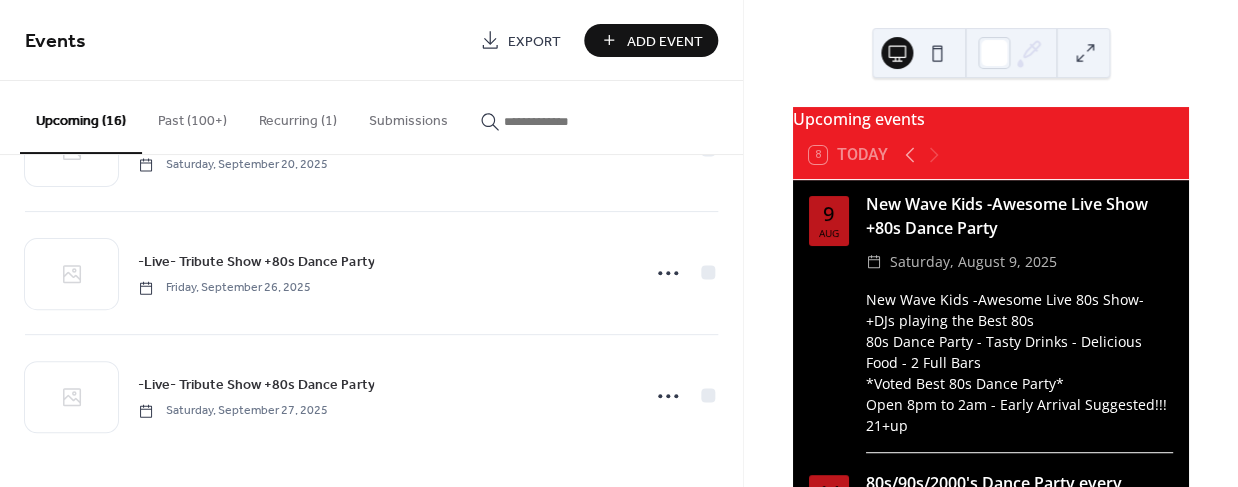 scroll, scrollTop: 1693, scrollLeft: 0, axis: vertical 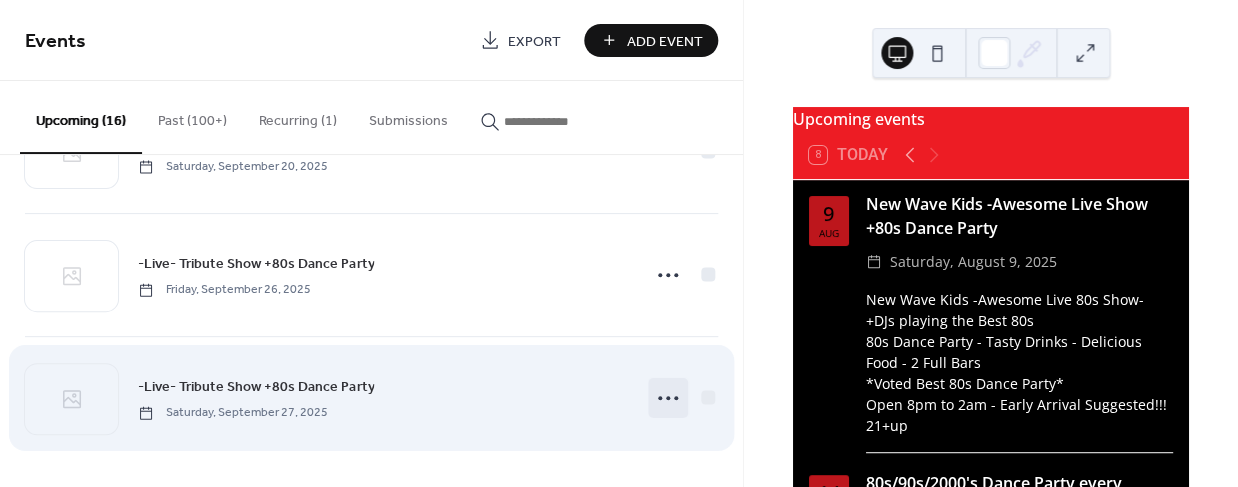 click 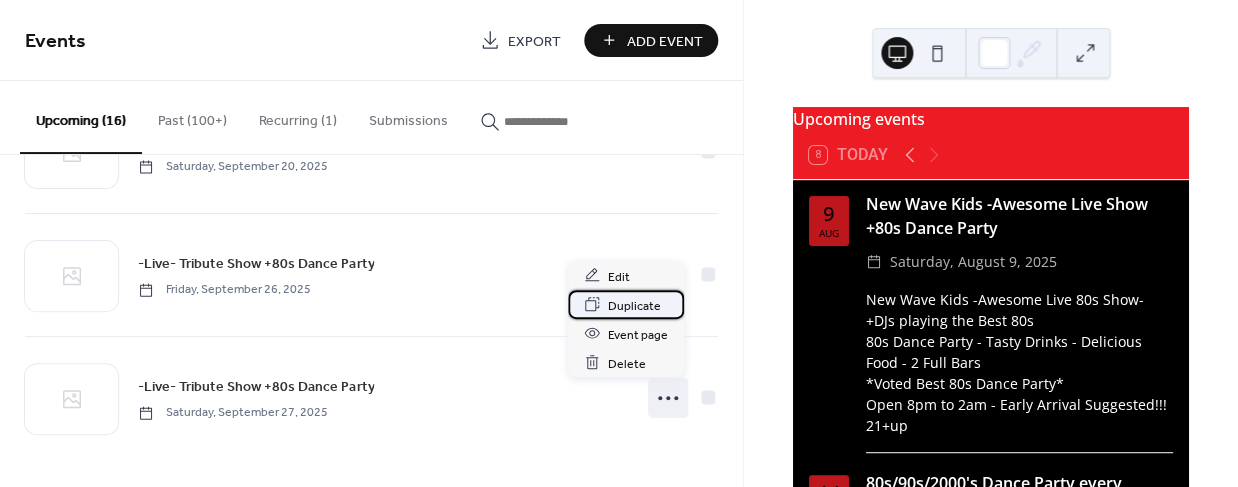 click on "Duplicate" at bounding box center [634, 305] 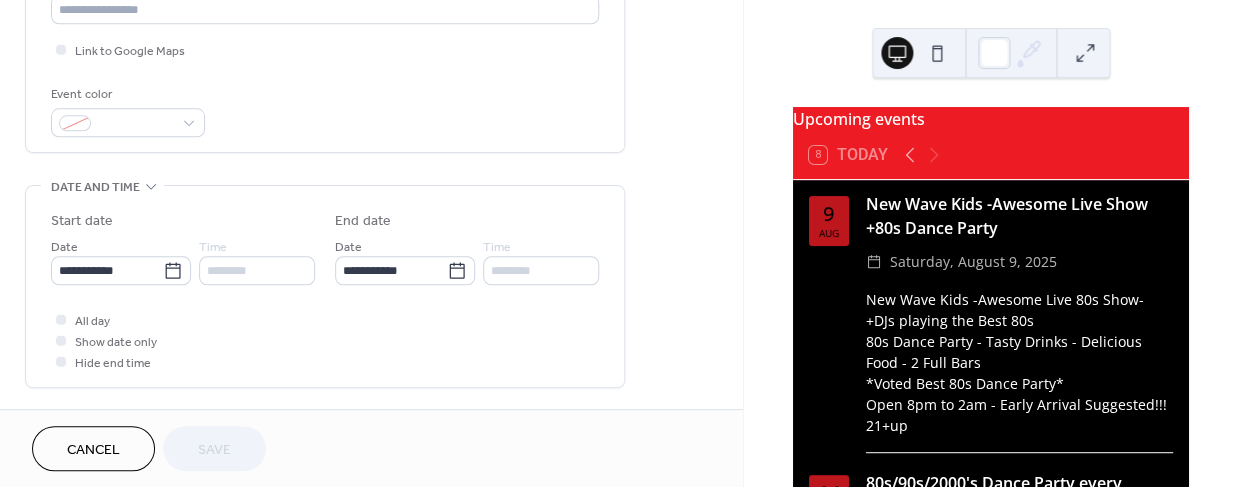 scroll, scrollTop: 517, scrollLeft: 0, axis: vertical 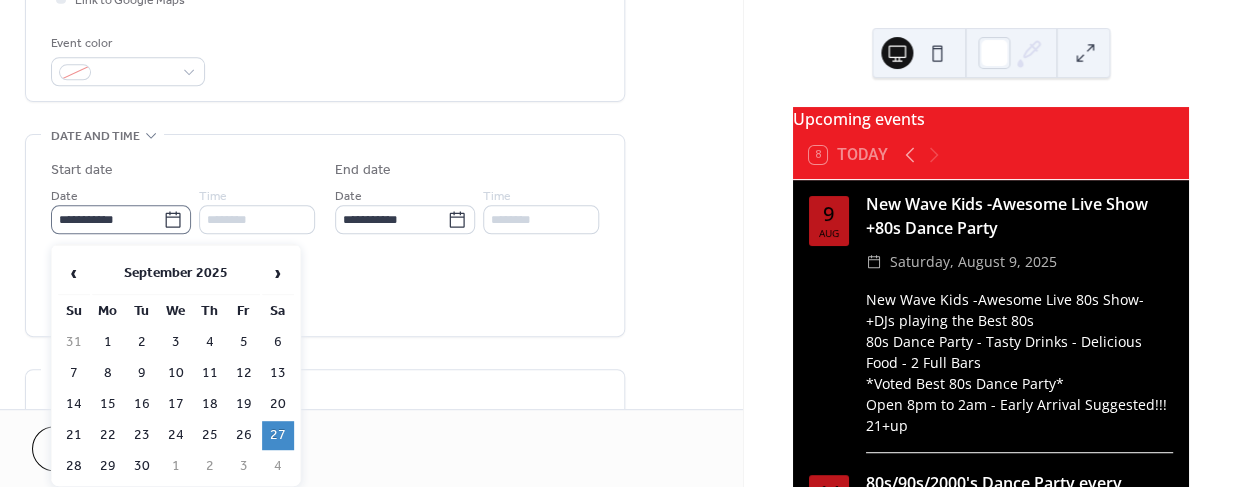 click 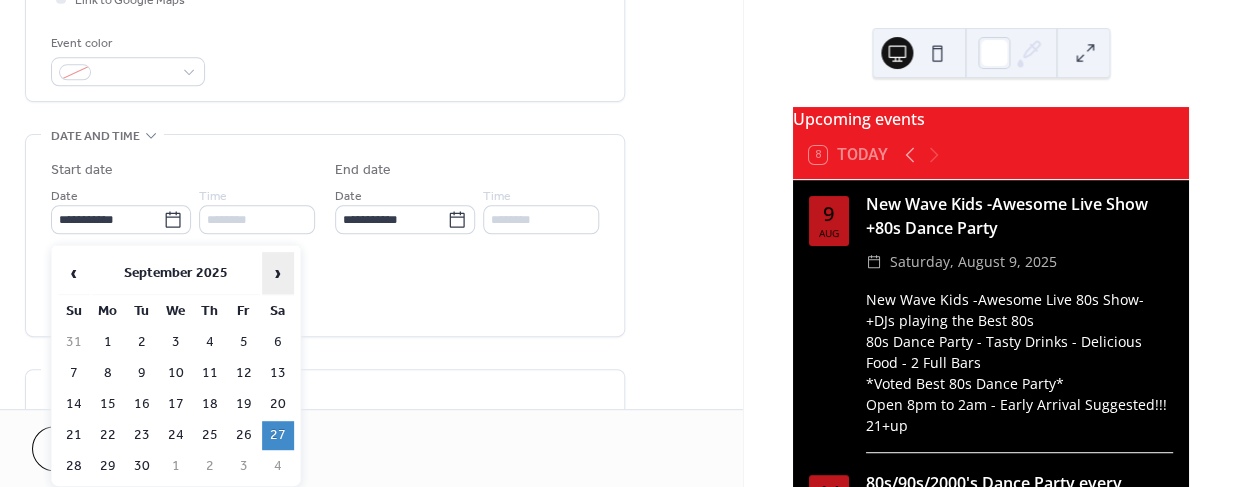 click on "›" at bounding box center [278, 273] 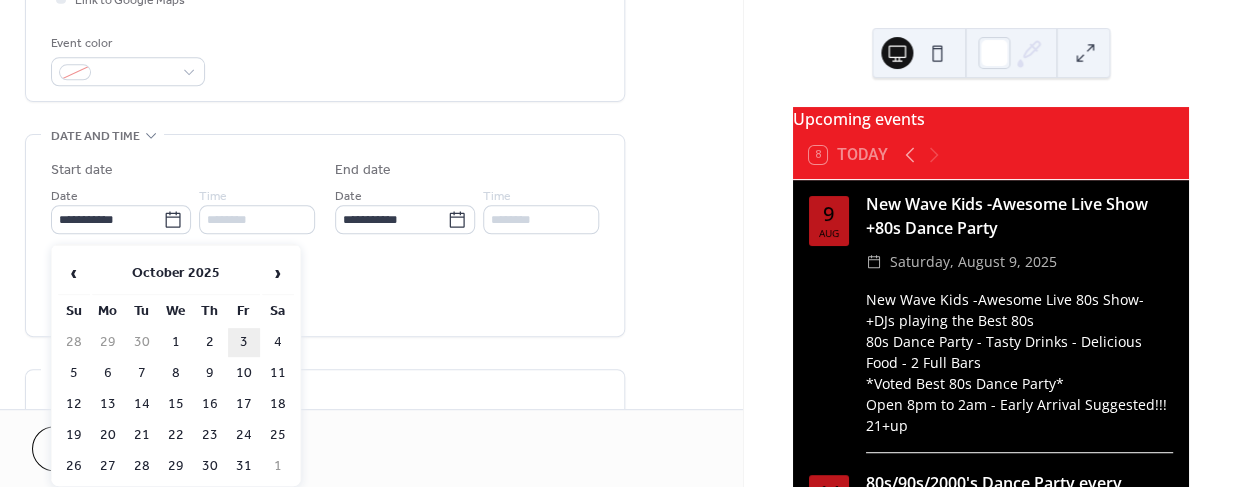 click on "3" at bounding box center [244, 342] 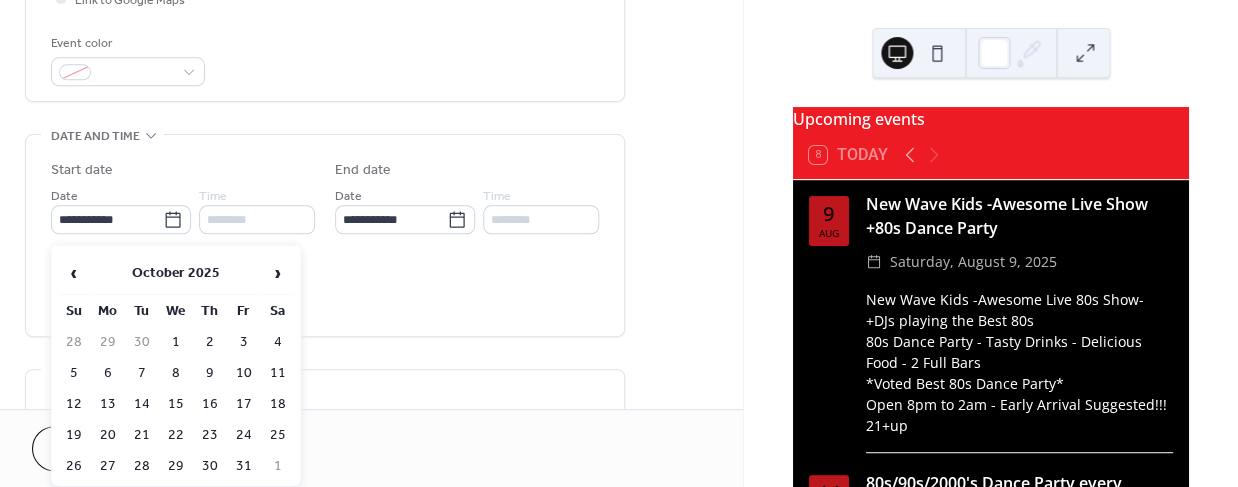 type on "**********" 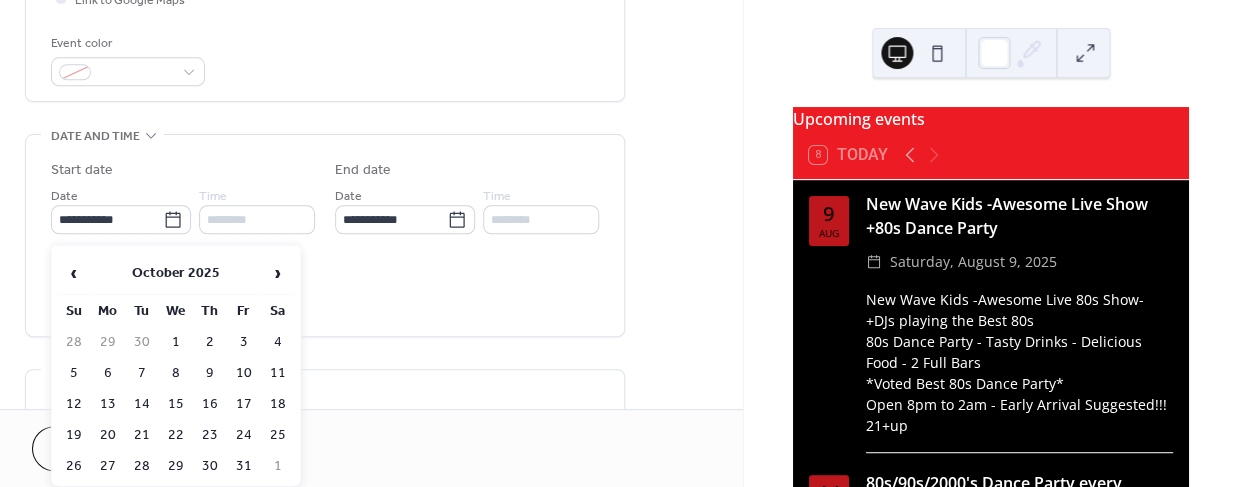 type on "**********" 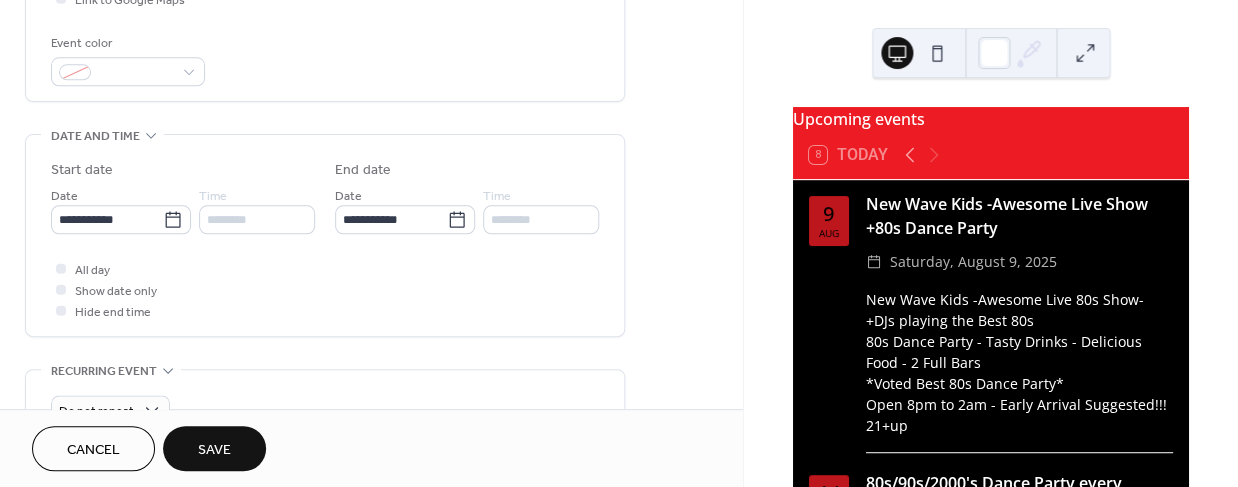 click on "Save" at bounding box center (214, 450) 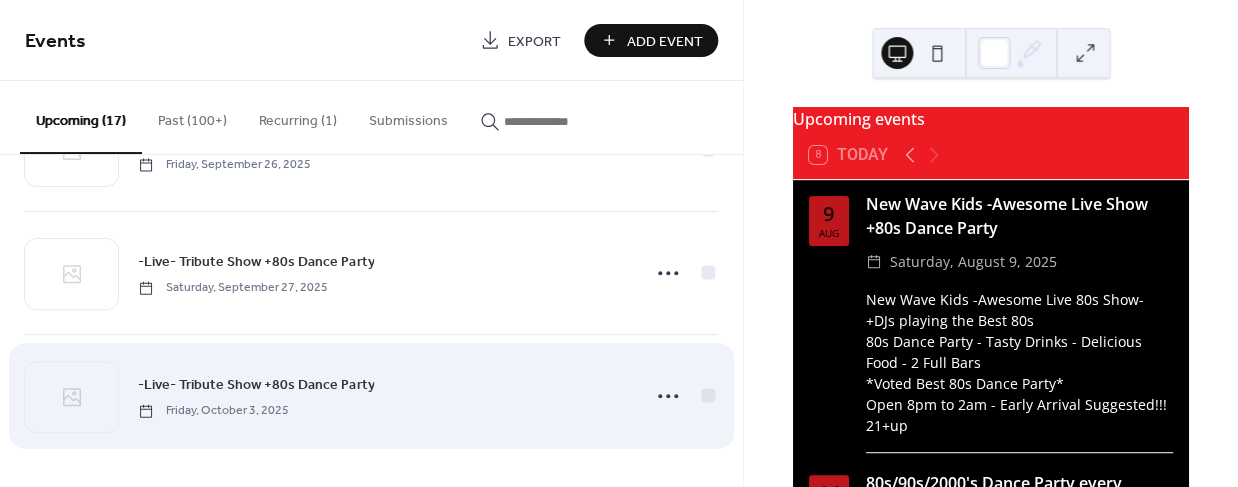 scroll, scrollTop: 1816, scrollLeft: 0, axis: vertical 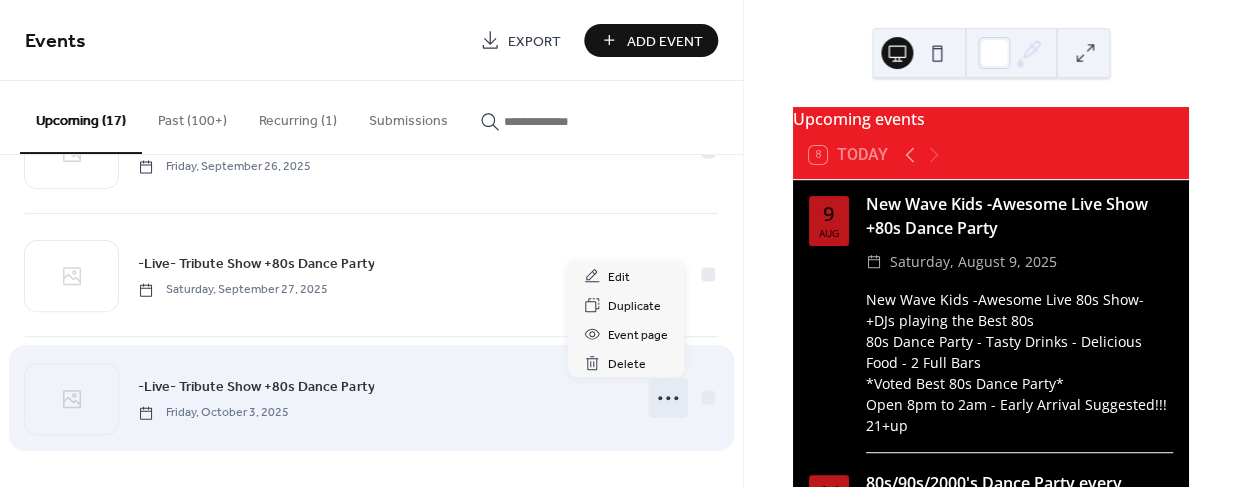 click 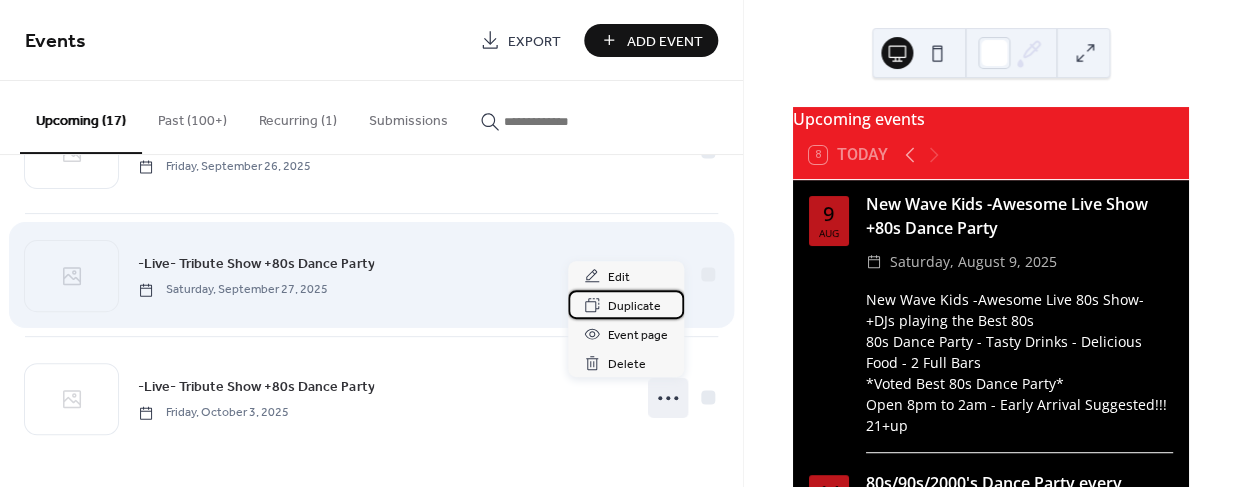 click on "Duplicate" at bounding box center (634, 306) 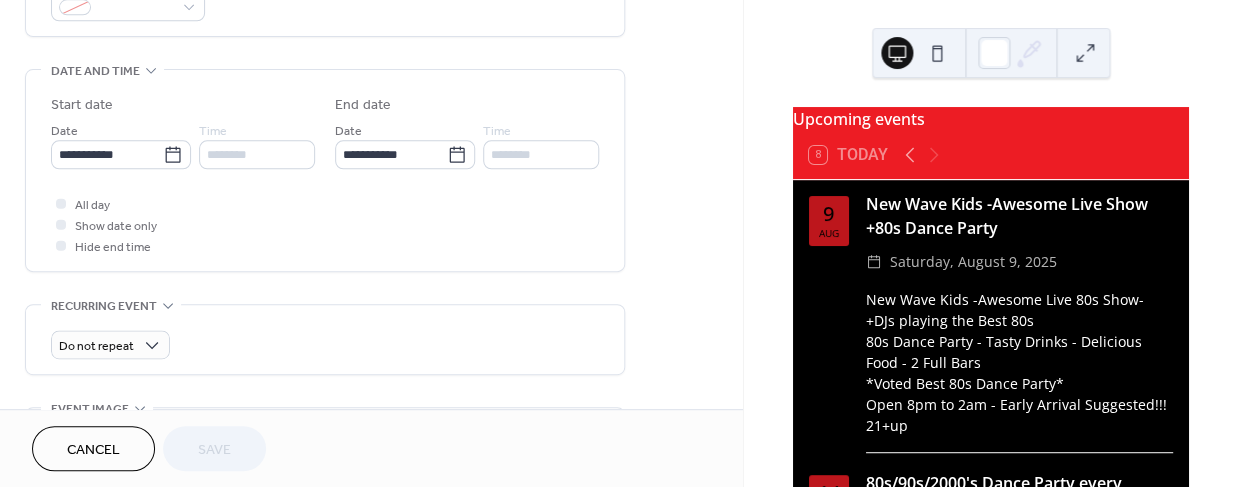 scroll, scrollTop: 576, scrollLeft: 0, axis: vertical 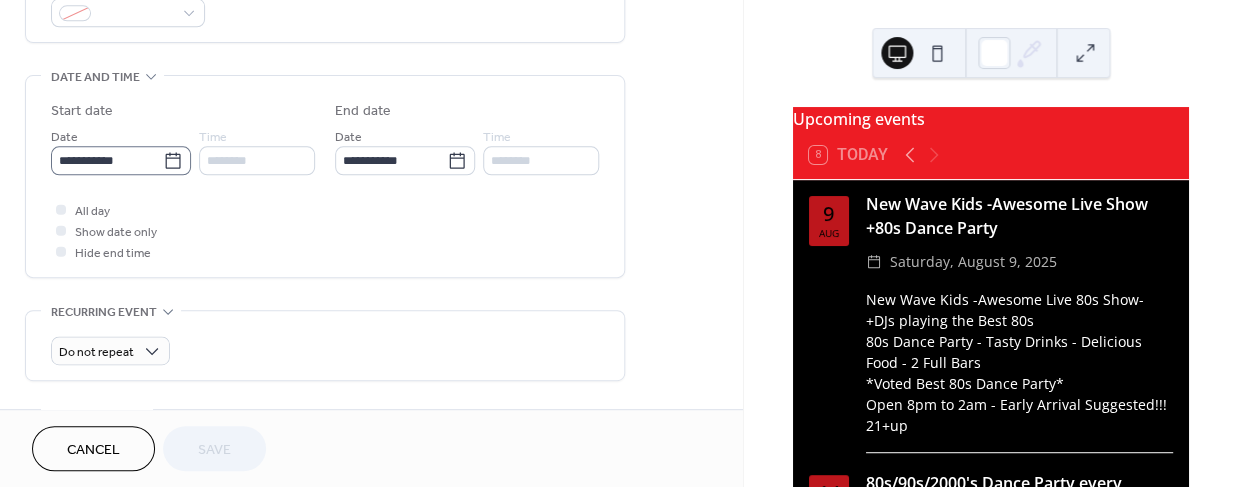 click 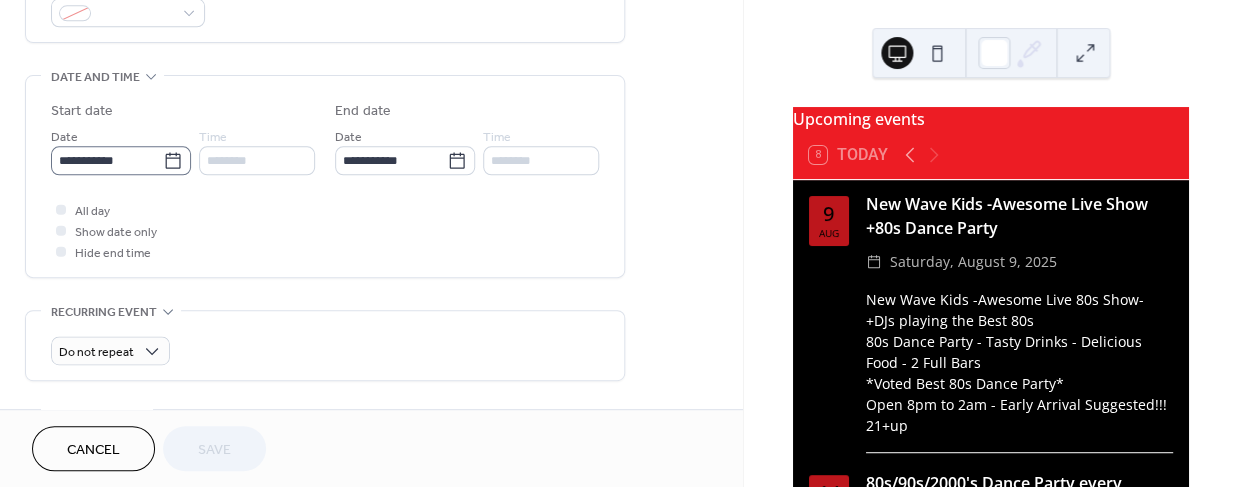 click on "**********" at bounding box center [107, 160] 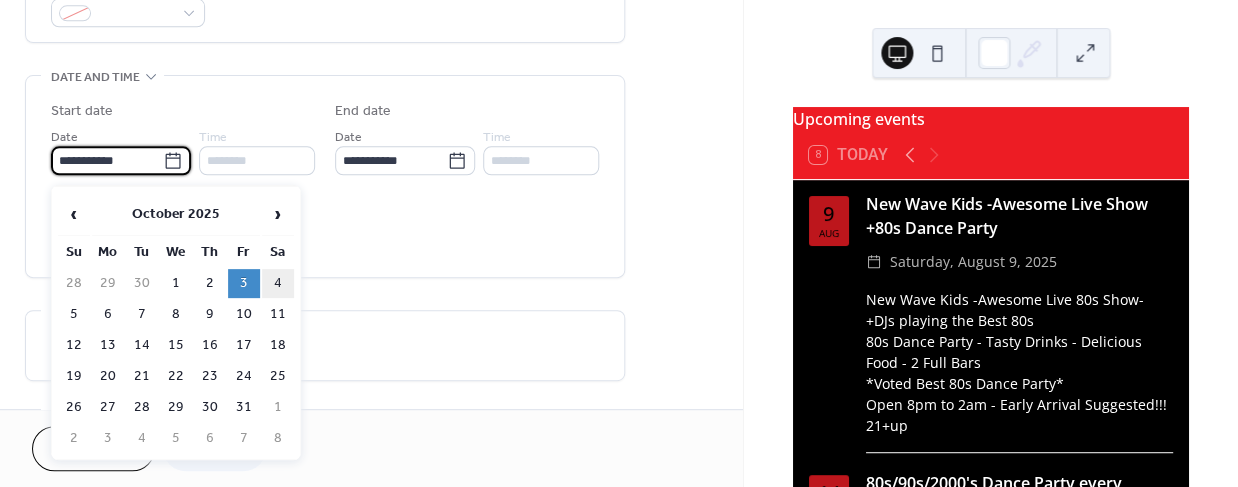 click on "4" at bounding box center (278, 283) 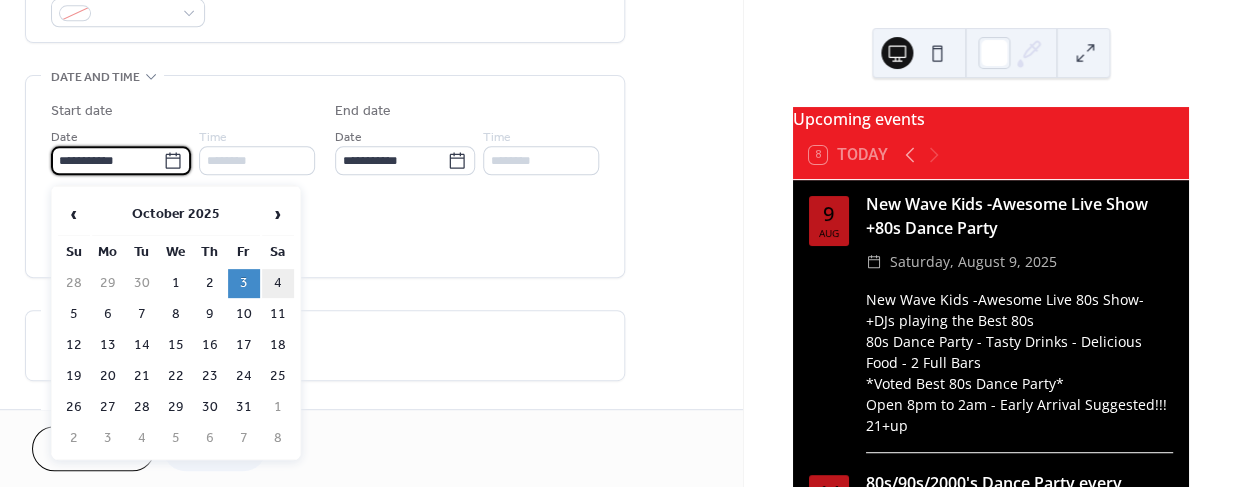 type on "**********" 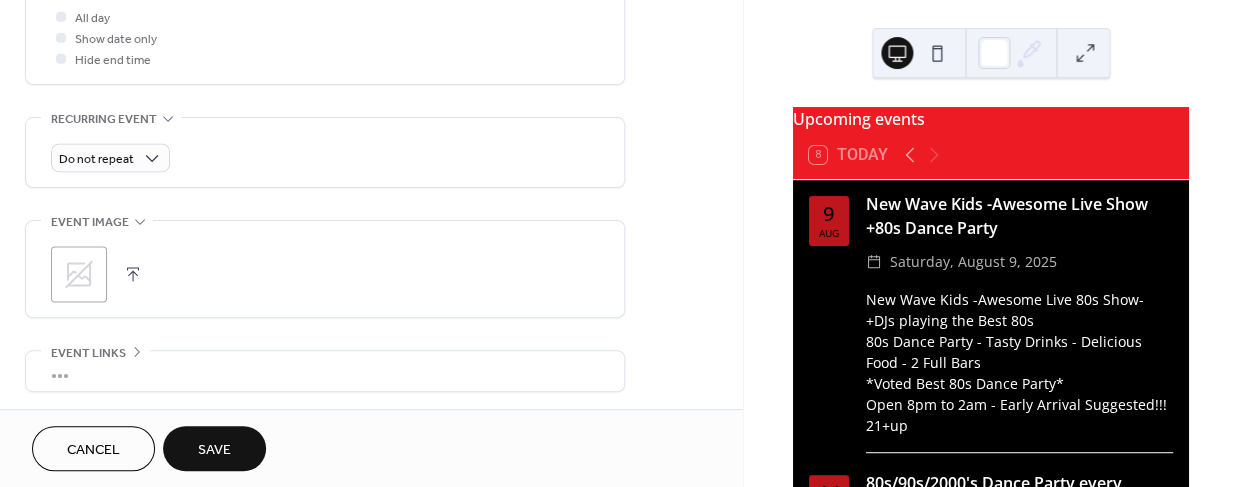 scroll, scrollTop: 776, scrollLeft: 0, axis: vertical 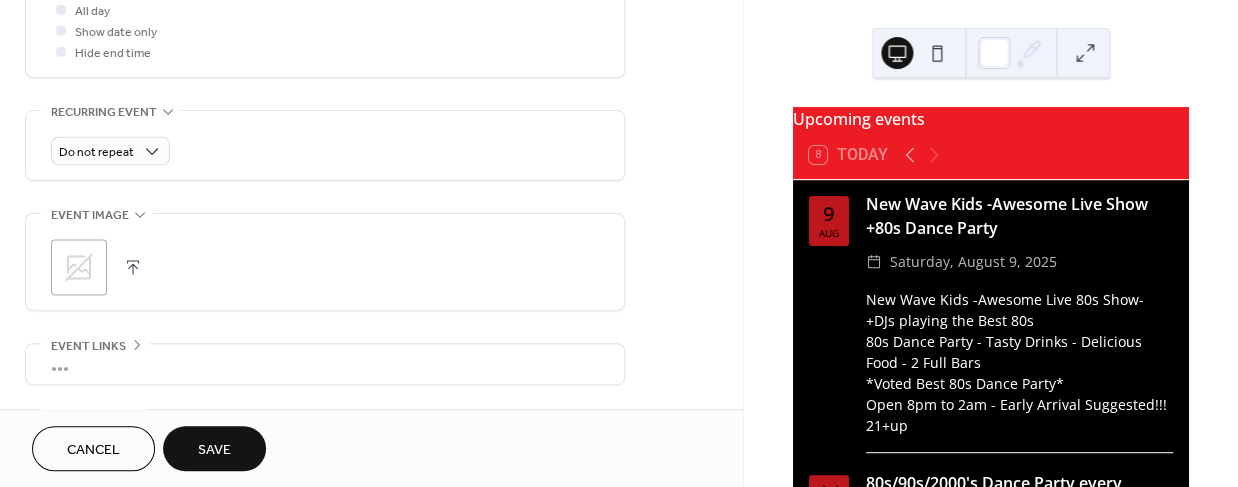 click on "Save" at bounding box center [214, 450] 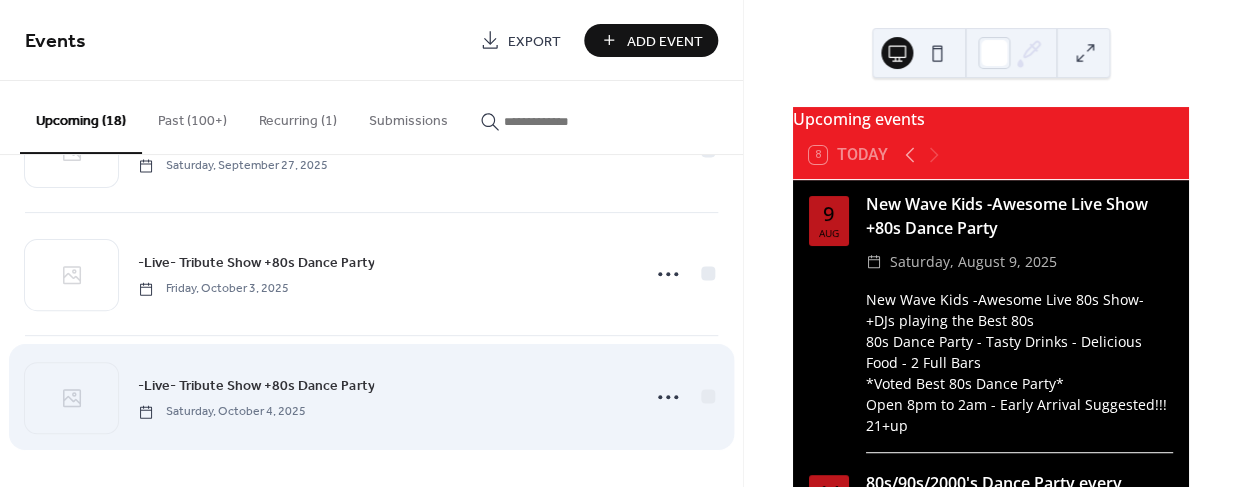 scroll, scrollTop: 1939, scrollLeft: 0, axis: vertical 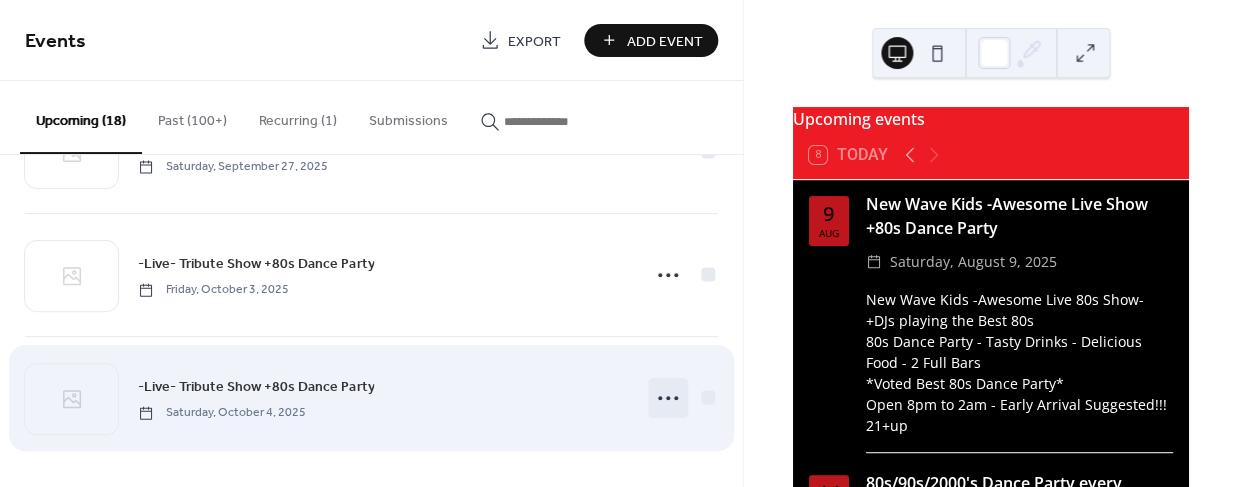 click 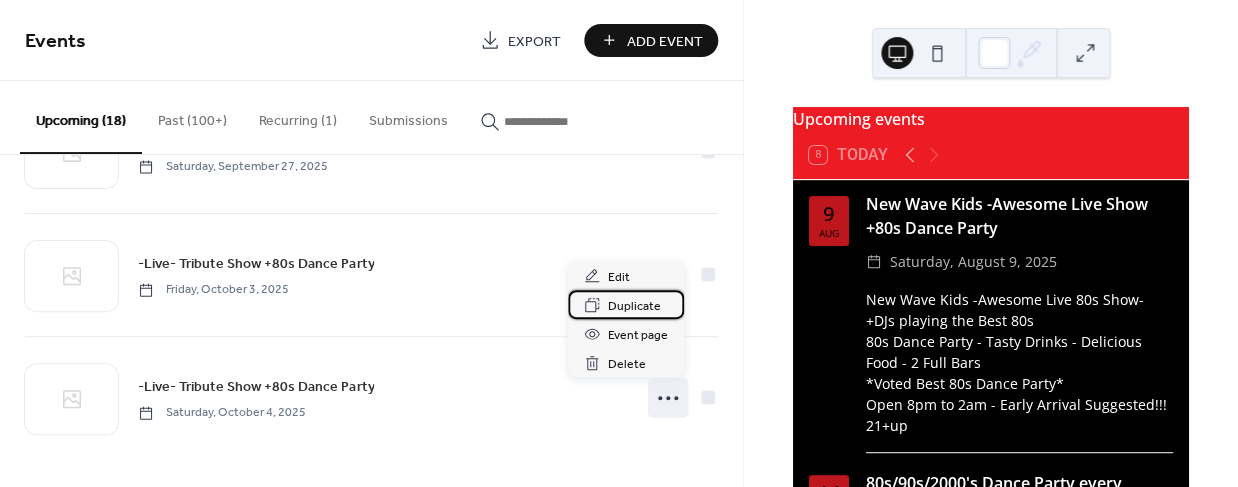 click on "Duplicate" at bounding box center (634, 306) 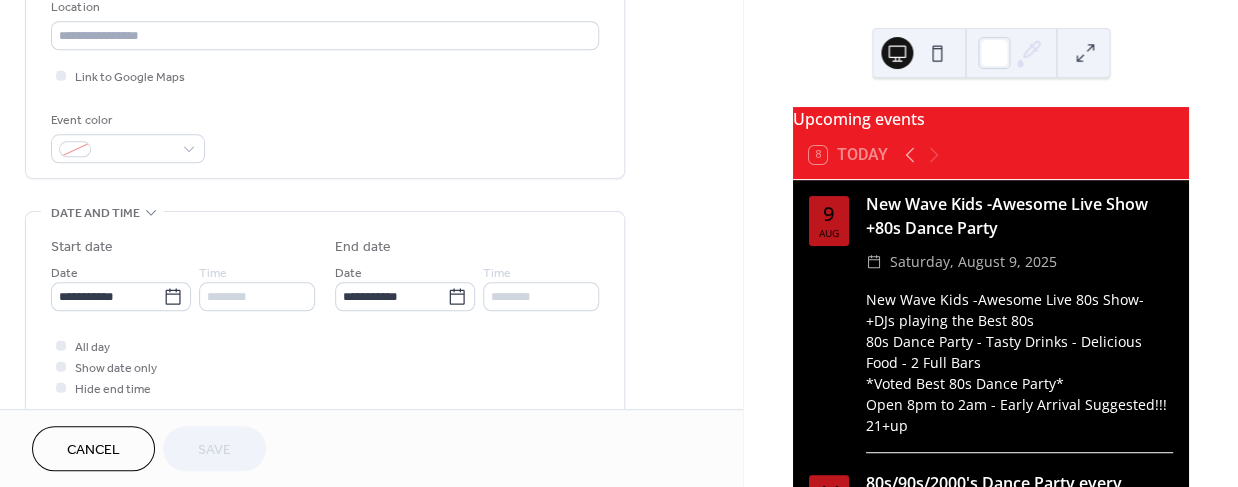 scroll, scrollTop: 447, scrollLeft: 0, axis: vertical 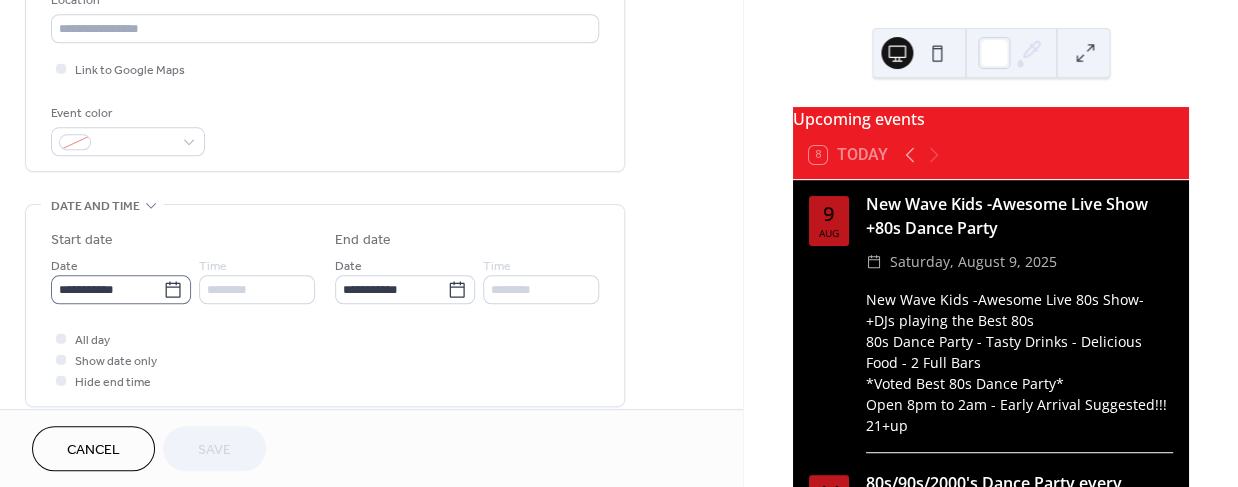 click 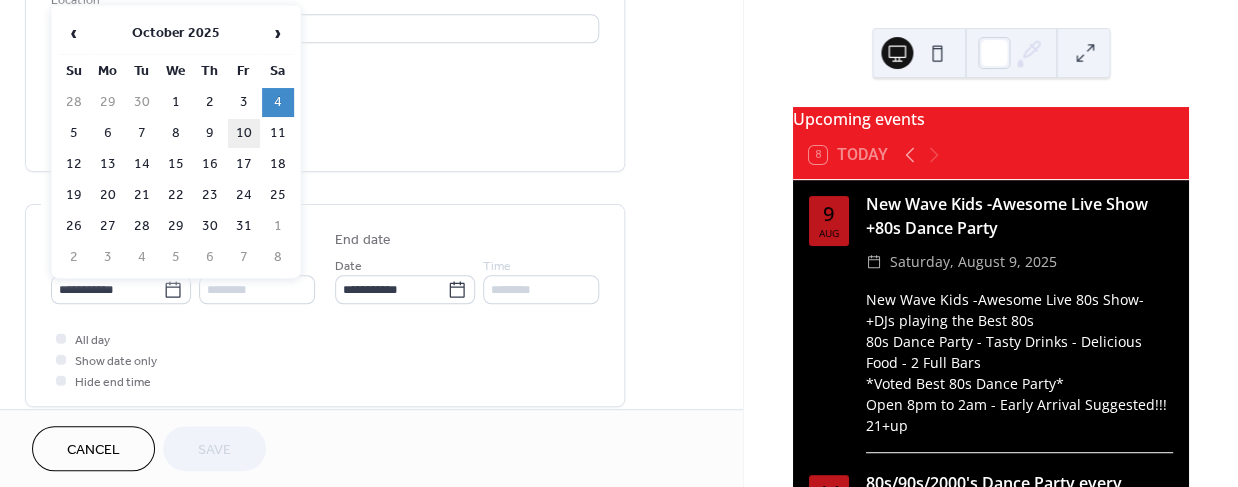 click on "10" at bounding box center (244, 133) 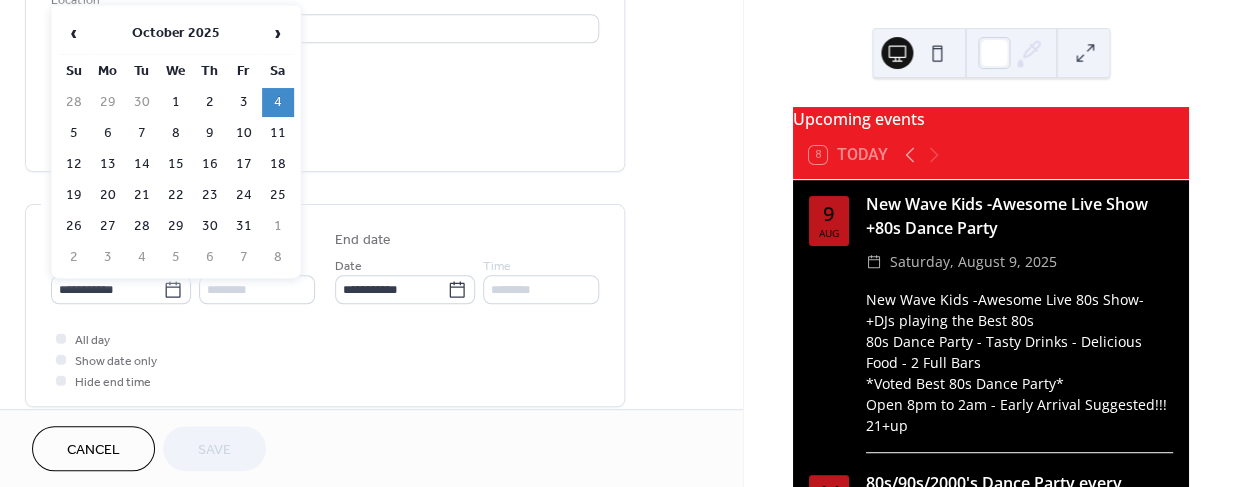 type on "**********" 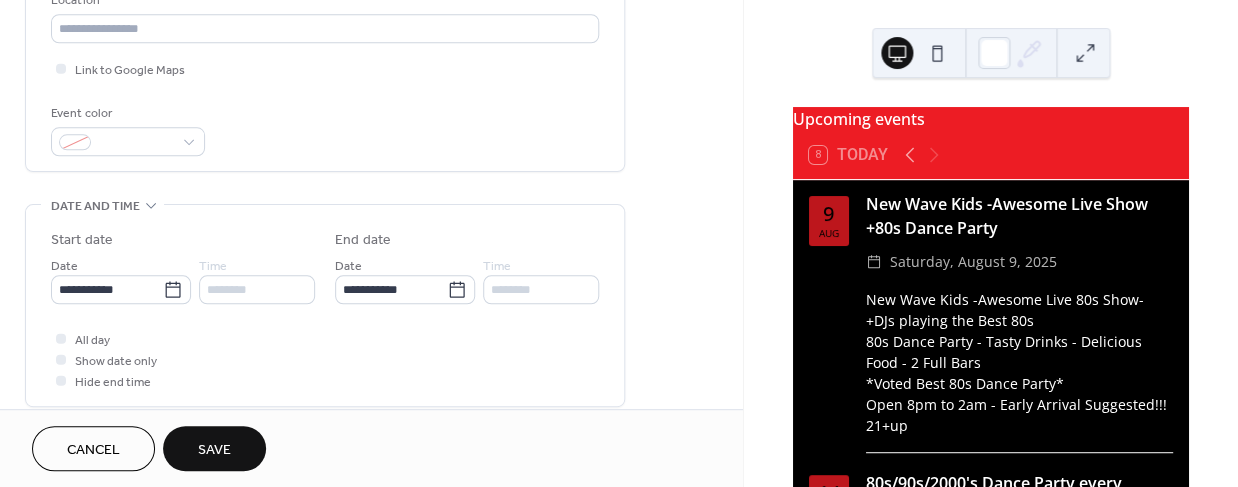 click on "Save" at bounding box center [214, 448] 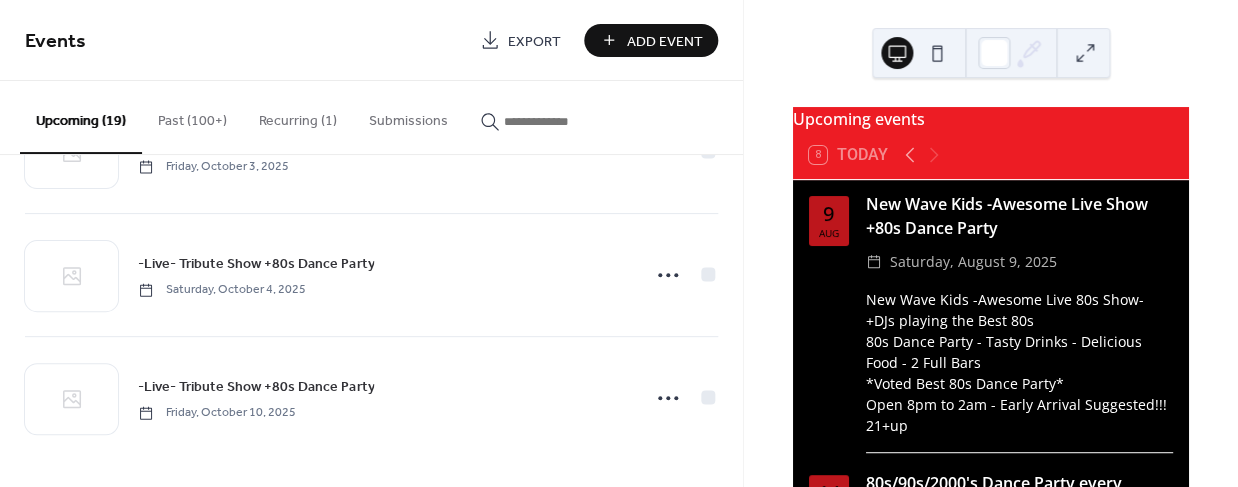 scroll, scrollTop: 2062, scrollLeft: 0, axis: vertical 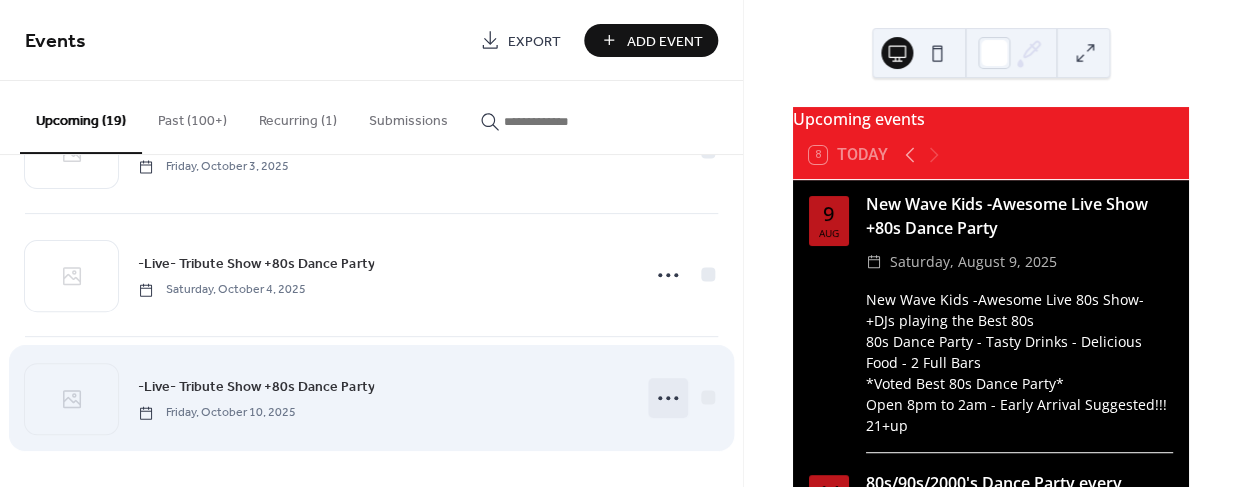 click 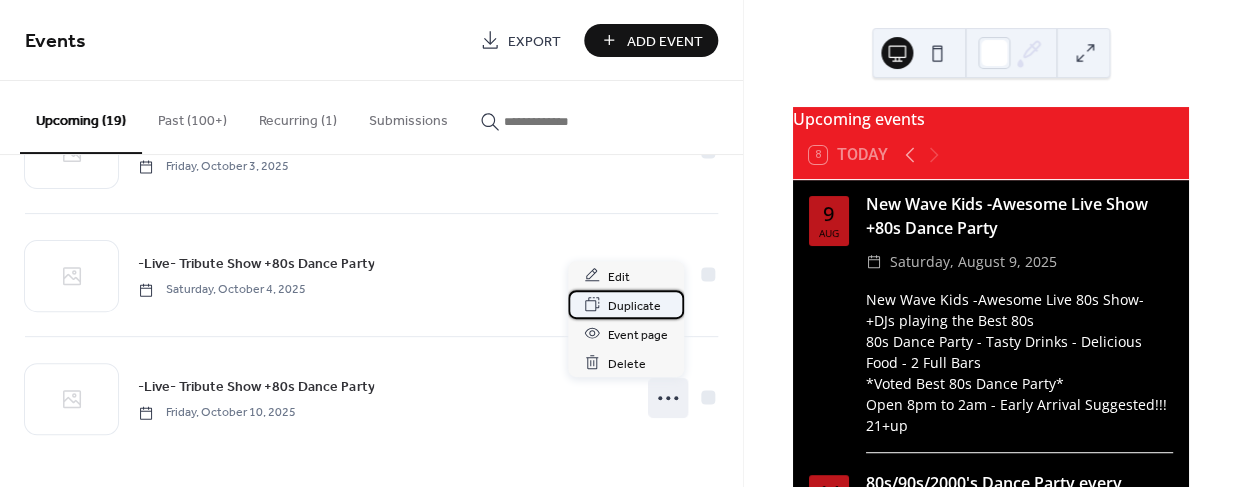 click on "Duplicate" at bounding box center (634, 305) 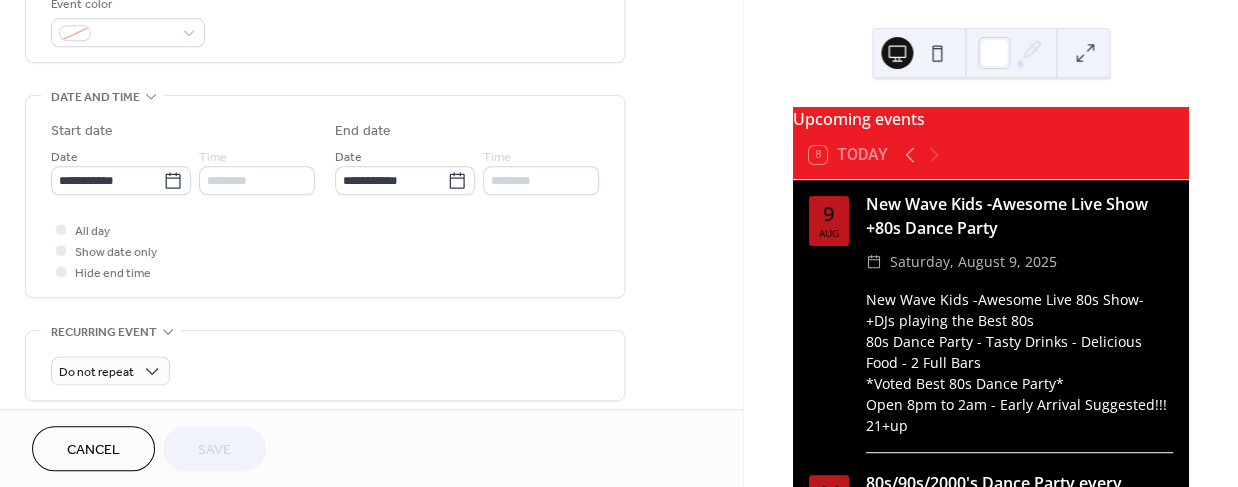 scroll, scrollTop: 559, scrollLeft: 0, axis: vertical 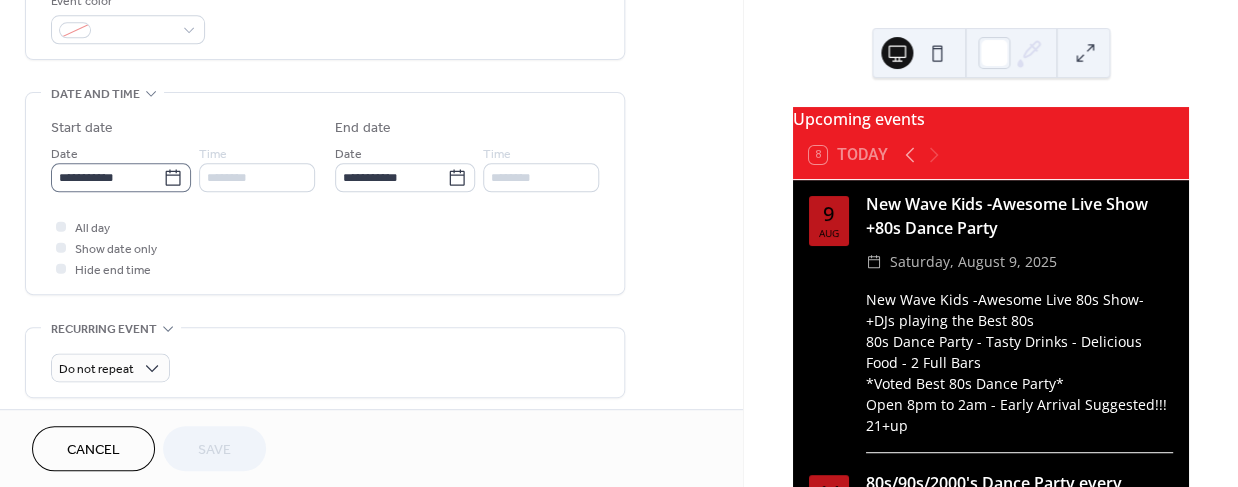 click 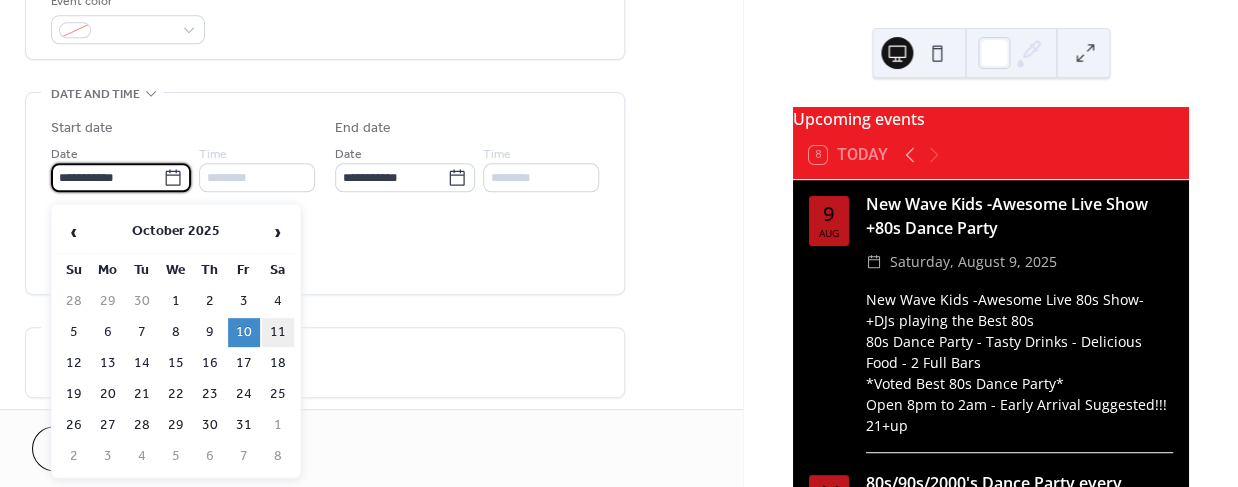 click on "11" at bounding box center (278, 332) 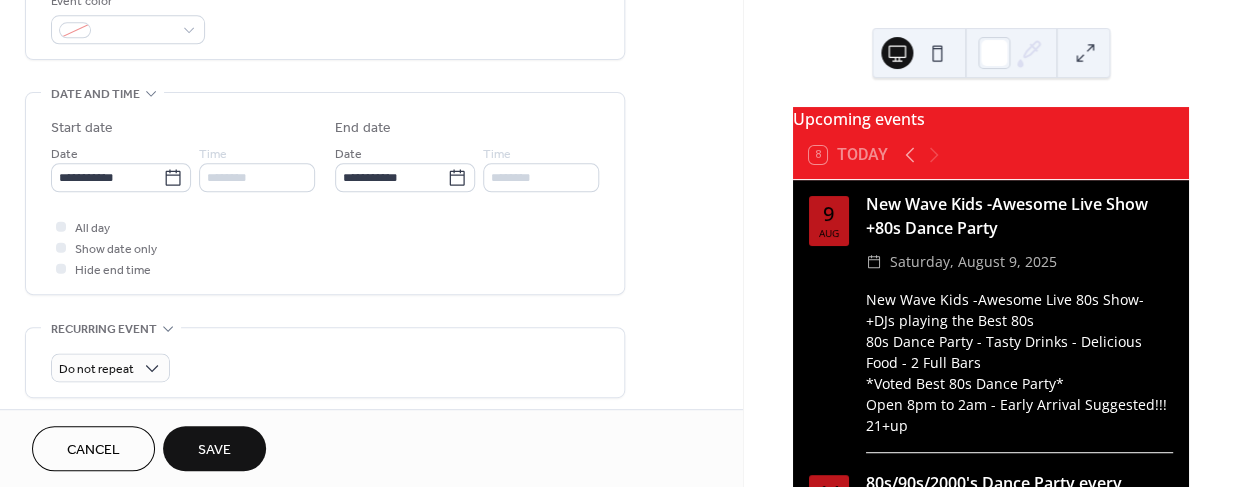 type on "**********" 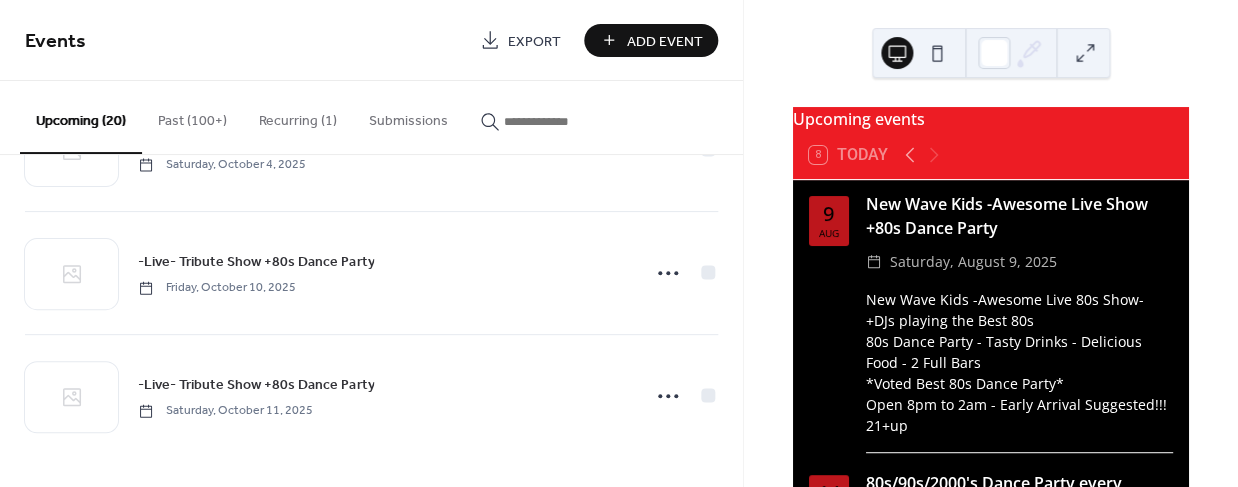scroll, scrollTop: 2185, scrollLeft: 0, axis: vertical 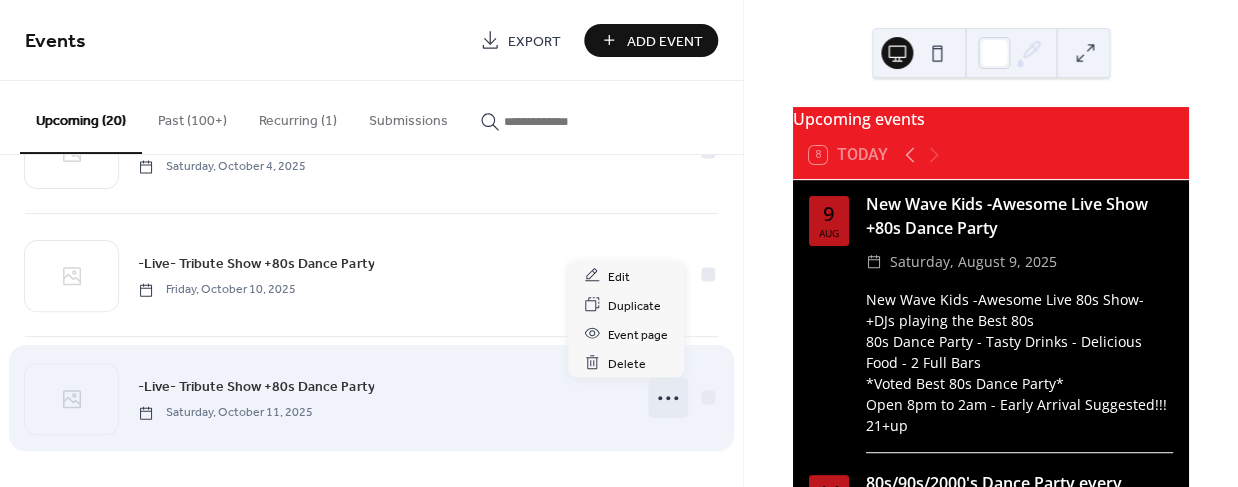 click 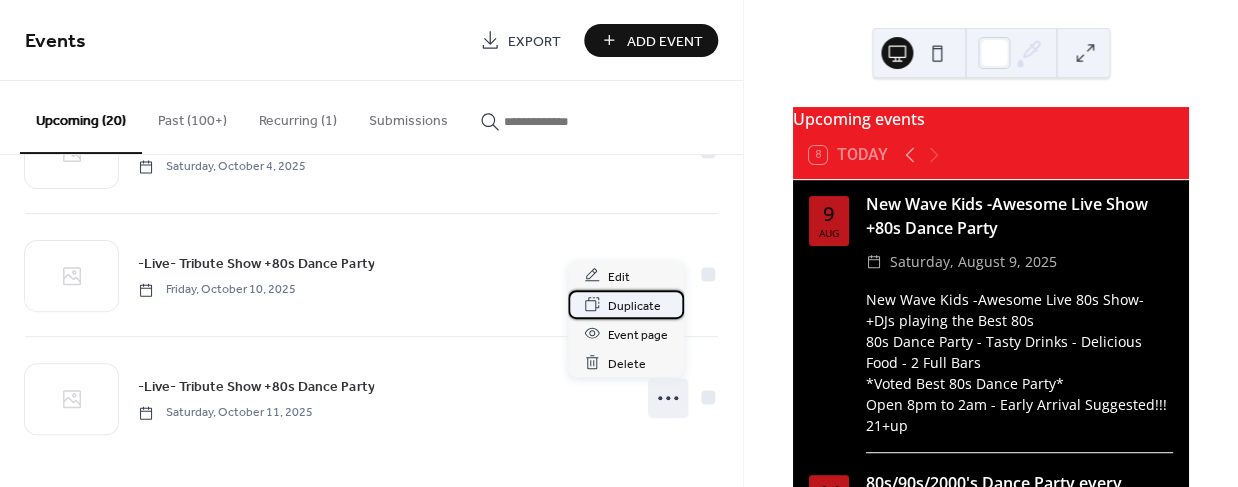 click on "Duplicate" at bounding box center [634, 305] 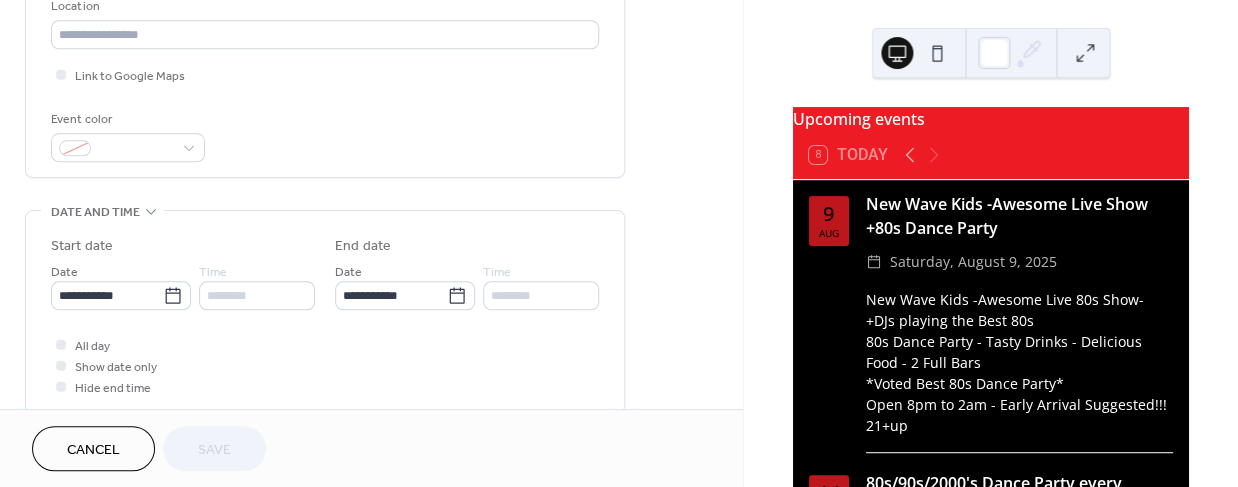 scroll, scrollTop: 444, scrollLeft: 0, axis: vertical 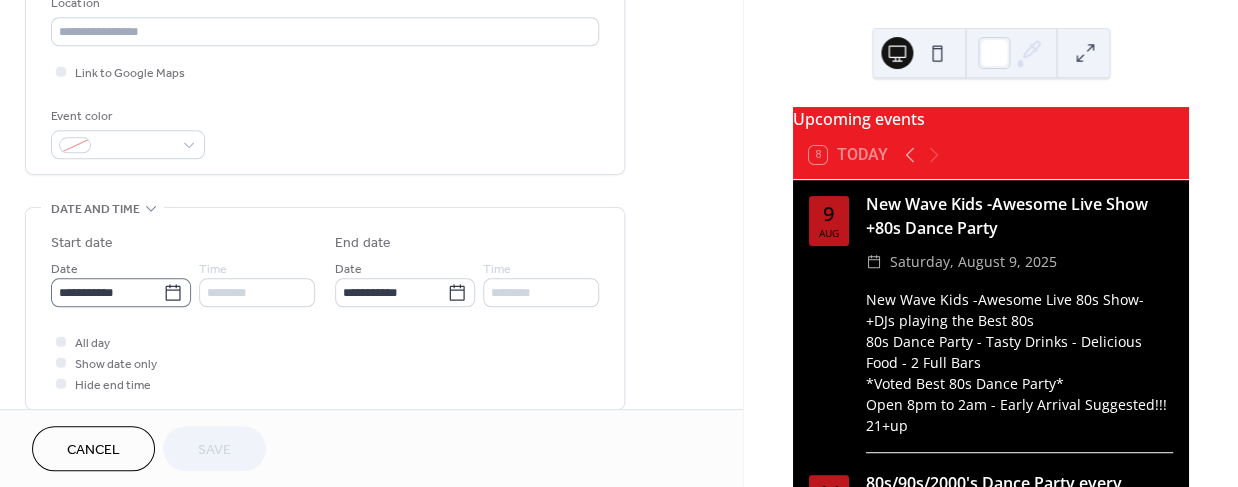 click 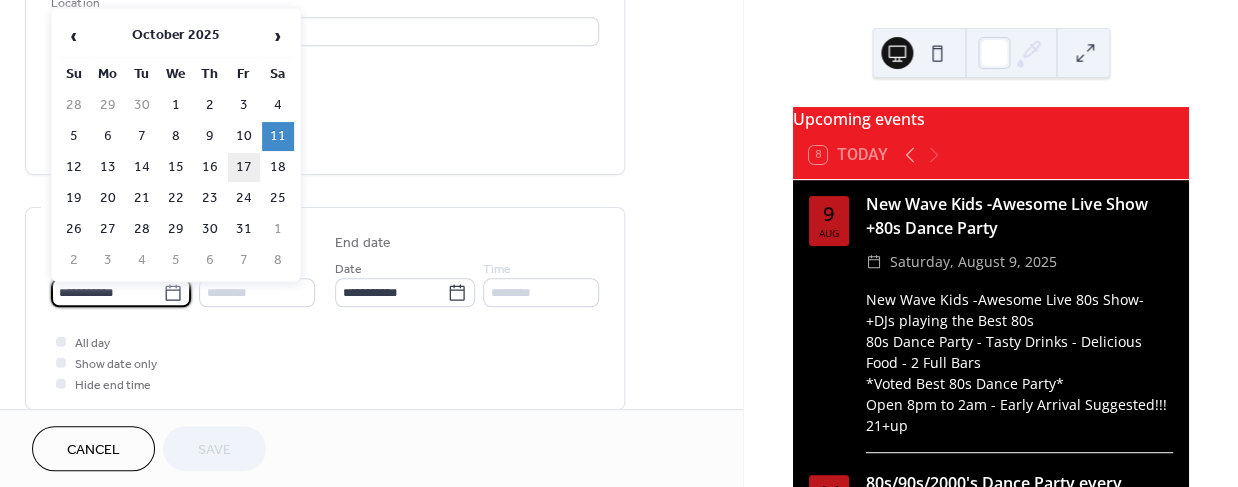 click on "17" at bounding box center (244, 167) 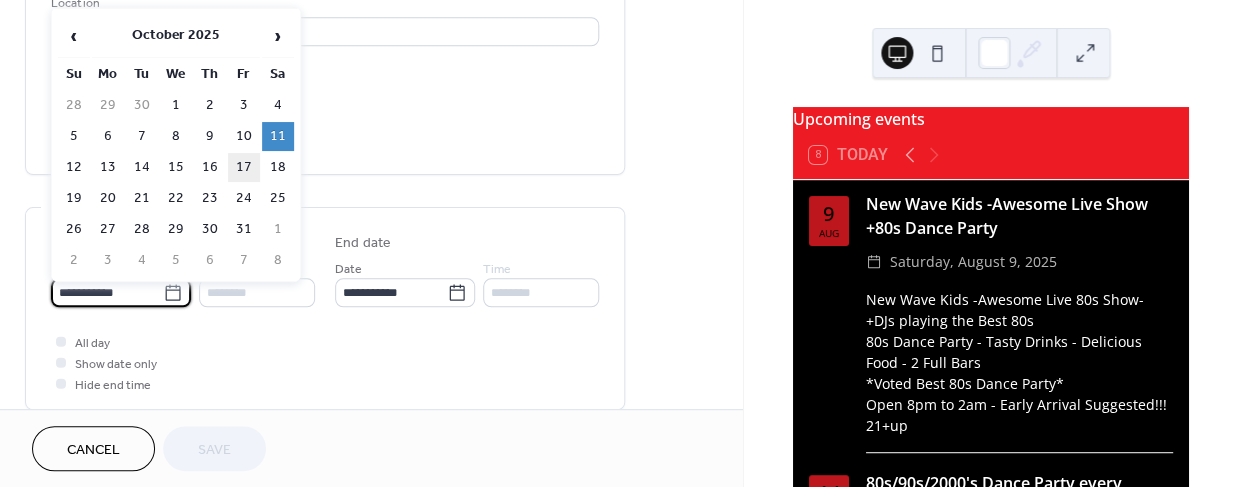 type on "**********" 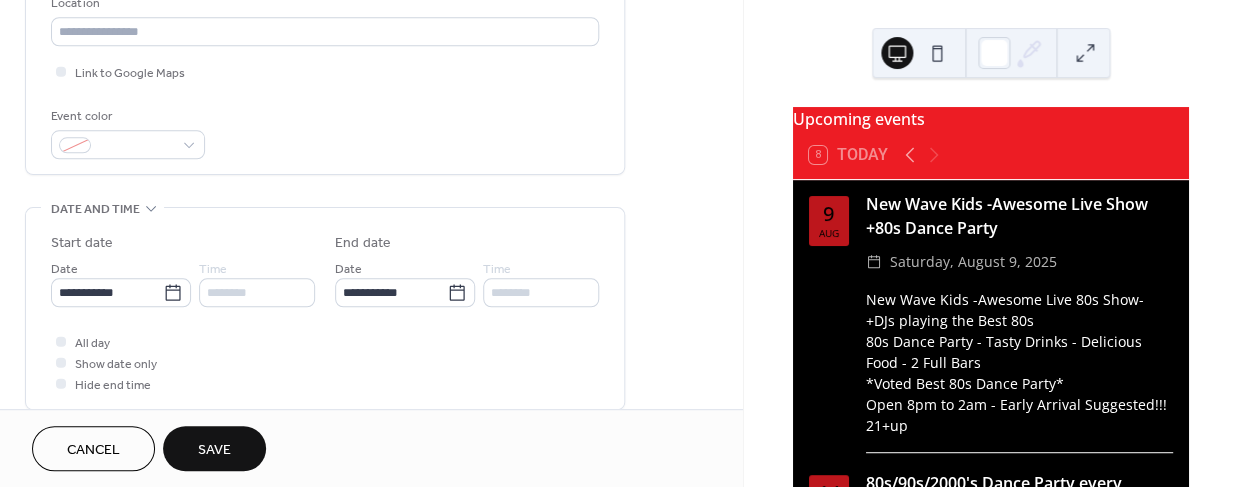 click on "Save" at bounding box center [214, 450] 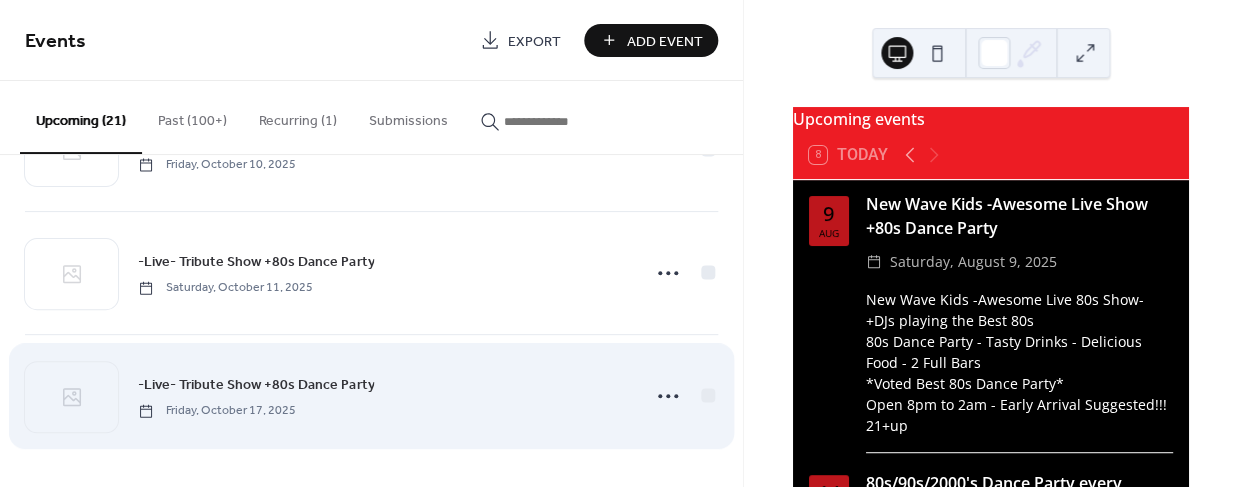 scroll, scrollTop: 2307, scrollLeft: 0, axis: vertical 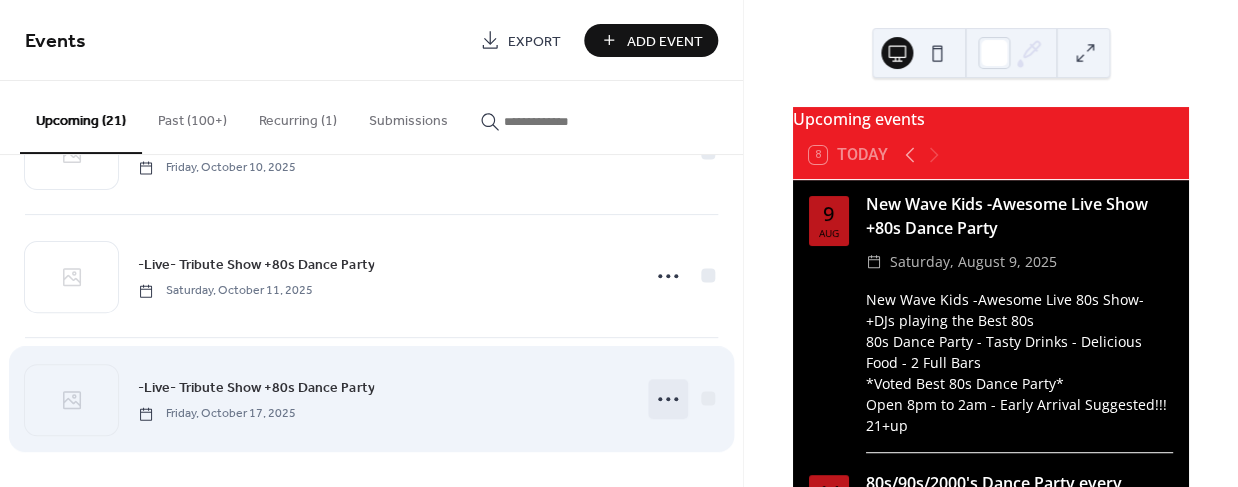 click 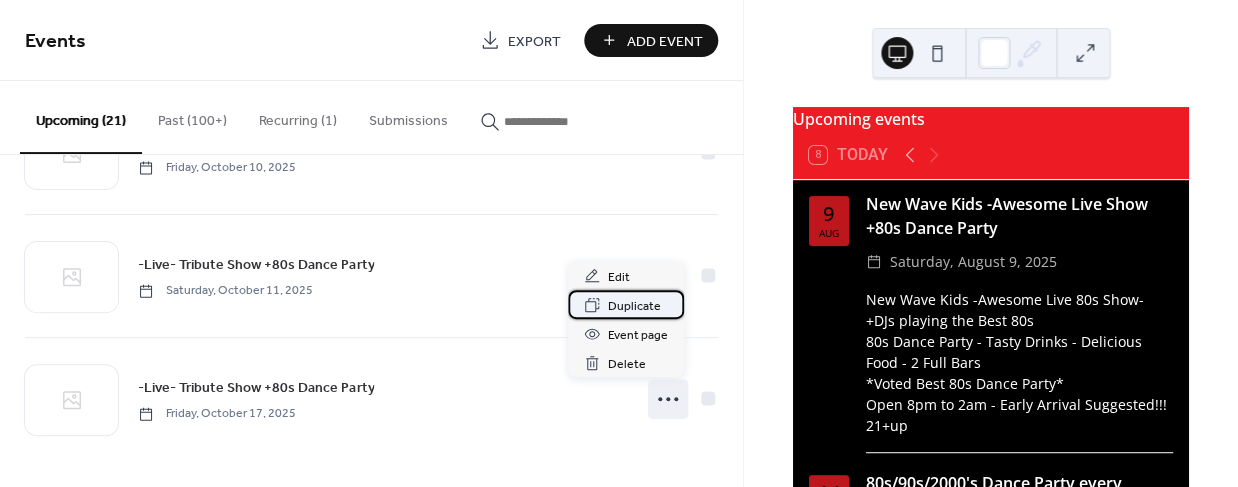click on "Duplicate" at bounding box center [634, 306] 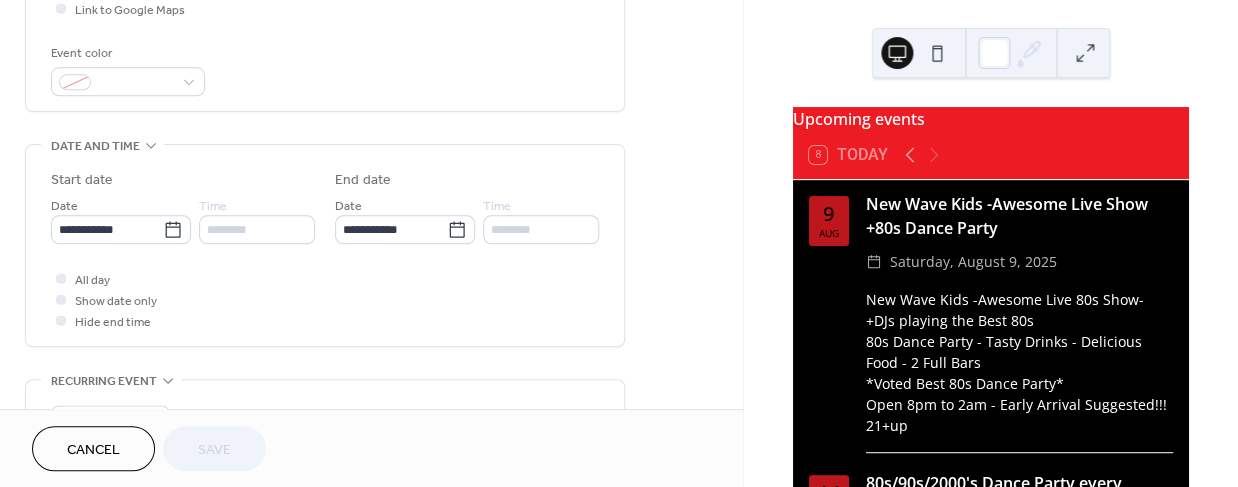scroll, scrollTop: 508, scrollLeft: 0, axis: vertical 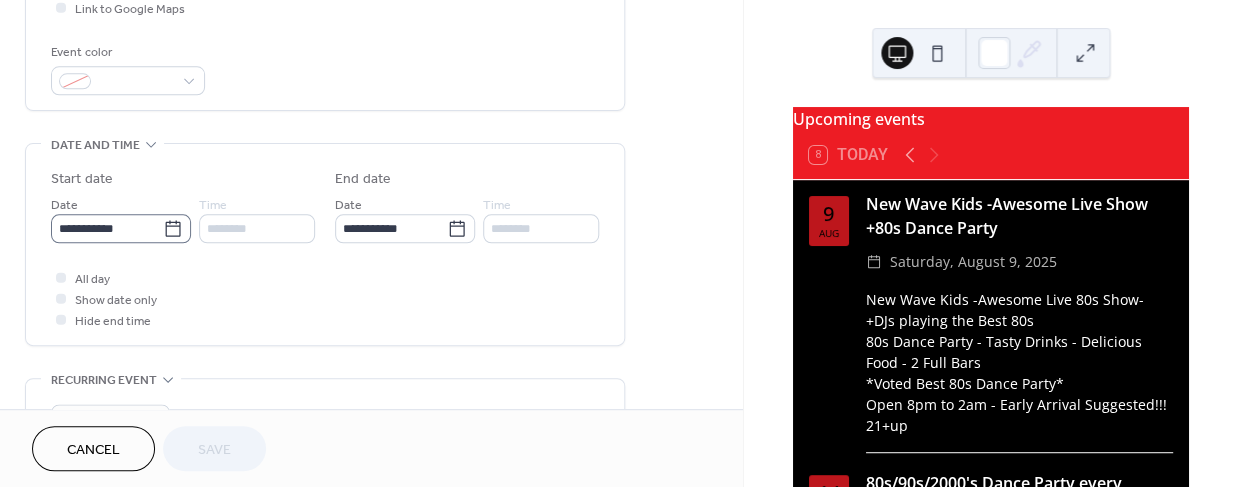 click 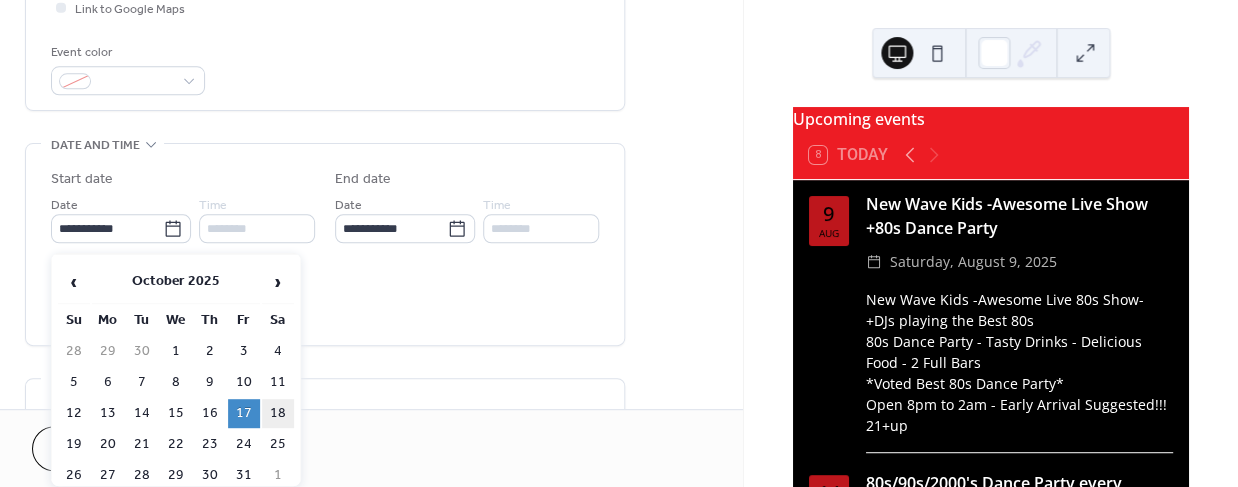 click on "18" at bounding box center [278, 413] 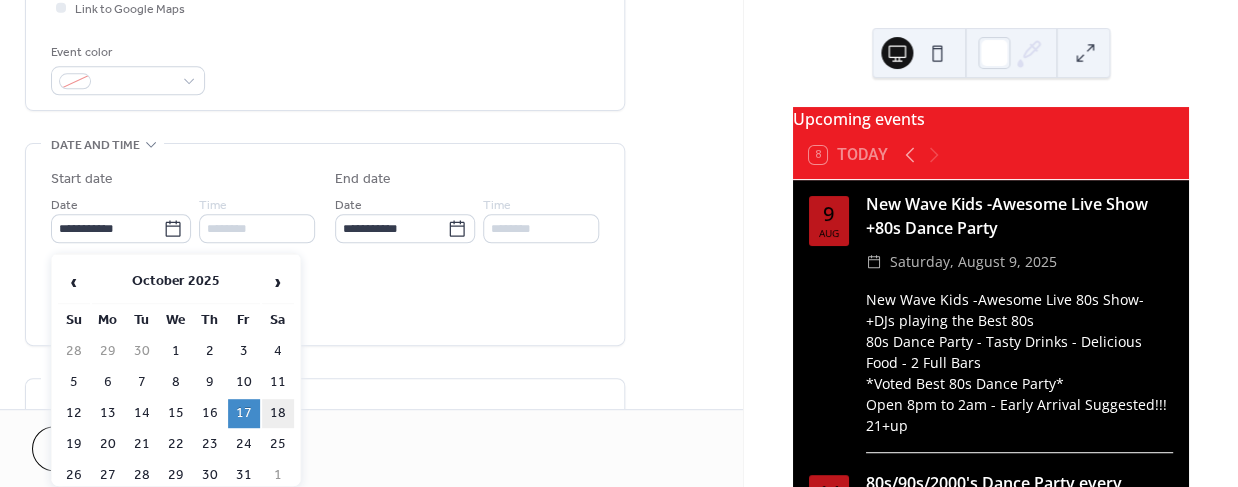 type on "**********" 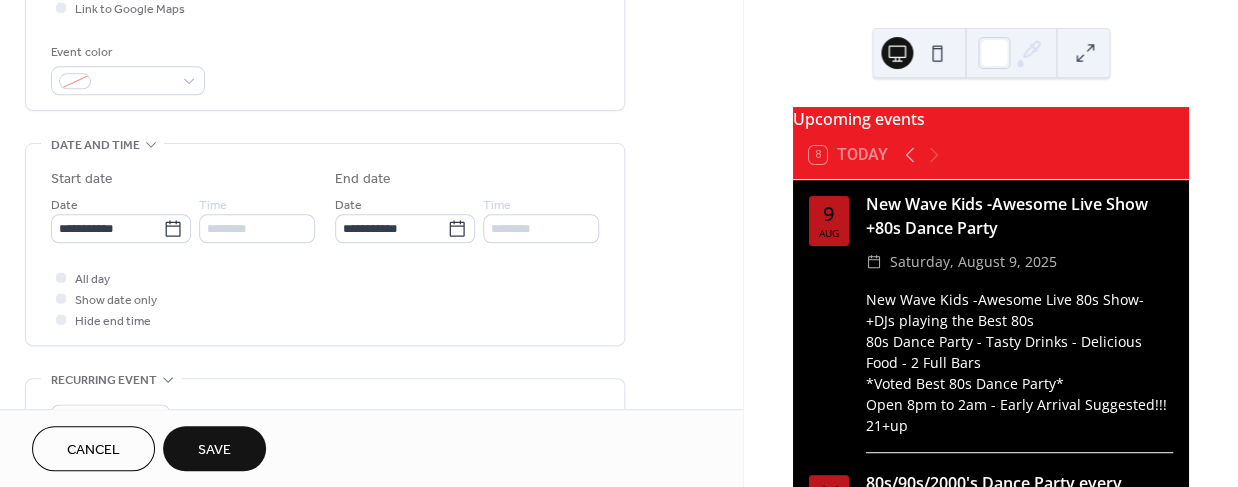 click on "Save" at bounding box center (214, 450) 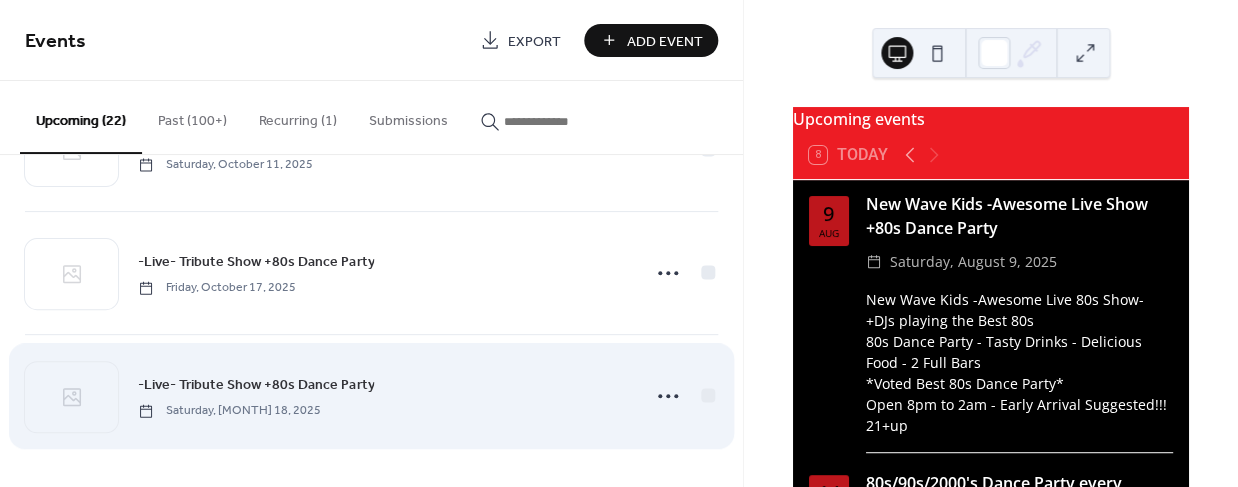scroll, scrollTop: 2431, scrollLeft: 0, axis: vertical 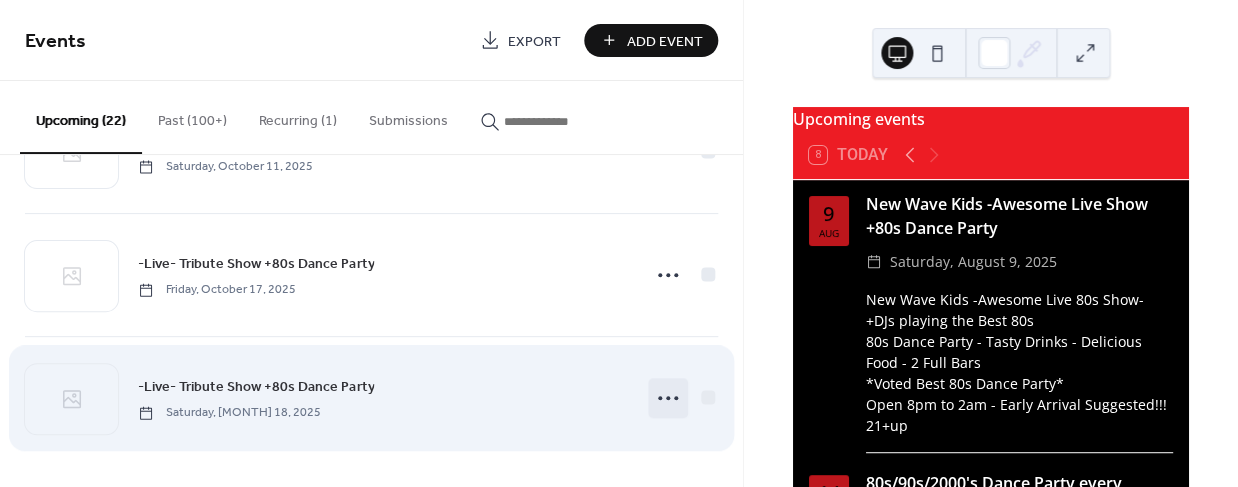 click 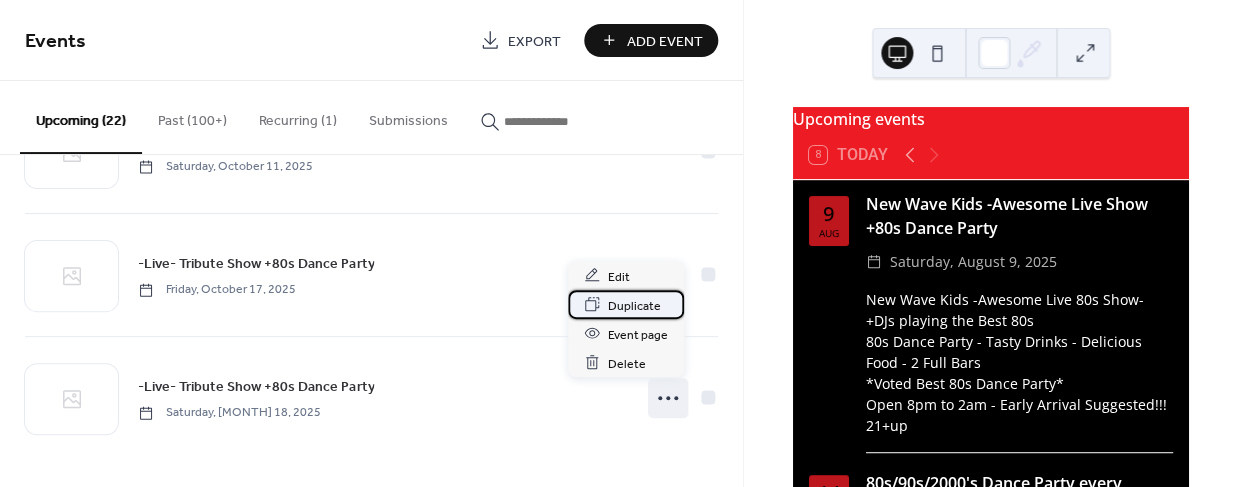 click on "Duplicate" at bounding box center [634, 305] 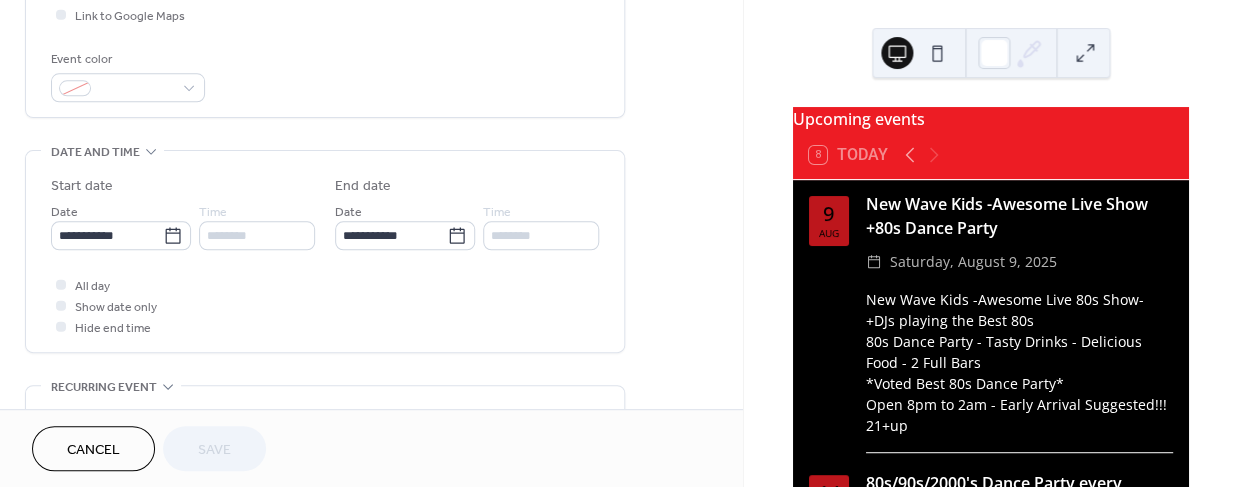scroll, scrollTop: 504, scrollLeft: 0, axis: vertical 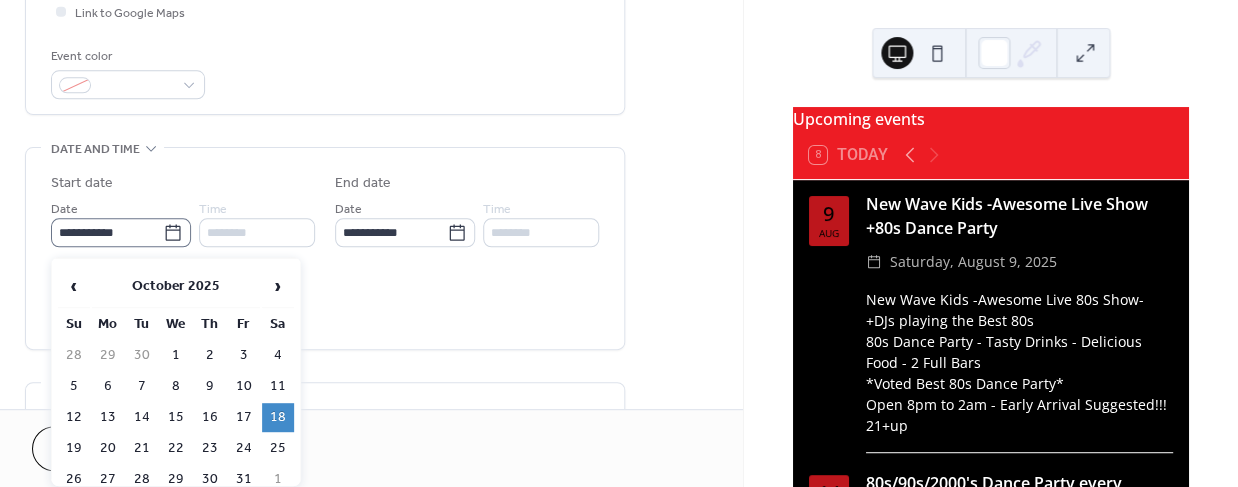 click 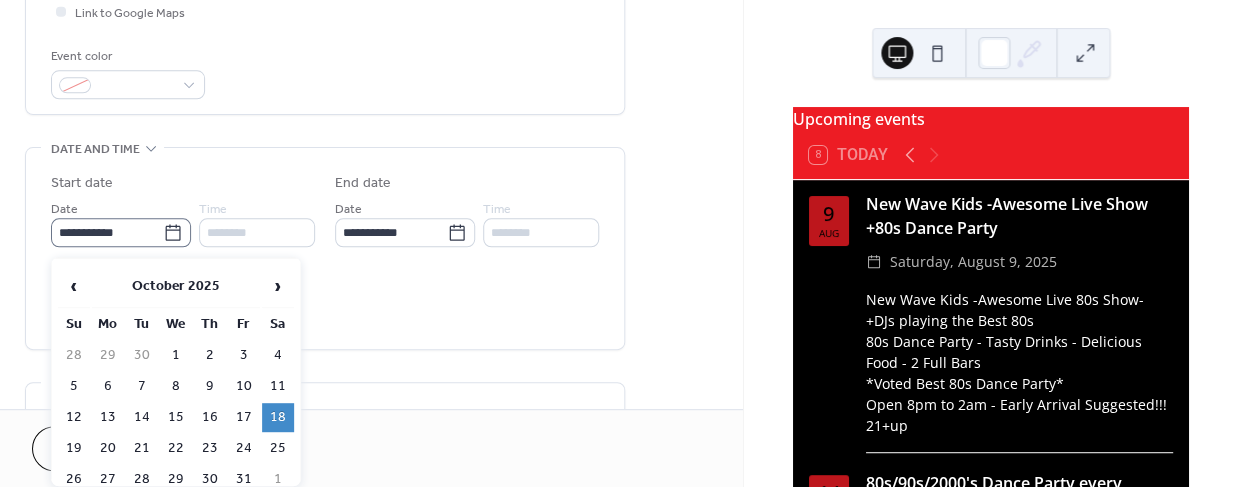 click on "**********" at bounding box center (107, 232) 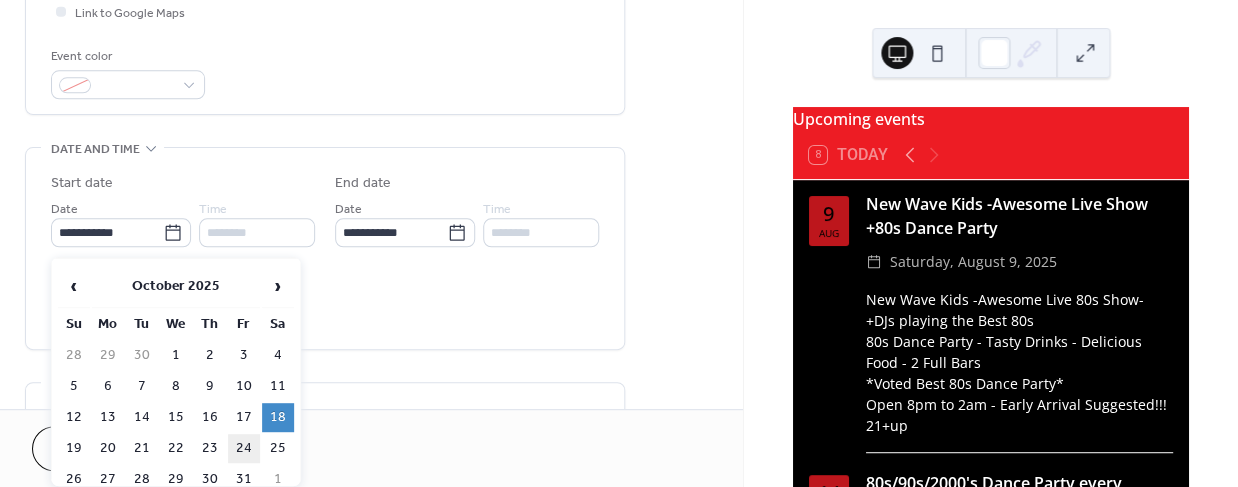 click on "24" at bounding box center (244, 448) 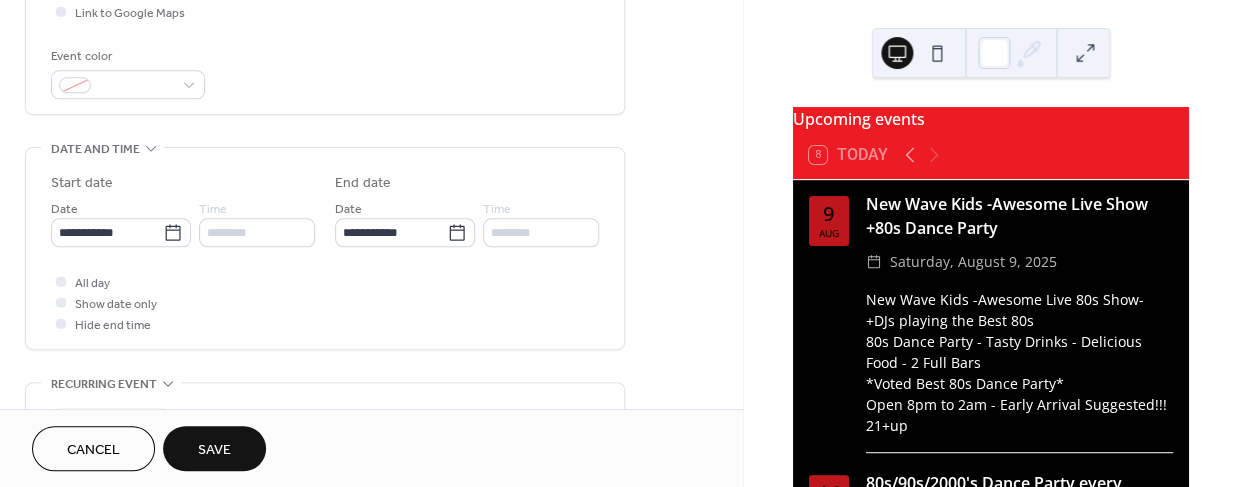 click on "Save" at bounding box center (214, 450) 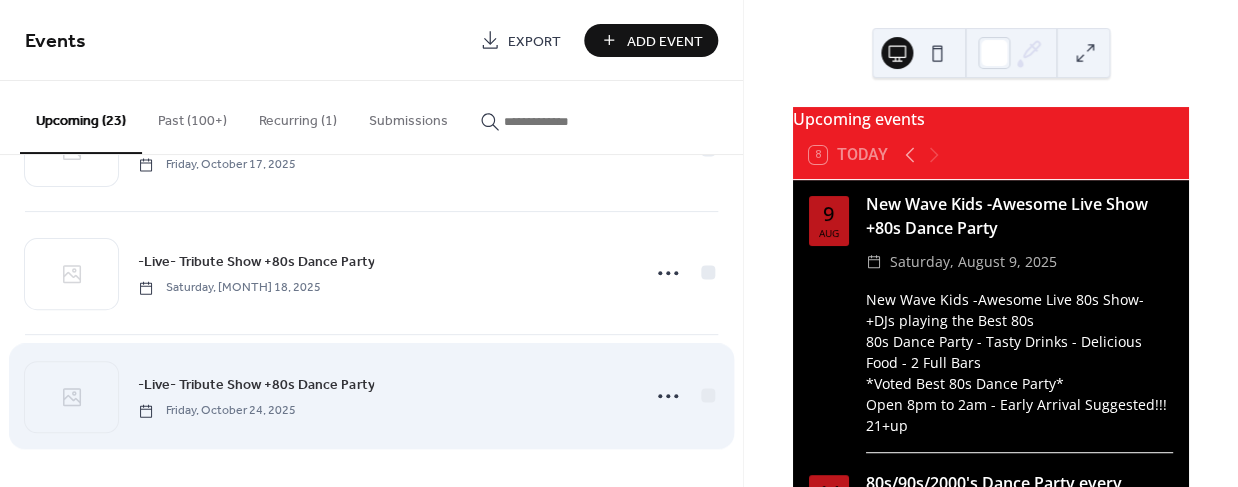 scroll, scrollTop: 2553, scrollLeft: 0, axis: vertical 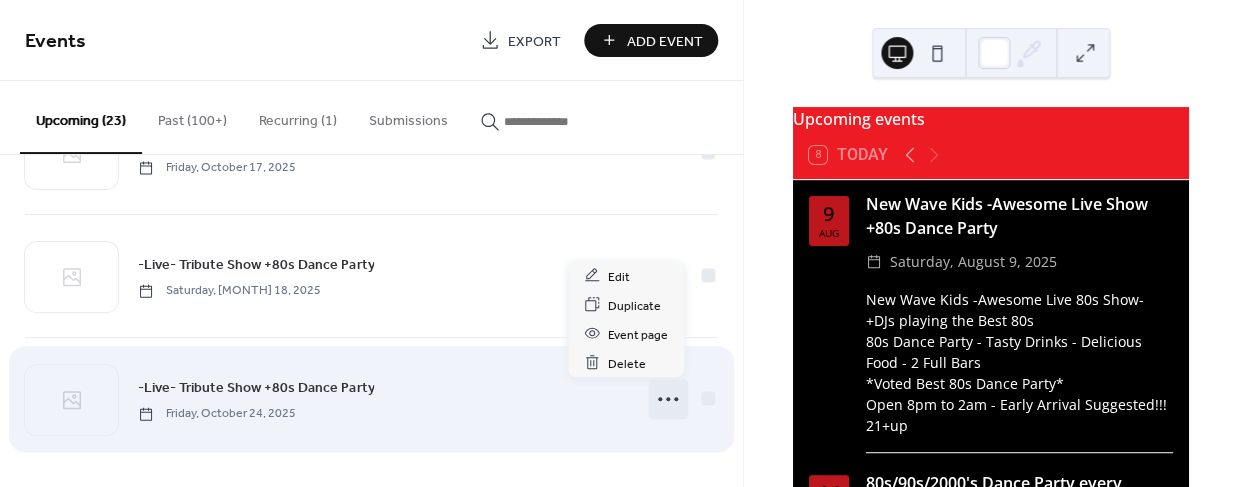 click 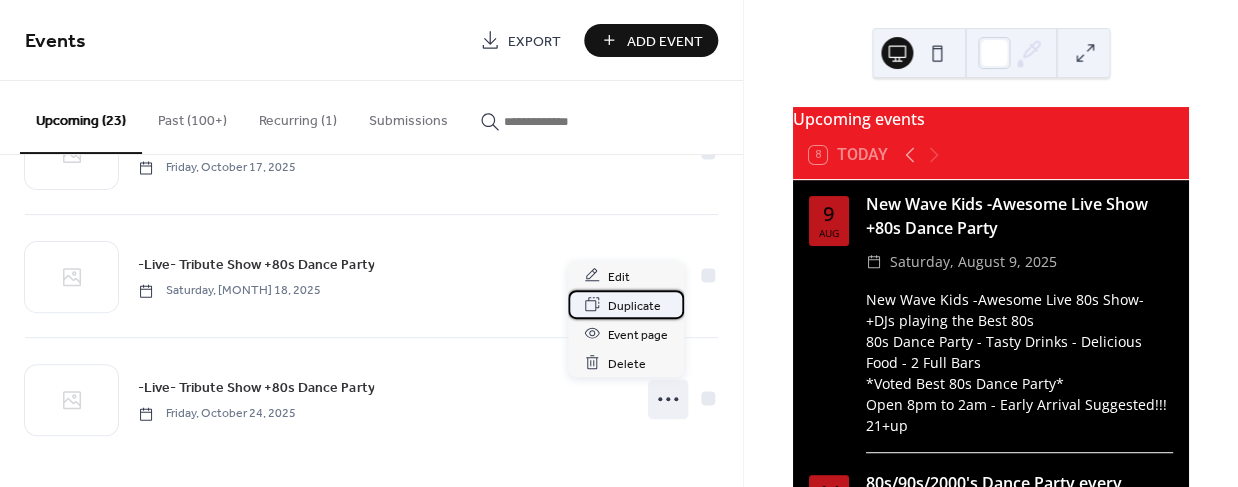 click on "Duplicate" at bounding box center (634, 305) 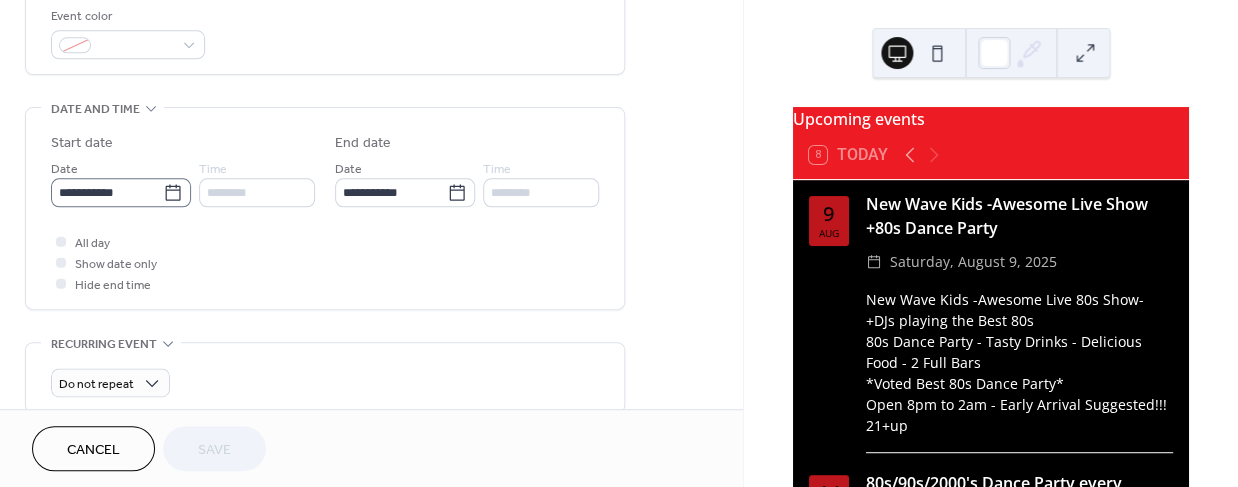 scroll, scrollTop: 547, scrollLeft: 0, axis: vertical 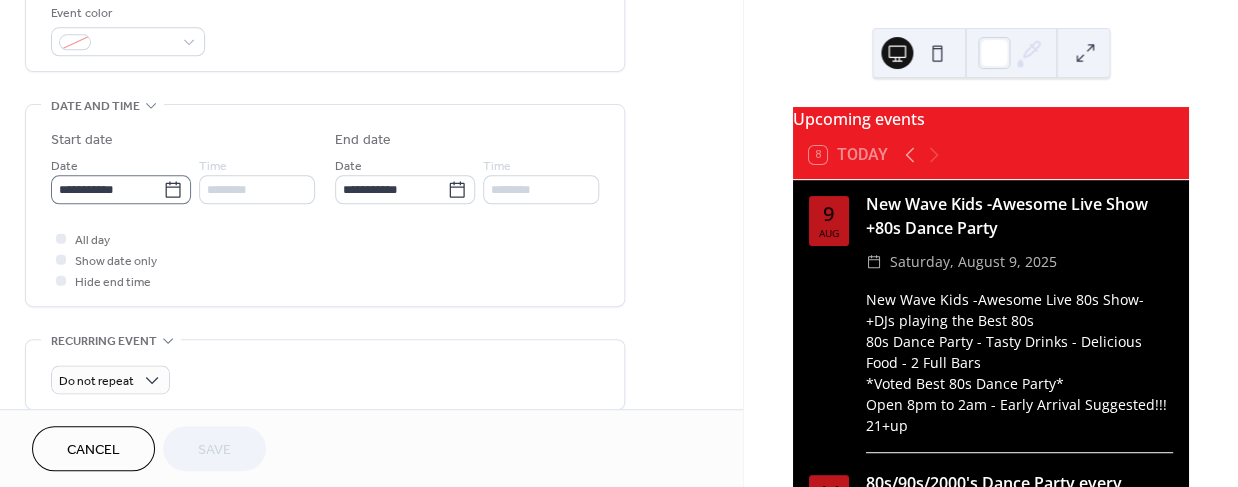 click 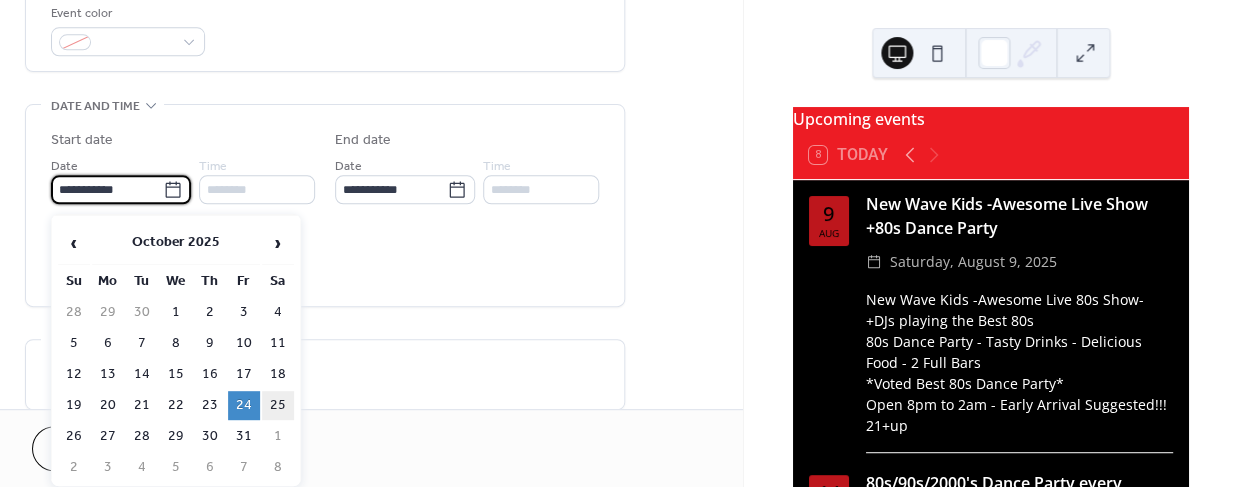 click on "25" at bounding box center [278, 405] 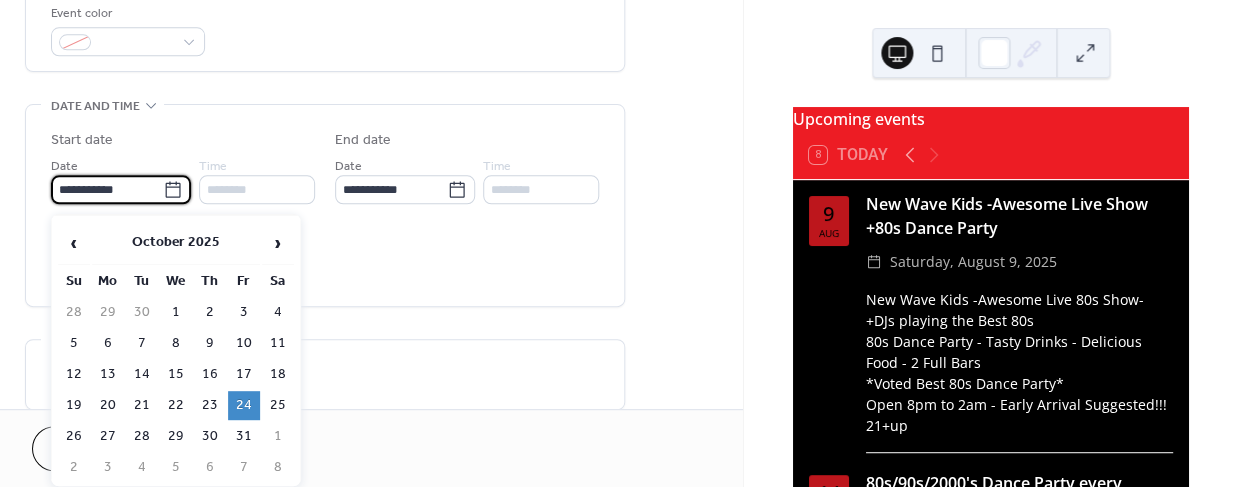 type on "**********" 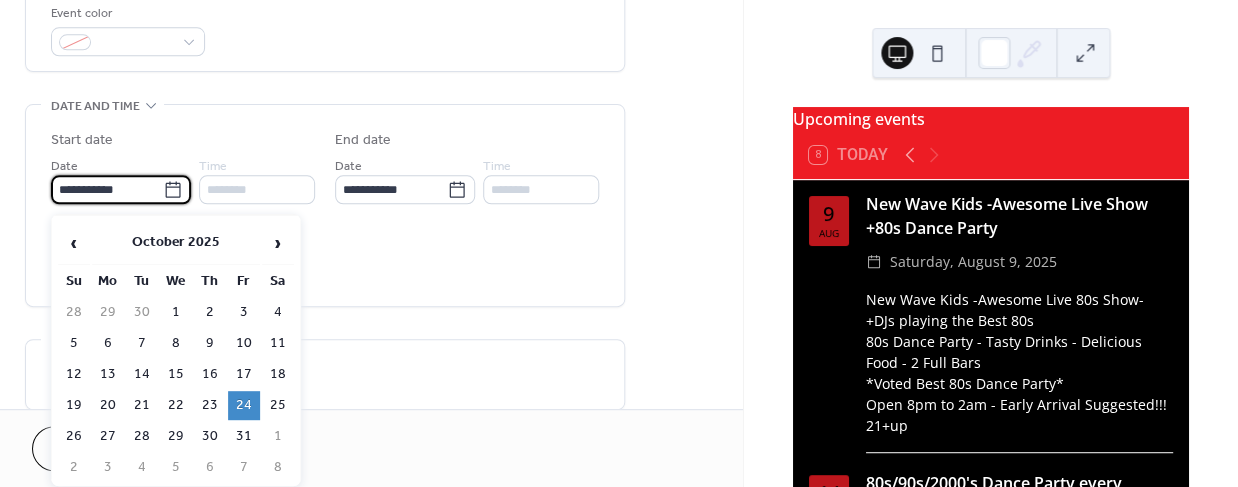 type on "**********" 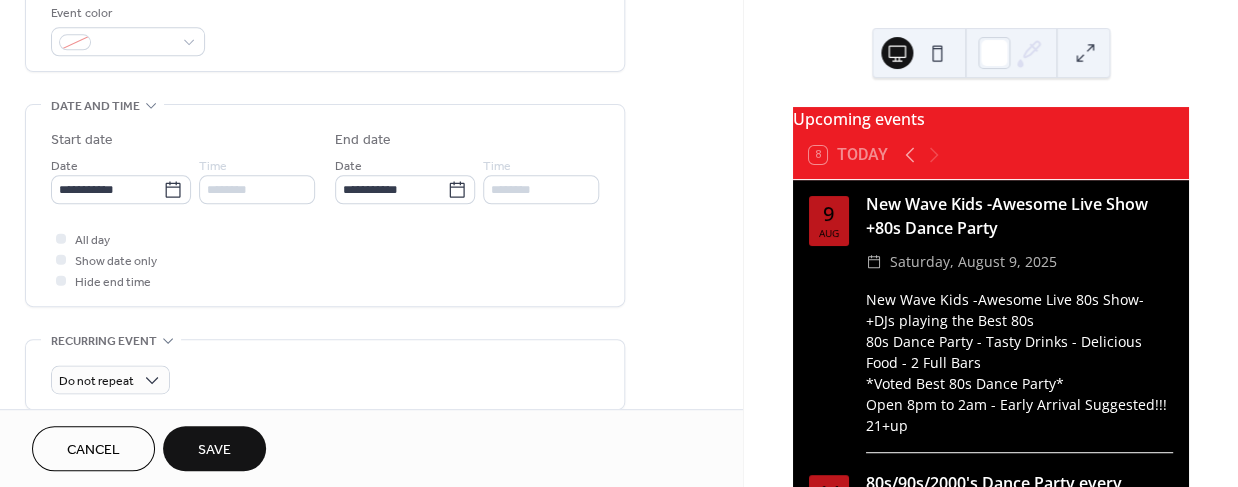 click on "Save" at bounding box center (214, 450) 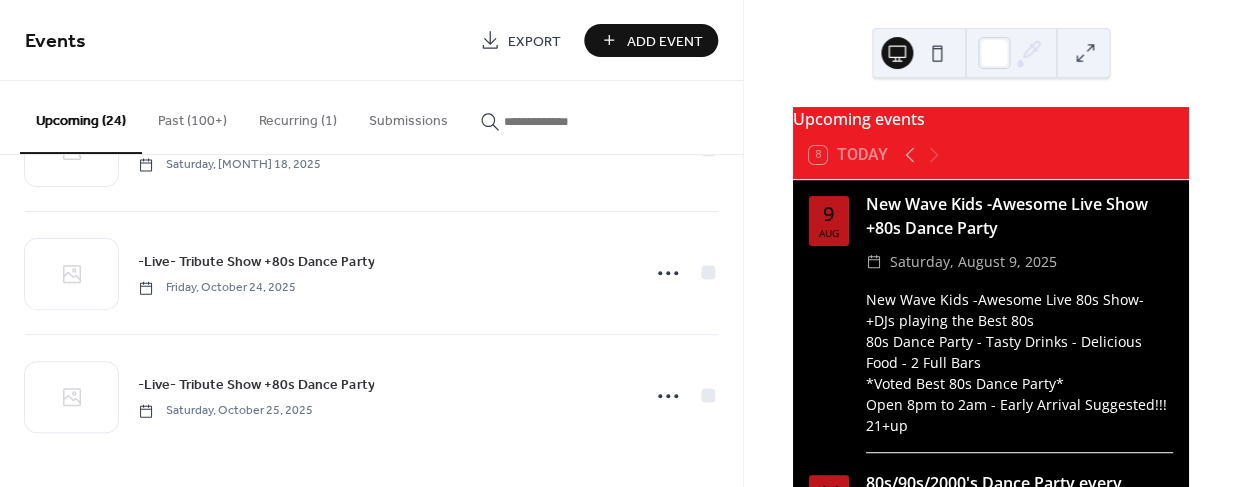 scroll, scrollTop: 2676, scrollLeft: 0, axis: vertical 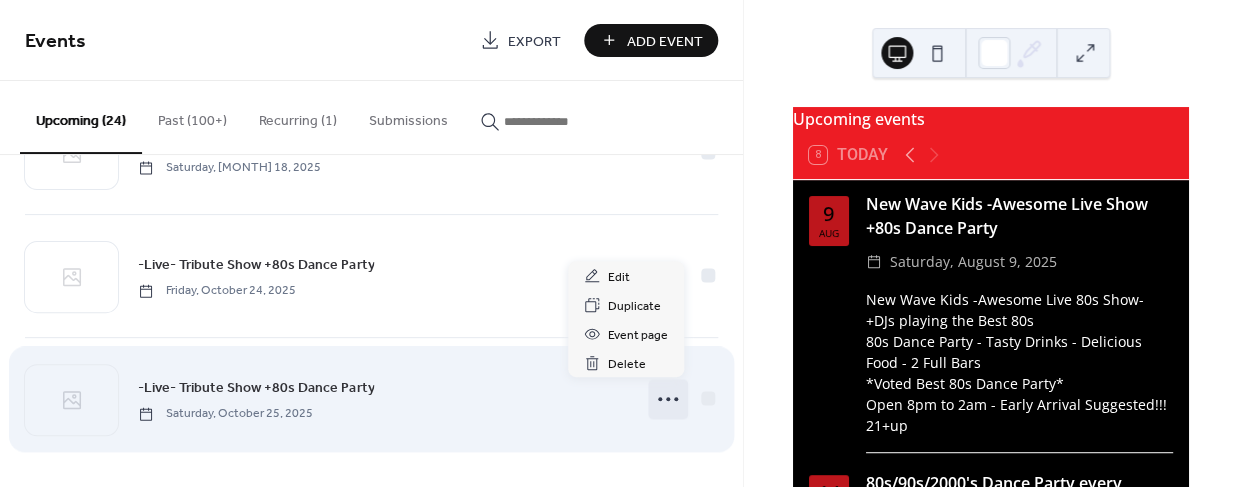 click 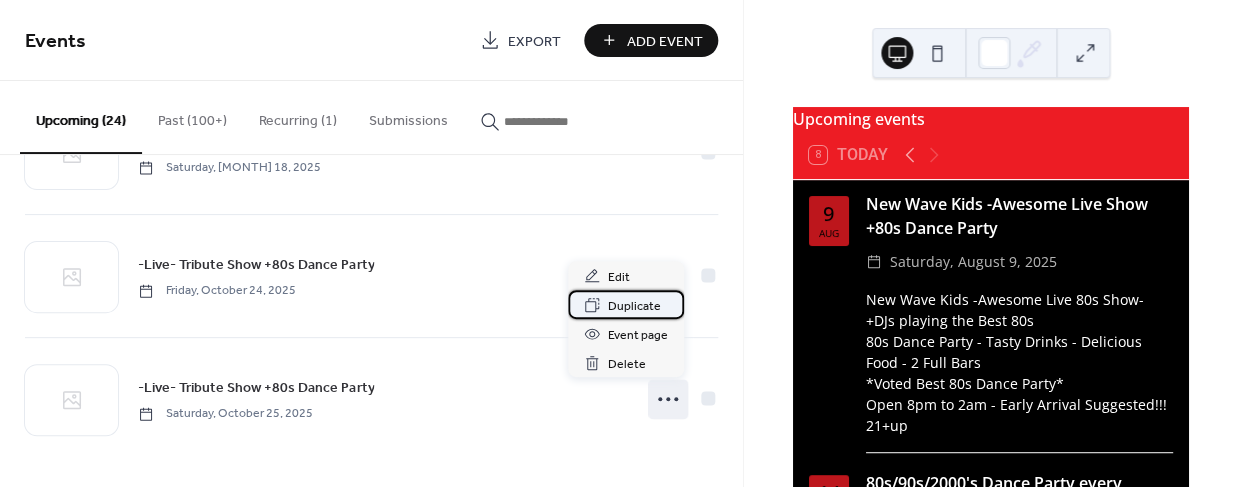 click on "Duplicate" at bounding box center (634, 306) 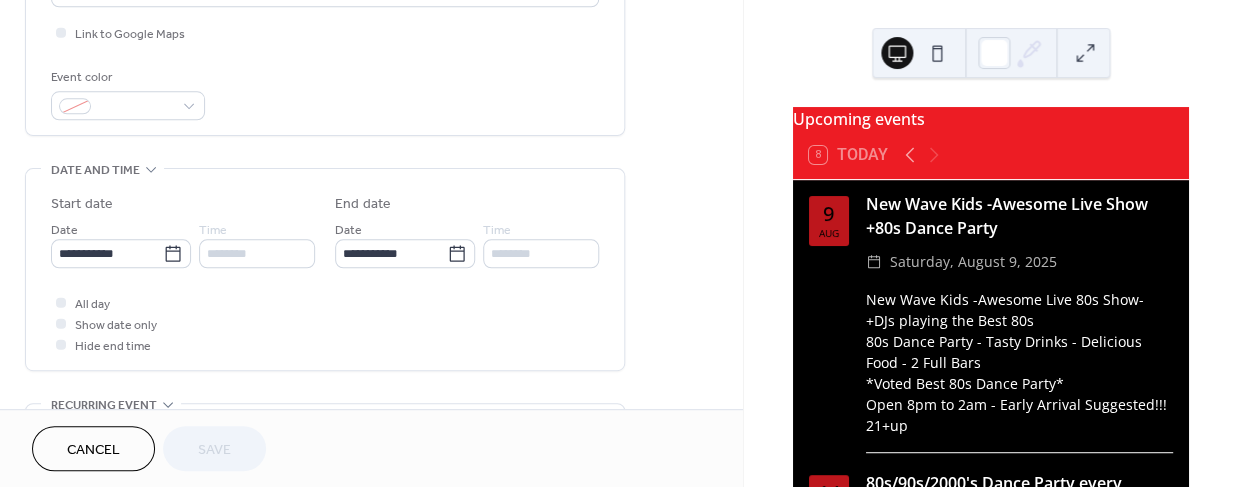scroll, scrollTop: 479, scrollLeft: 0, axis: vertical 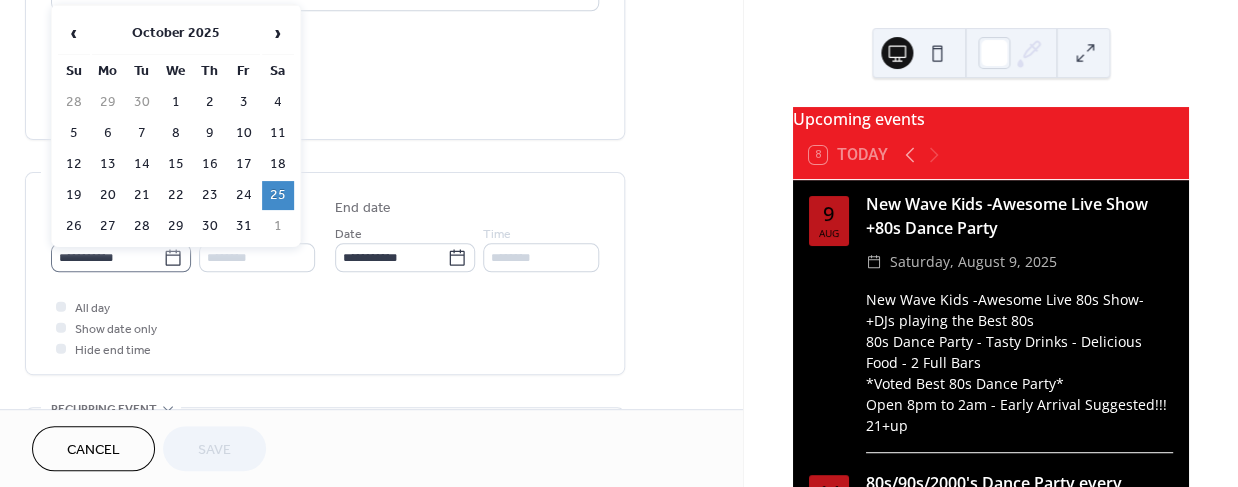 click 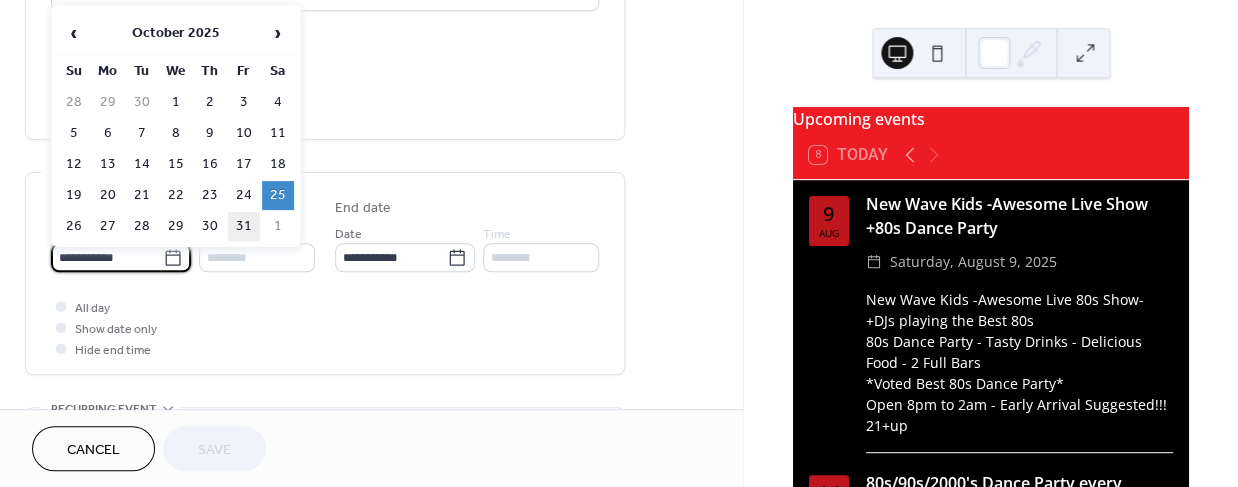 click on "31" at bounding box center [244, 226] 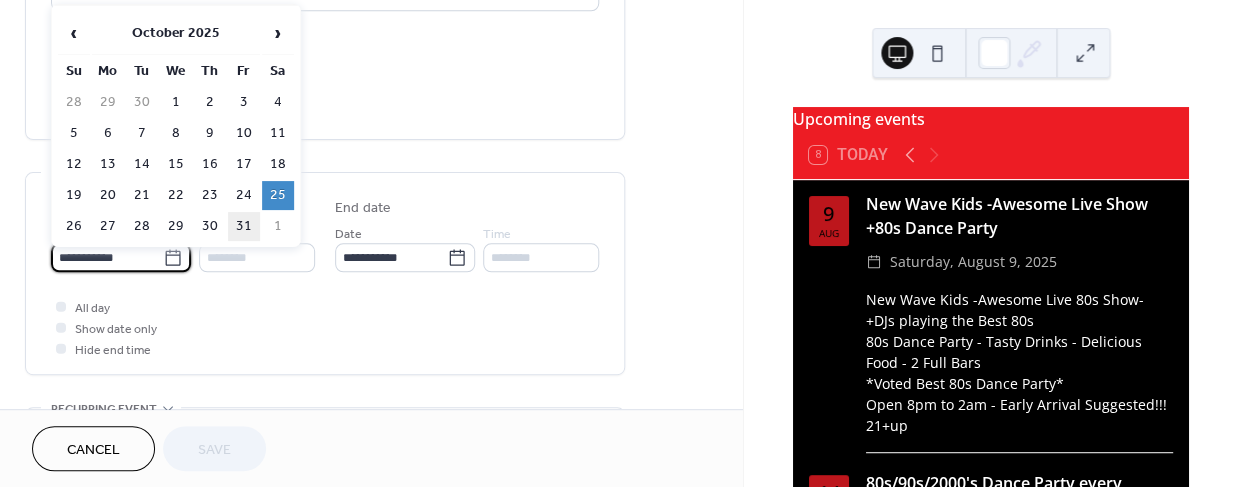 type on "**********" 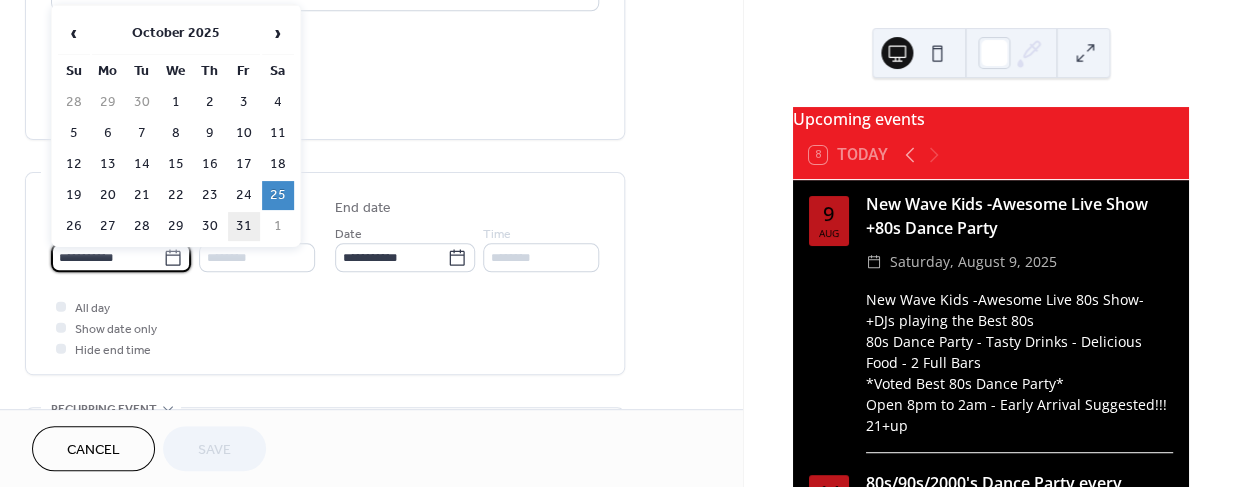 type on "**********" 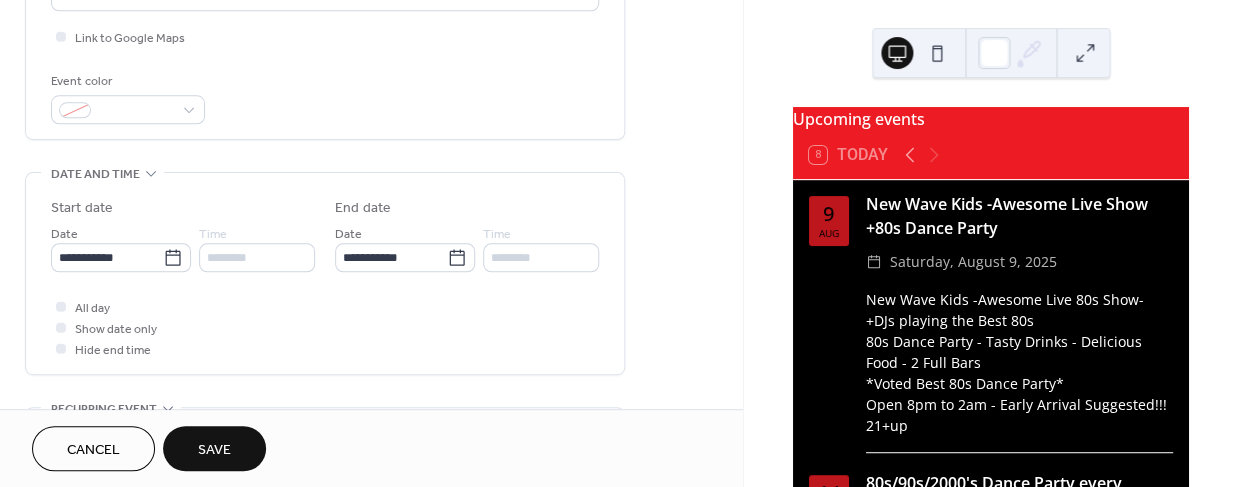 click on "Save" at bounding box center (214, 450) 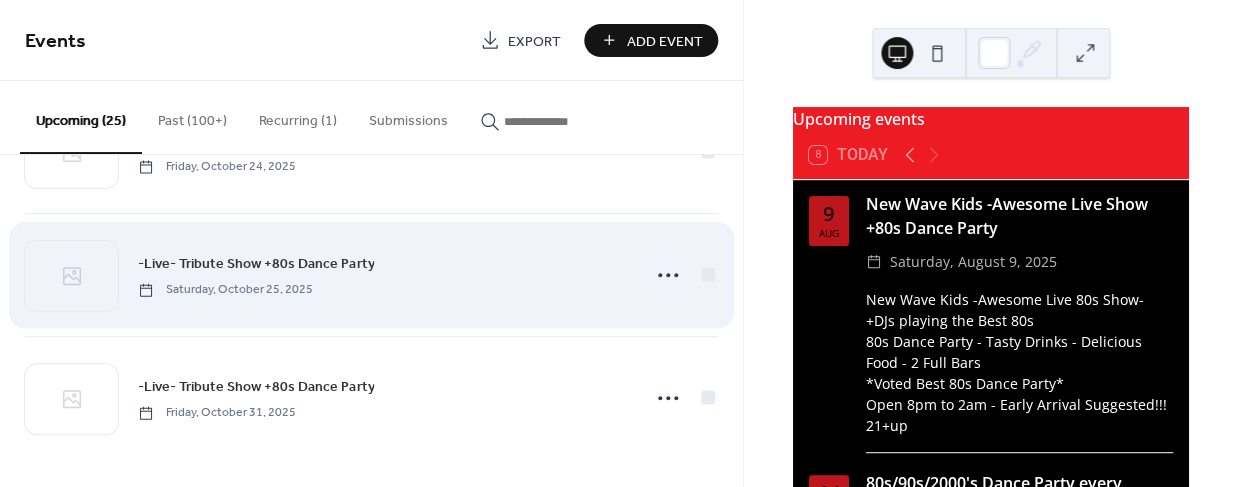 scroll, scrollTop: 2799, scrollLeft: 0, axis: vertical 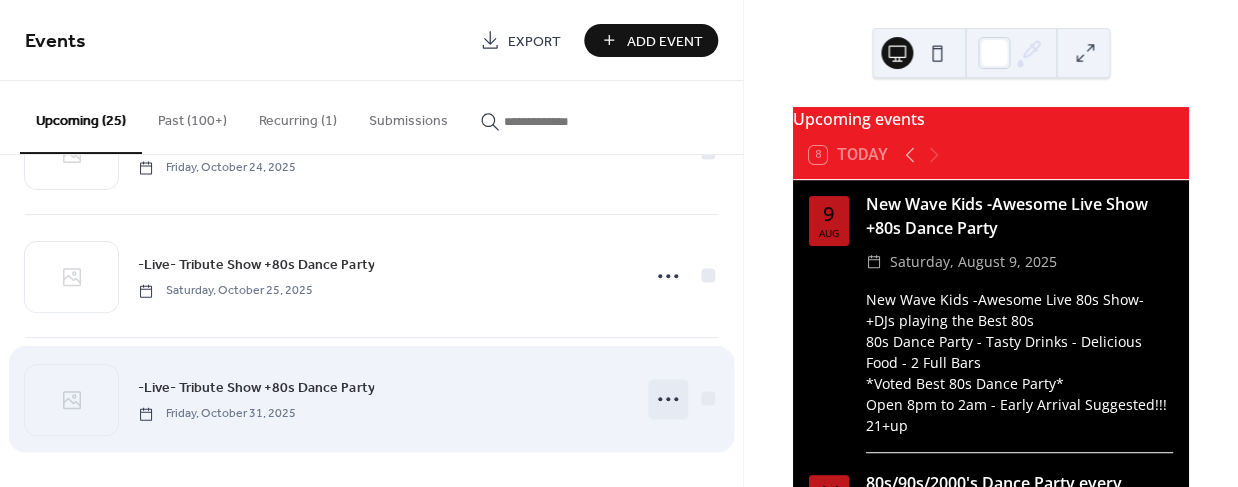 click 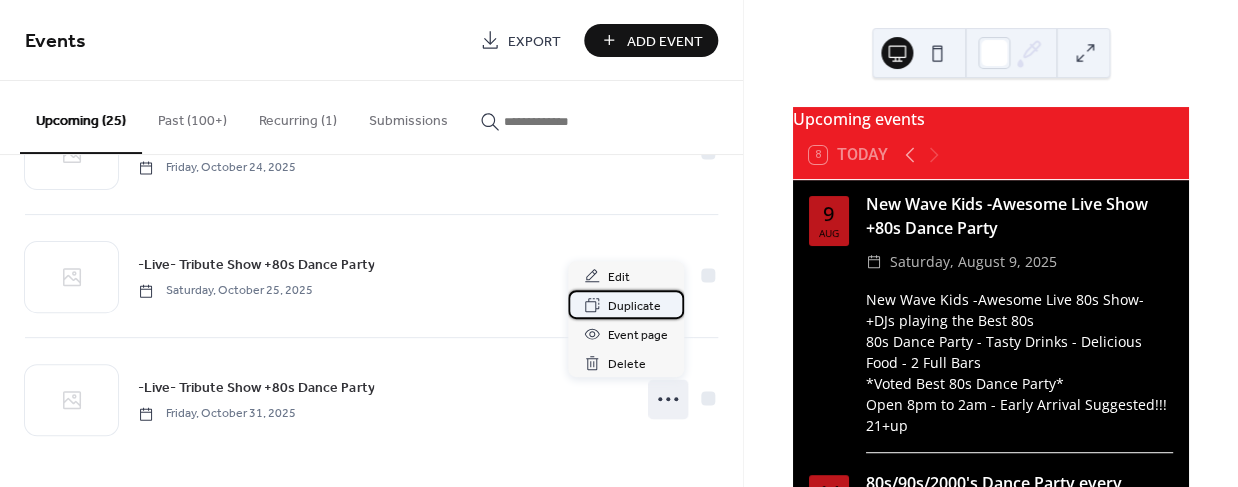 click on "Duplicate" at bounding box center [634, 306] 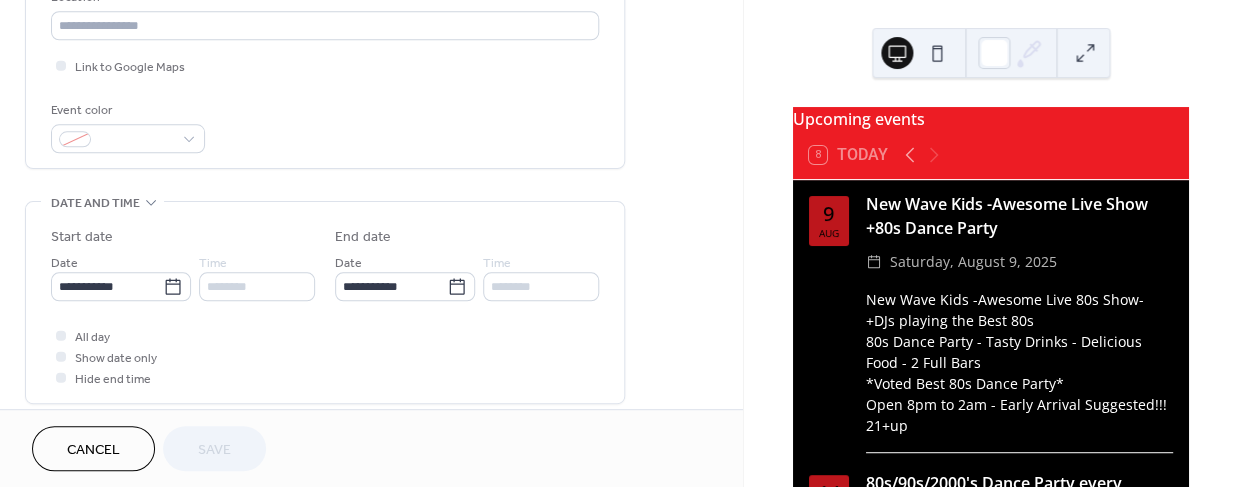 scroll, scrollTop: 453, scrollLeft: 0, axis: vertical 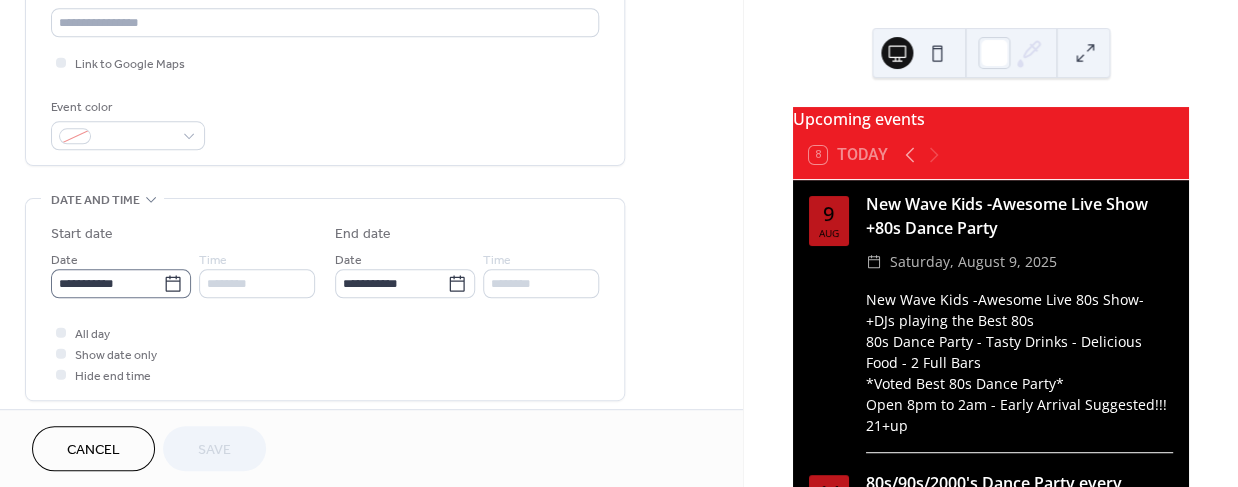 click 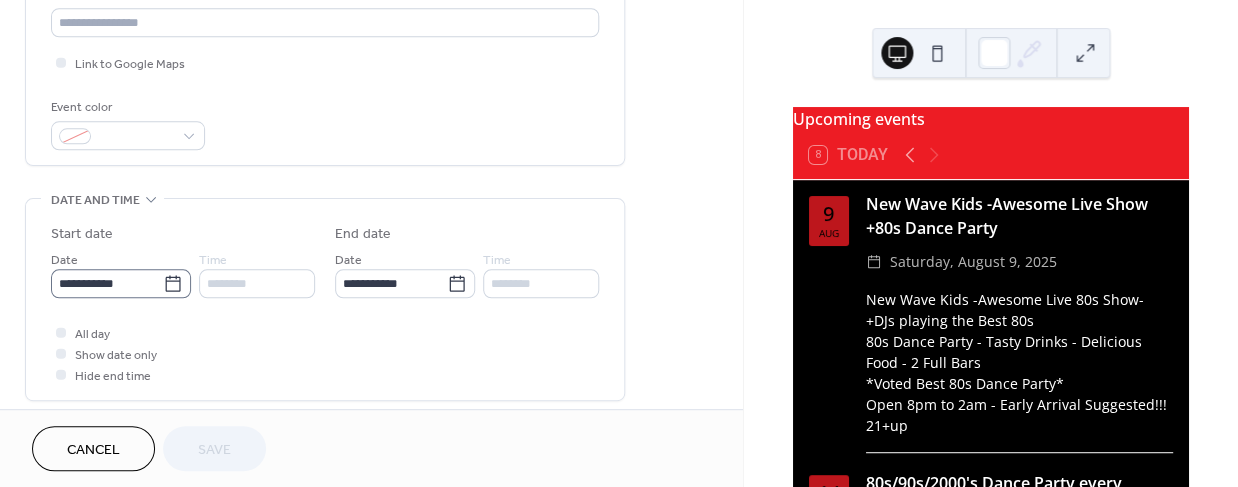 click on "**********" at bounding box center (107, 283) 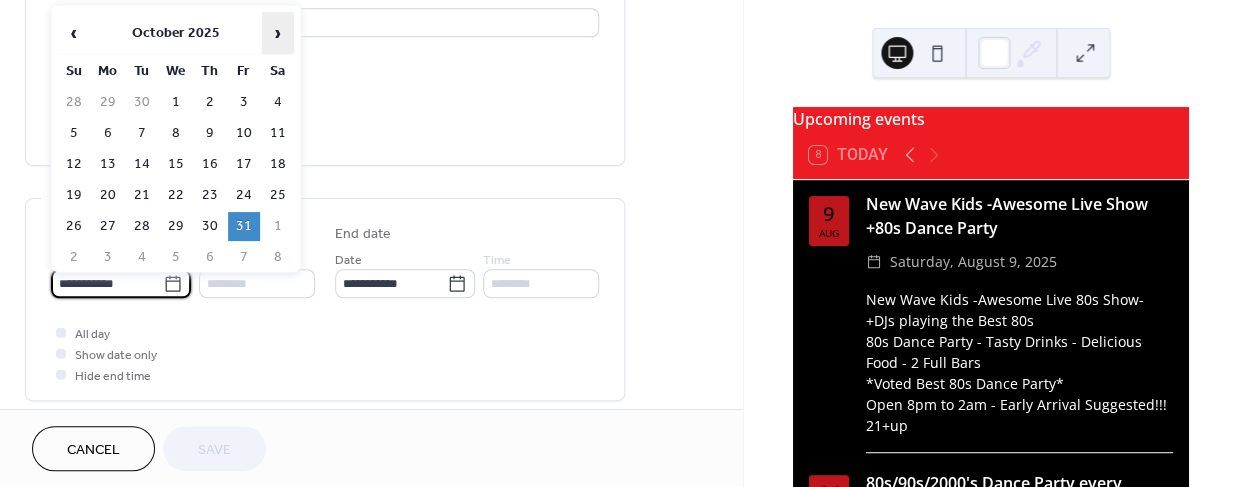 click on "›" at bounding box center [278, 33] 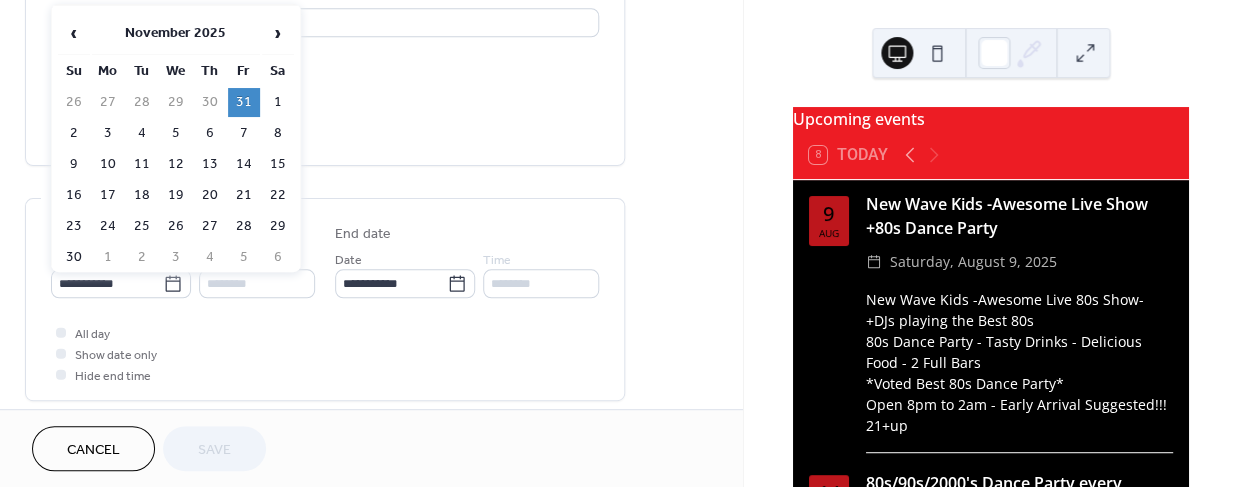 click on "1" at bounding box center (278, 102) 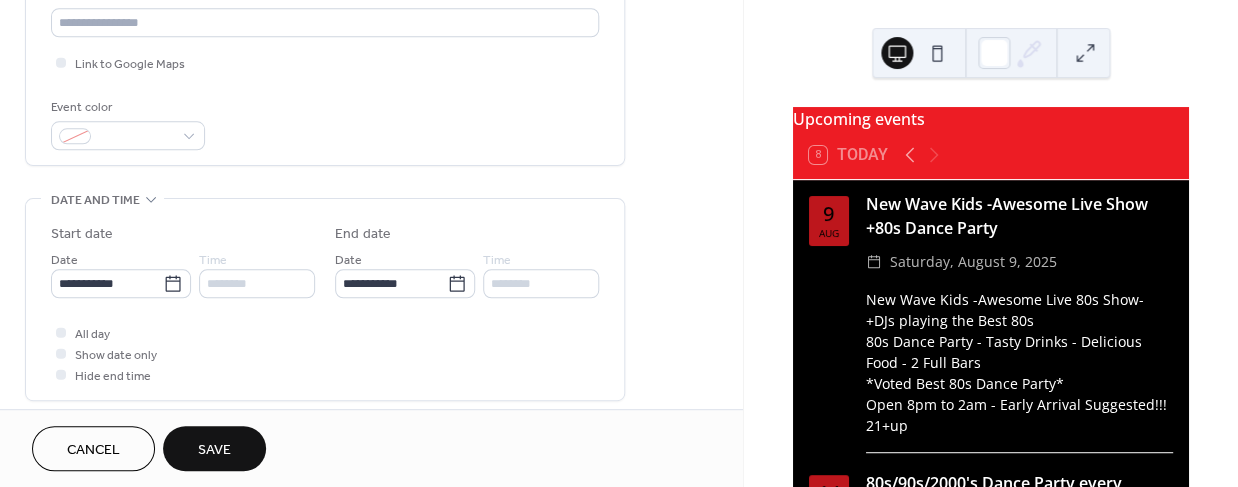 click on "Save" at bounding box center (214, 450) 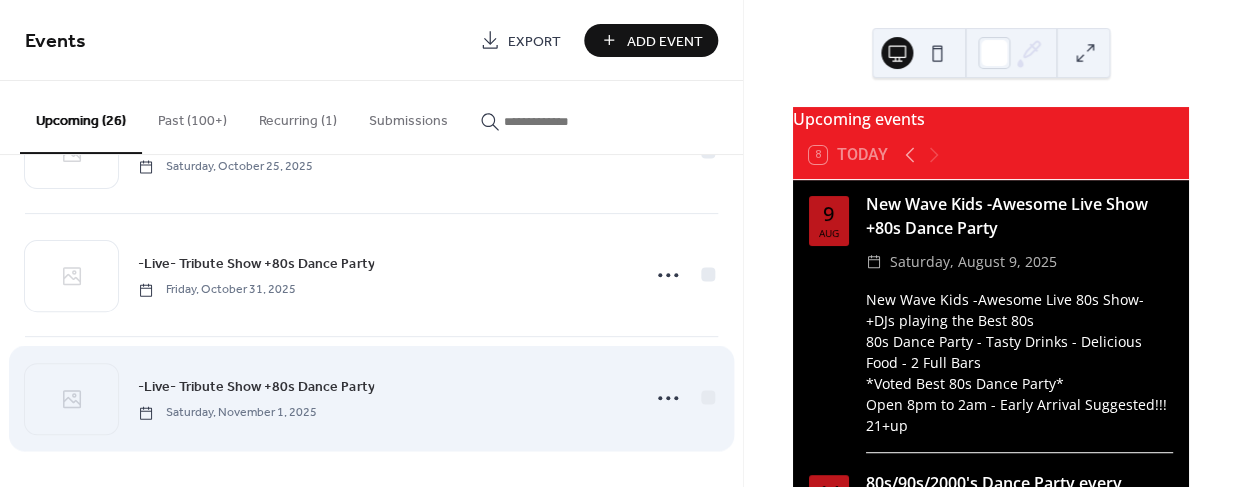 scroll, scrollTop: 2922, scrollLeft: 0, axis: vertical 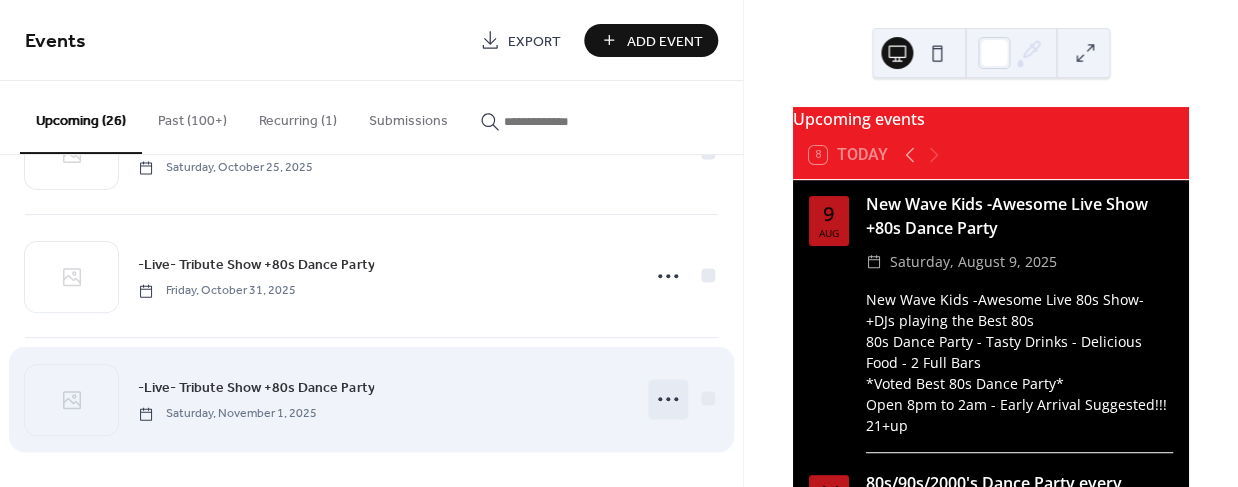 click 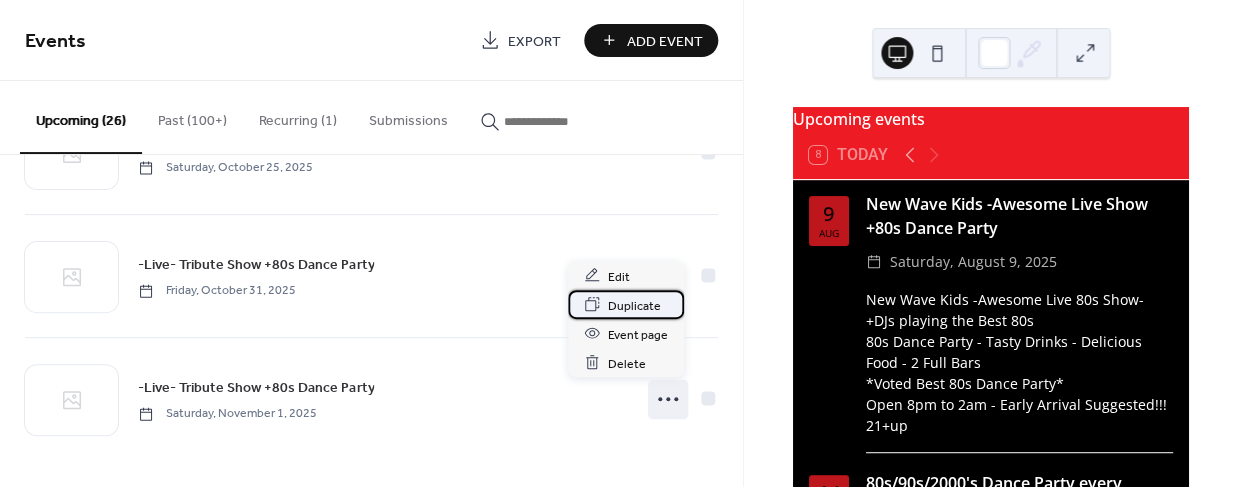 click on "Duplicate" at bounding box center (634, 305) 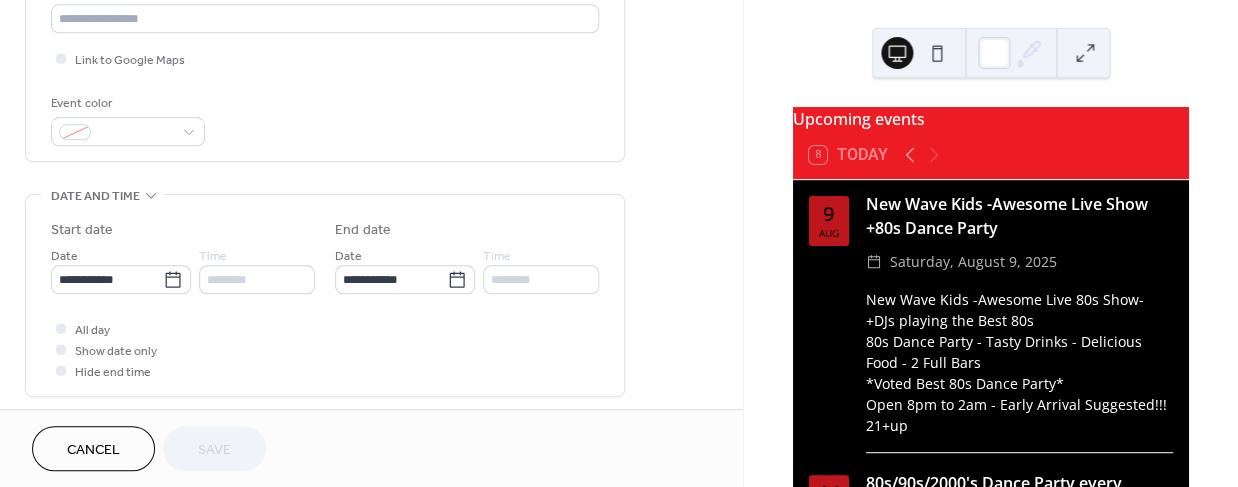 scroll, scrollTop: 466, scrollLeft: 0, axis: vertical 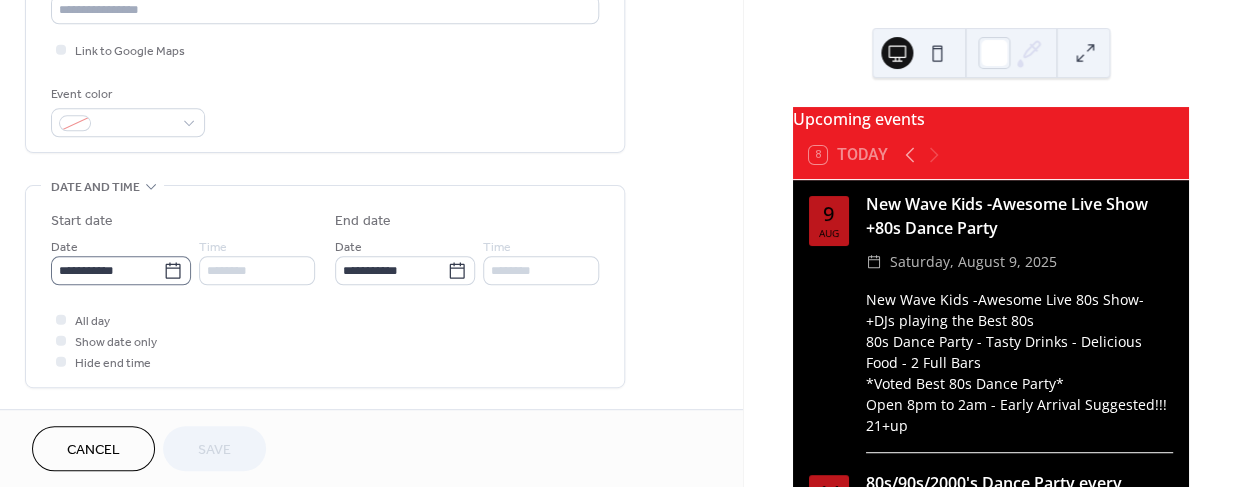 click 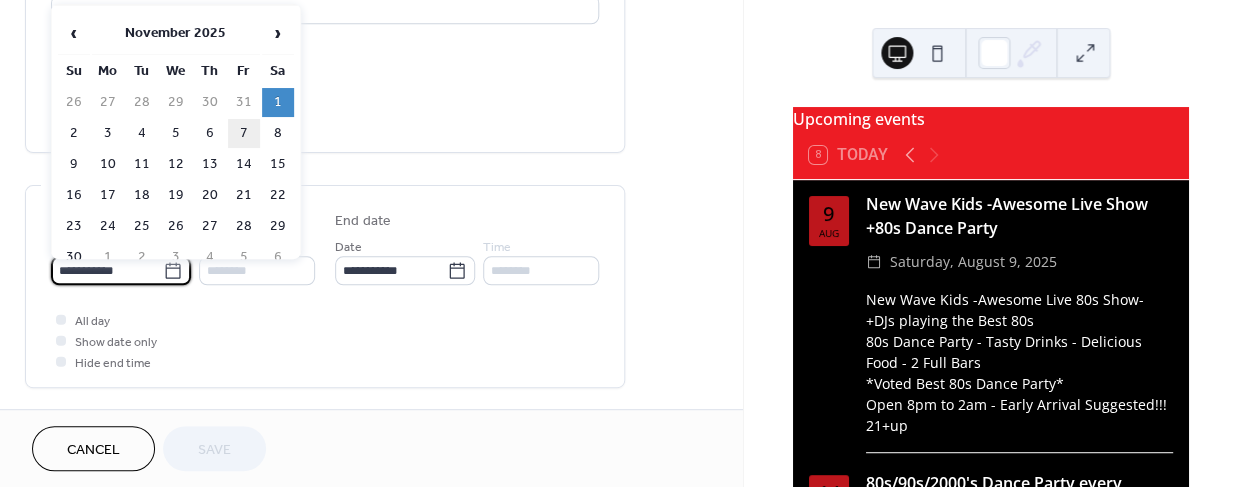 click on "7" at bounding box center [244, 133] 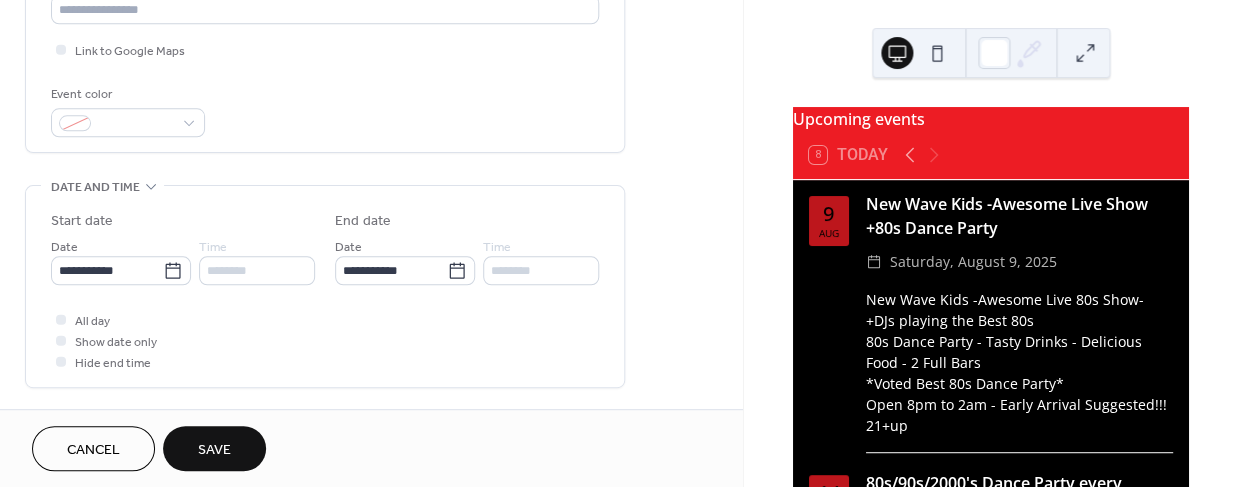 type on "**********" 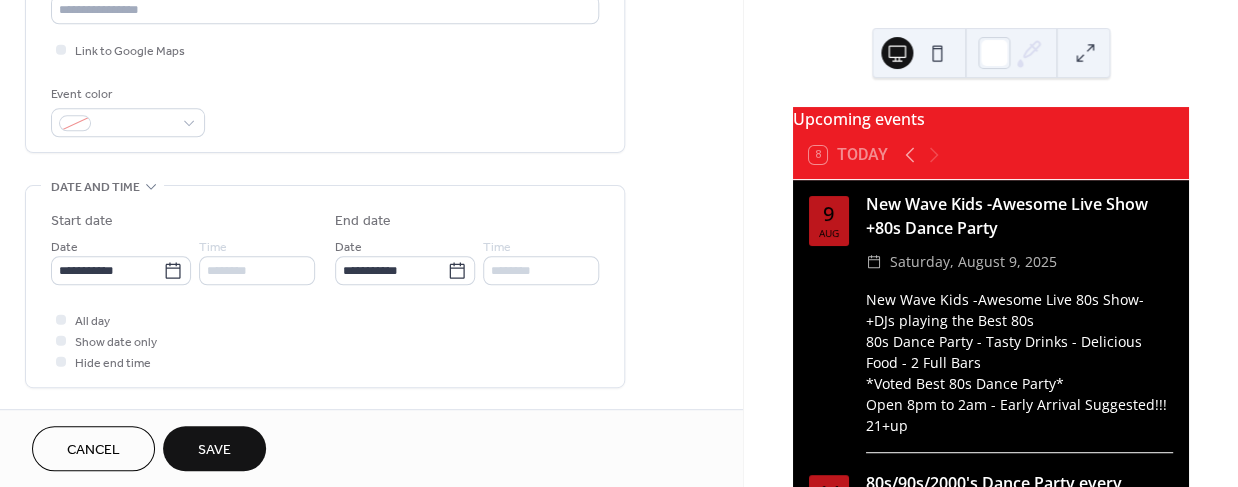 click on "Save" at bounding box center (214, 450) 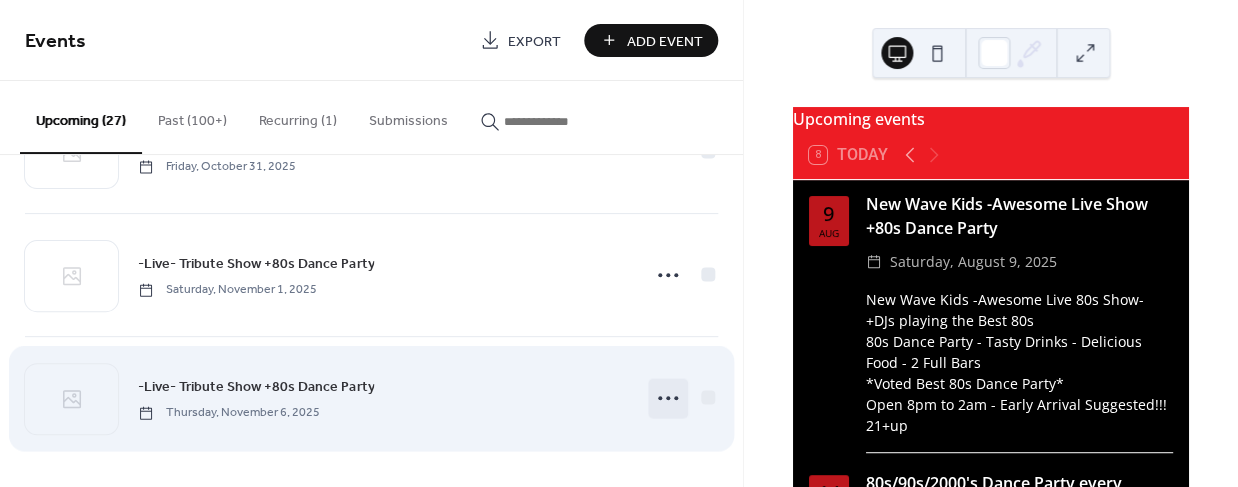 scroll, scrollTop: 3045, scrollLeft: 0, axis: vertical 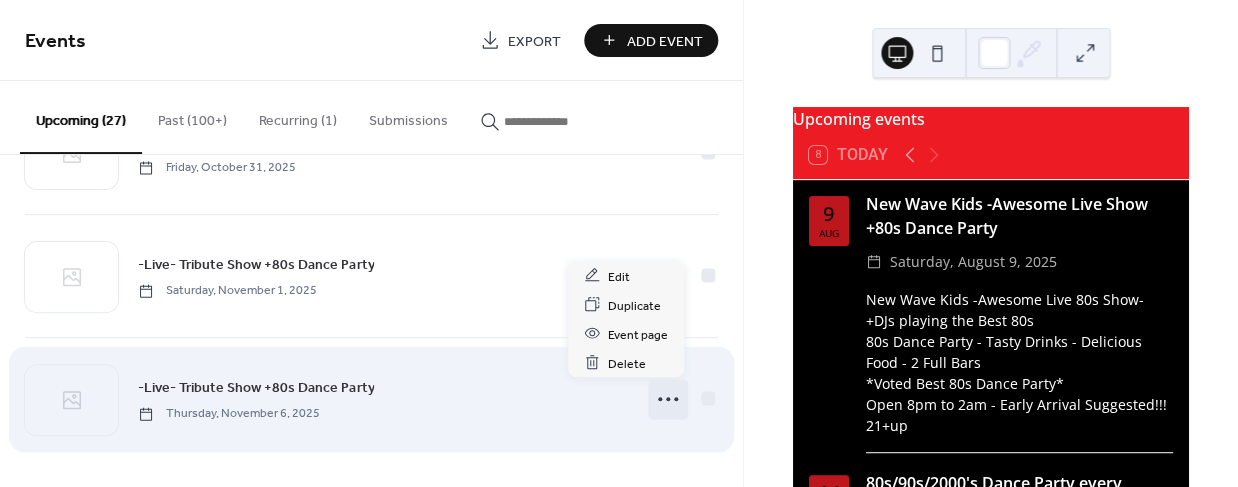 click 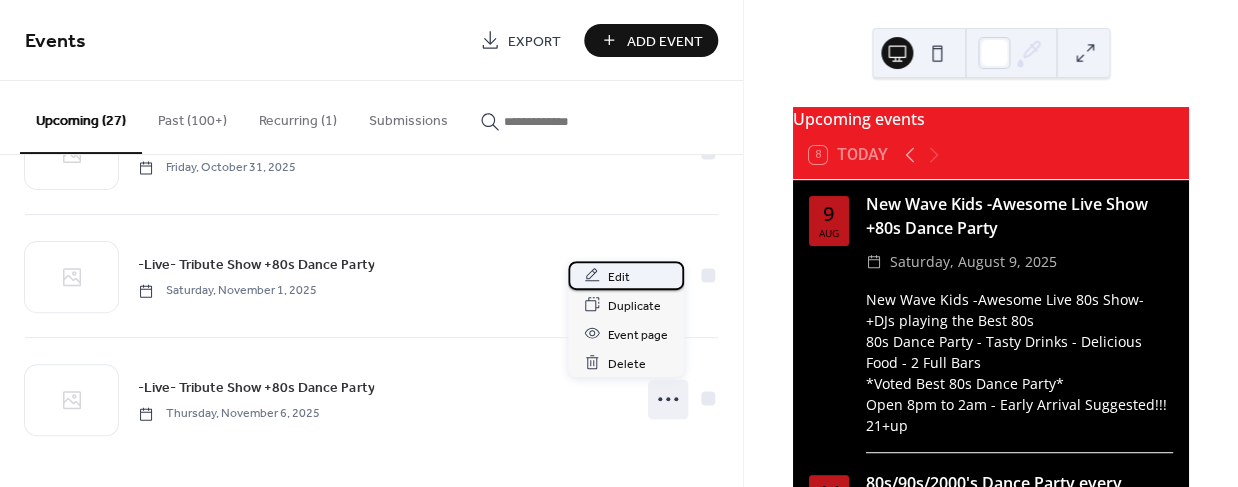 click on "Edit" at bounding box center [619, 276] 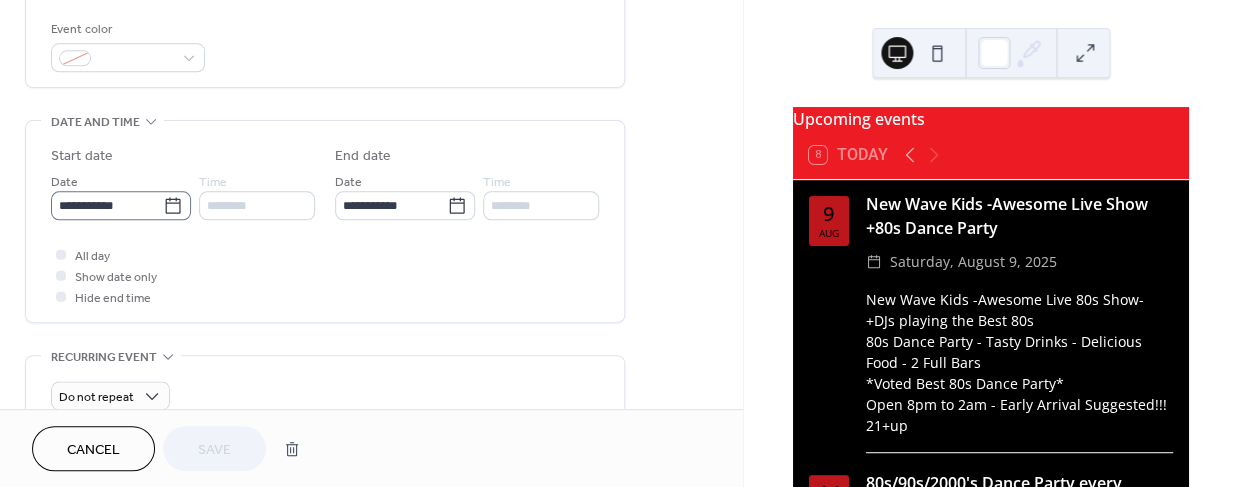 click 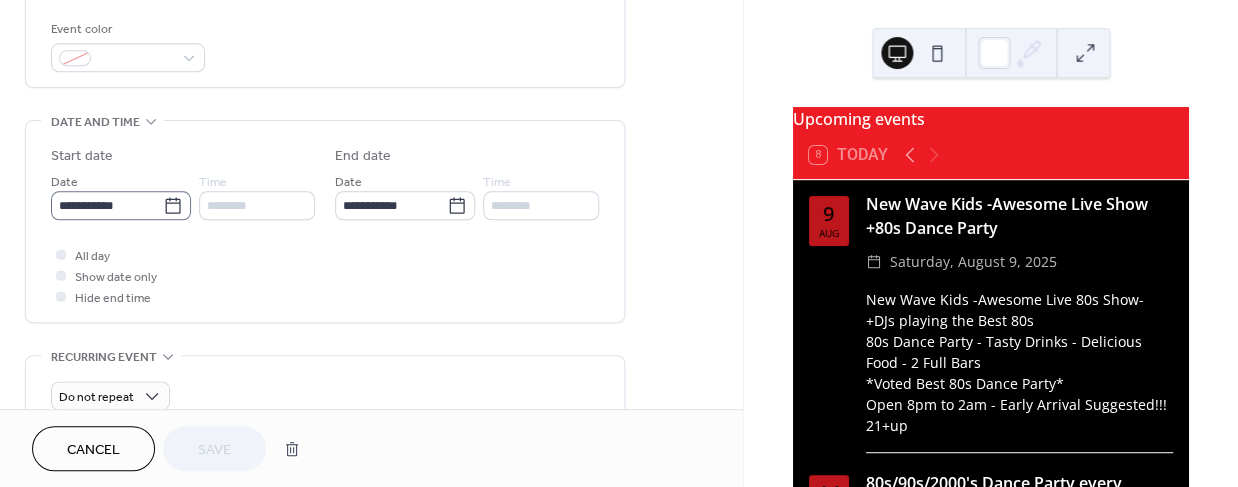 click on "**********" at bounding box center [107, 205] 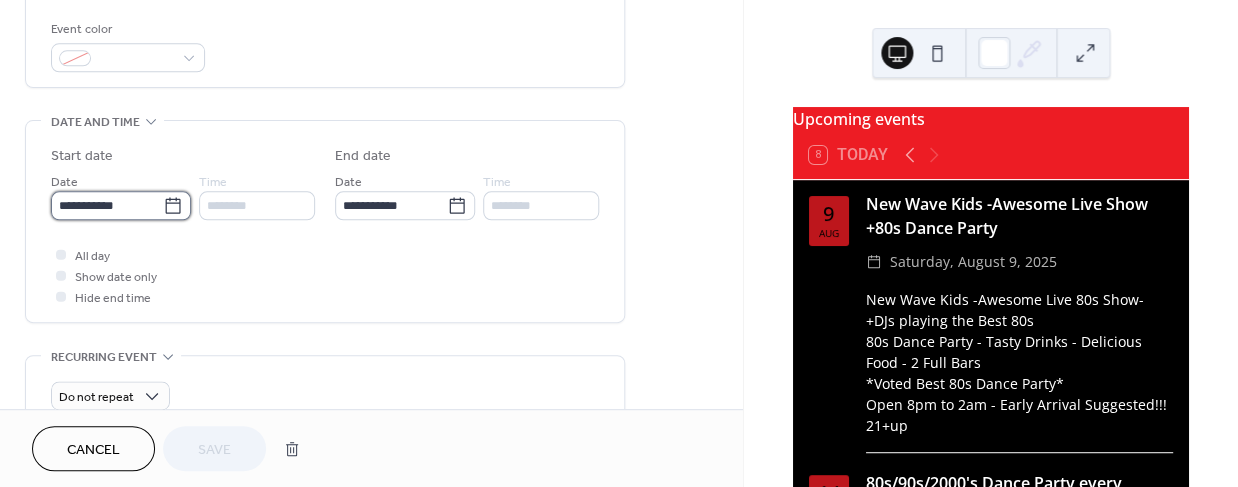 scroll, scrollTop: 532, scrollLeft: 0, axis: vertical 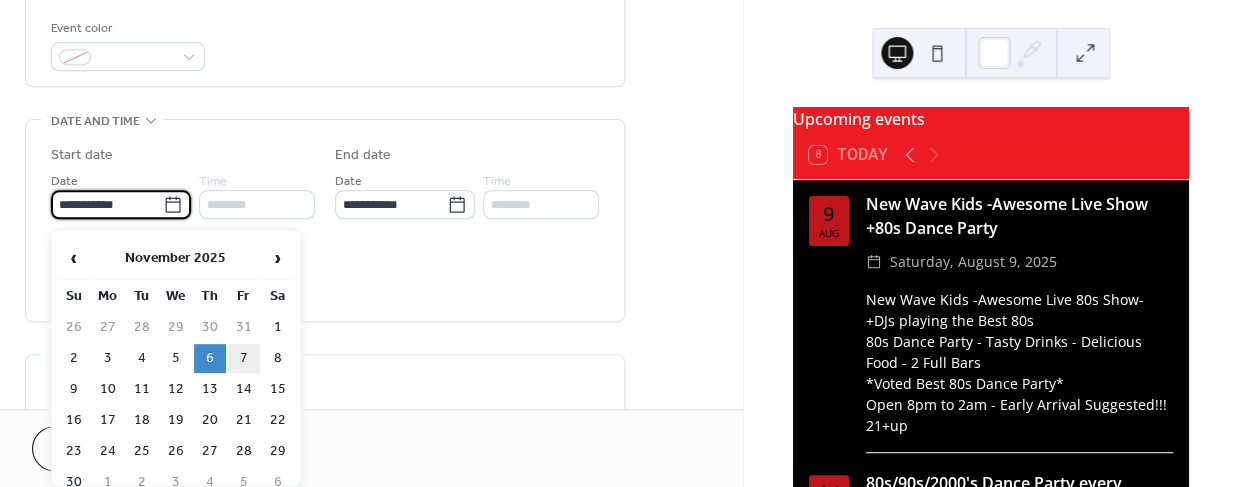 click on "7" at bounding box center (244, 358) 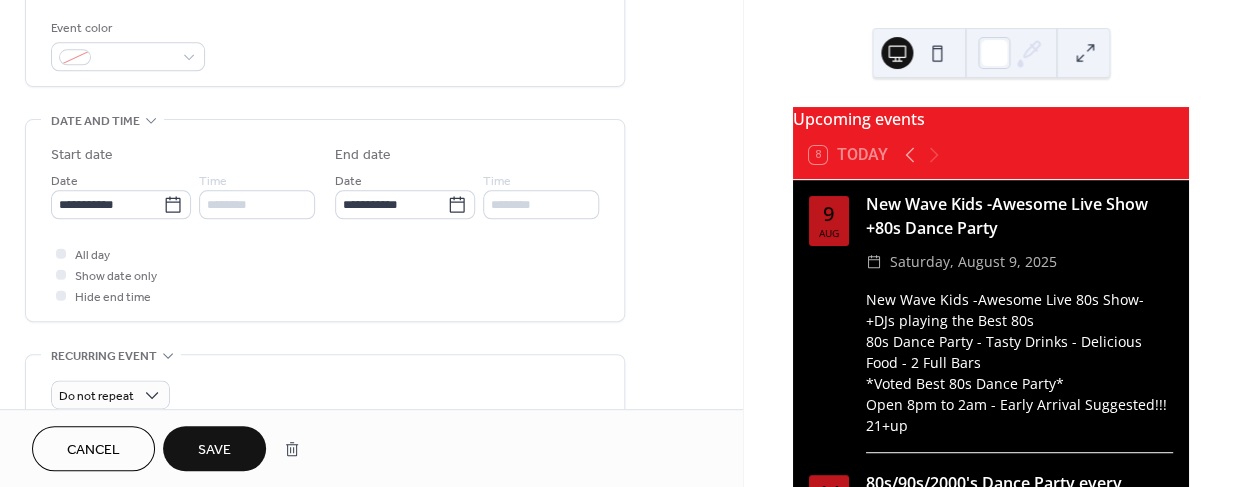 type on "**********" 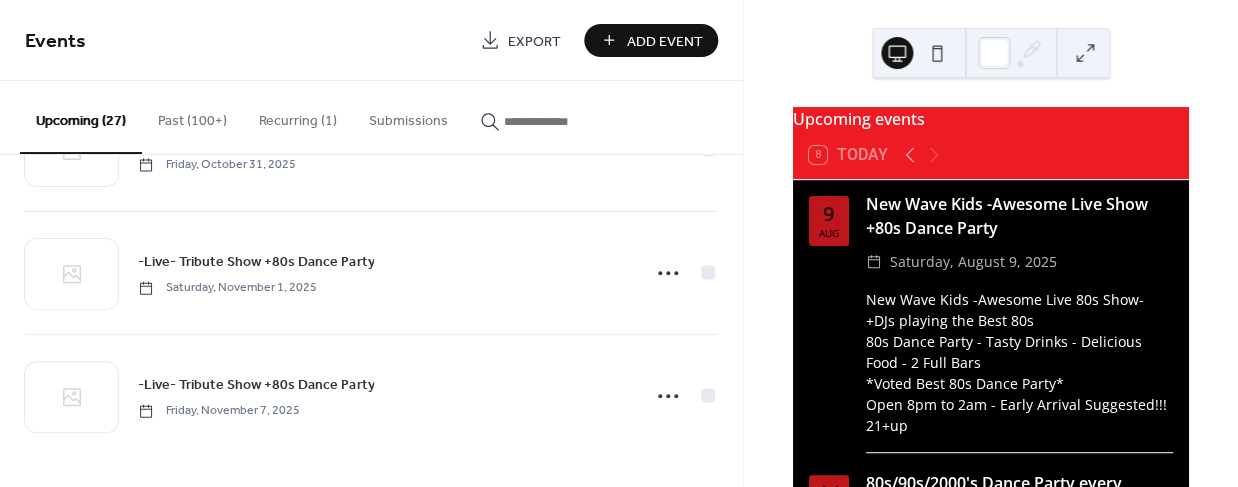scroll, scrollTop: 3045, scrollLeft: 0, axis: vertical 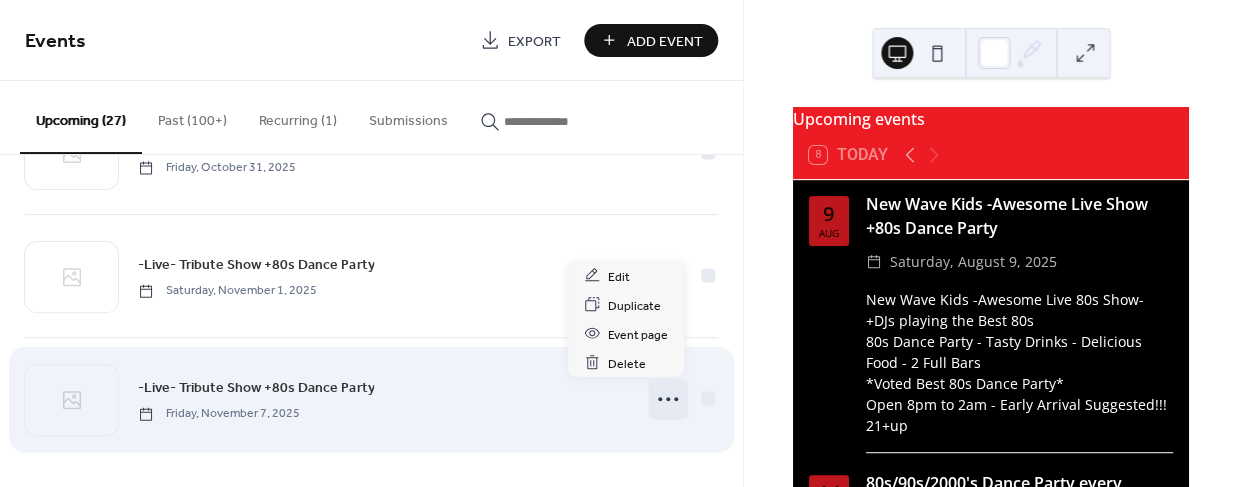 click 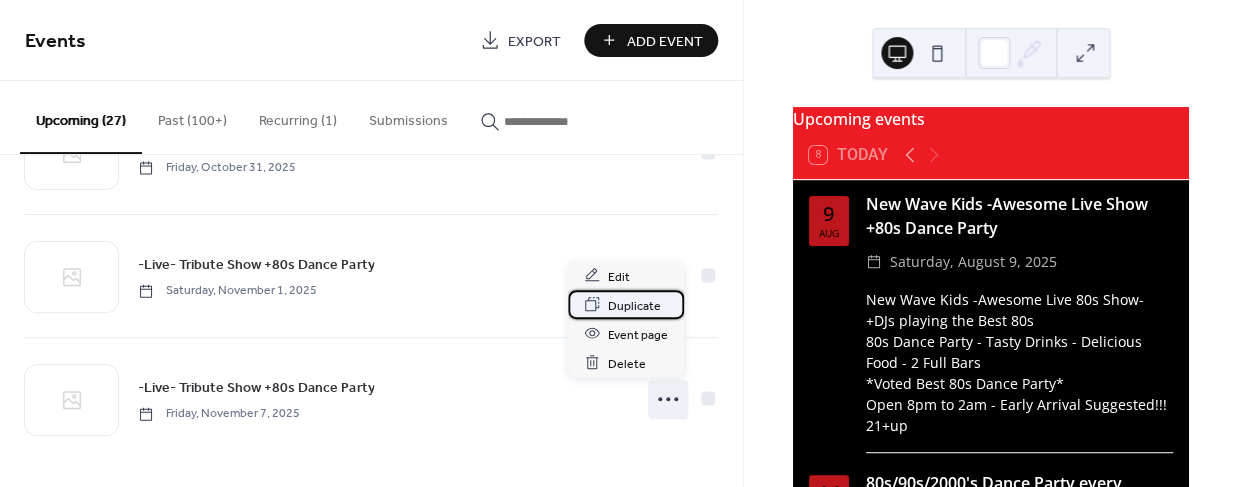 click on "Duplicate" at bounding box center [634, 305] 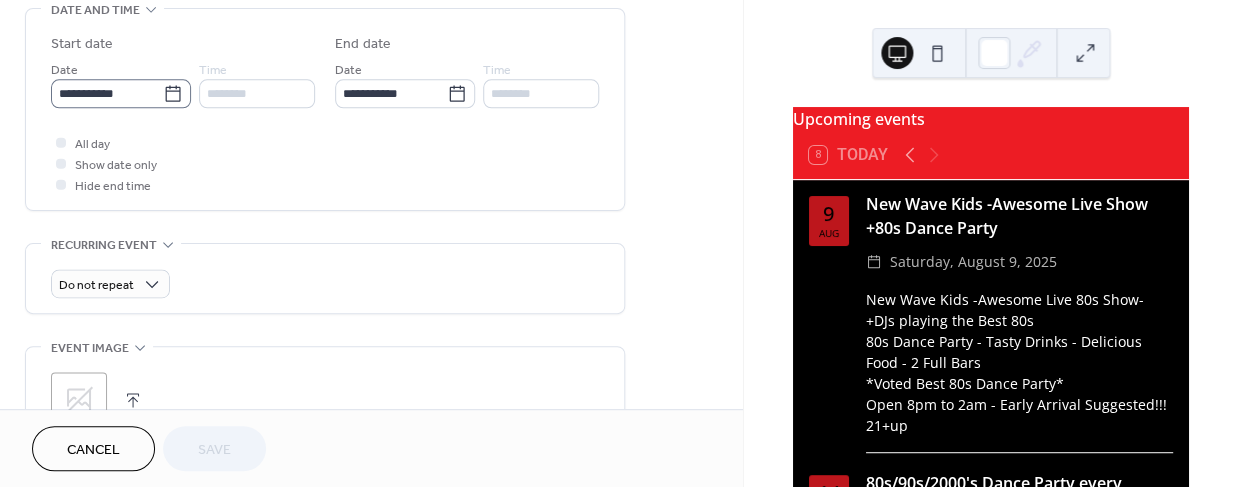 scroll, scrollTop: 646, scrollLeft: 0, axis: vertical 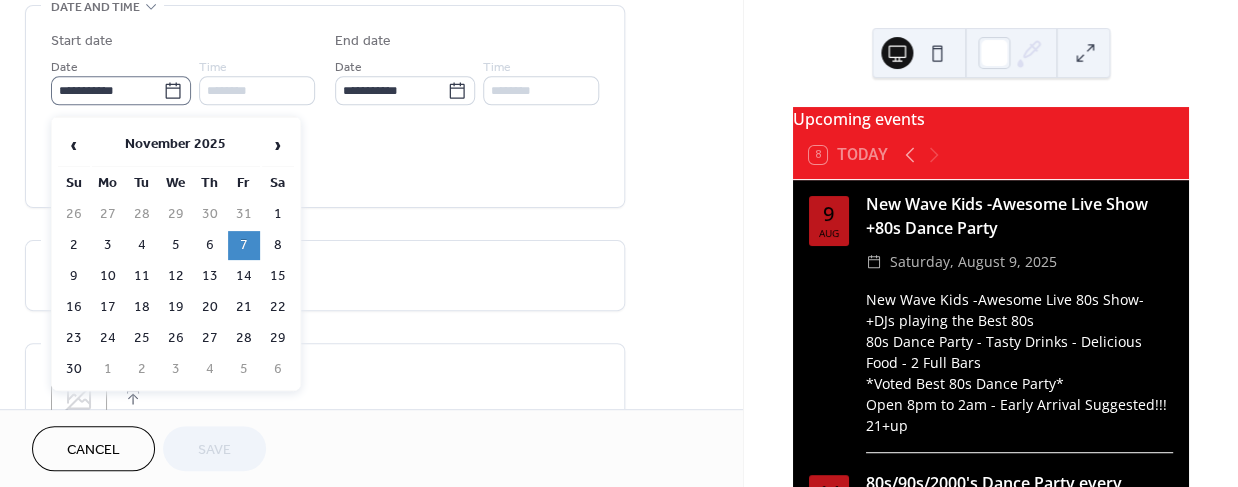 click 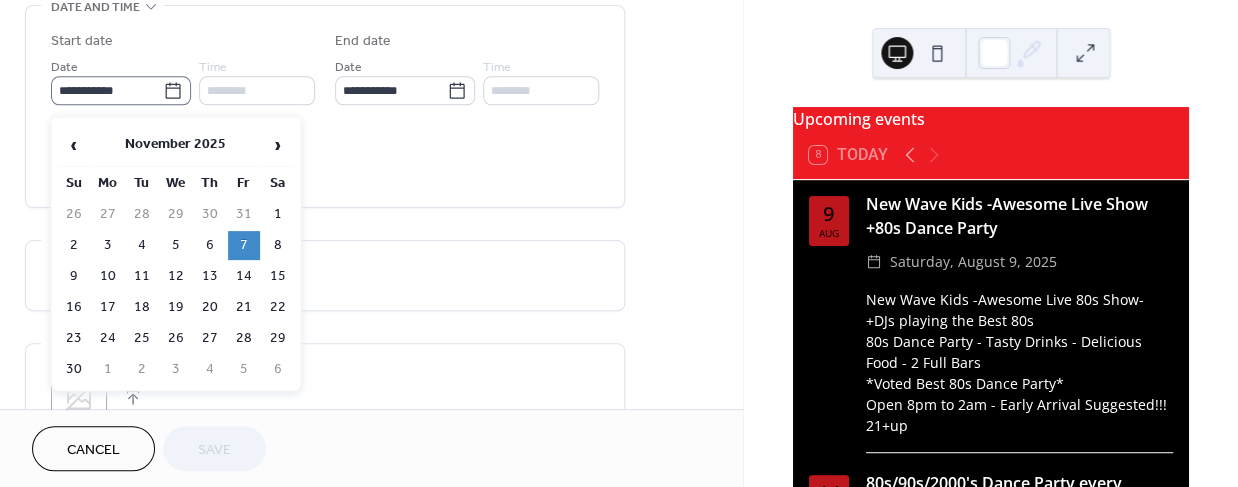 click on "**********" at bounding box center (107, 90) 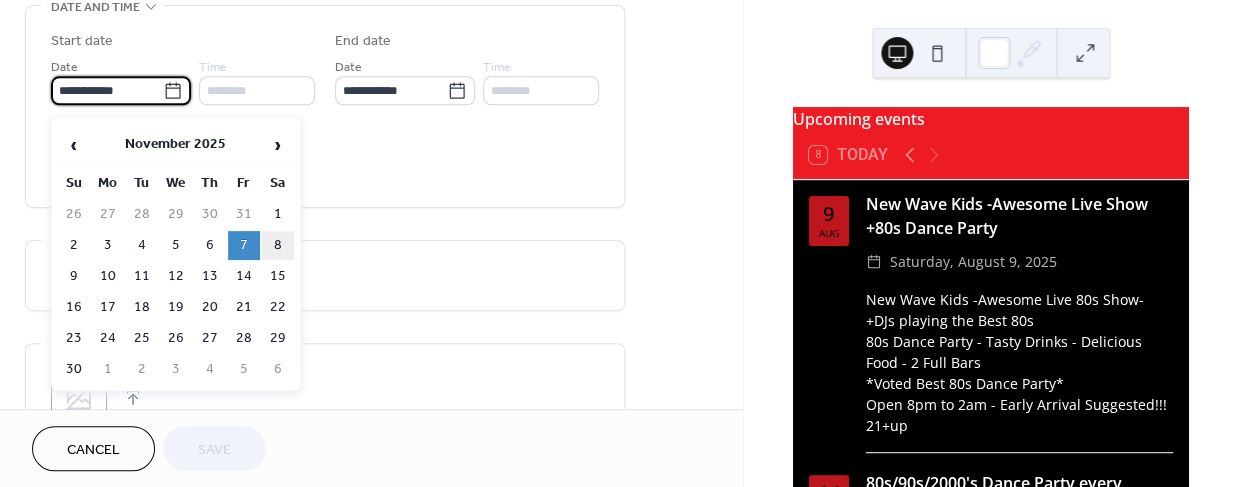 click on "8" at bounding box center [278, 245] 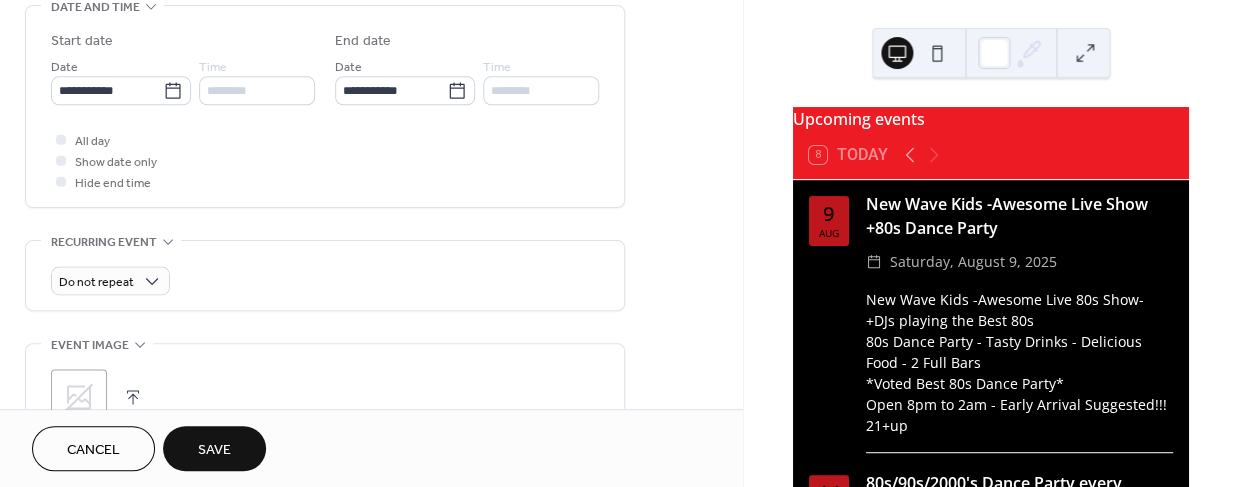 type on "**********" 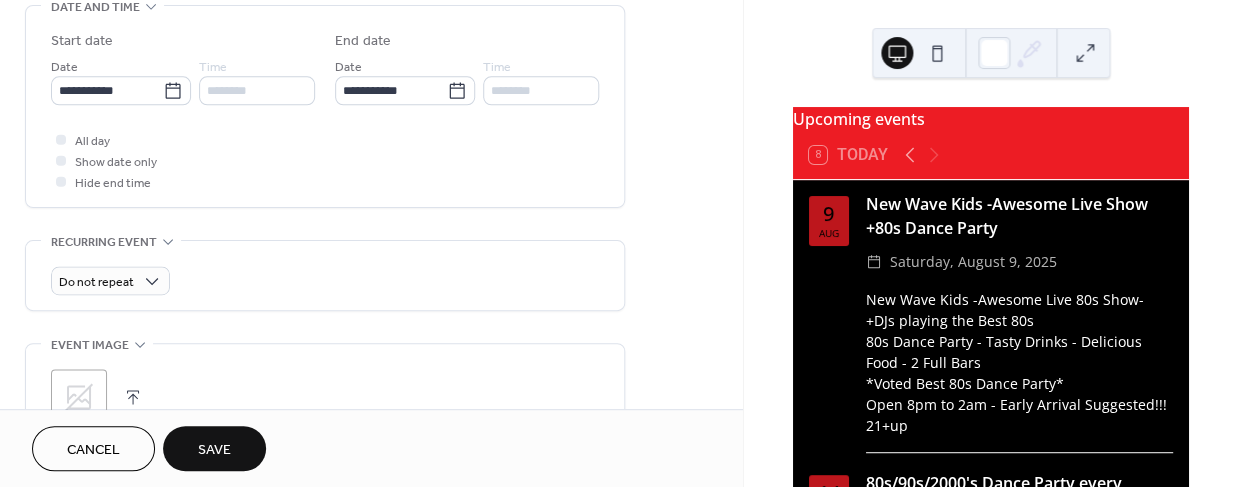click on "Save" at bounding box center [214, 450] 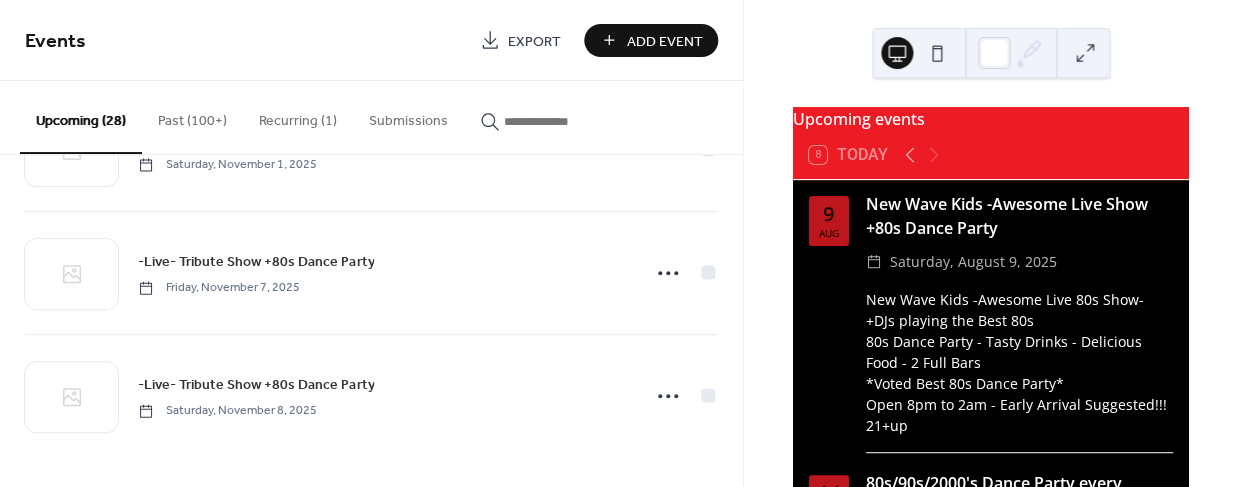 scroll, scrollTop: 3167, scrollLeft: 0, axis: vertical 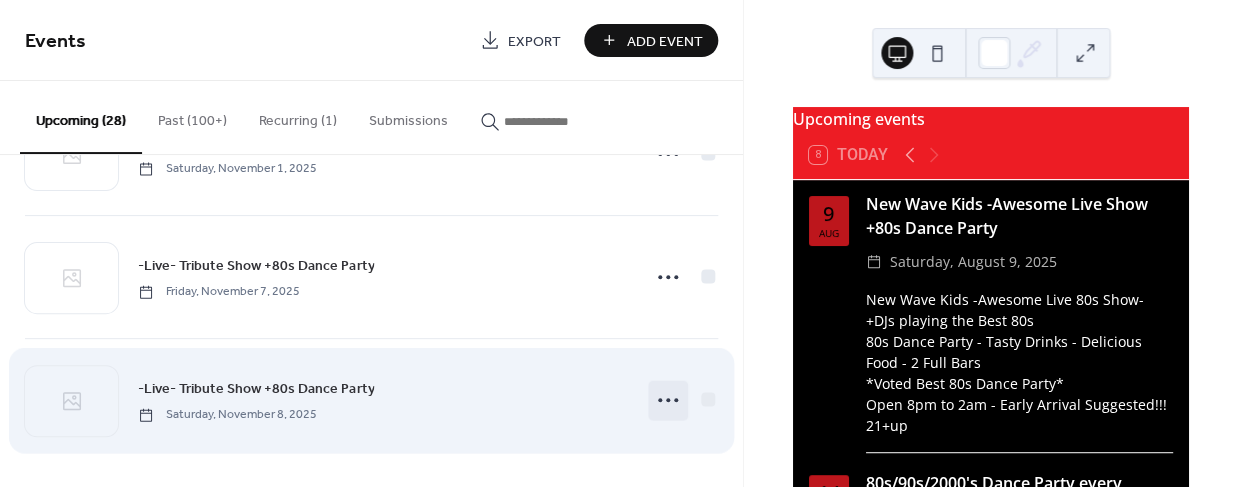 click 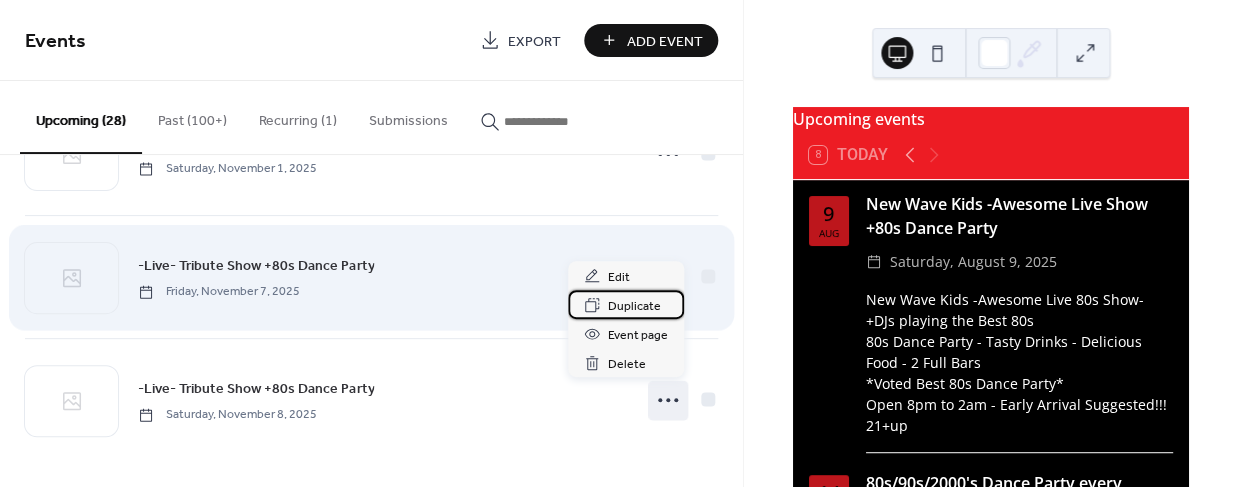 click on "Duplicate" at bounding box center (634, 306) 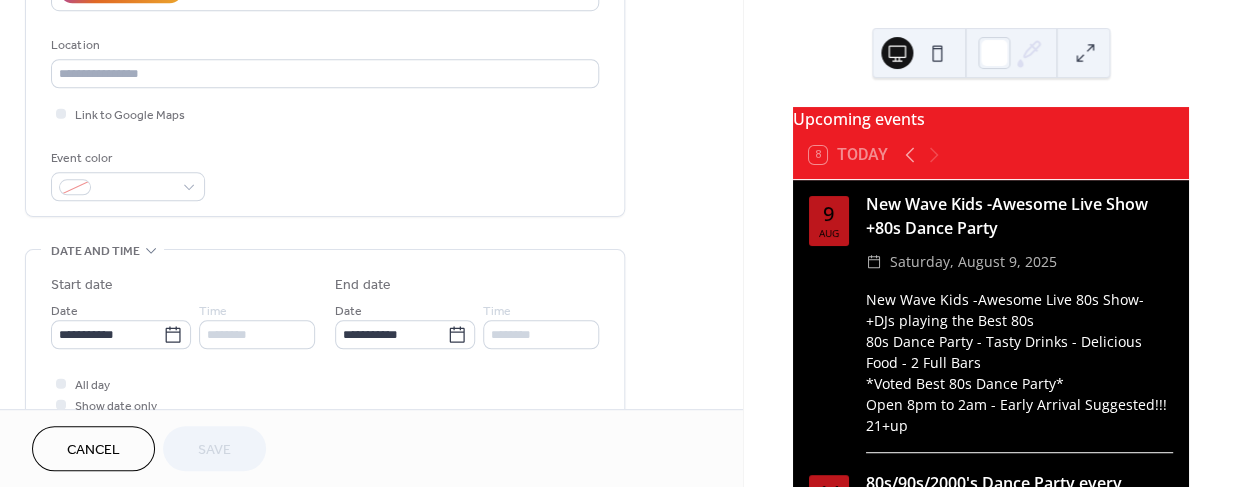 scroll, scrollTop: 389, scrollLeft: 0, axis: vertical 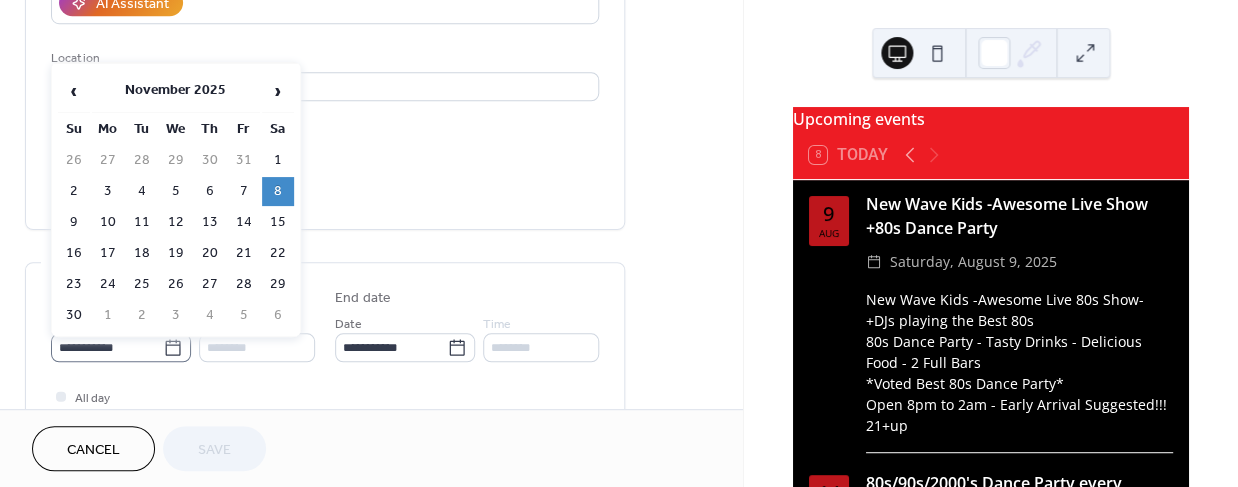 click 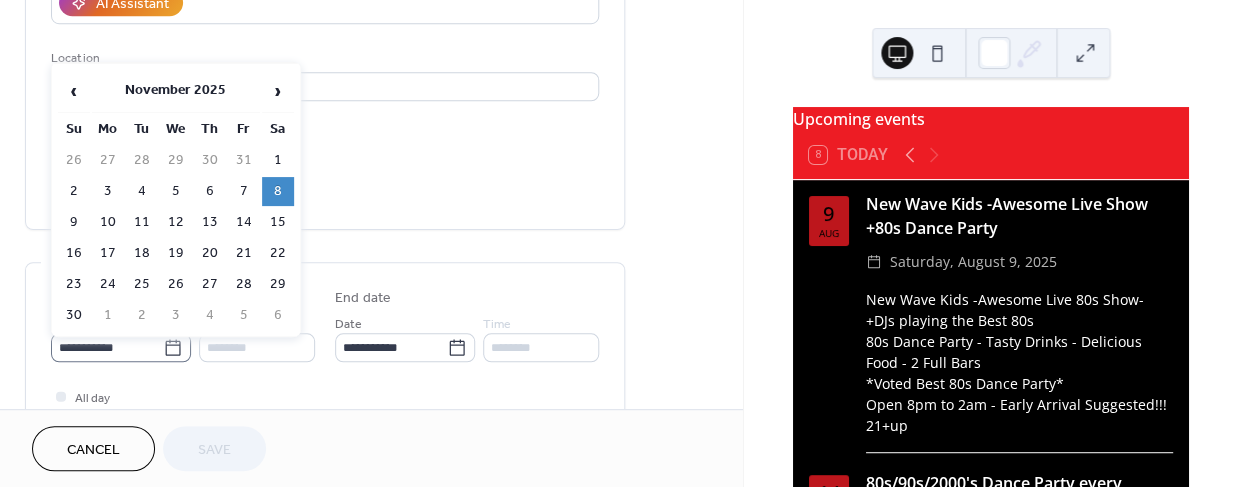 click on "**********" at bounding box center [107, 347] 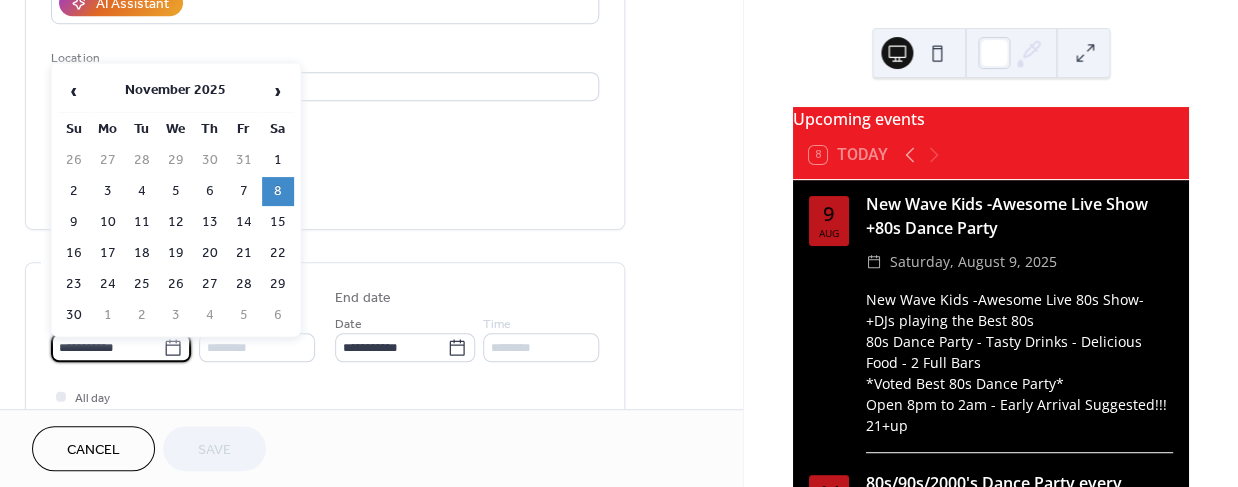 click on "14" at bounding box center (244, 222) 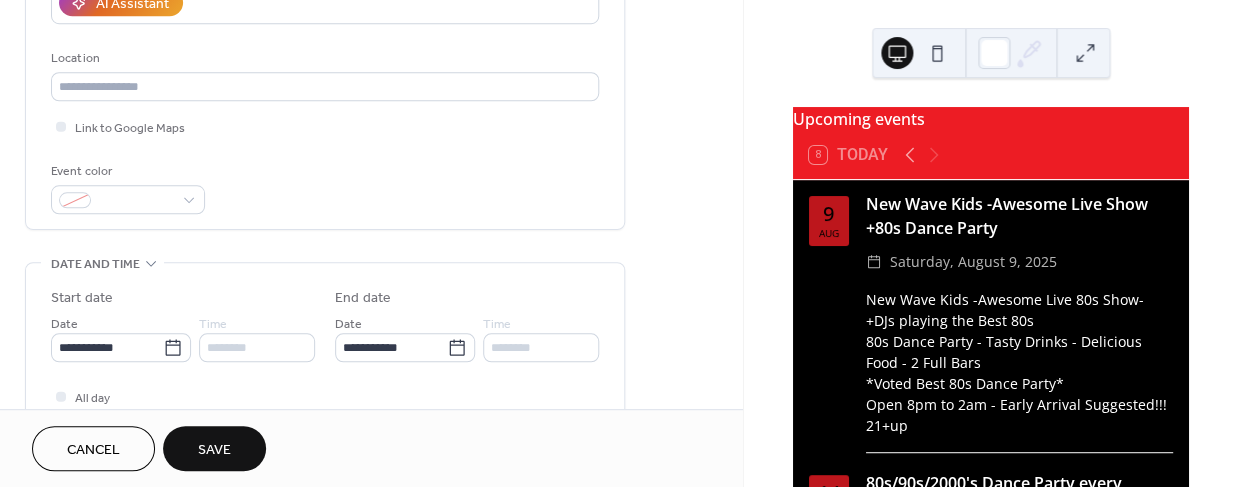 type on "**********" 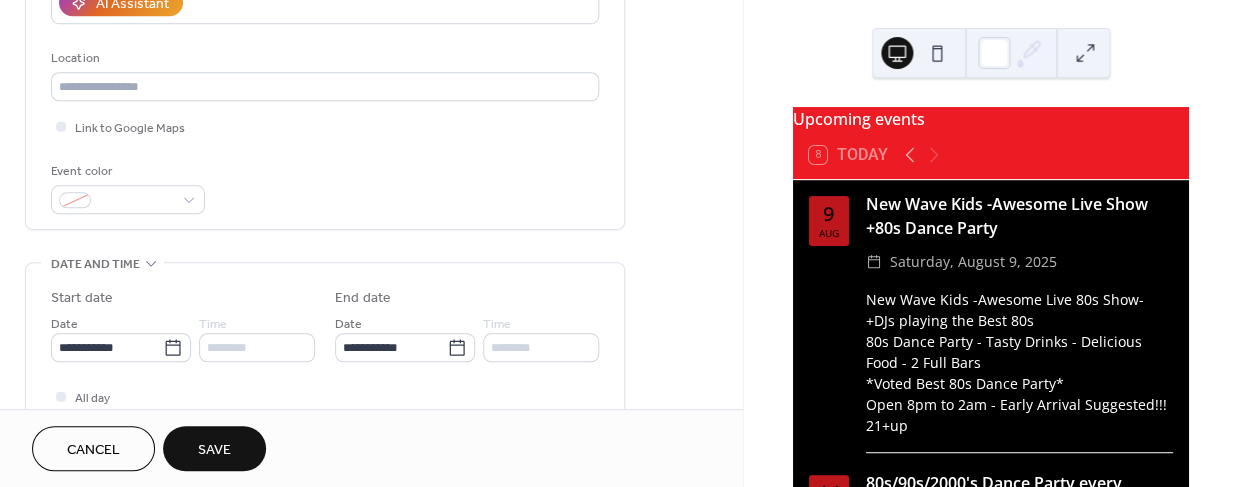 click on "Save" at bounding box center [214, 450] 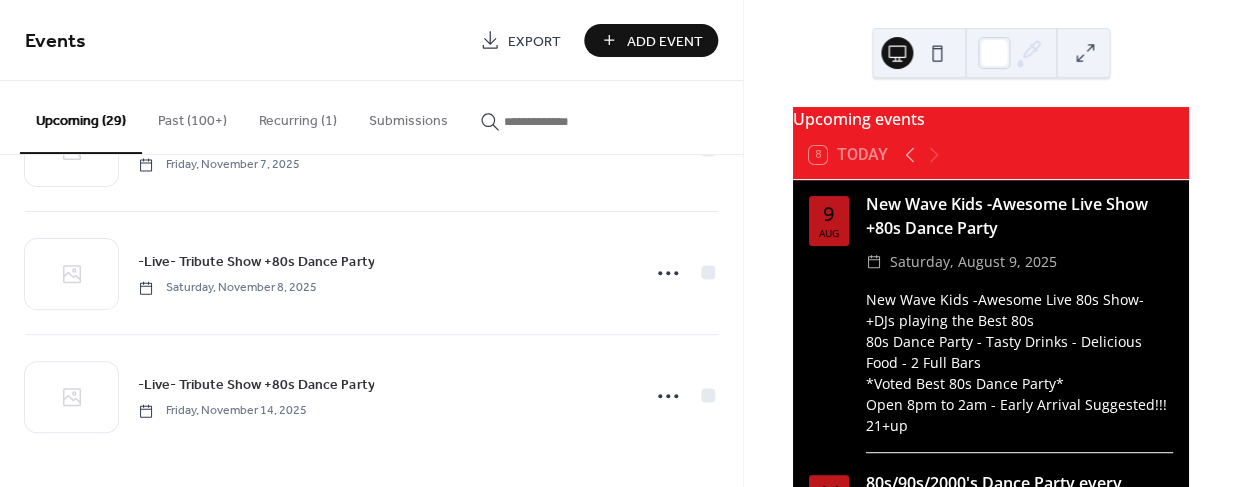 scroll, scrollTop: 3291, scrollLeft: 0, axis: vertical 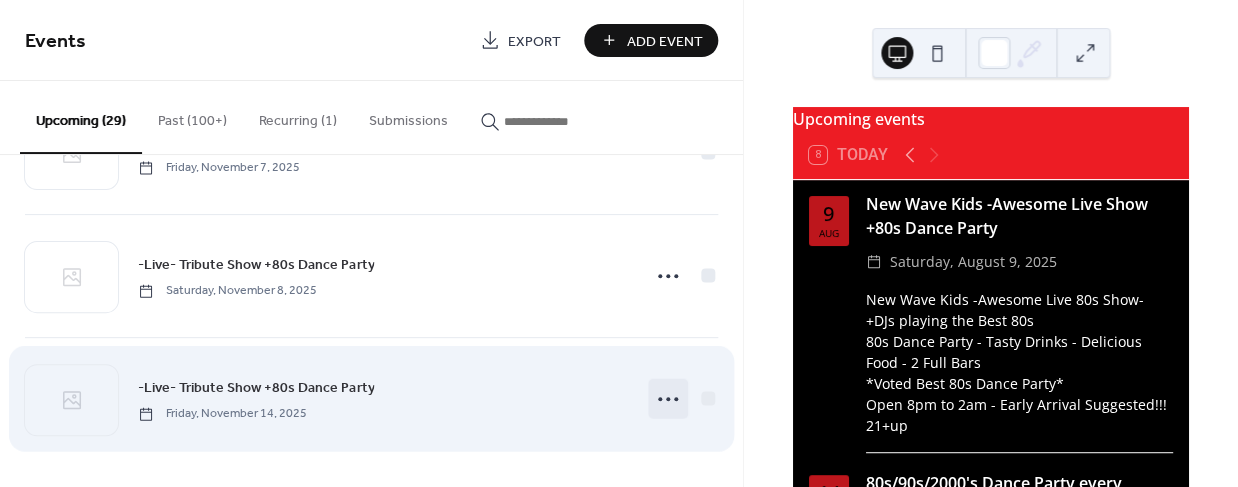 click 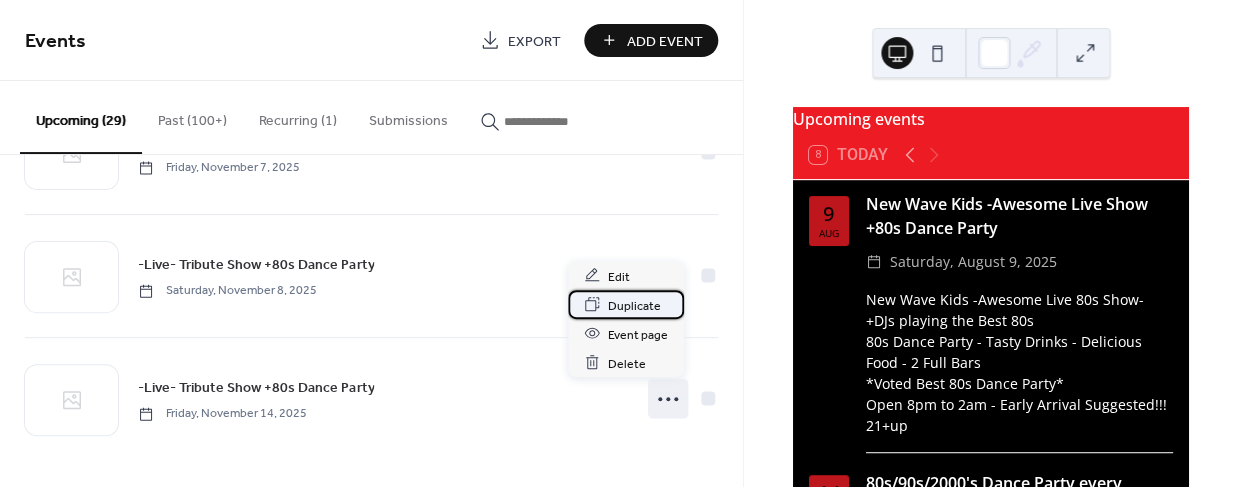 click on "Duplicate" at bounding box center [634, 305] 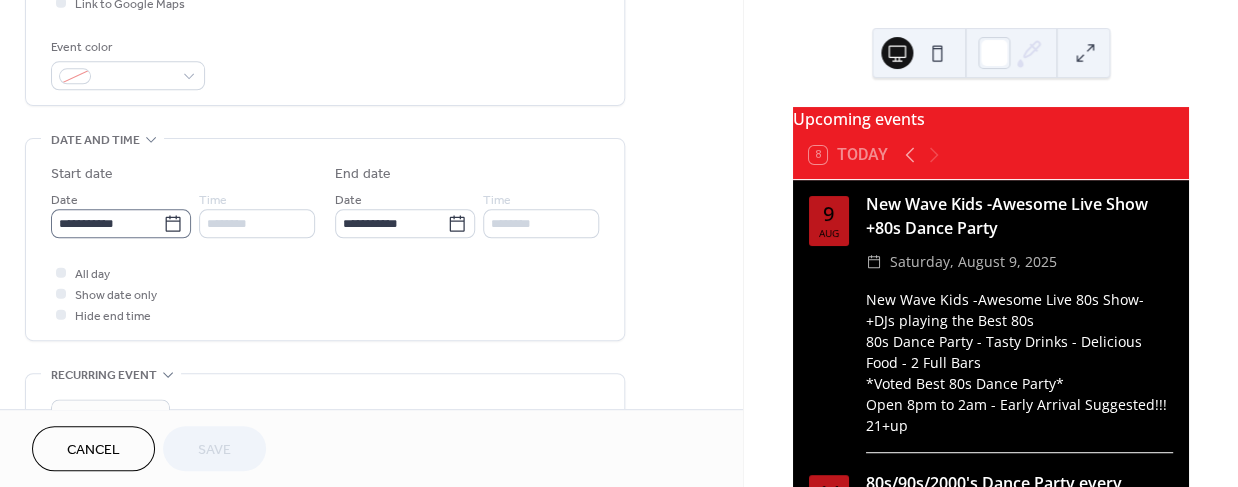 scroll, scrollTop: 513, scrollLeft: 0, axis: vertical 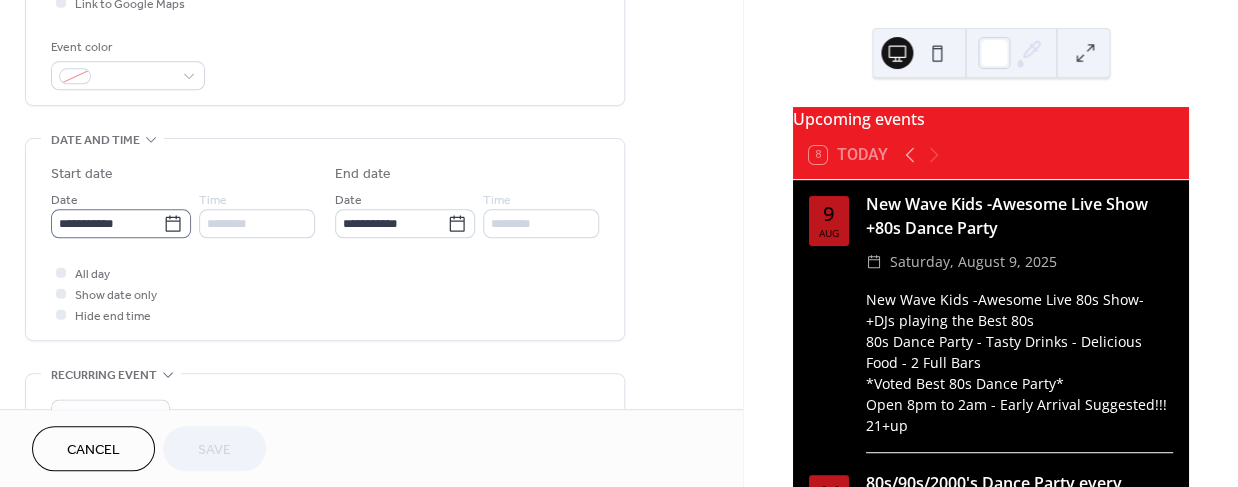 click 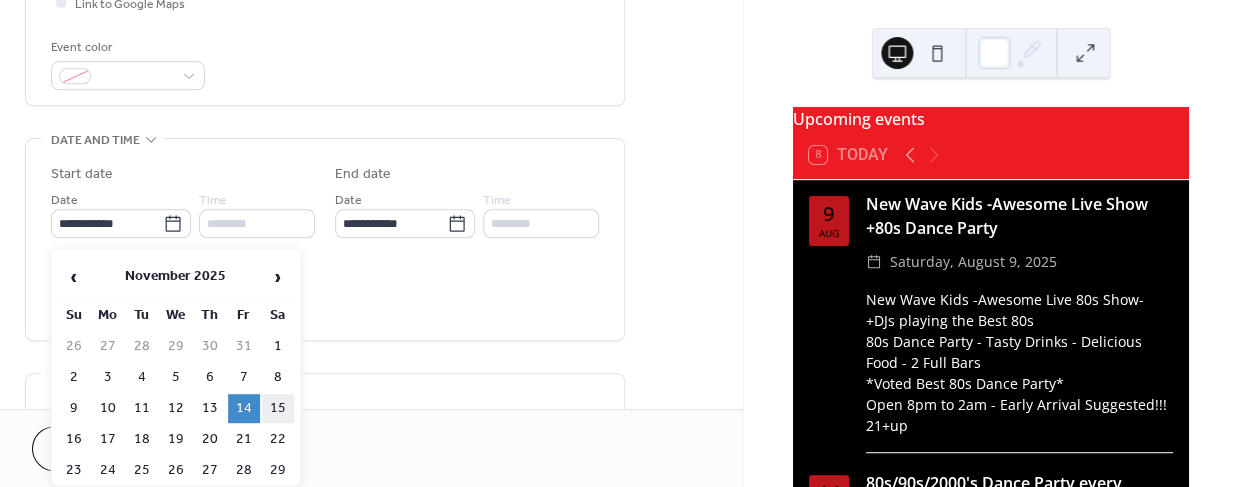 click on "15" at bounding box center [278, 408] 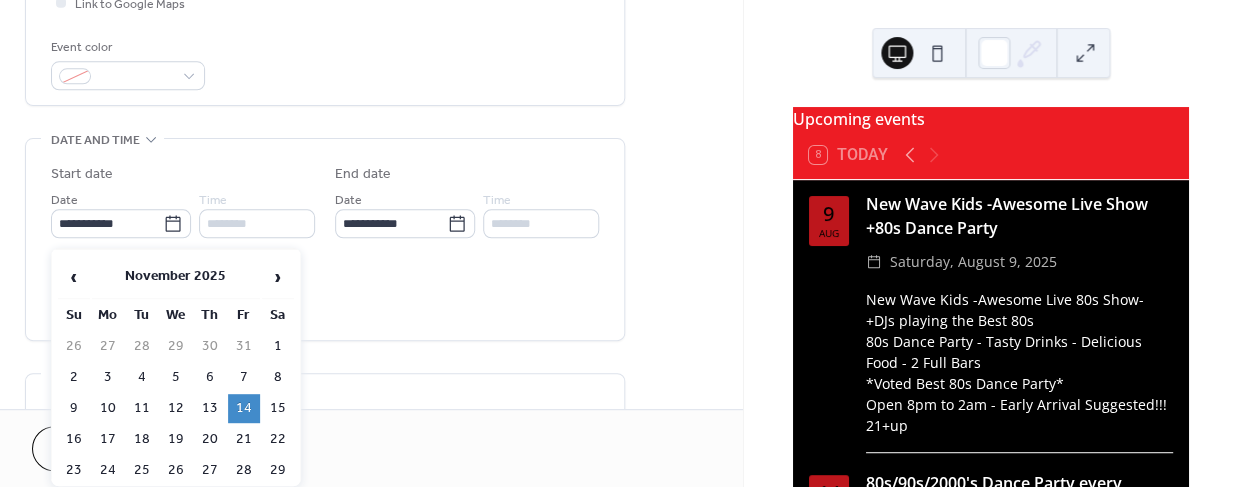 type on "**********" 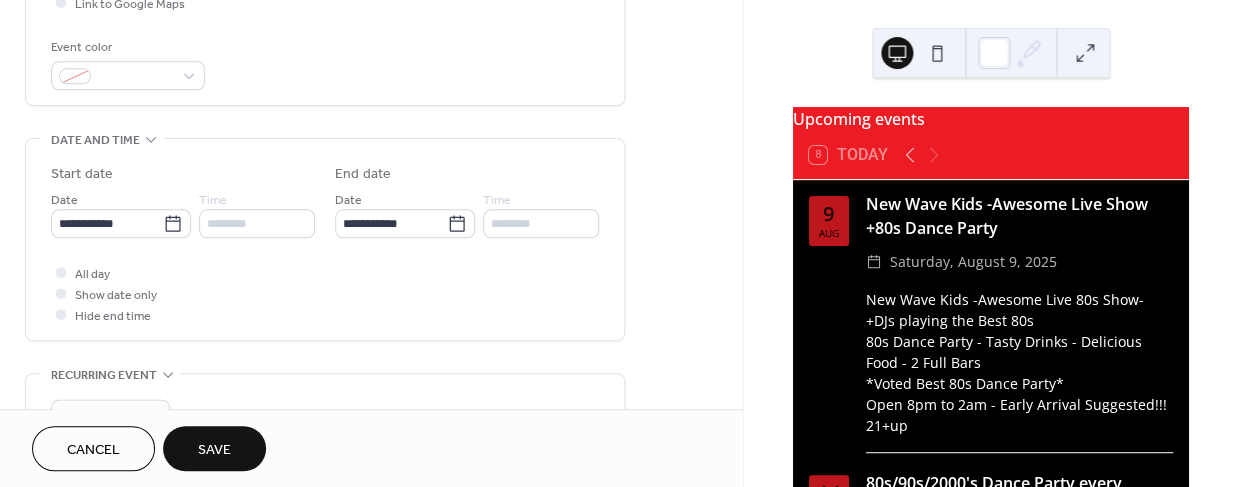 click on "Save" at bounding box center [214, 450] 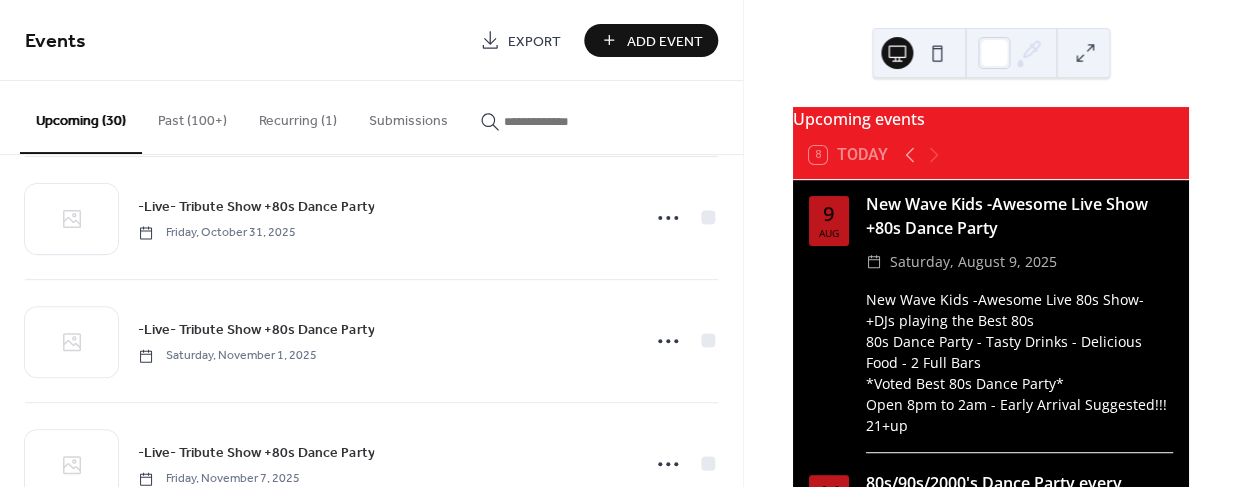scroll, scrollTop: 3413, scrollLeft: 0, axis: vertical 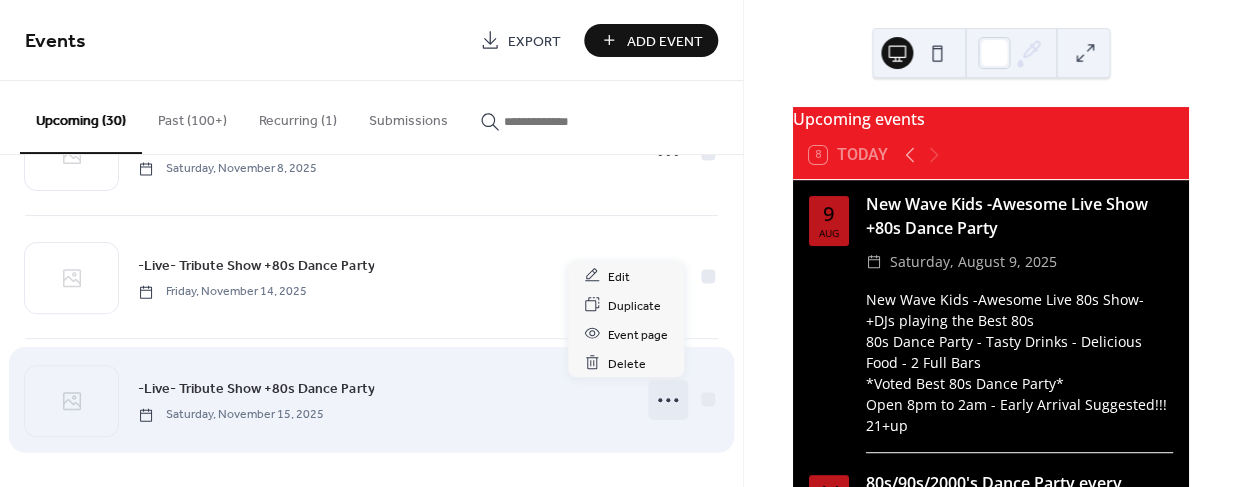 click 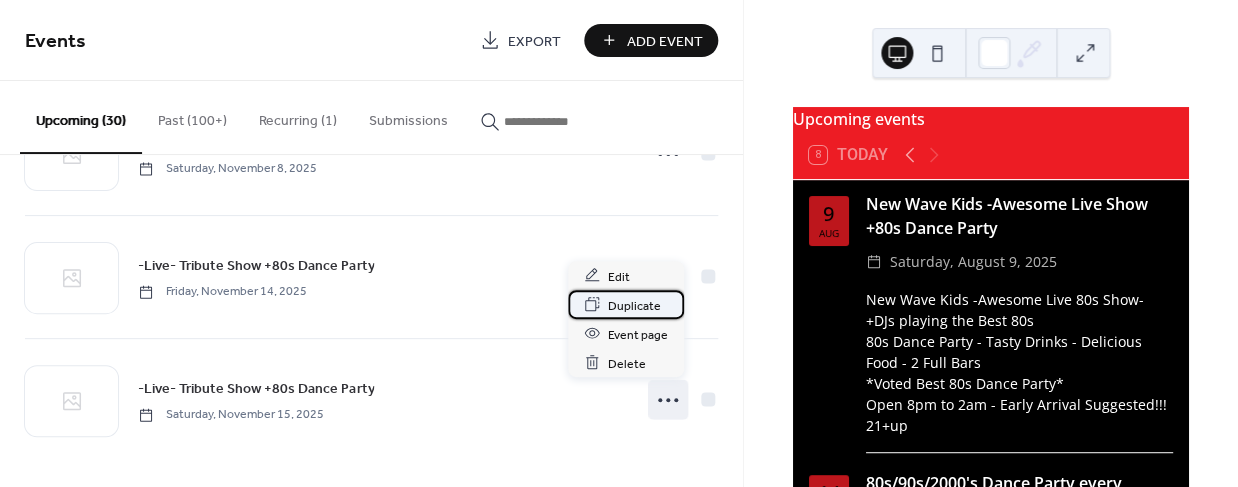 click on "Duplicate" at bounding box center [634, 305] 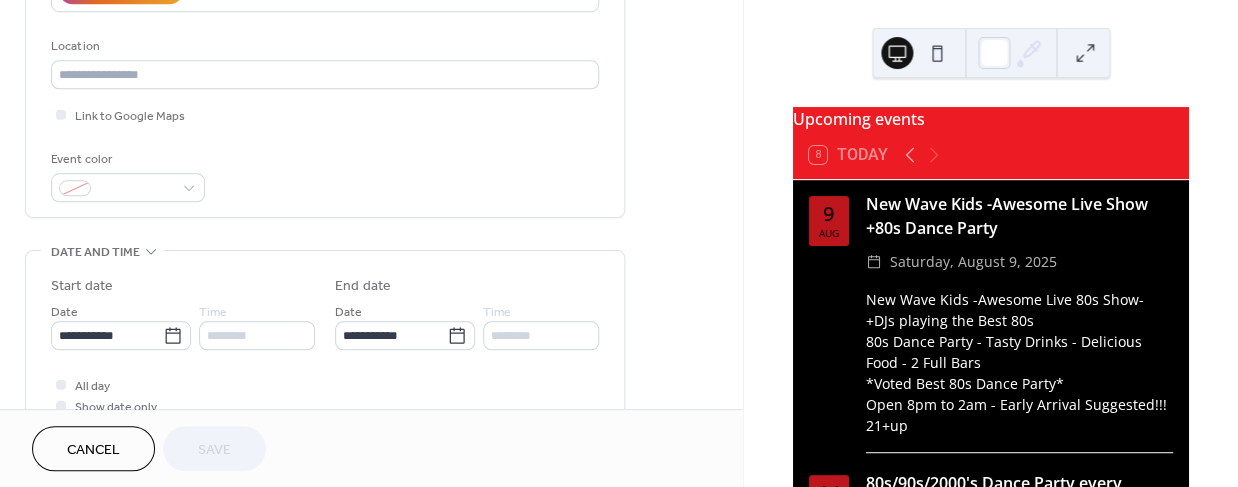 scroll, scrollTop: 402, scrollLeft: 0, axis: vertical 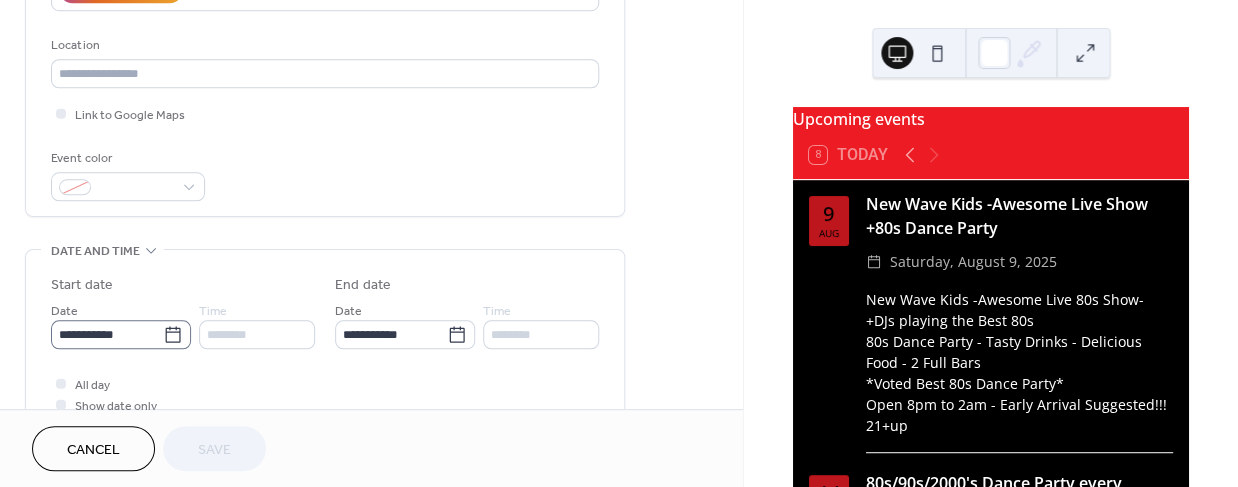 click 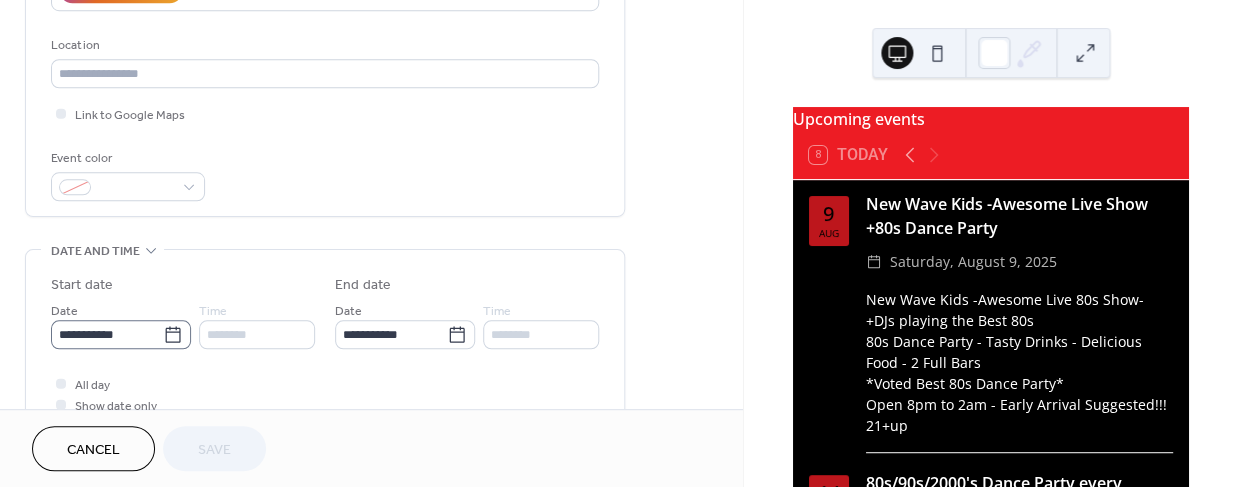 click on "**********" at bounding box center (107, 334) 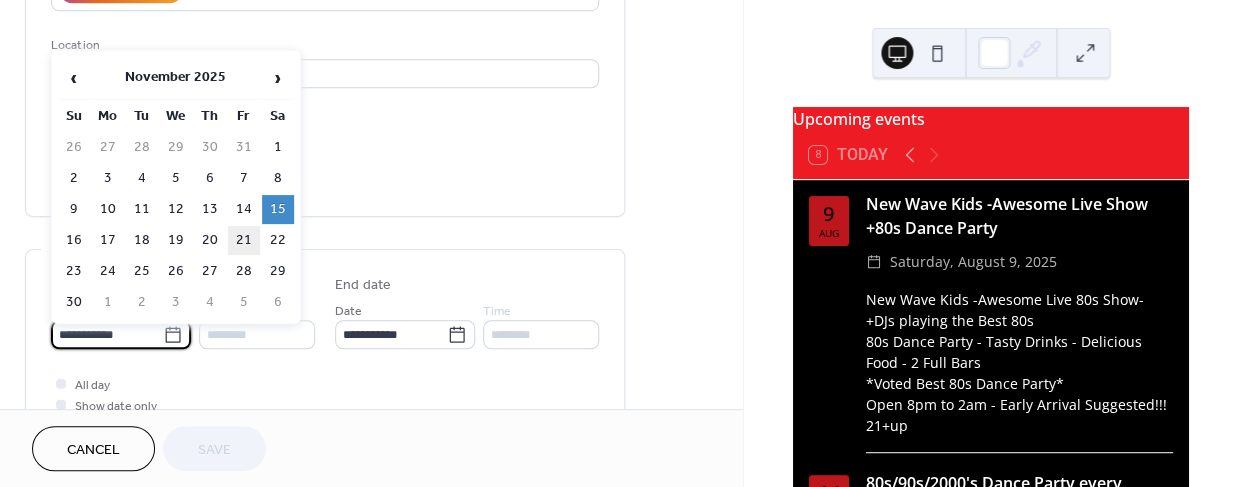 click on "21" at bounding box center [244, 240] 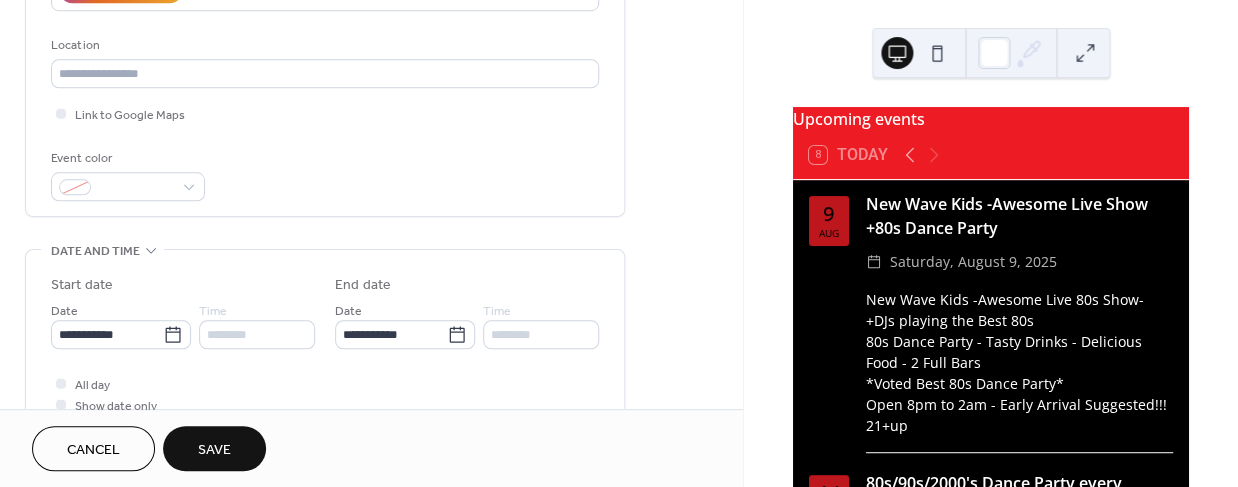 type on "**********" 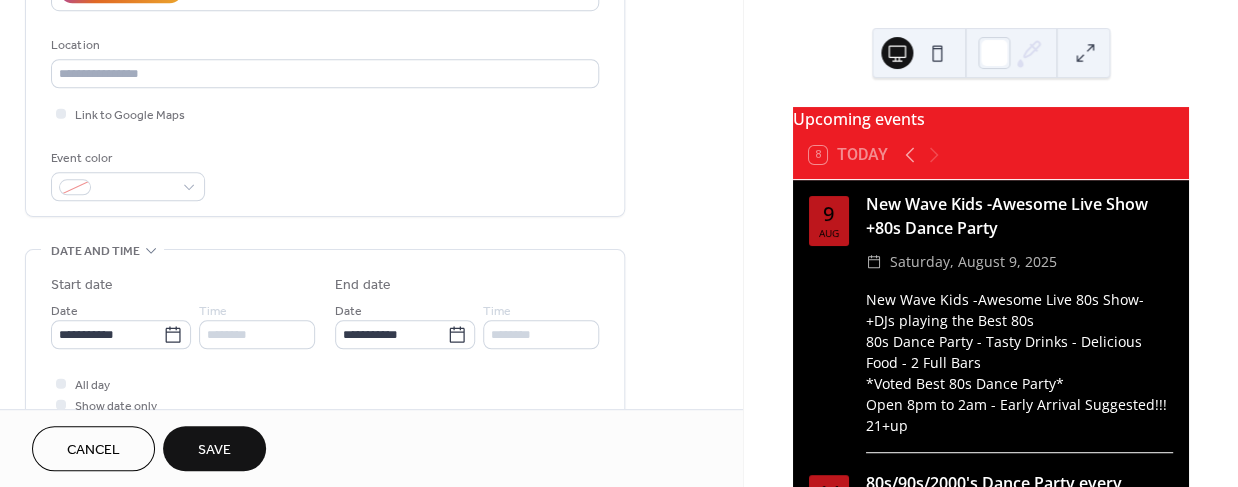 type on "**********" 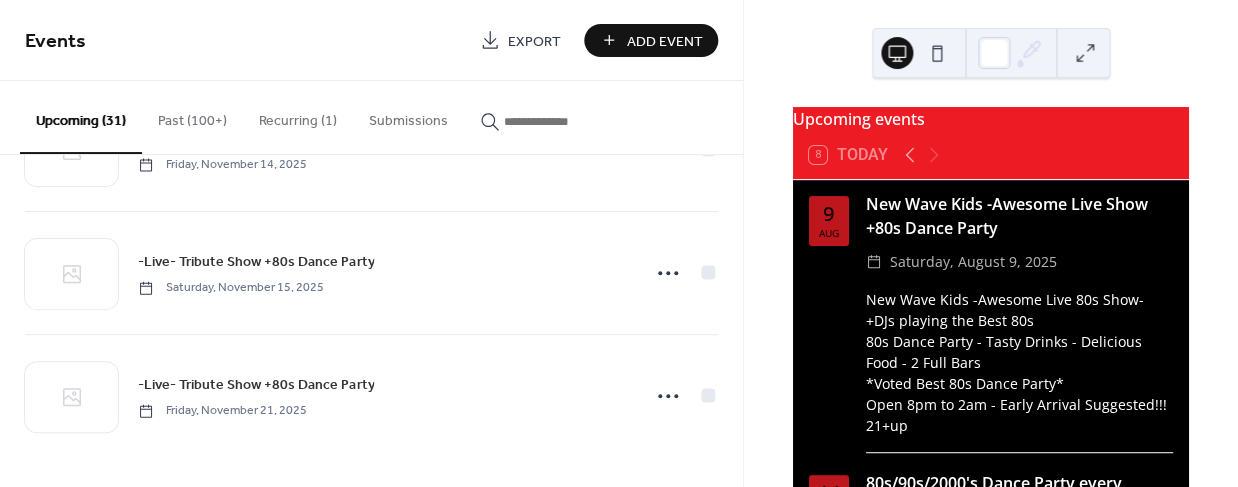 scroll, scrollTop: 3536, scrollLeft: 0, axis: vertical 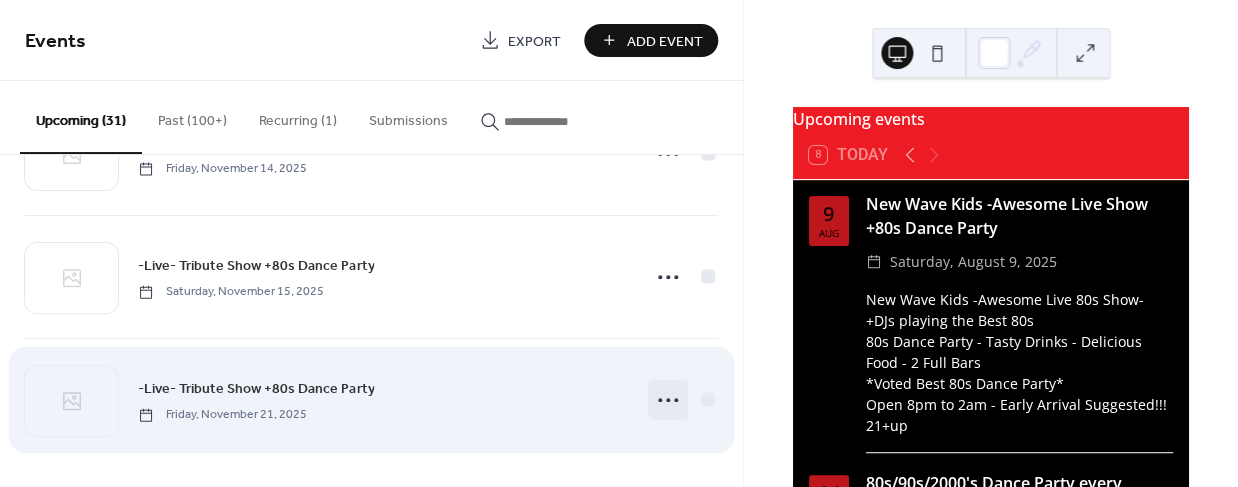 click 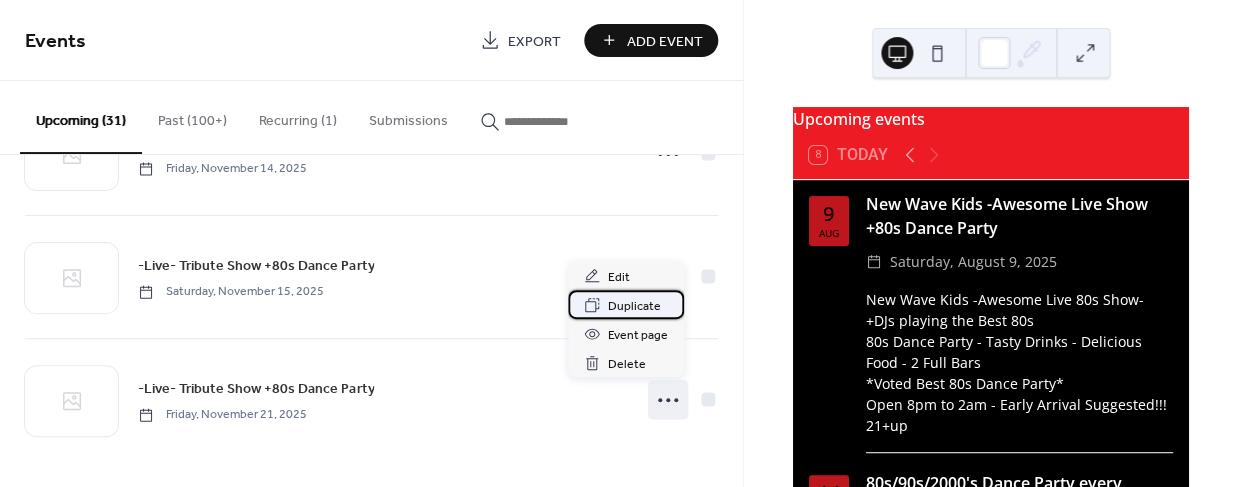 click on "Duplicate" at bounding box center (634, 306) 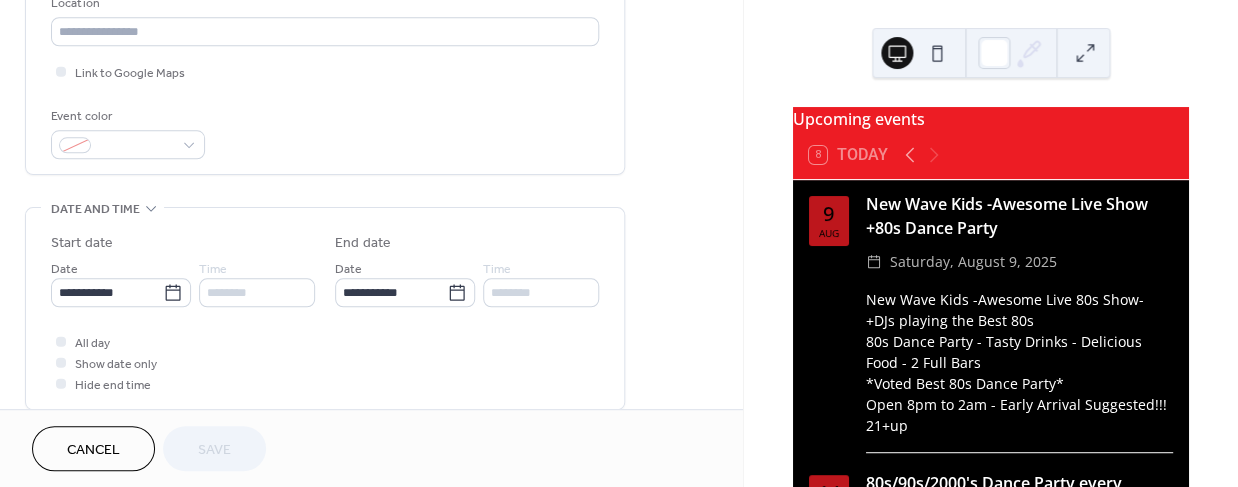 scroll, scrollTop: 446, scrollLeft: 0, axis: vertical 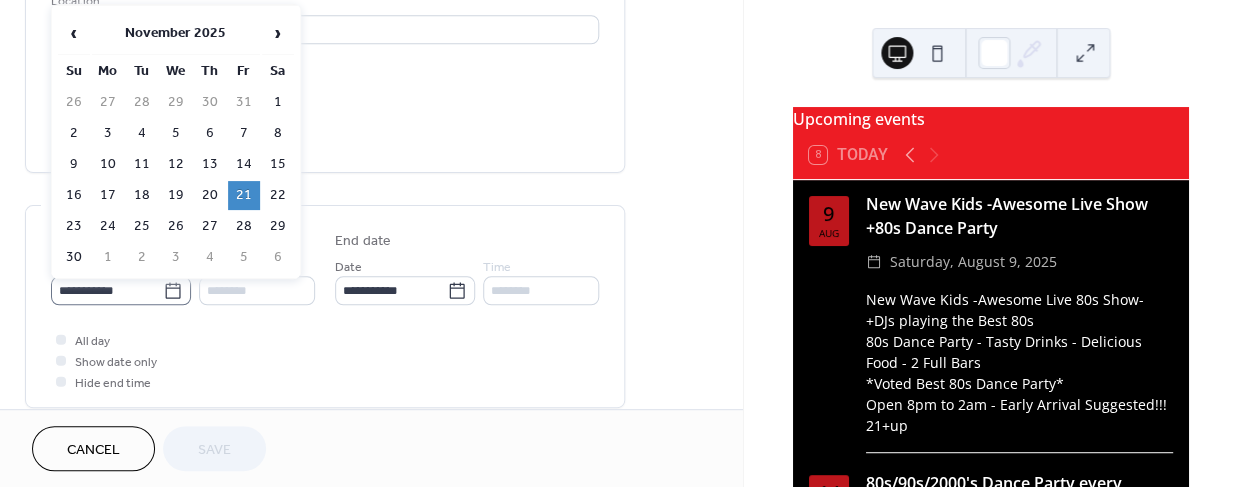 click 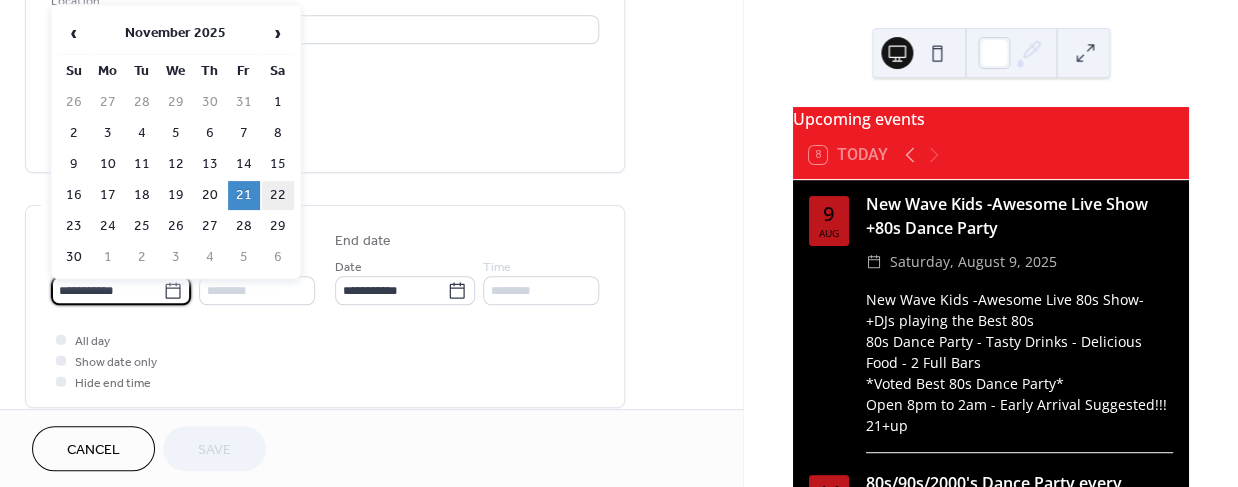 click on "22" at bounding box center [278, 195] 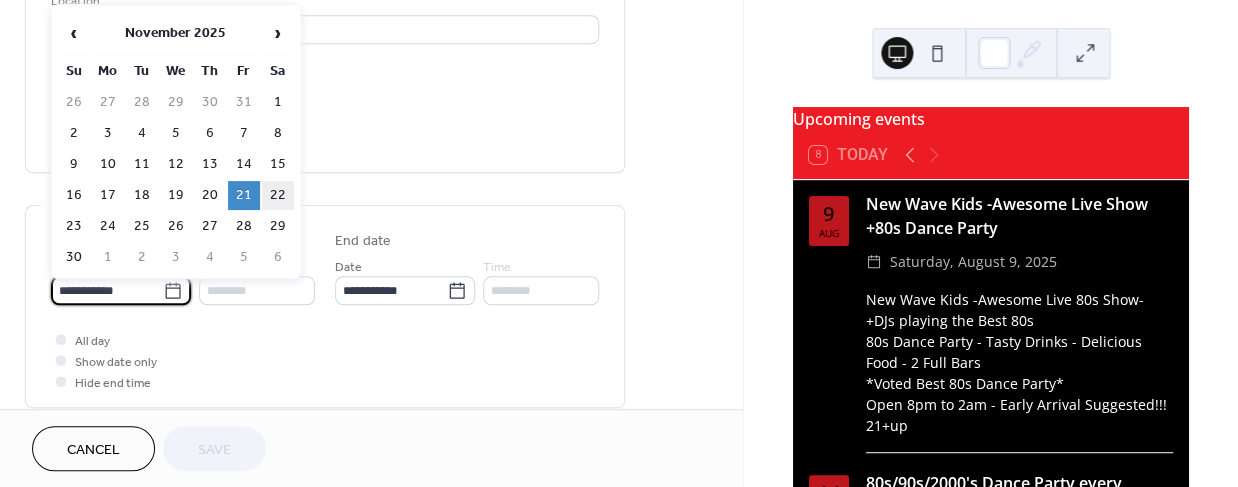 type on "**********" 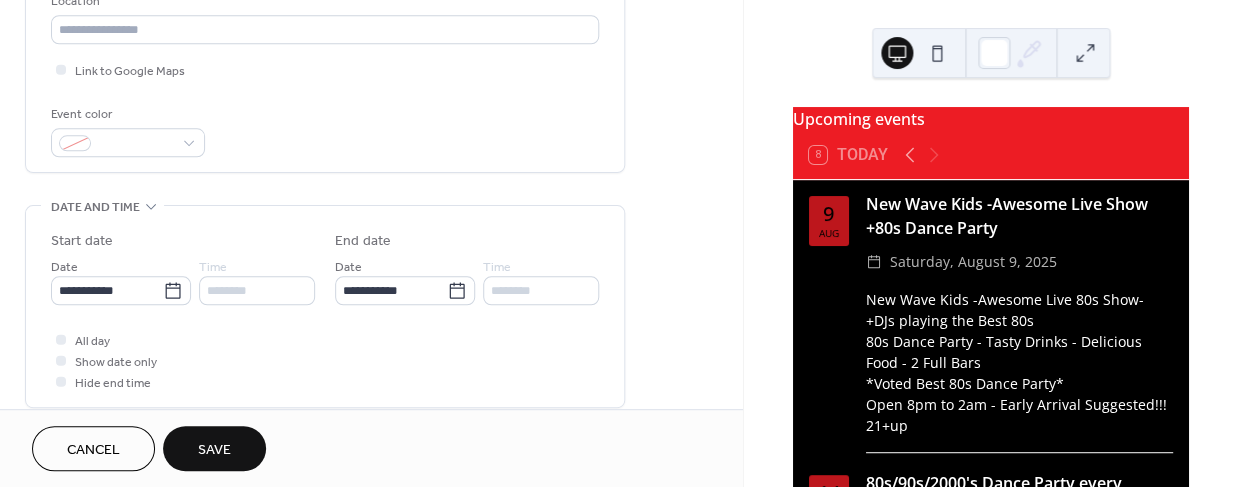 click on "Save" at bounding box center [214, 450] 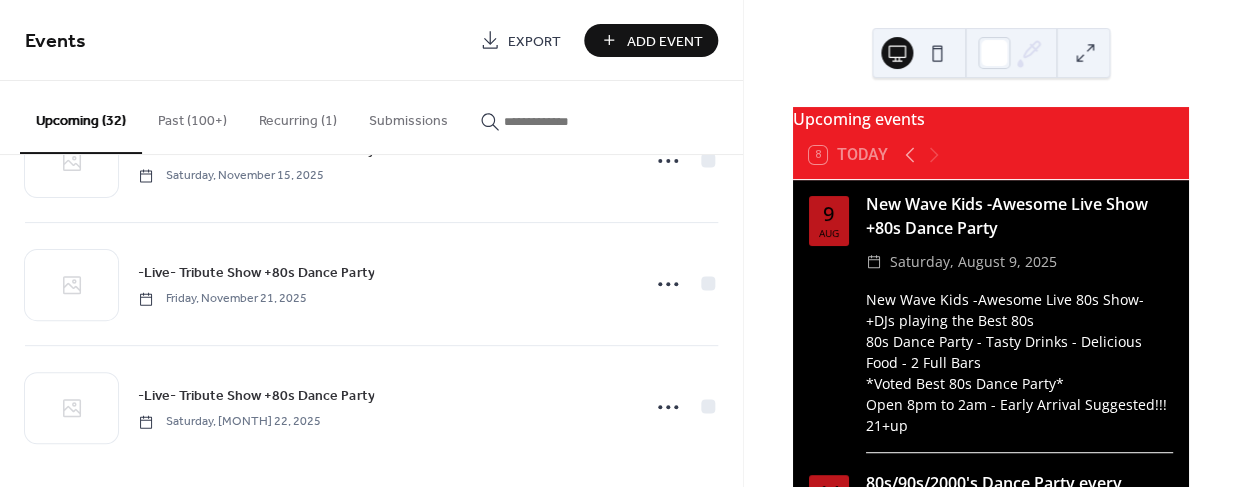 scroll, scrollTop: 3660, scrollLeft: 0, axis: vertical 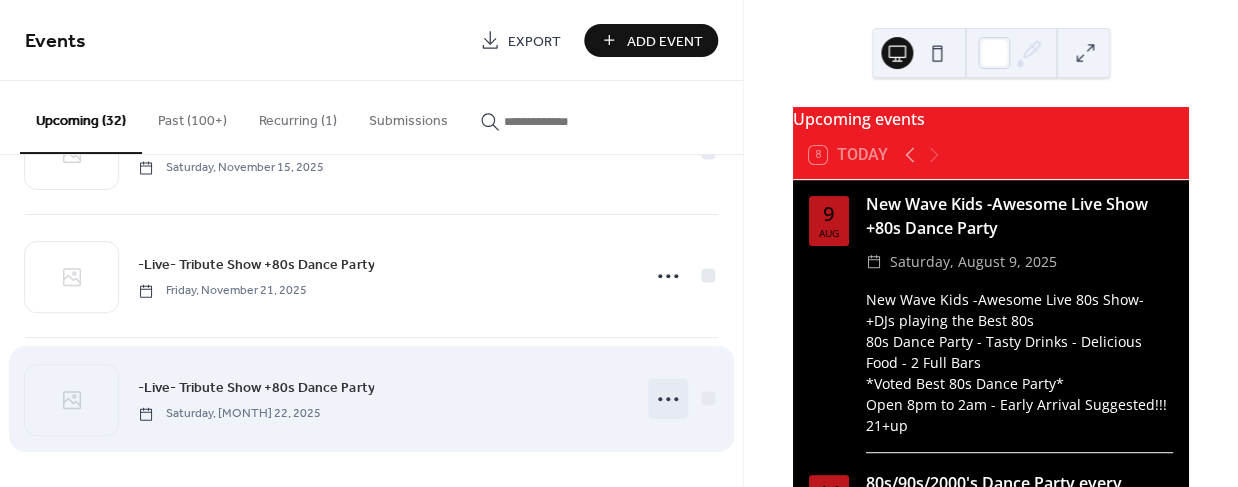 click 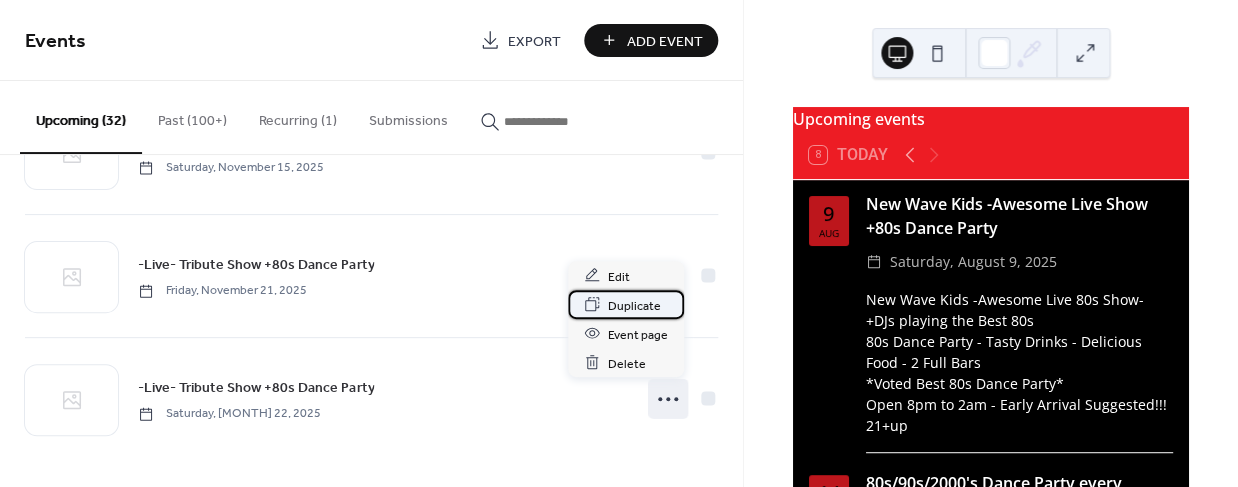 click on "Duplicate" at bounding box center (634, 305) 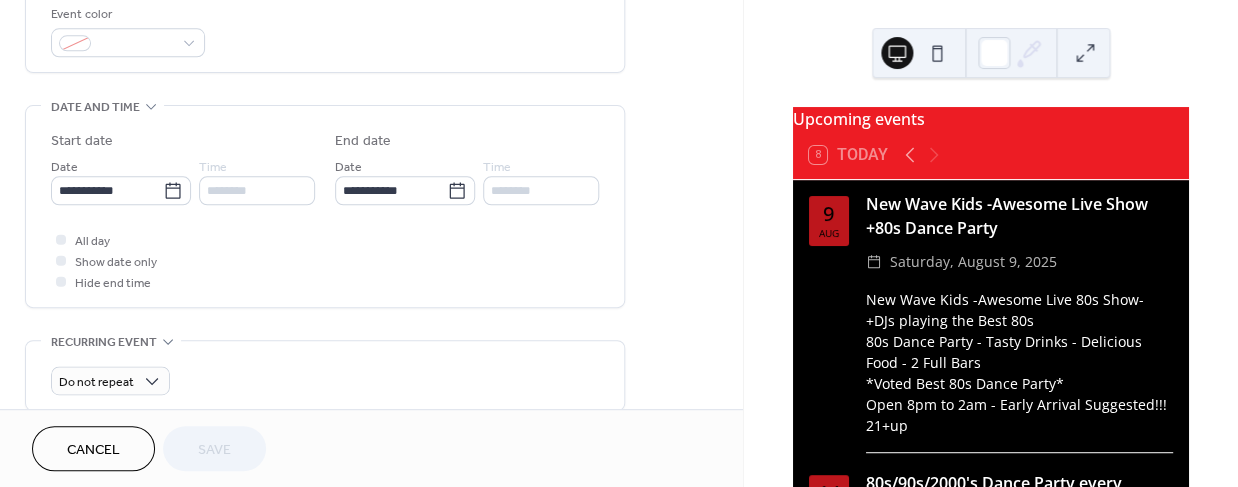 scroll, scrollTop: 559, scrollLeft: 0, axis: vertical 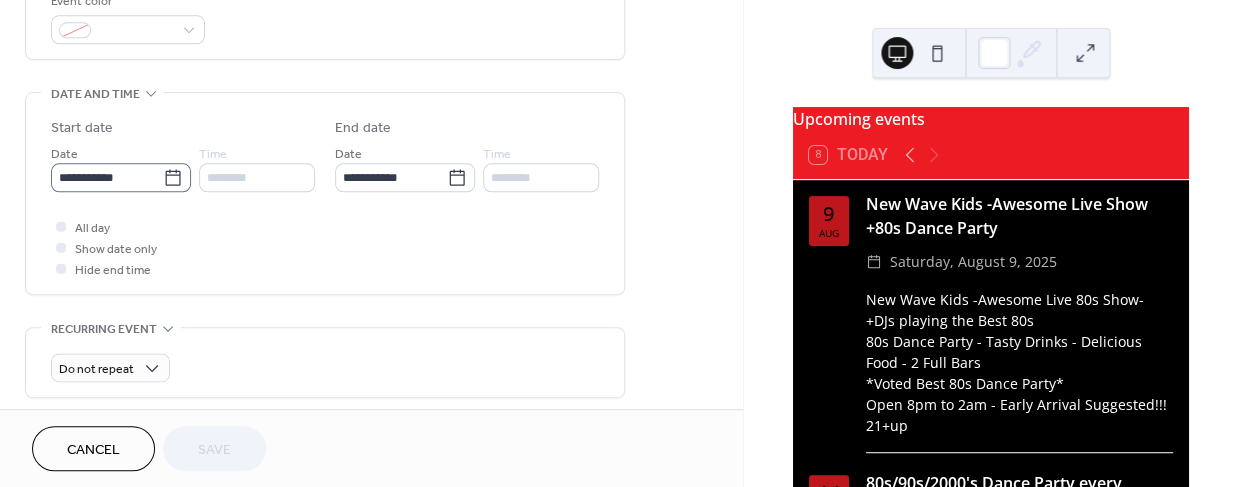 click 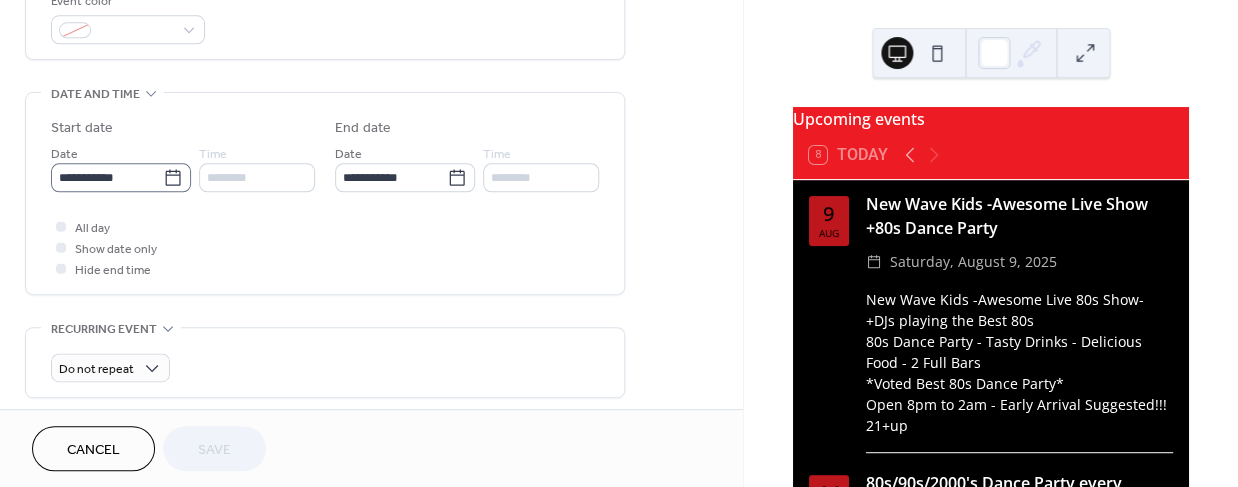 click on "**********" at bounding box center (107, 177) 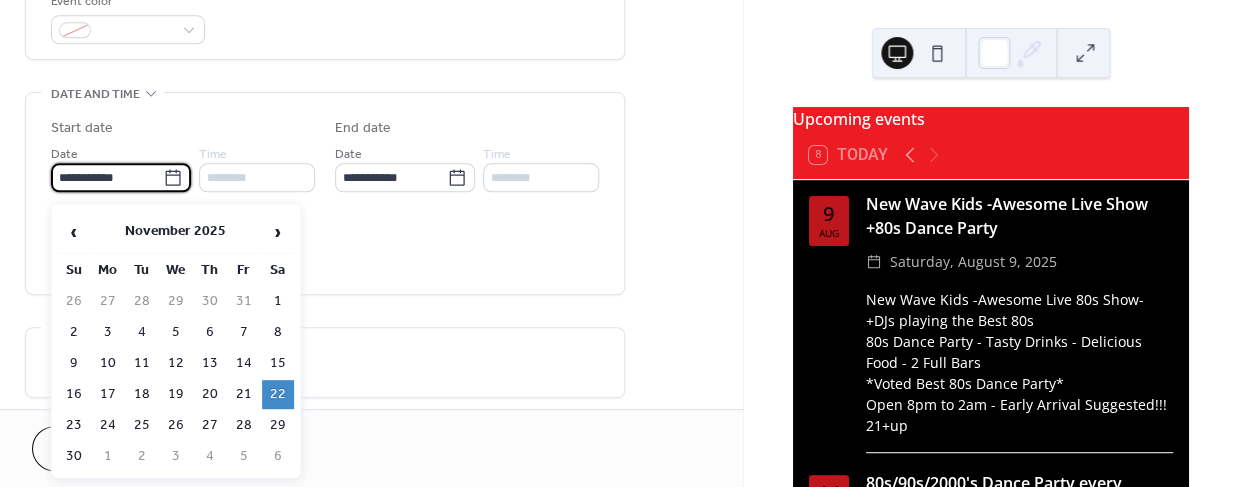 click on "28" at bounding box center [244, 425] 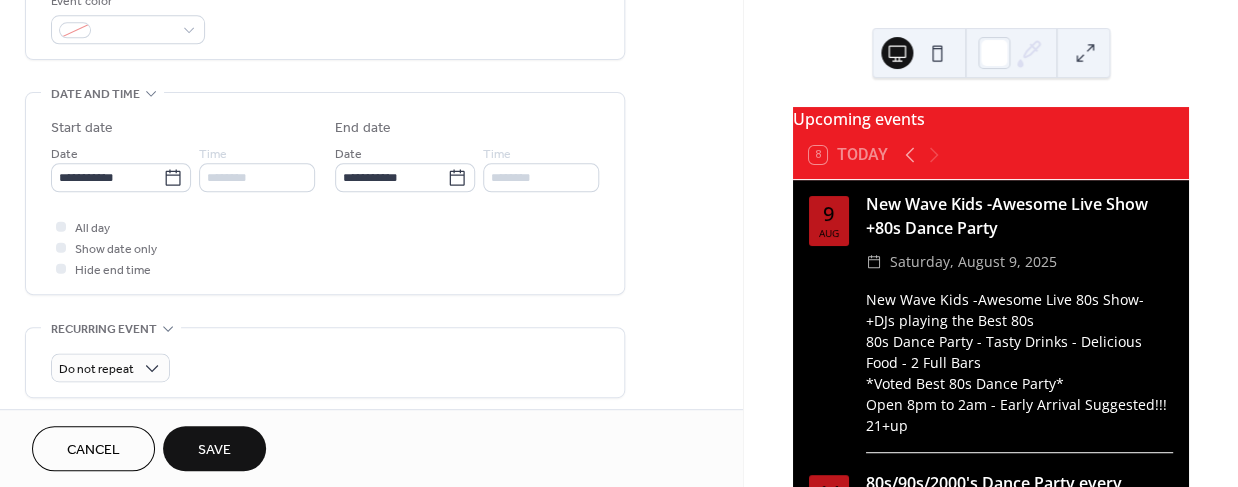type on "**********" 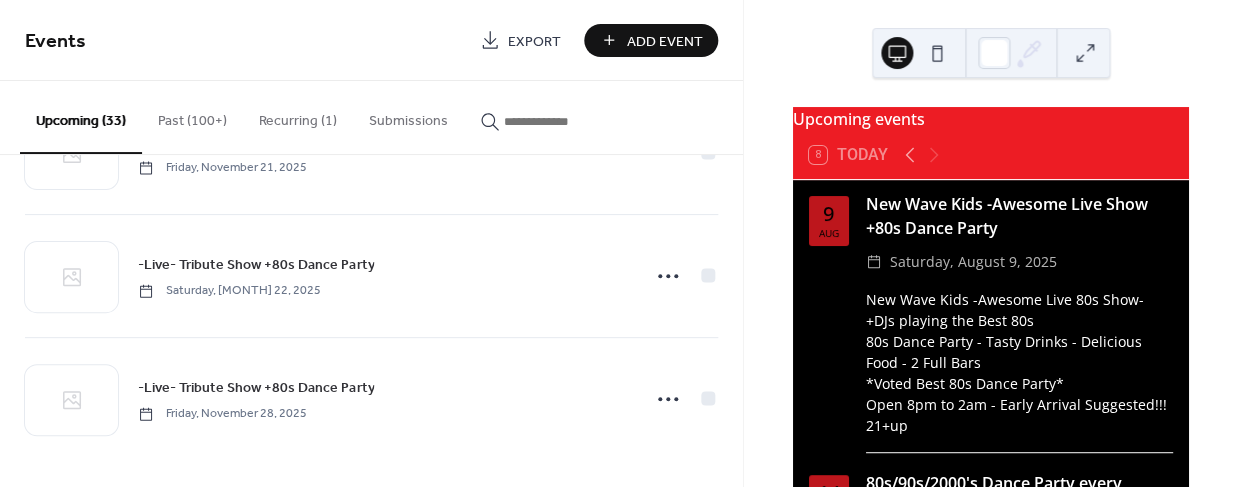 scroll, scrollTop: 3782, scrollLeft: 0, axis: vertical 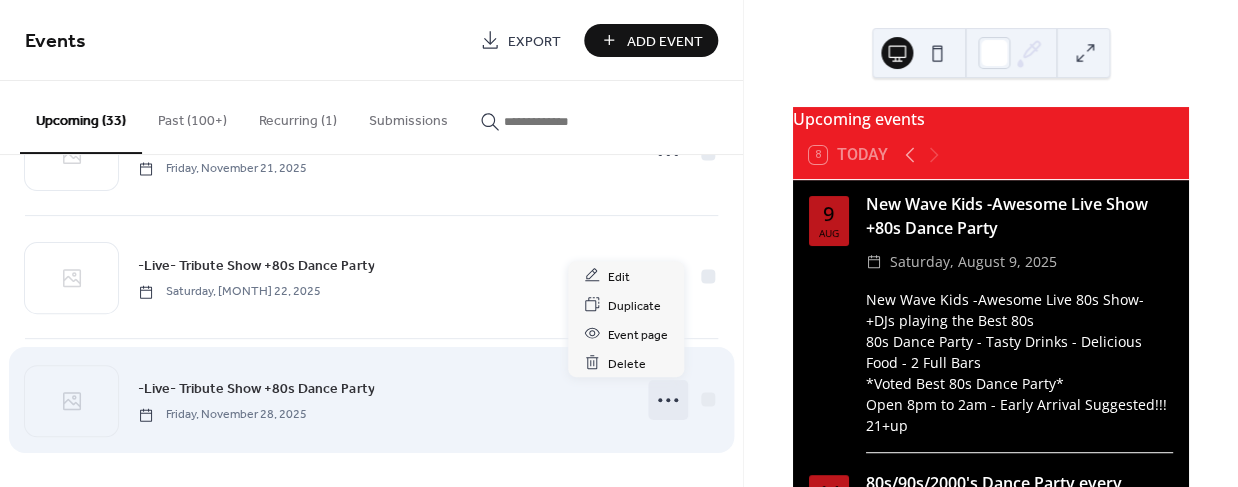 click 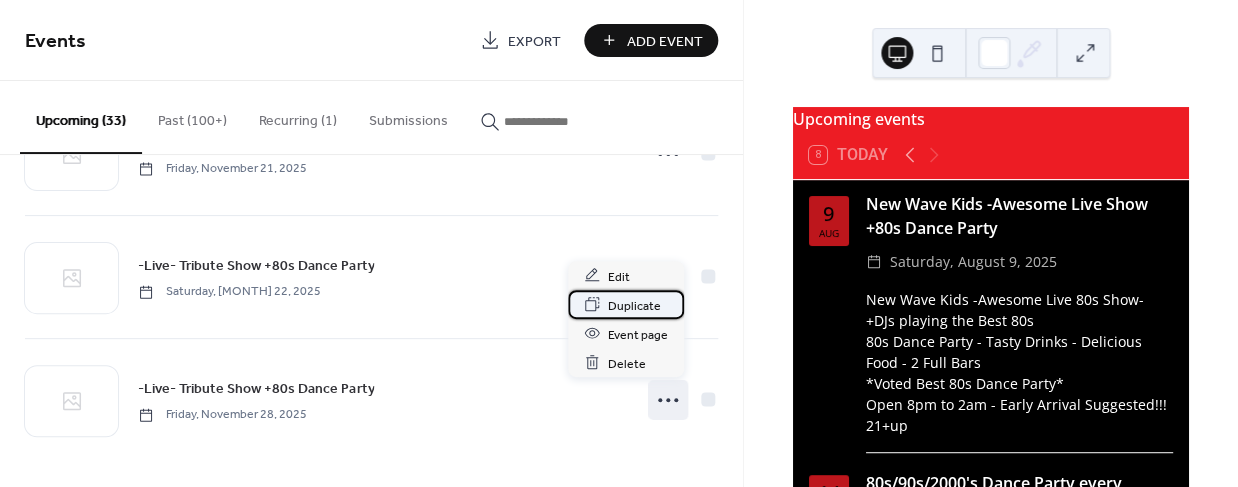 click on "Duplicate" at bounding box center (634, 305) 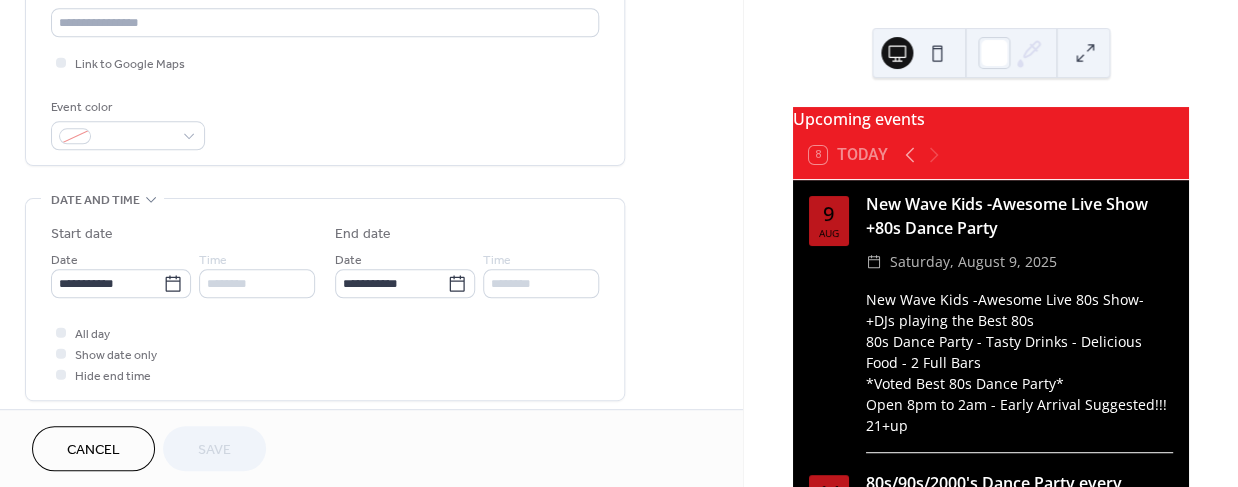 scroll, scrollTop: 455, scrollLeft: 0, axis: vertical 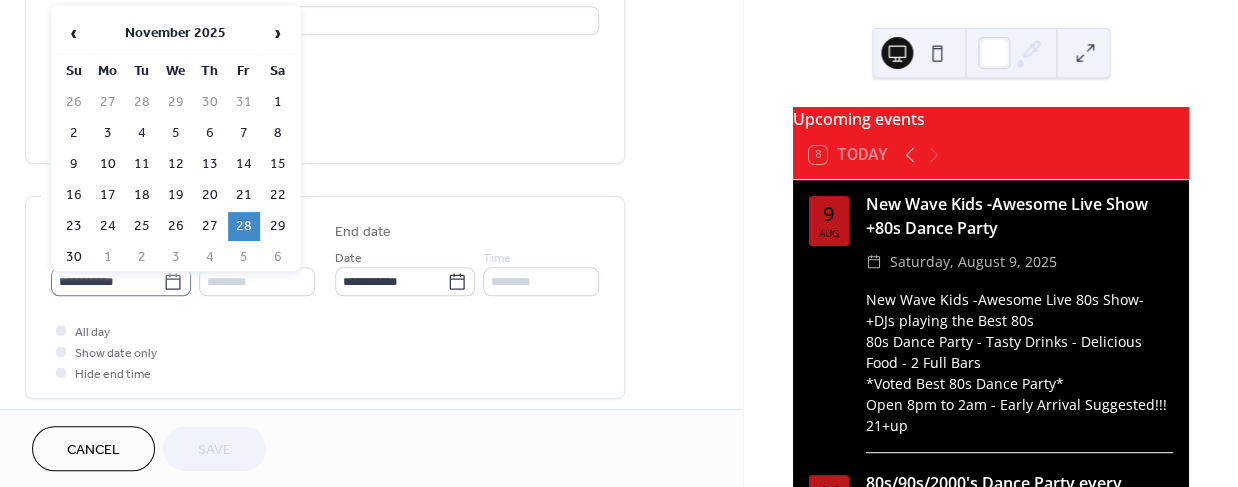 click 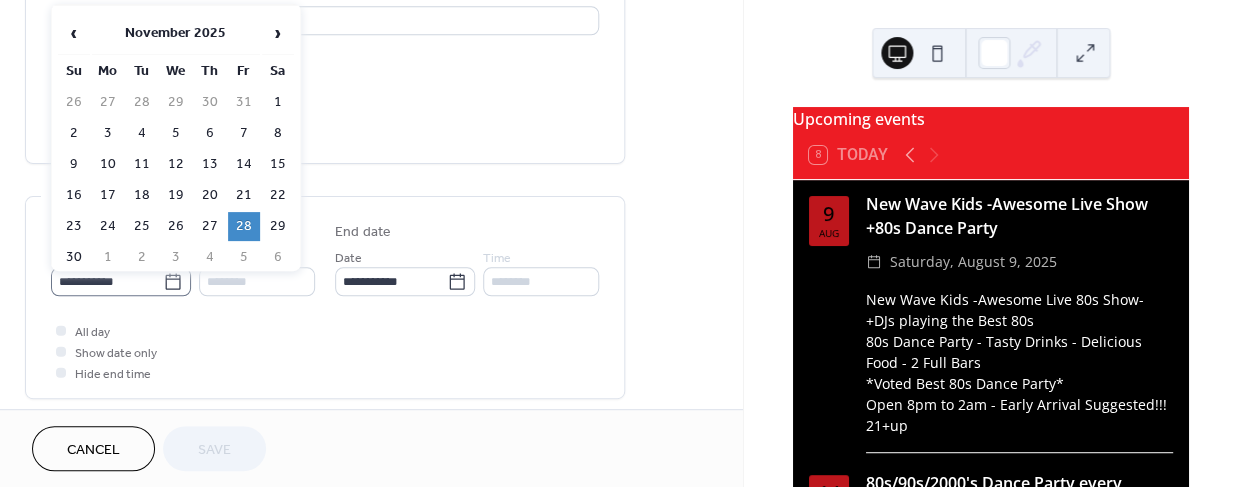 click on "**********" at bounding box center [107, 281] 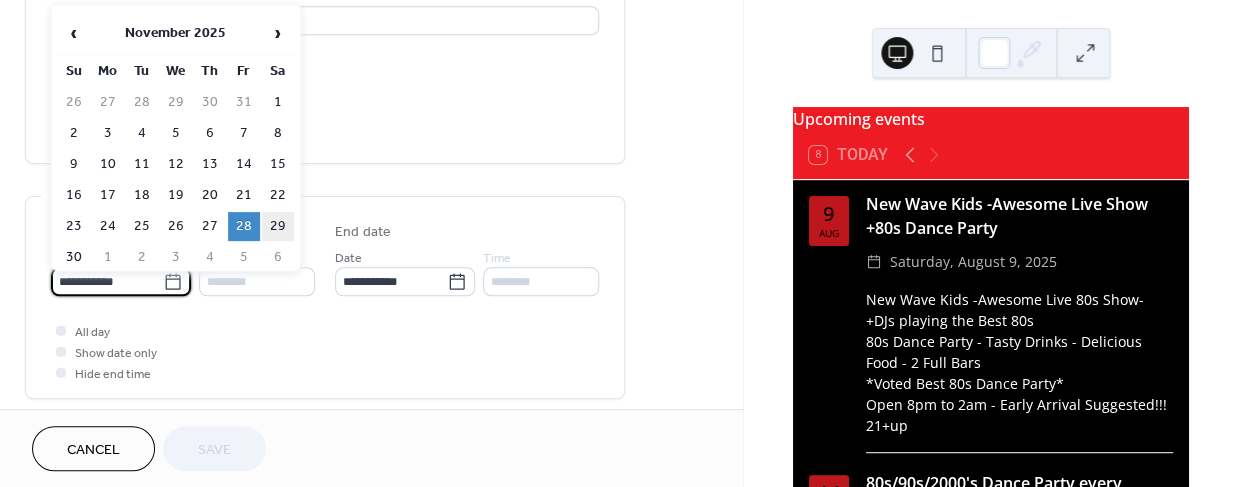 click on "29" at bounding box center (278, 226) 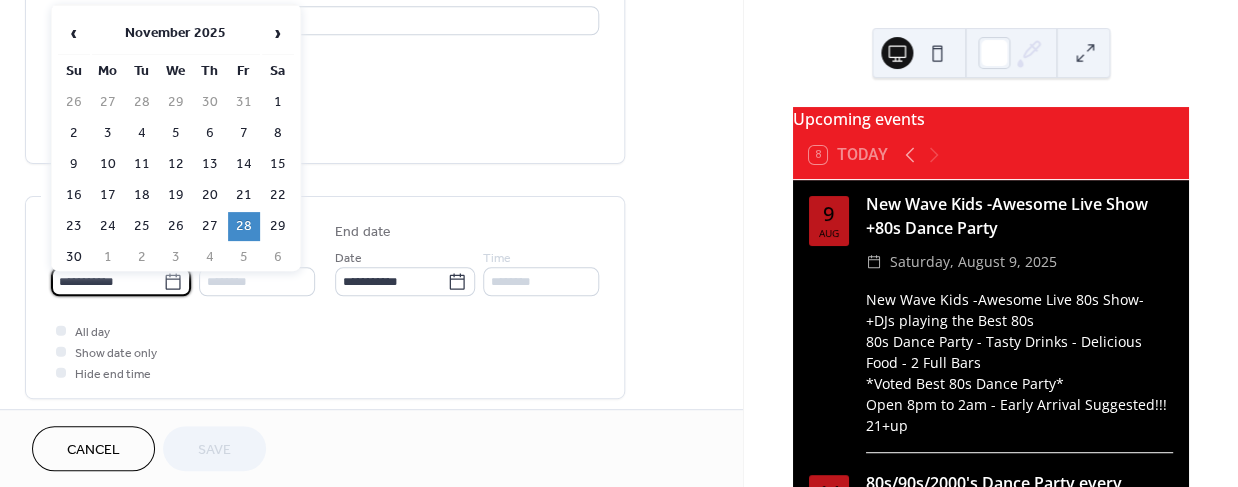 type on "**********" 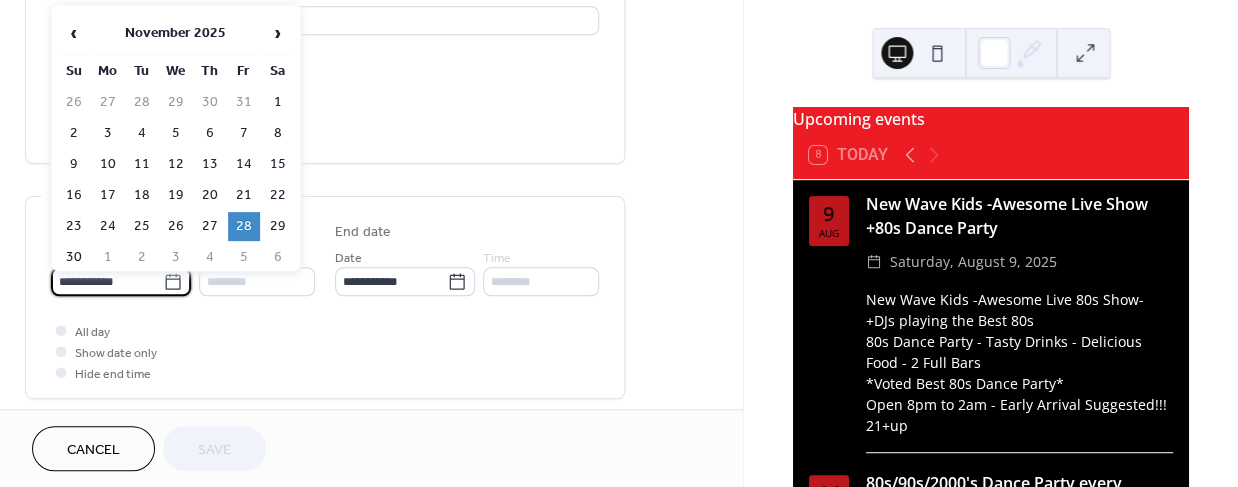 type on "**********" 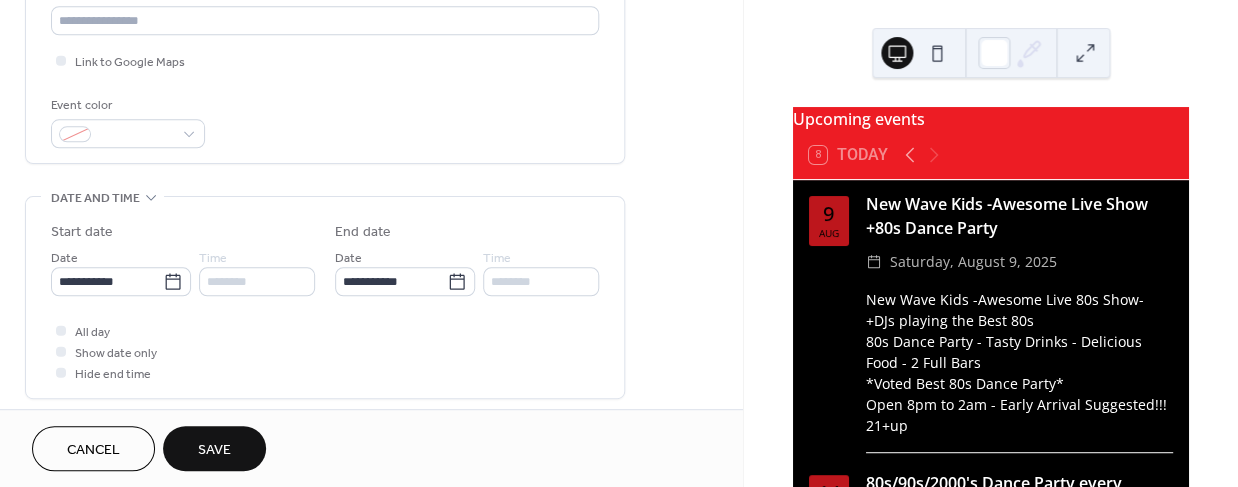 click on "Save" at bounding box center [214, 450] 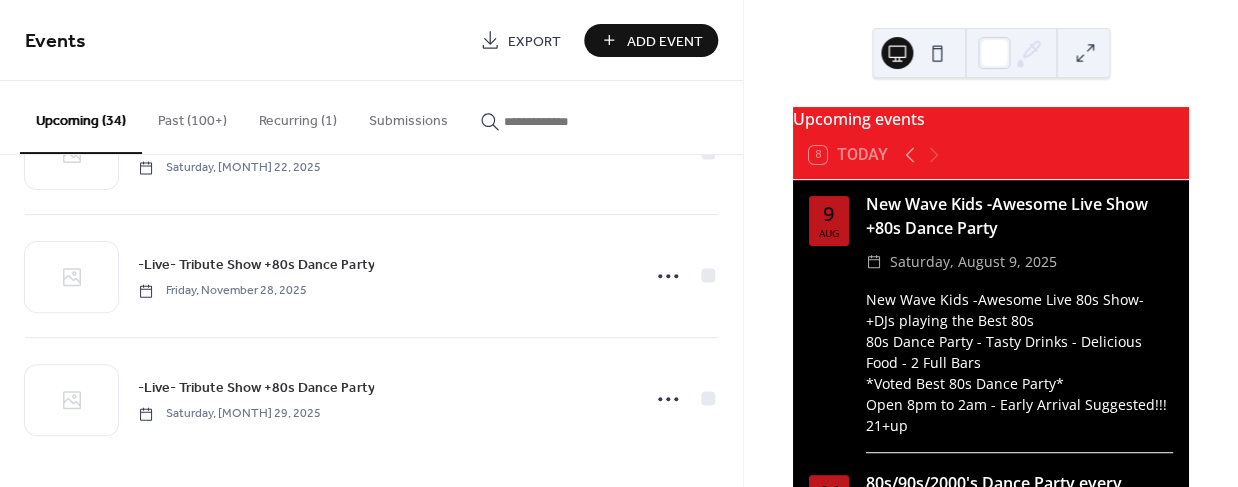 scroll, scrollTop: 3905, scrollLeft: 0, axis: vertical 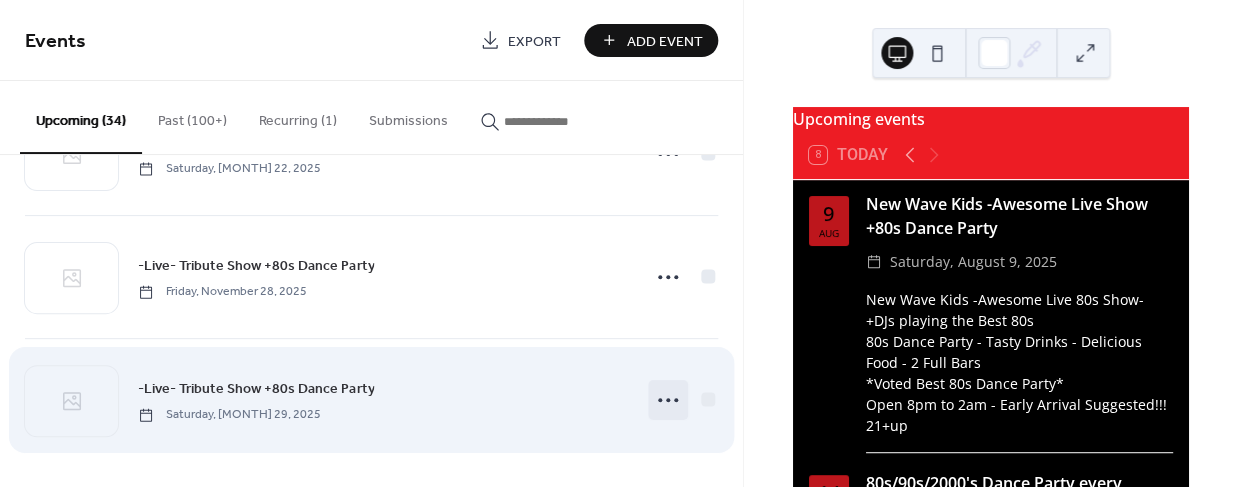 click 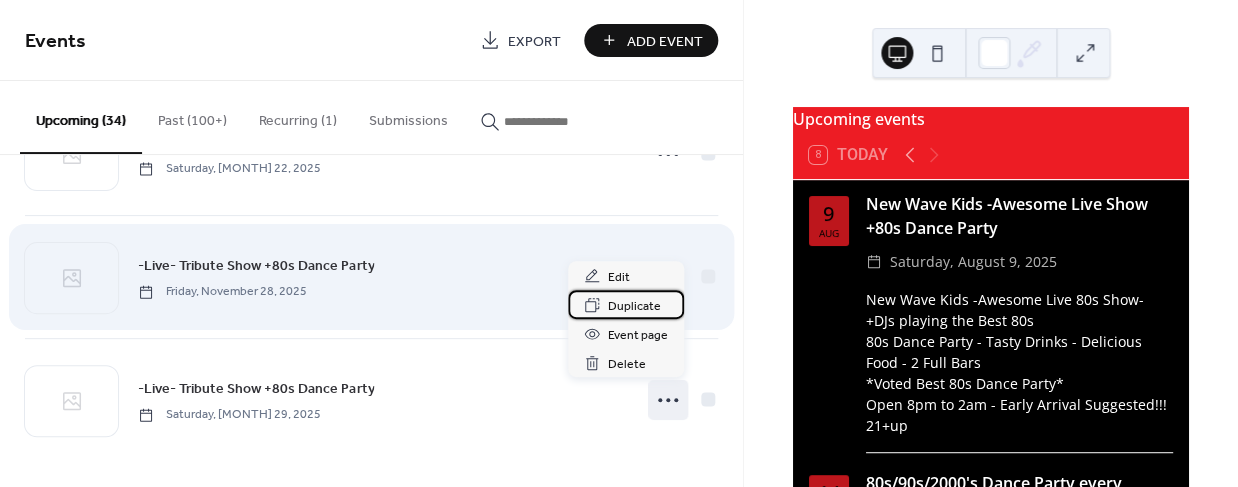 click on "Duplicate" at bounding box center (634, 306) 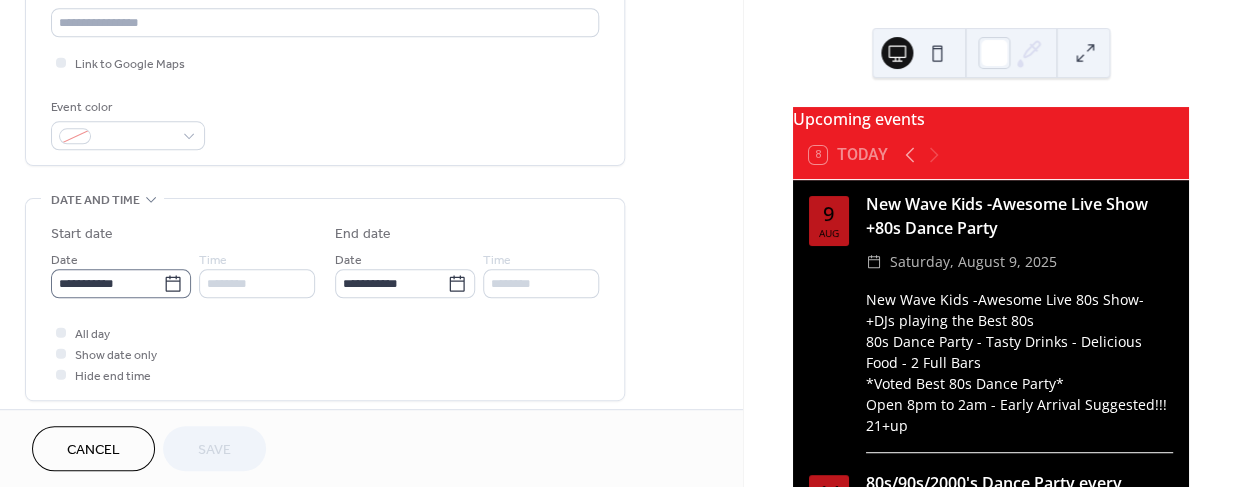 scroll, scrollTop: 458, scrollLeft: 0, axis: vertical 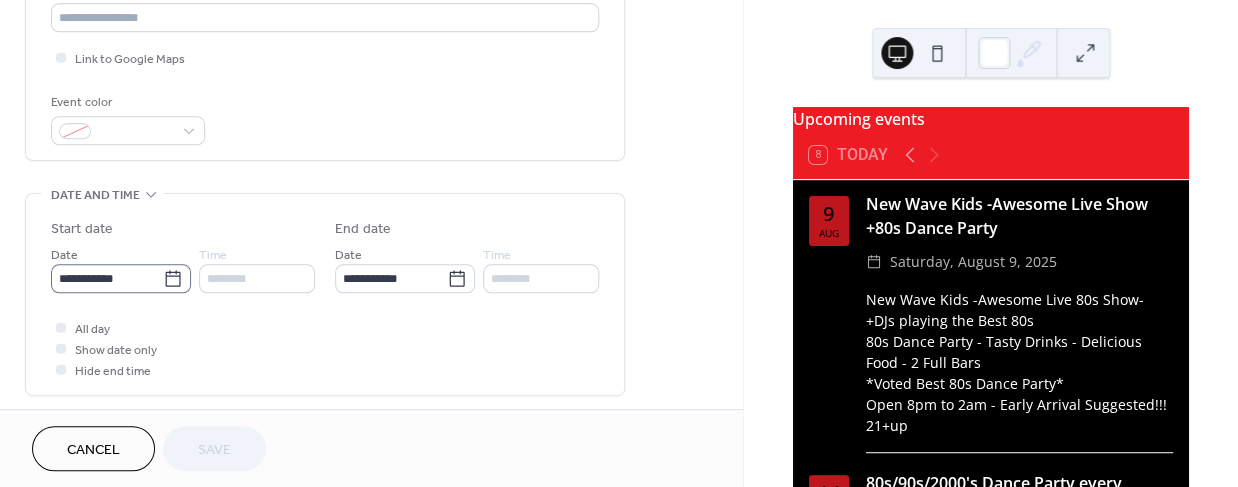 click 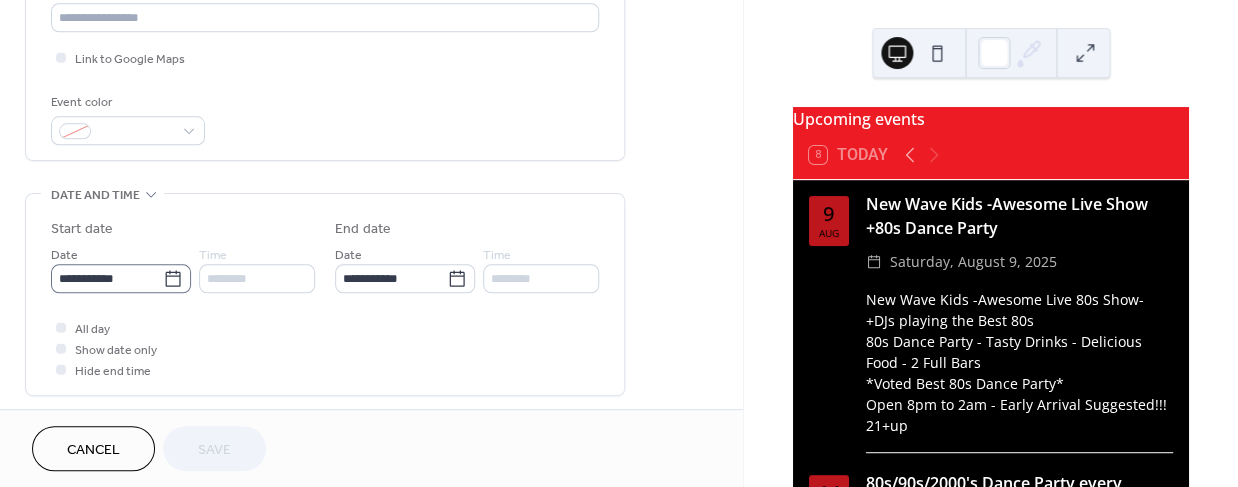 click on "**********" at bounding box center [107, 278] 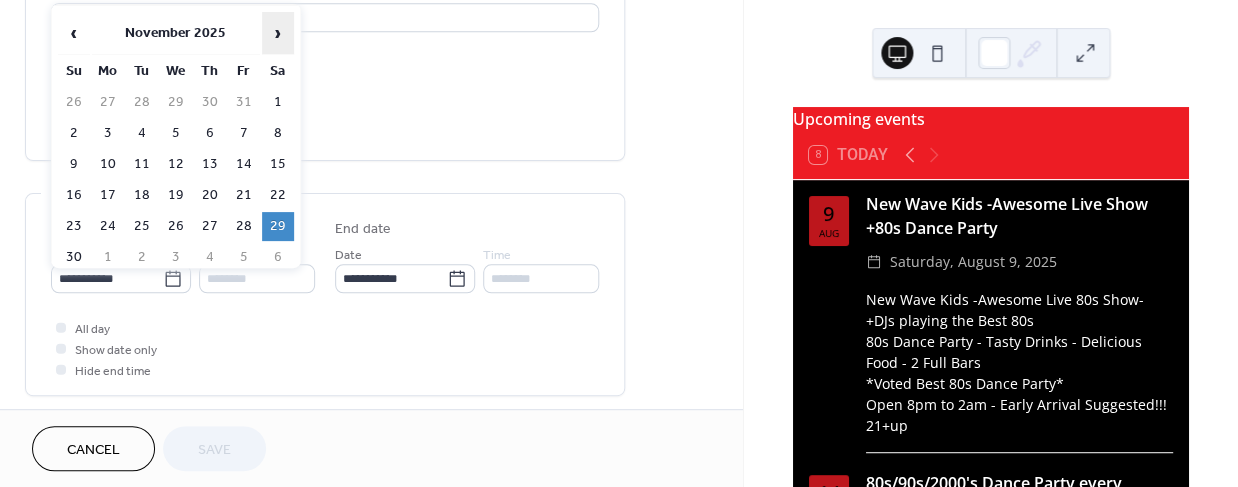 click on "›" at bounding box center [278, 33] 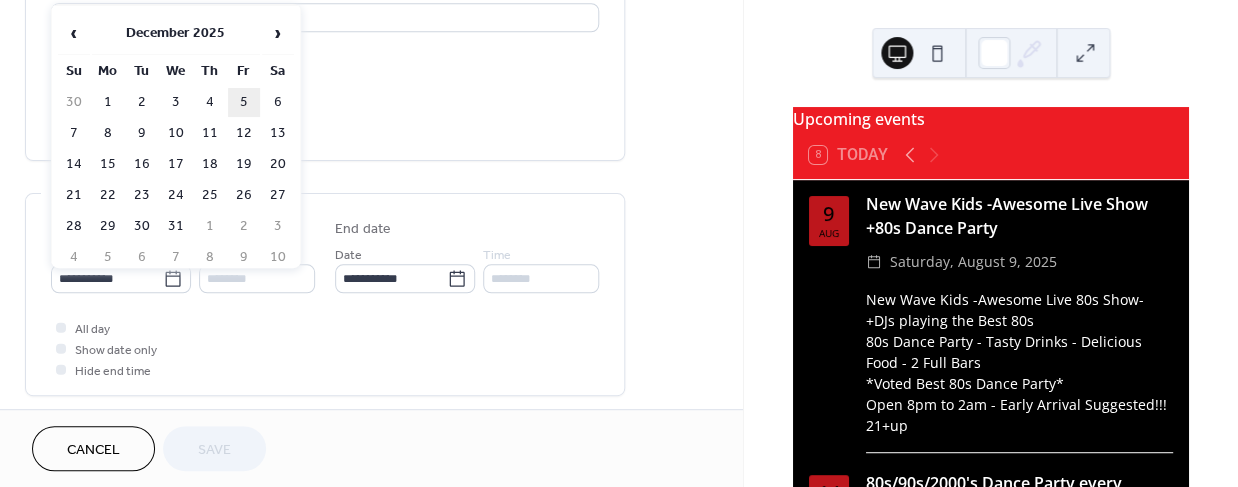 click on "5" at bounding box center (244, 102) 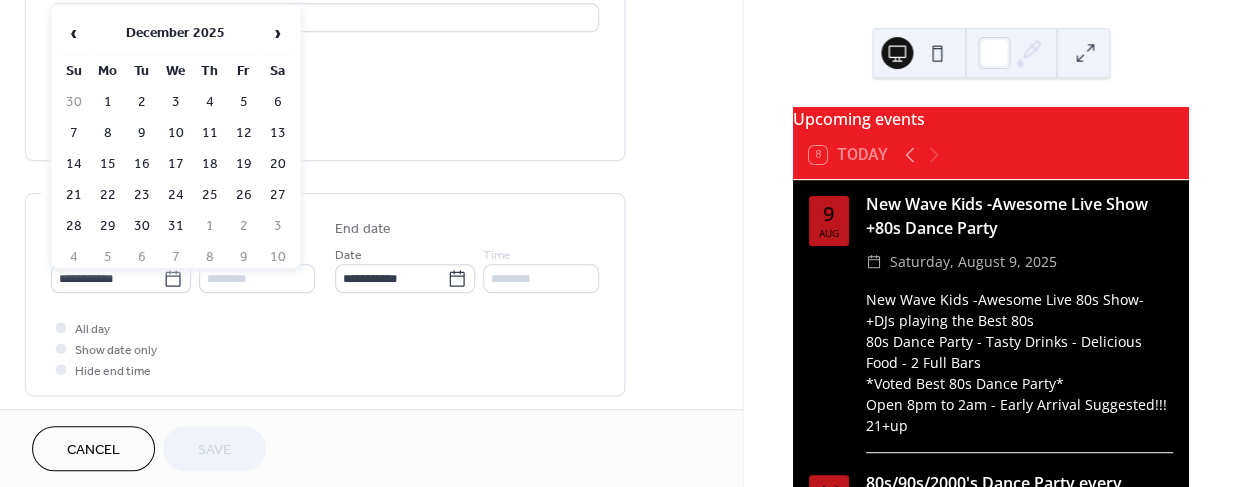 type on "**********" 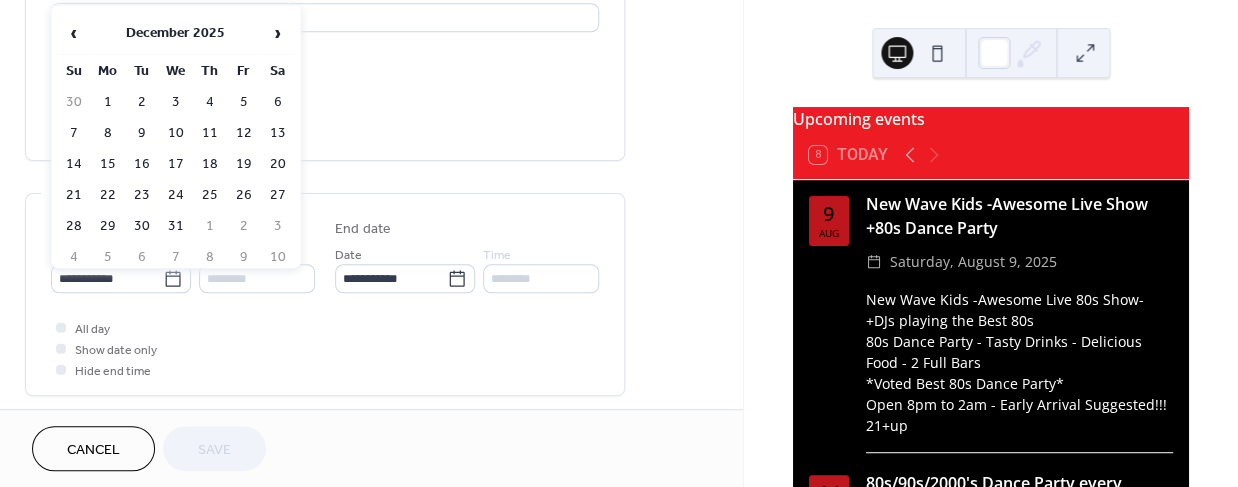 type on "**********" 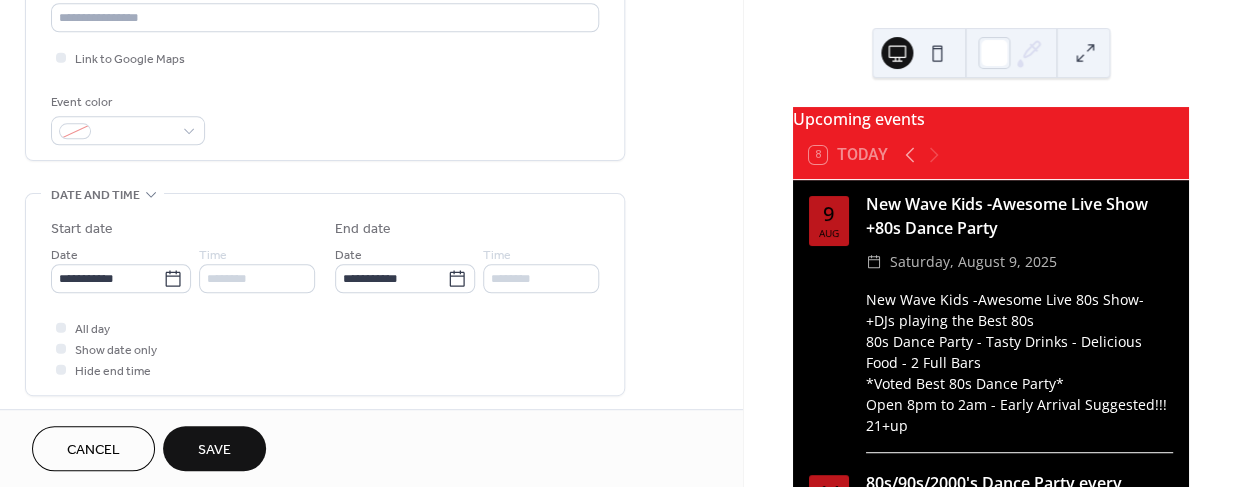 click on "Save" at bounding box center [214, 450] 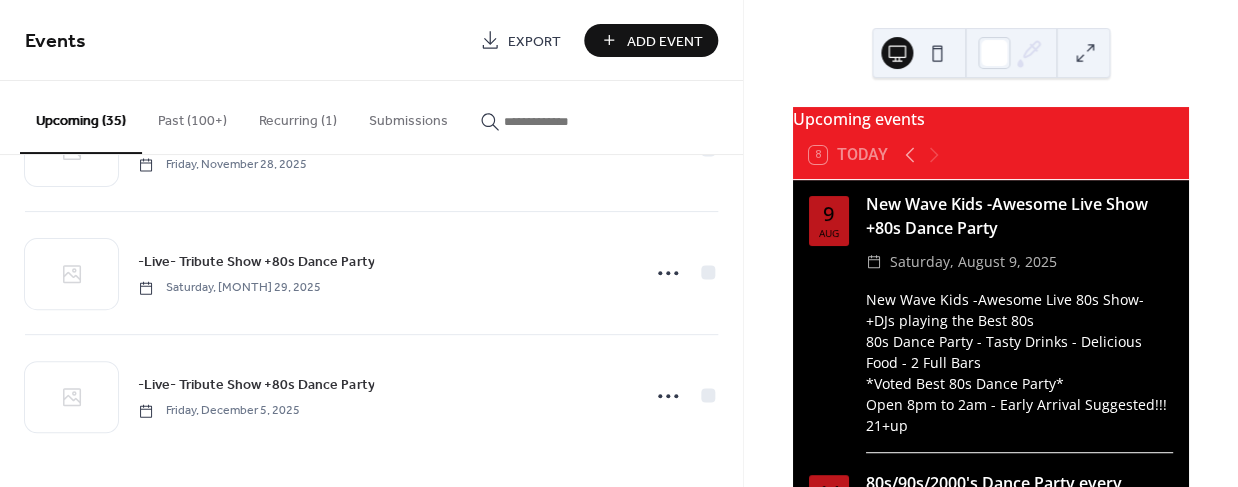 scroll, scrollTop: 4027, scrollLeft: 0, axis: vertical 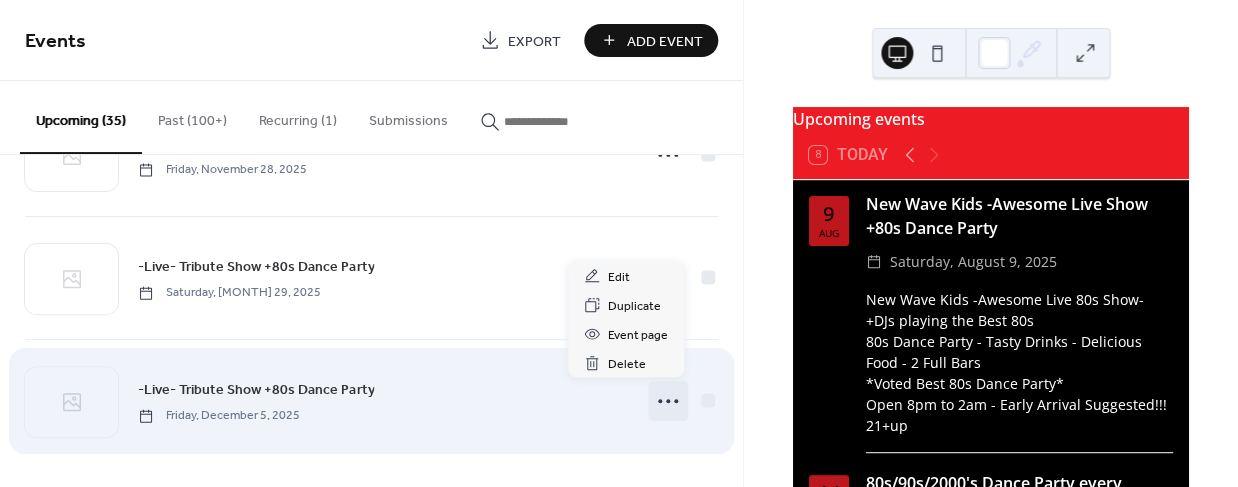 click 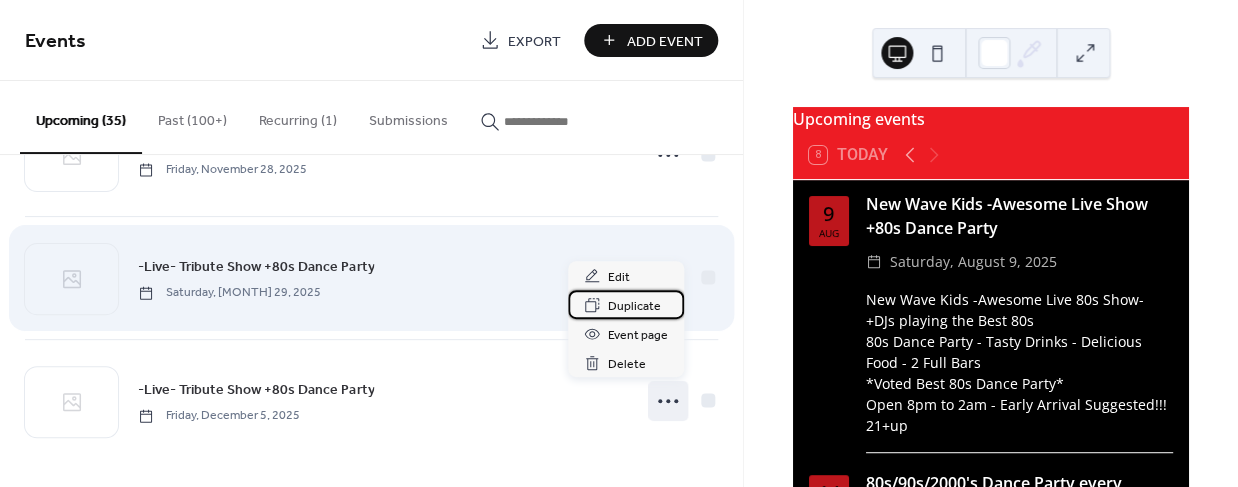 click on "Duplicate" at bounding box center [634, 306] 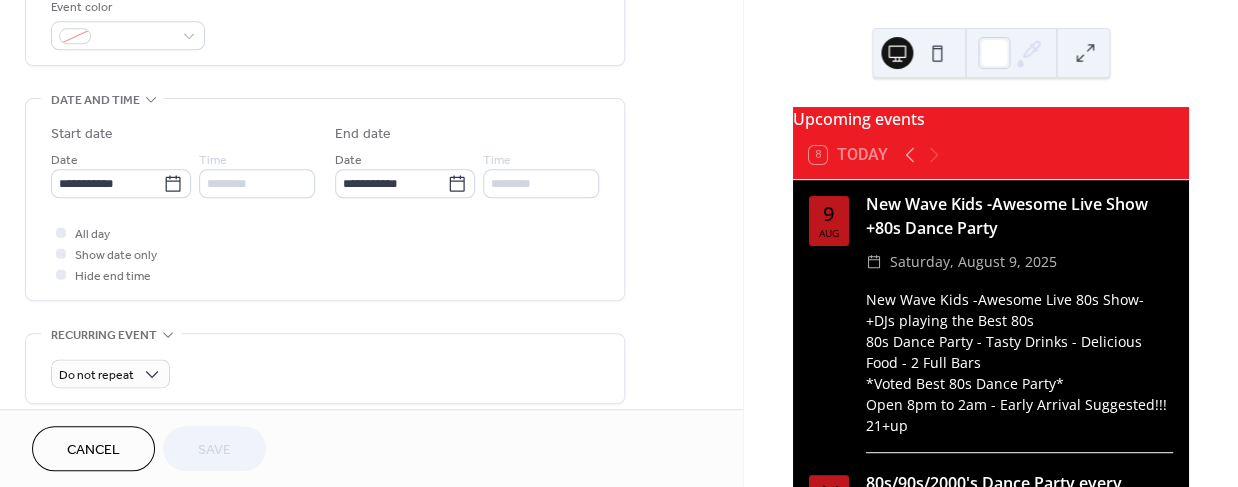 scroll, scrollTop: 544, scrollLeft: 0, axis: vertical 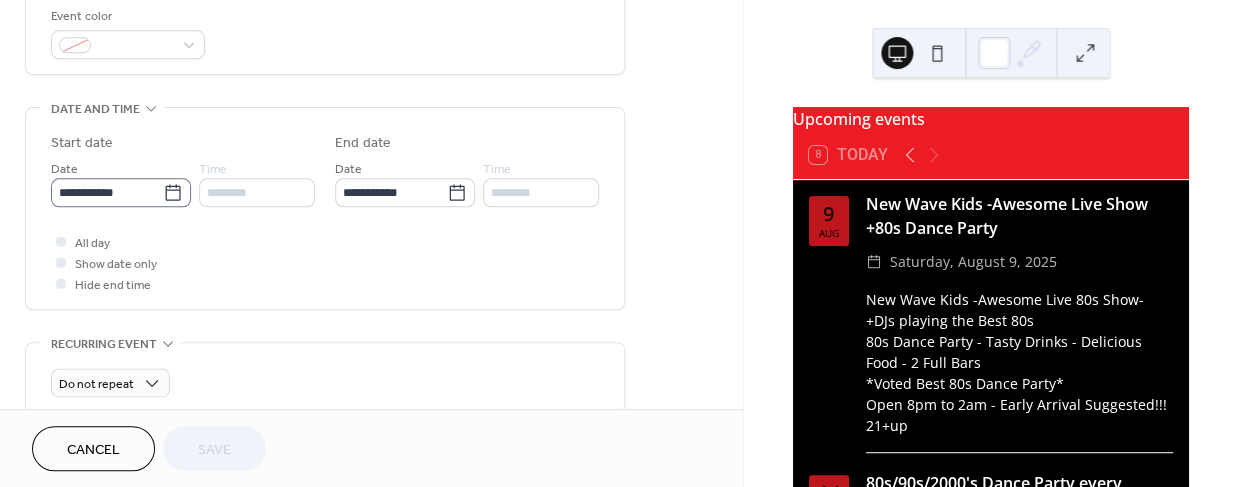 click 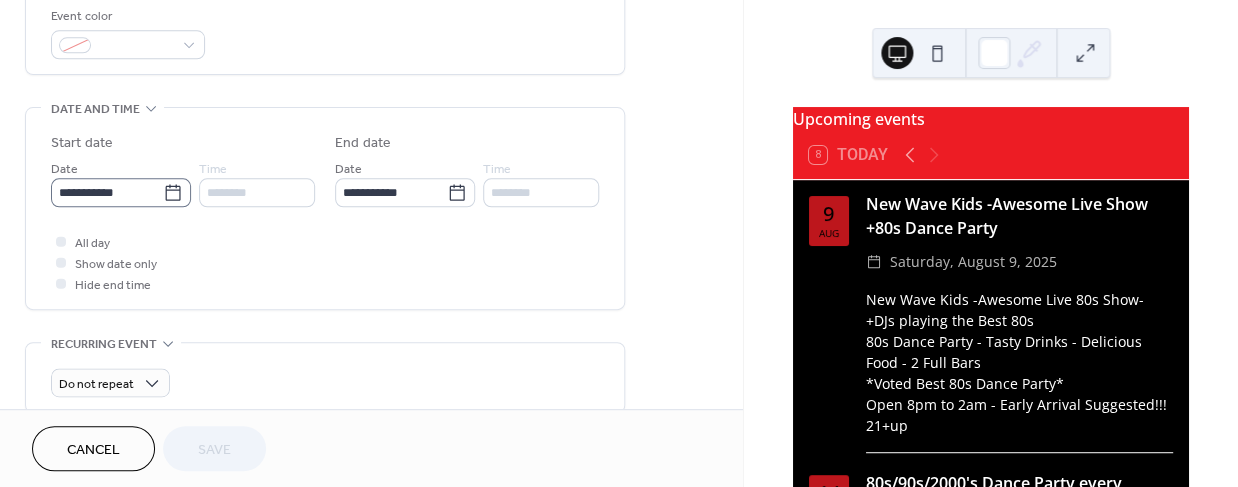 click on "**********" at bounding box center (107, 192) 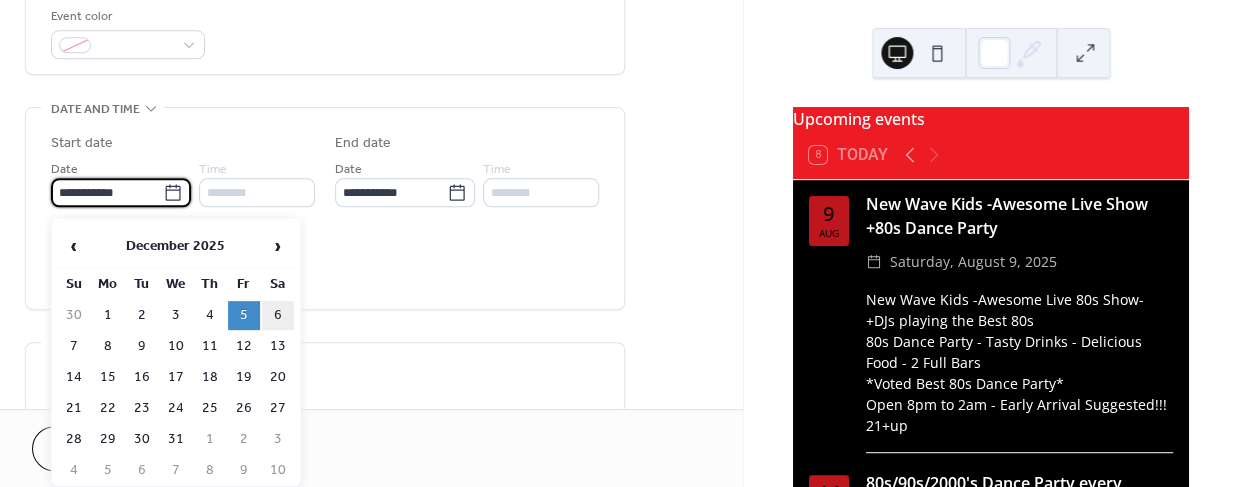 click on "6" at bounding box center (278, 315) 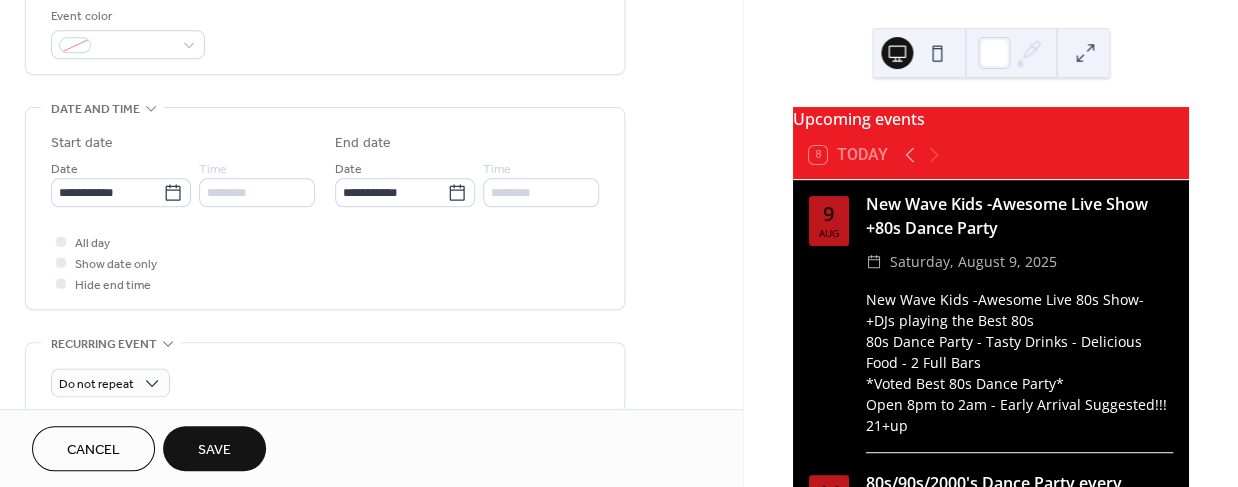 type on "**********" 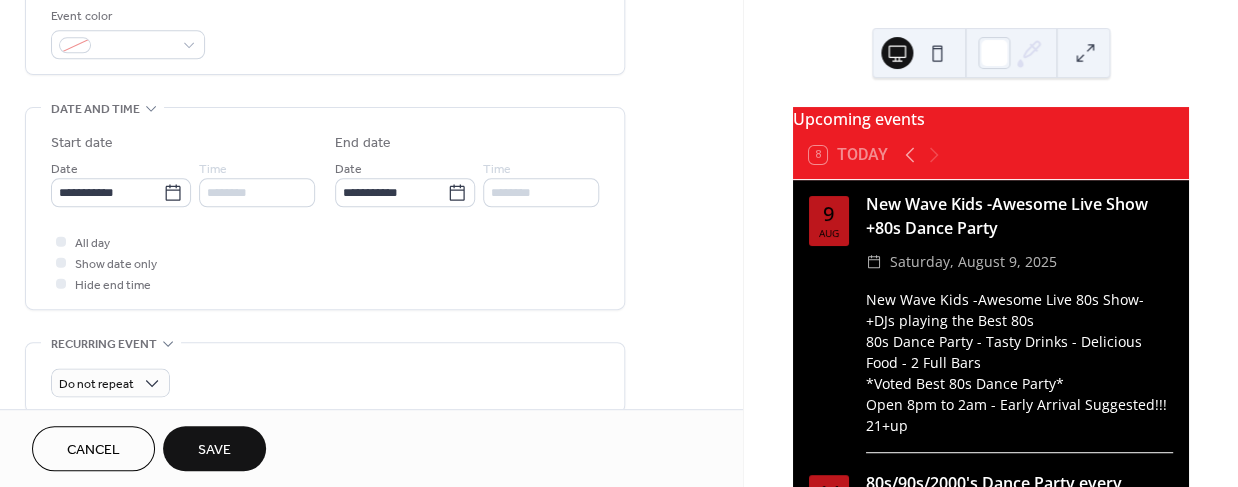 type on "**********" 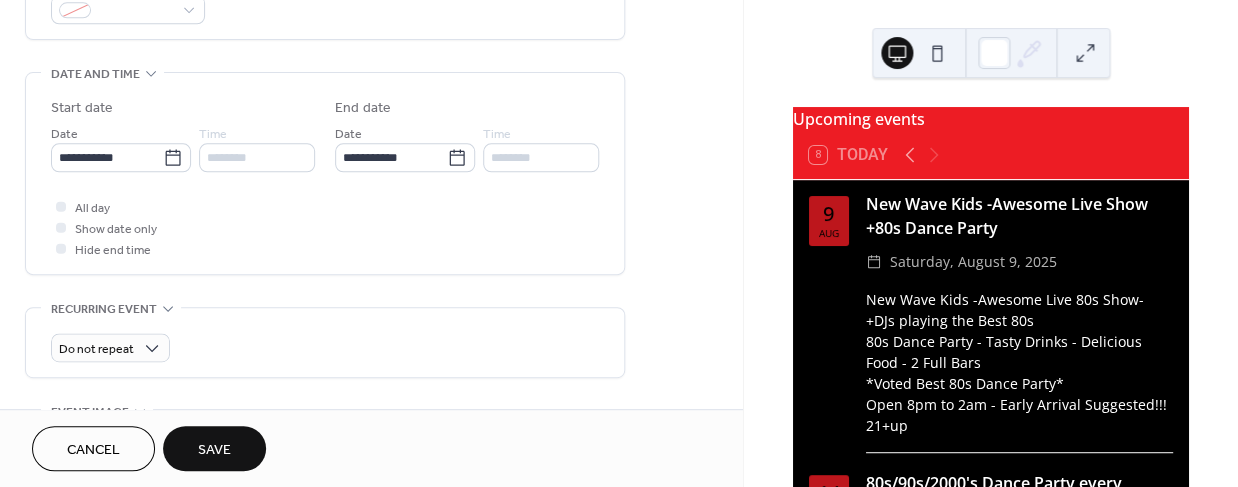 click on "Save" at bounding box center (214, 448) 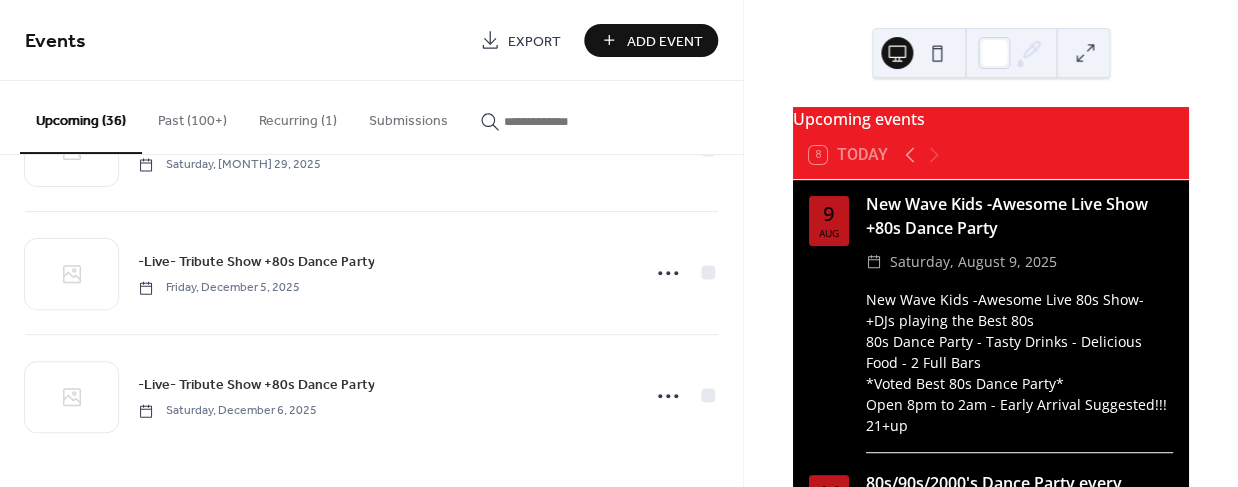 scroll, scrollTop: 4151, scrollLeft: 0, axis: vertical 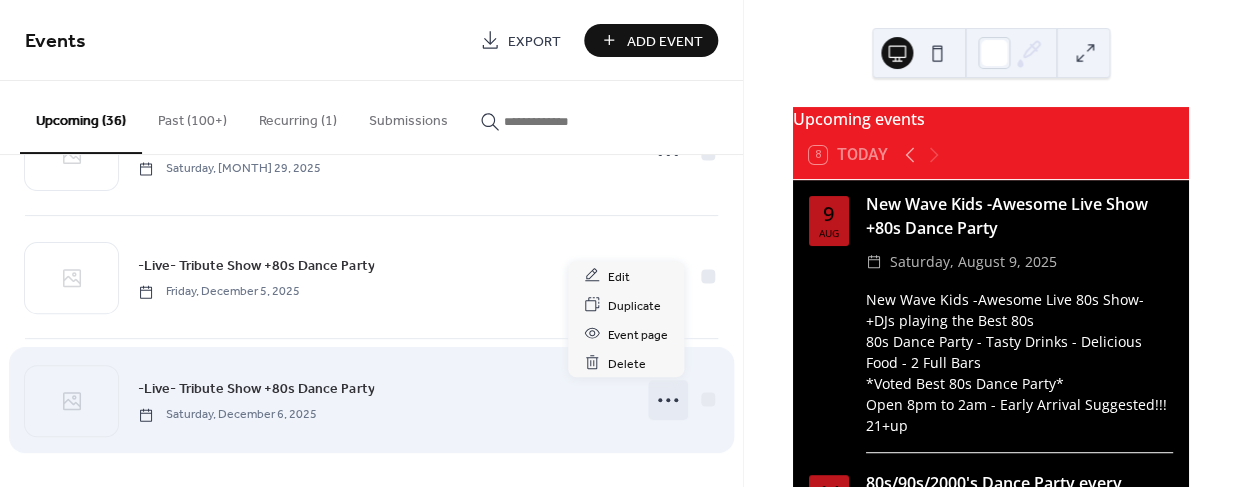 click 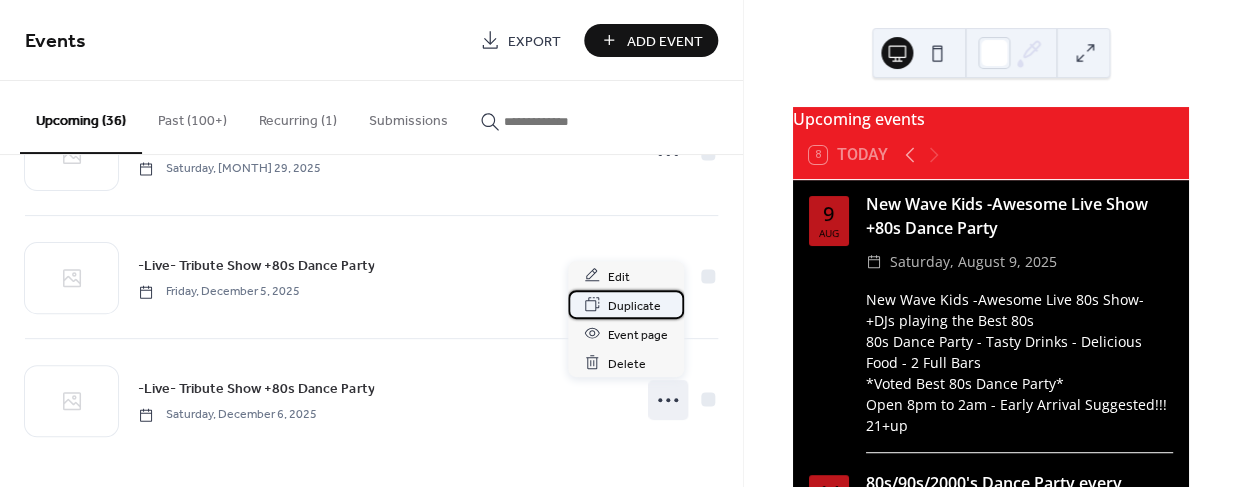 click on "Duplicate" at bounding box center [634, 305] 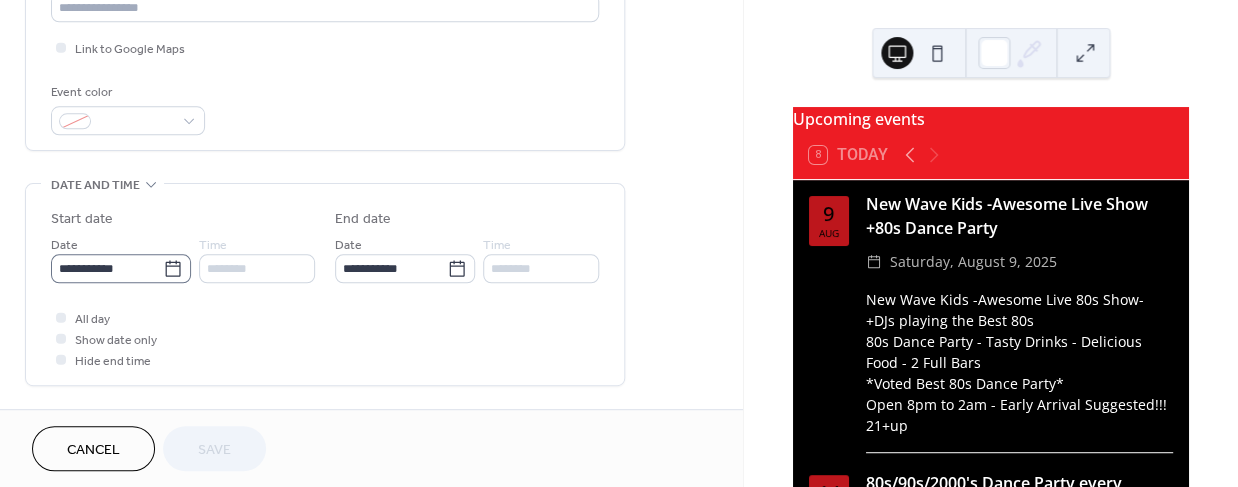 scroll, scrollTop: 477, scrollLeft: 0, axis: vertical 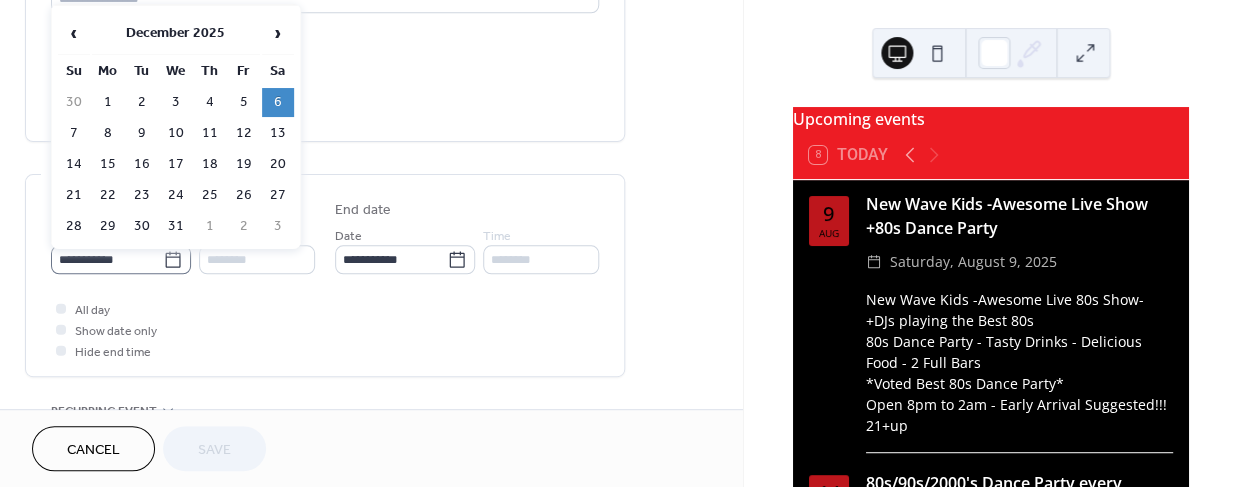 click 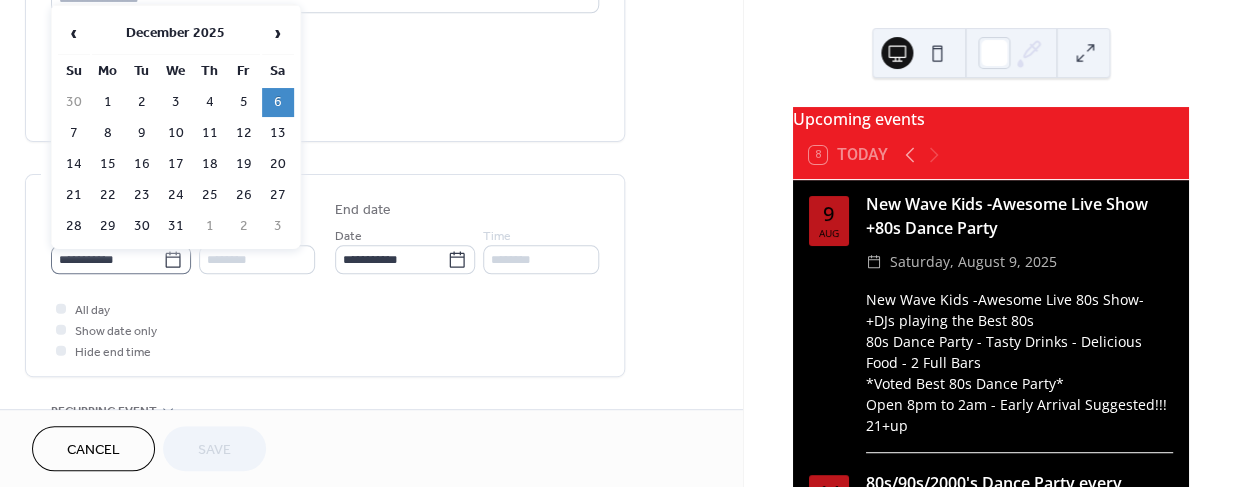 click on "**********" at bounding box center [107, 259] 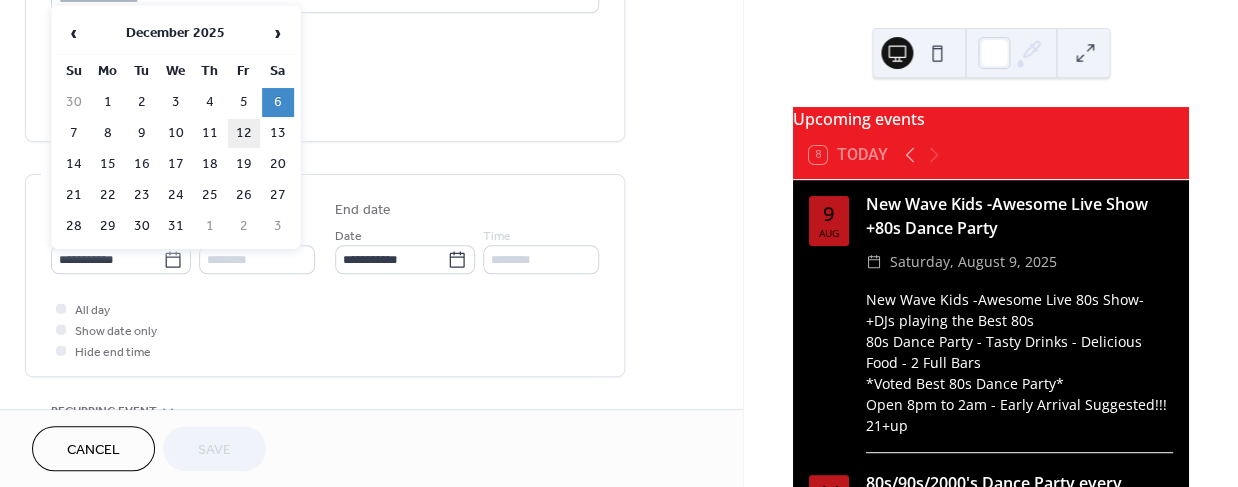 click on "12" at bounding box center [244, 133] 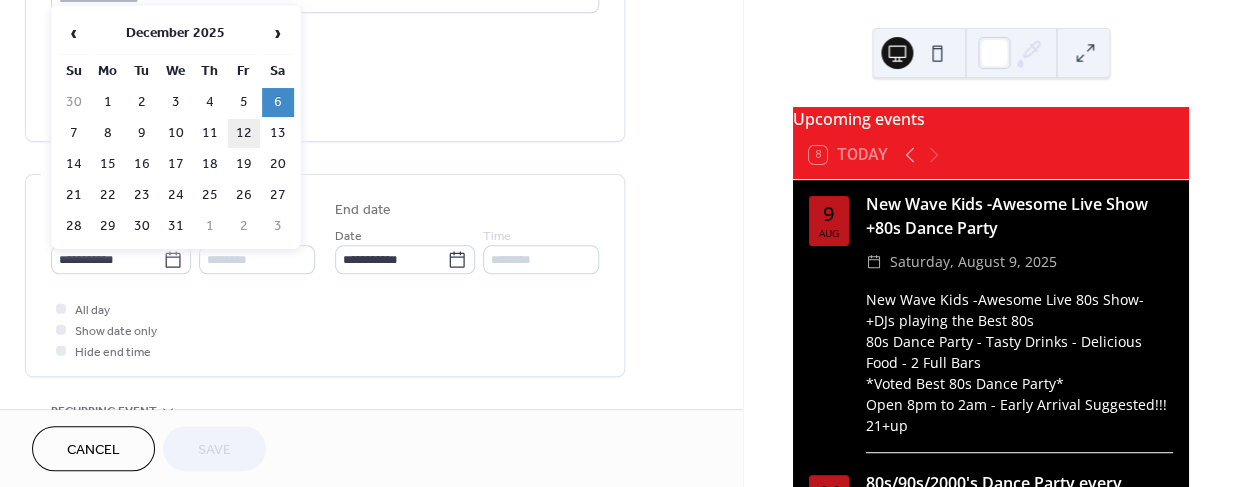 type on "**********" 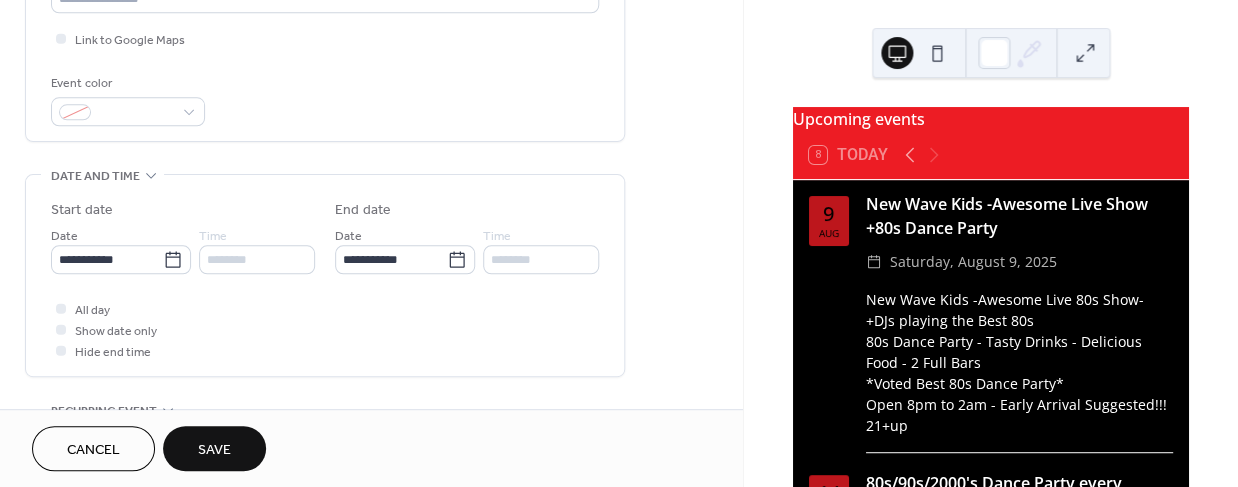 click on "Save" at bounding box center (214, 450) 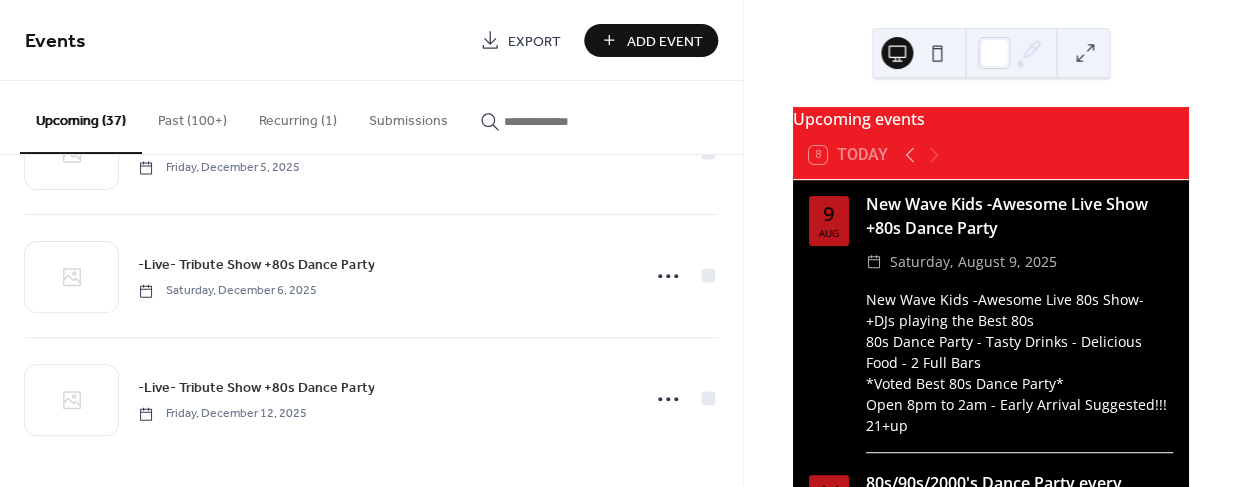 scroll, scrollTop: 4273, scrollLeft: 0, axis: vertical 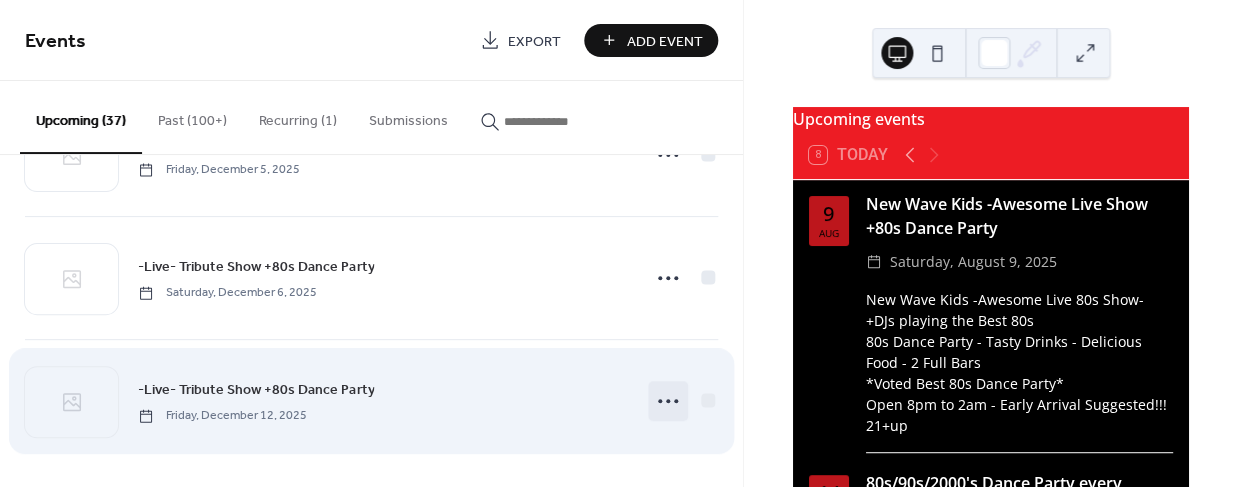 click 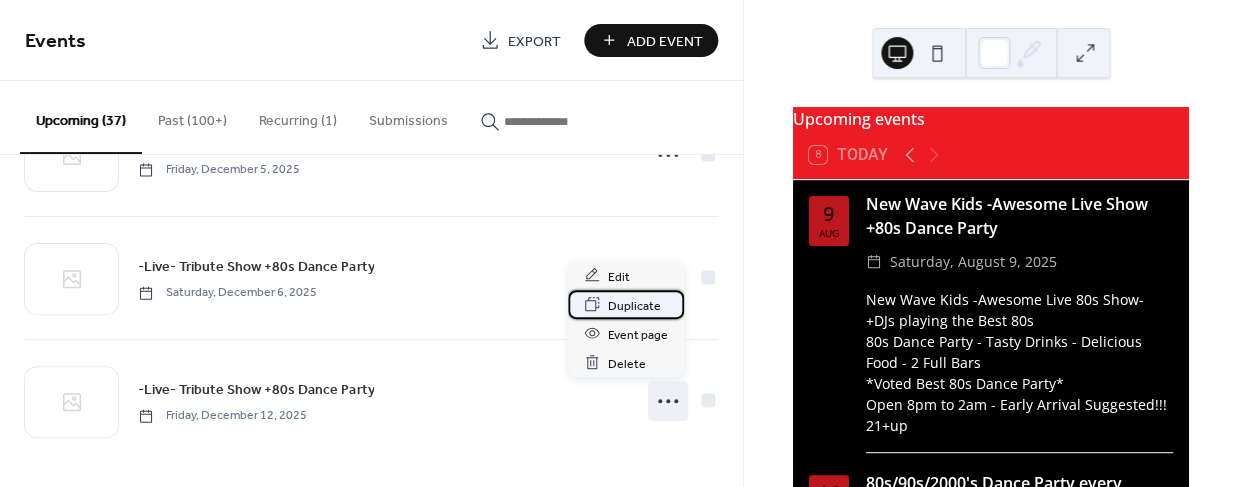click on "Duplicate" at bounding box center [634, 305] 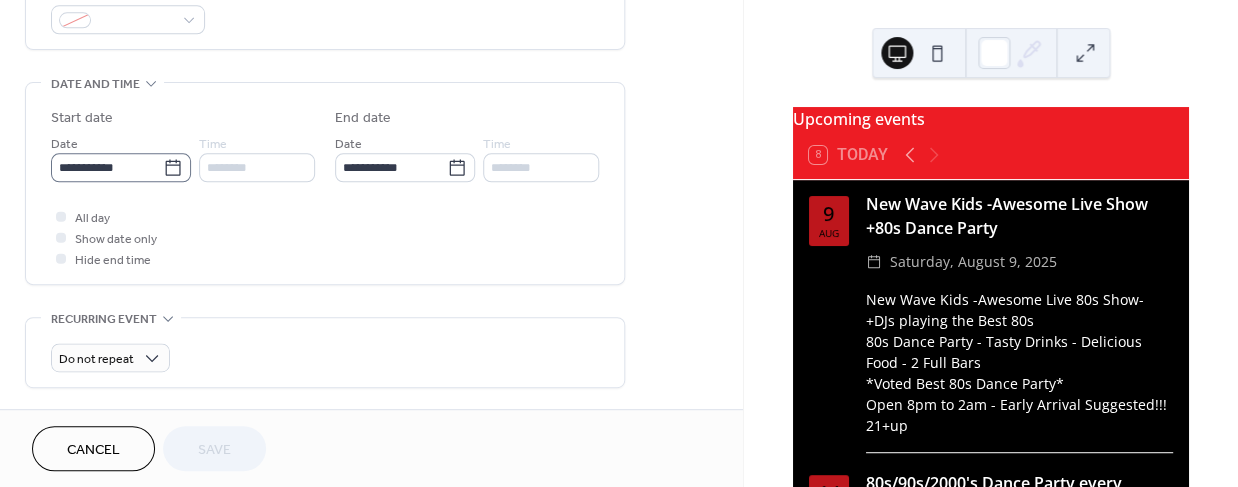 scroll, scrollTop: 571, scrollLeft: 0, axis: vertical 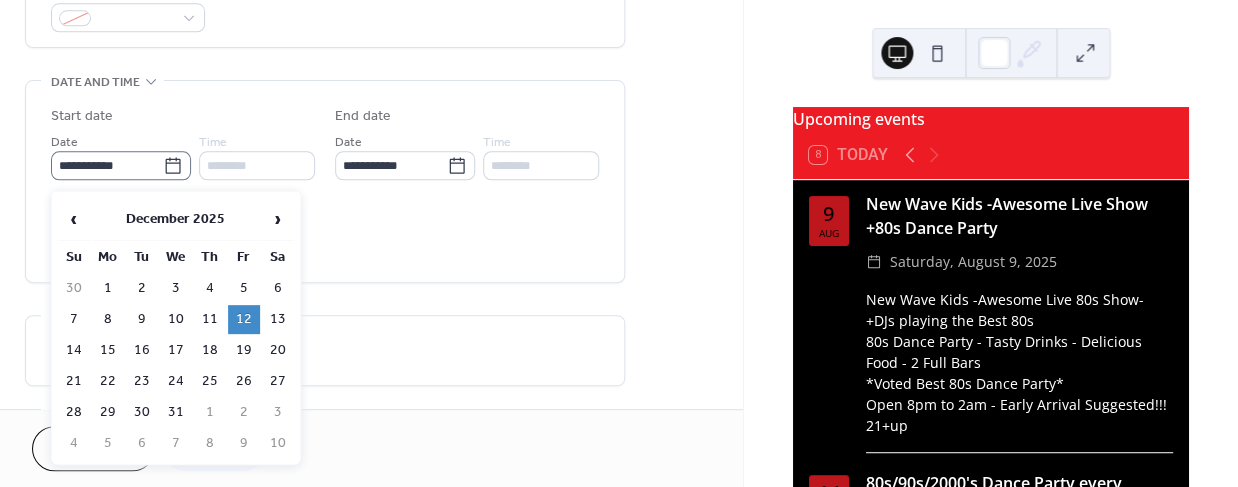 click 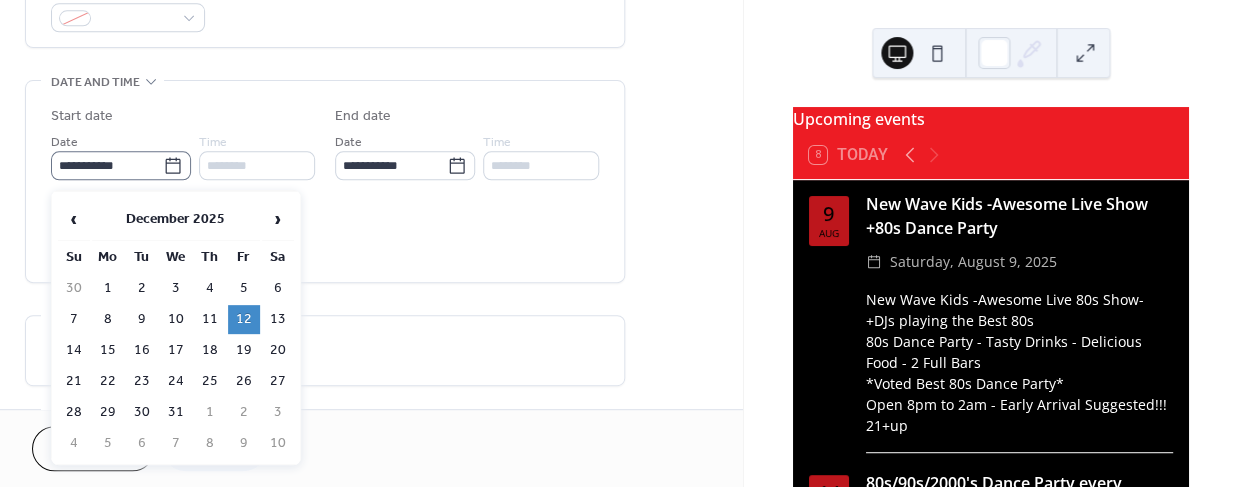 click on "**********" at bounding box center [107, 165] 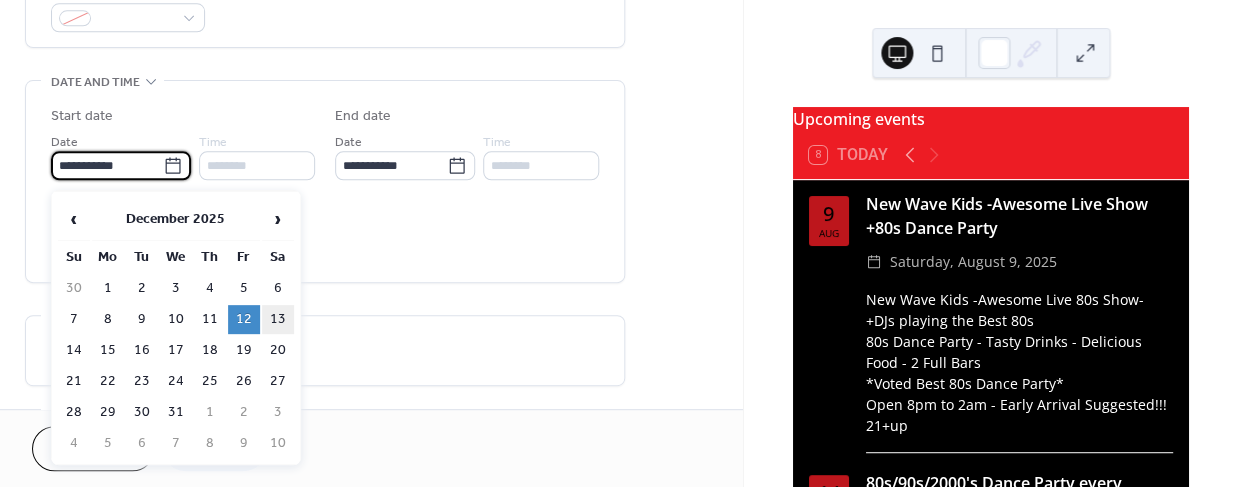 click on "13" at bounding box center (278, 319) 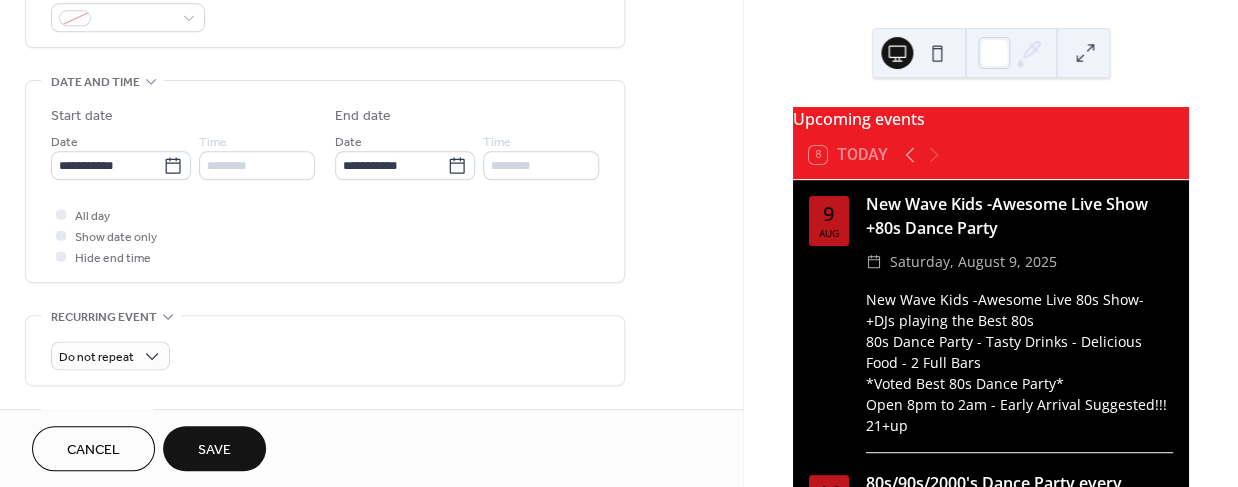 type on "**********" 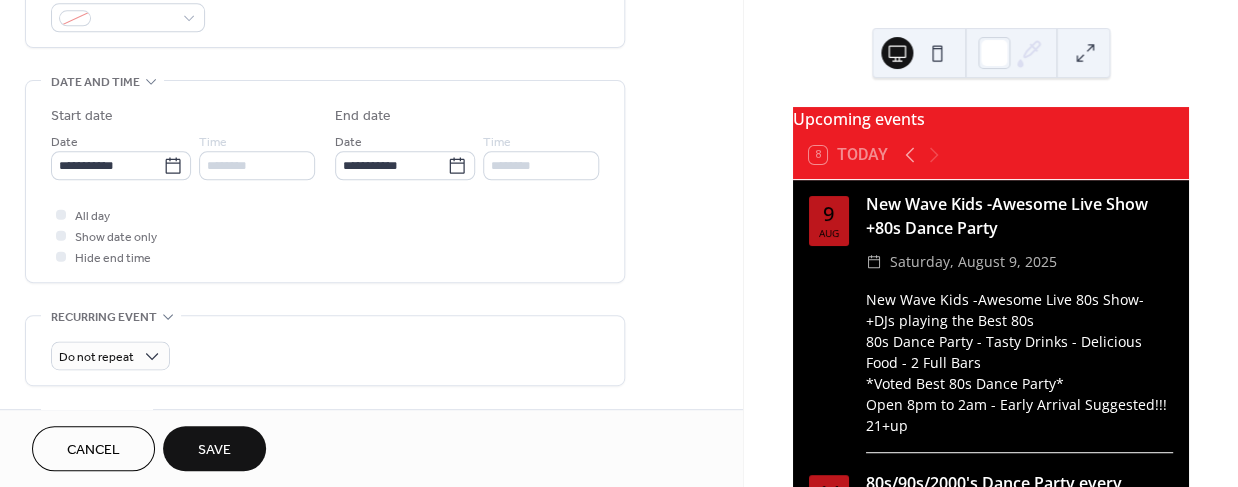 type on "**********" 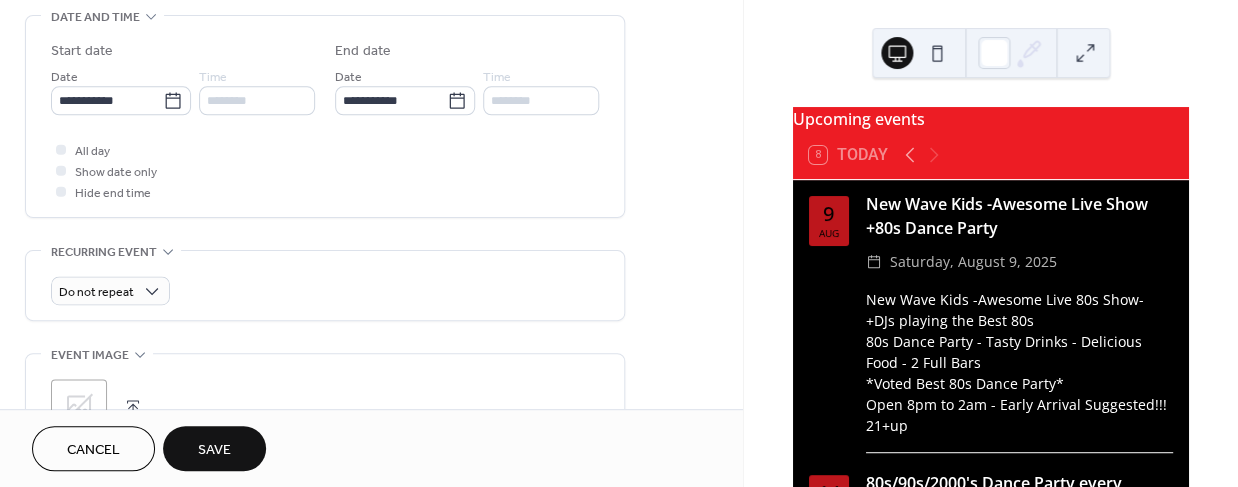 scroll, scrollTop: 643, scrollLeft: 0, axis: vertical 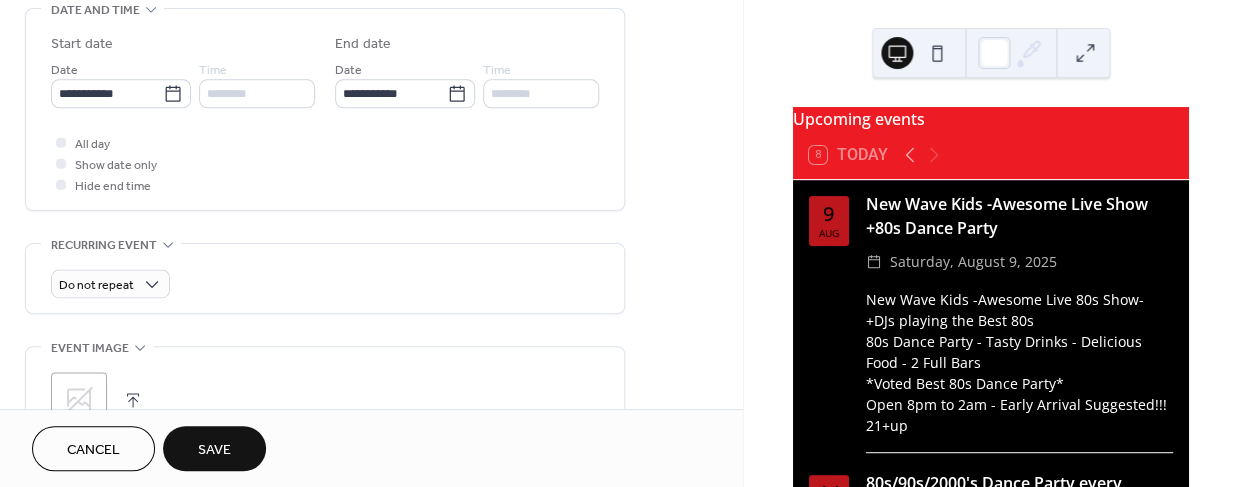 click on "Save" at bounding box center (214, 450) 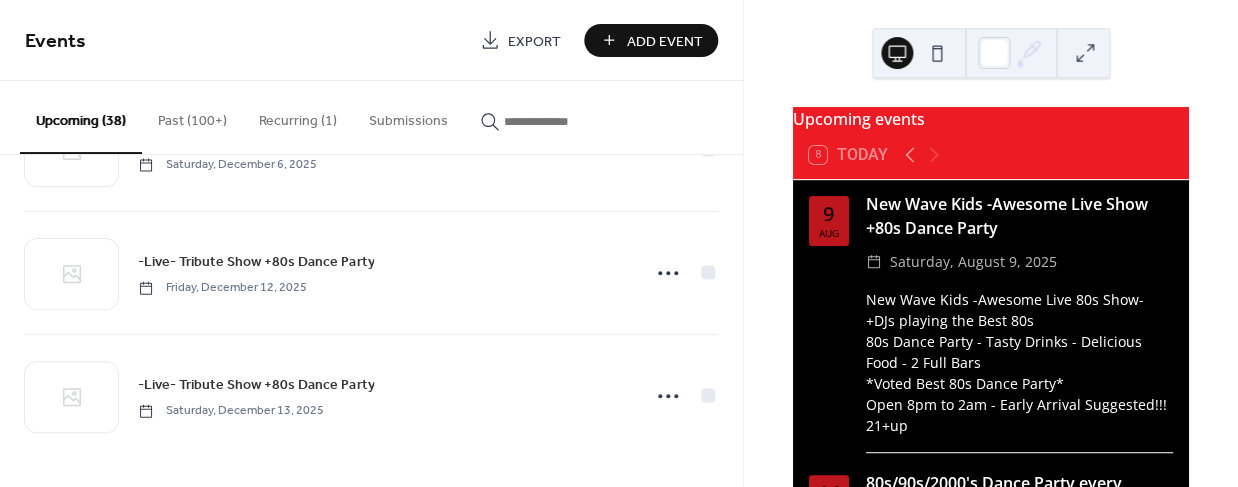 scroll, scrollTop: 4396, scrollLeft: 0, axis: vertical 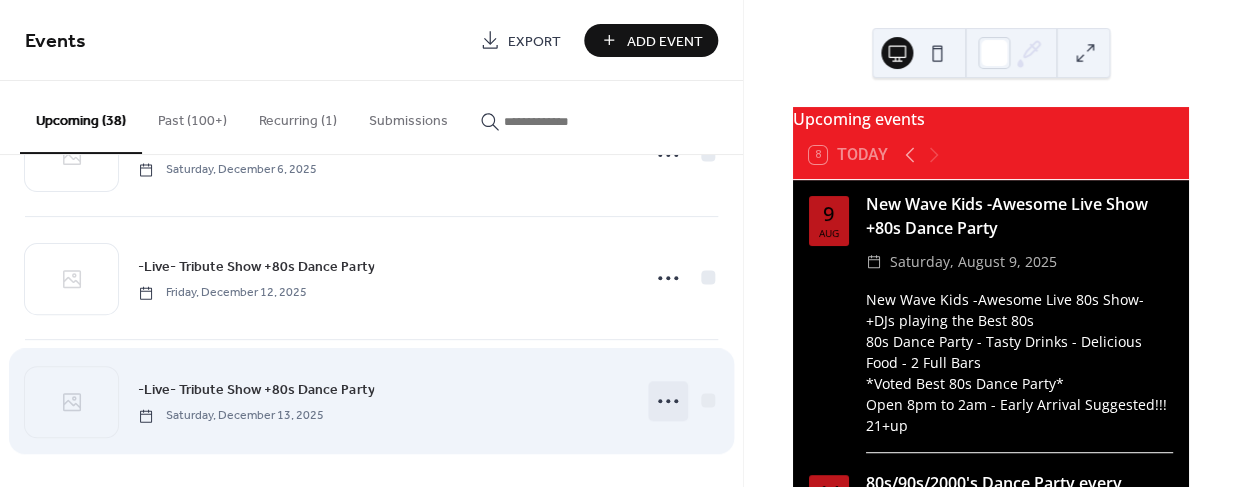 click 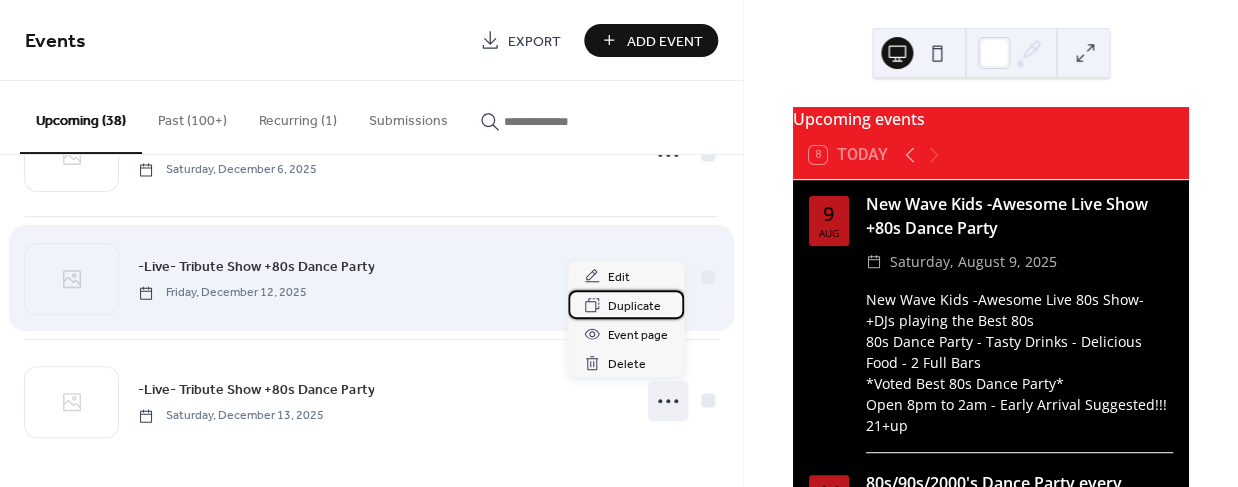 click on "Duplicate" at bounding box center (634, 306) 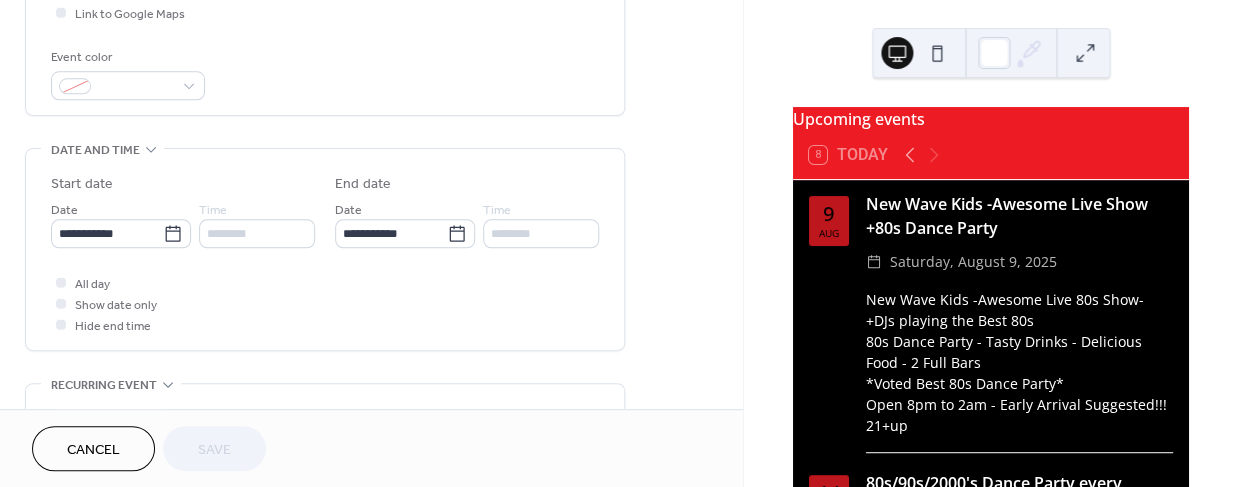 scroll, scrollTop: 507, scrollLeft: 0, axis: vertical 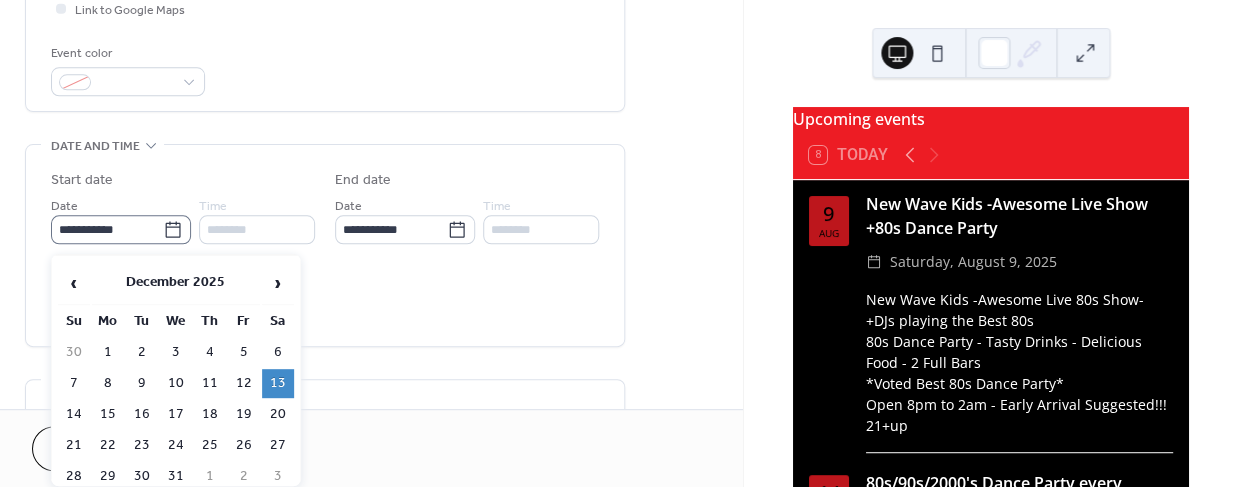 click 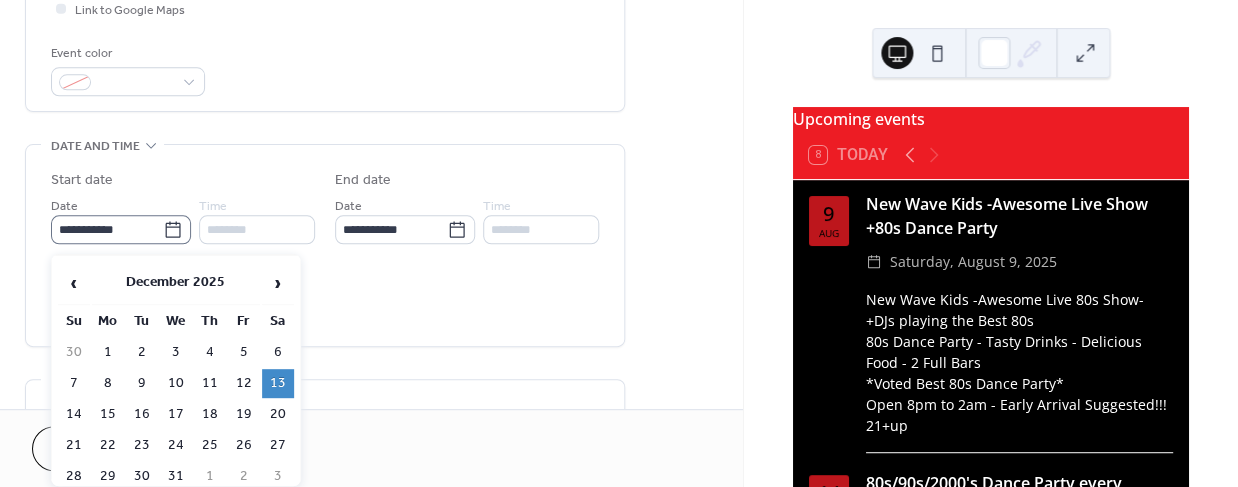click on "**********" at bounding box center [107, 229] 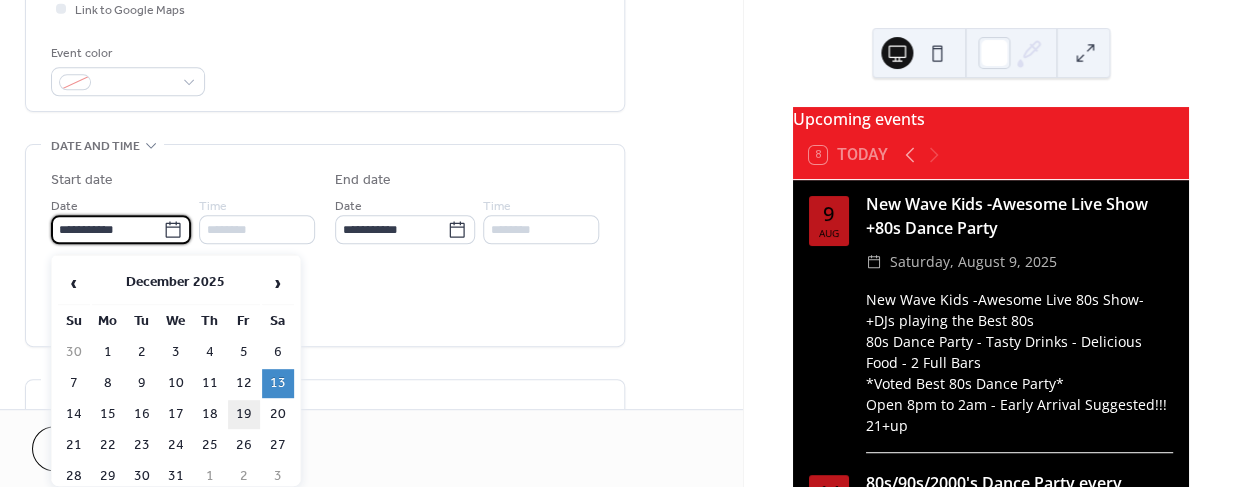 click on "19" at bounding box center [244, 414] 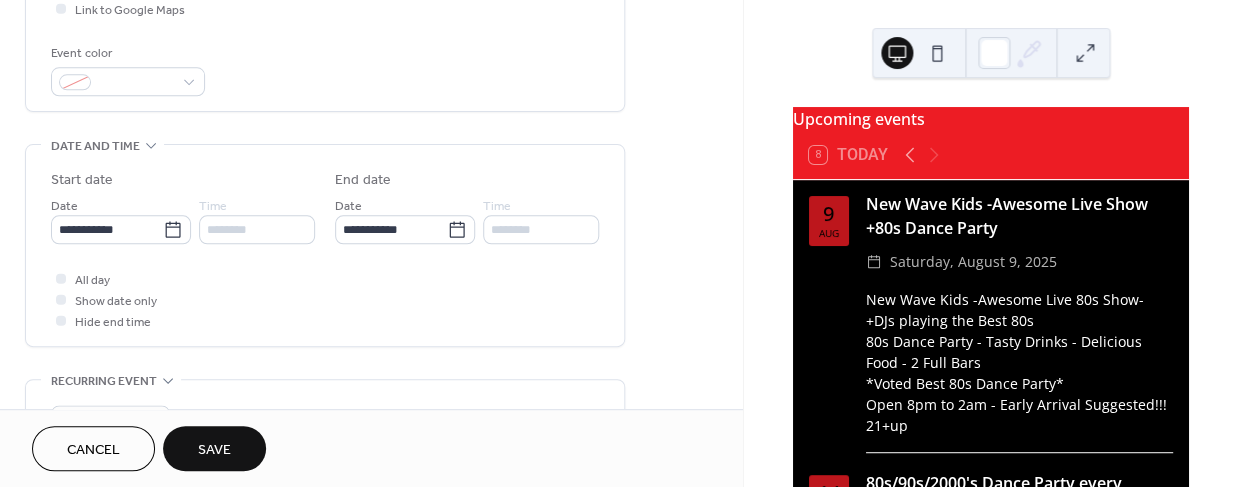 type on "**********" 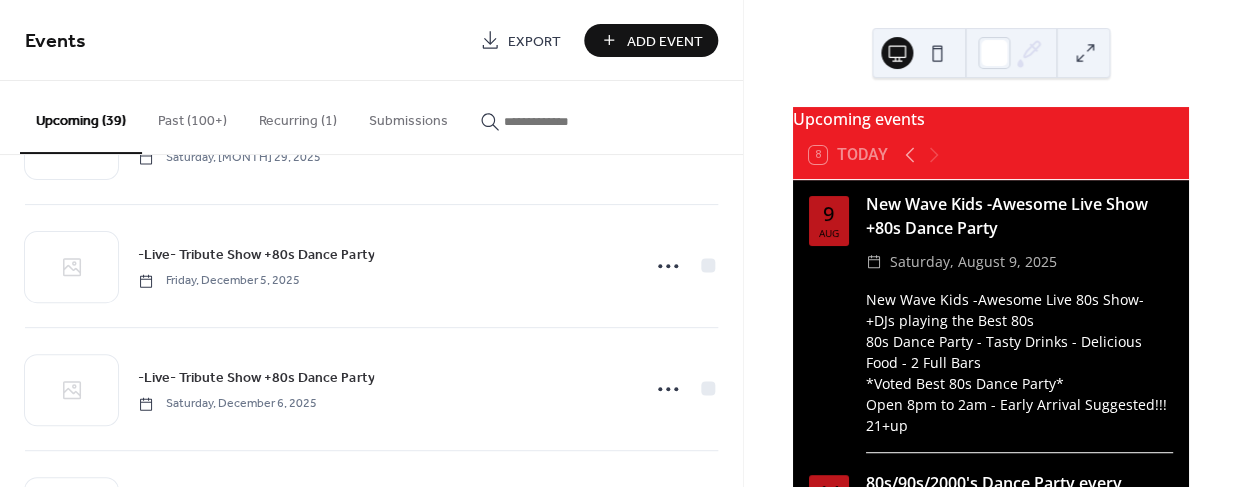 scroll, scrollTop: 4520, scrollLeft: 0, axis: vertical 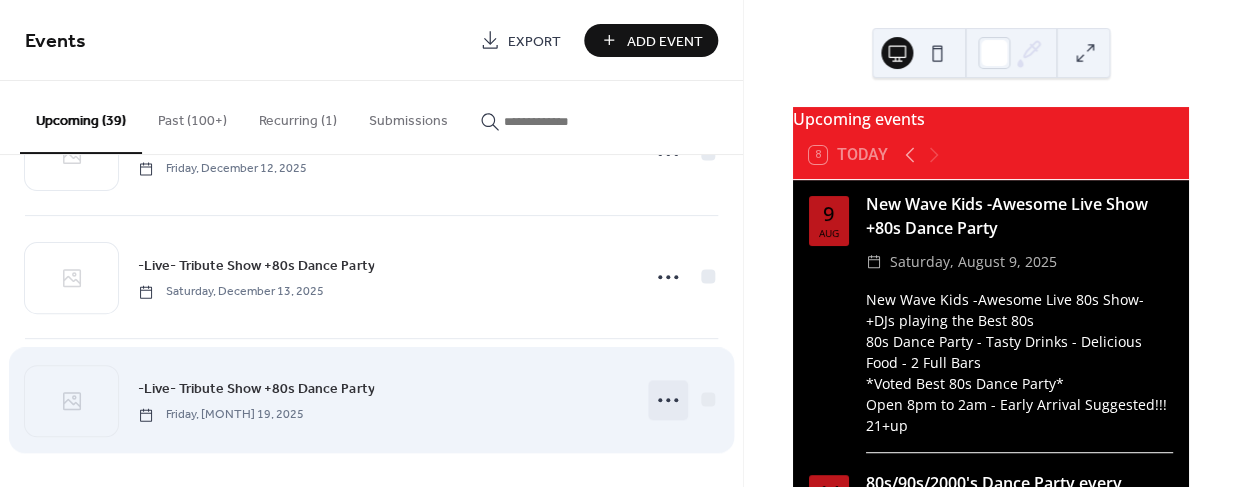 click 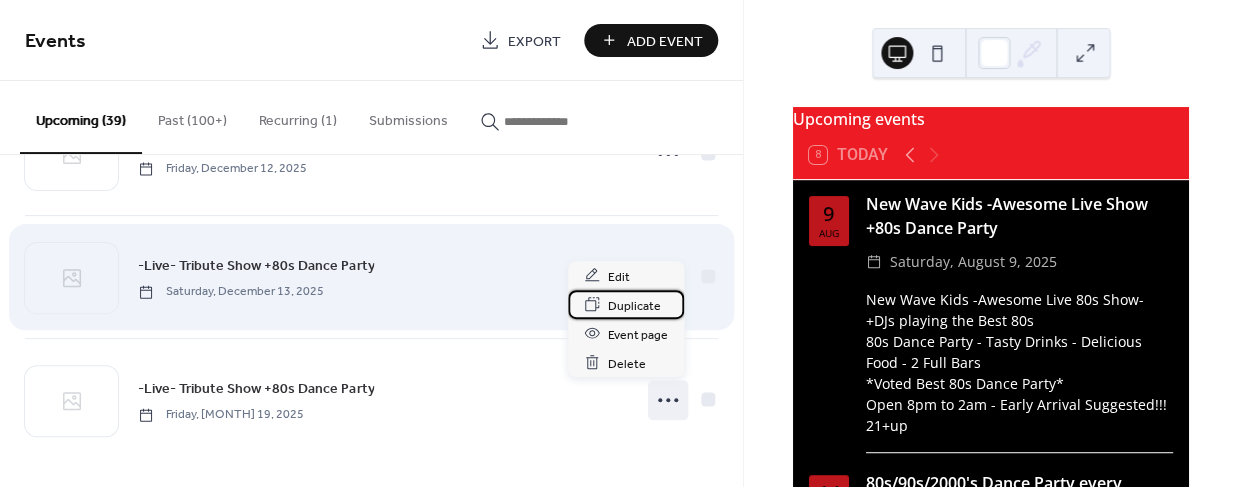 click on "Duplicate" at bounding box center [634, 305] 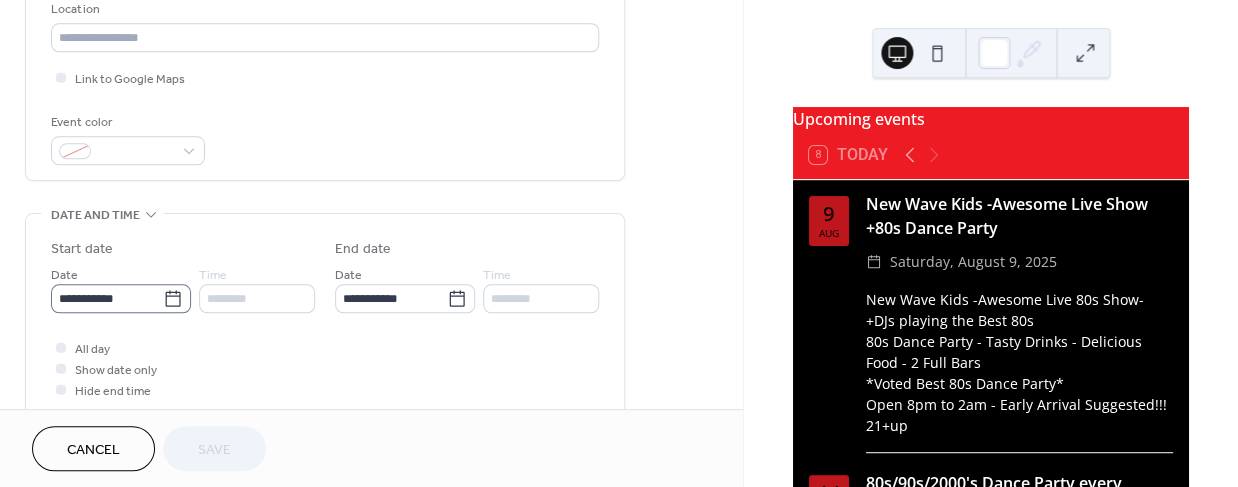 scroll, scrollTop: 441, scrollLeft: 0, axis: vertical 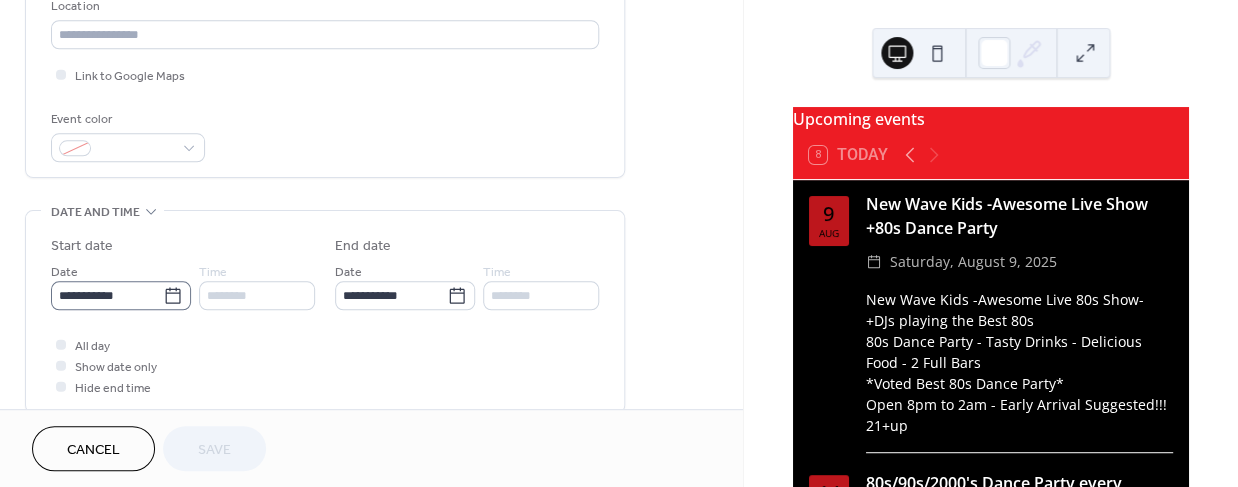 click 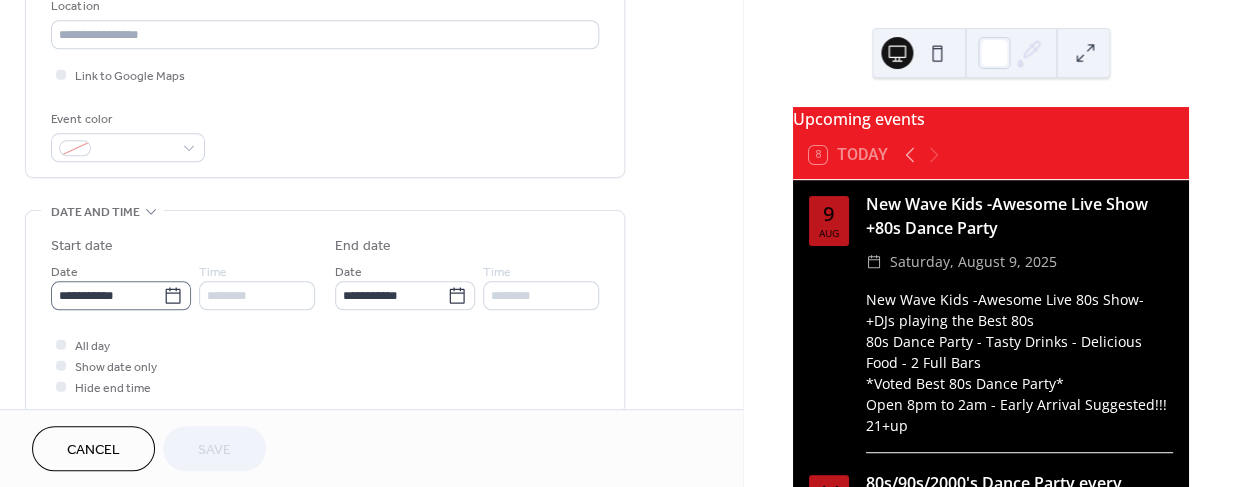 click on "**********" at bounding box center (107, 295) 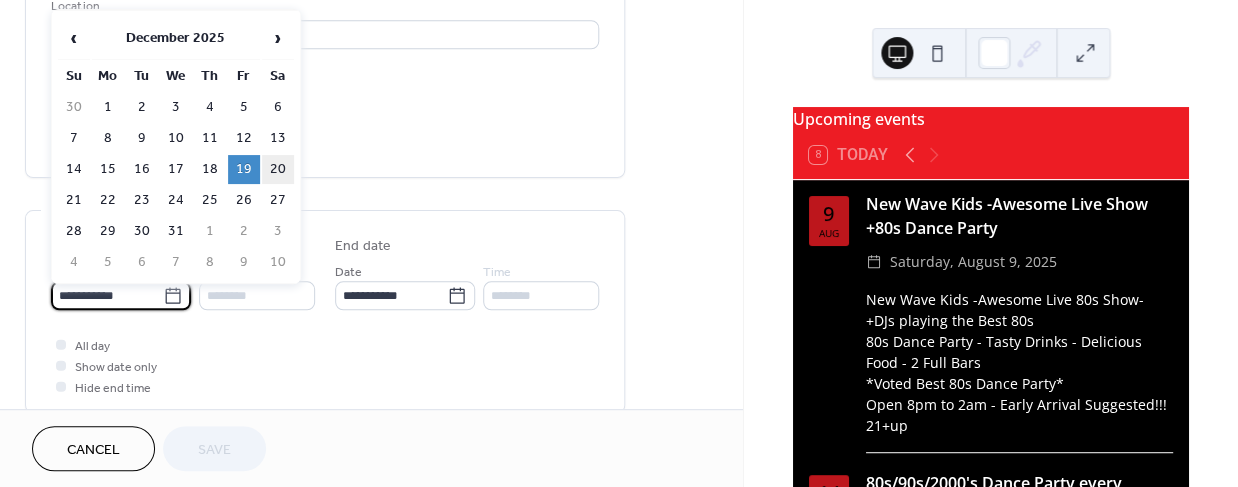 click on "20" at bounding box center (278, 169) 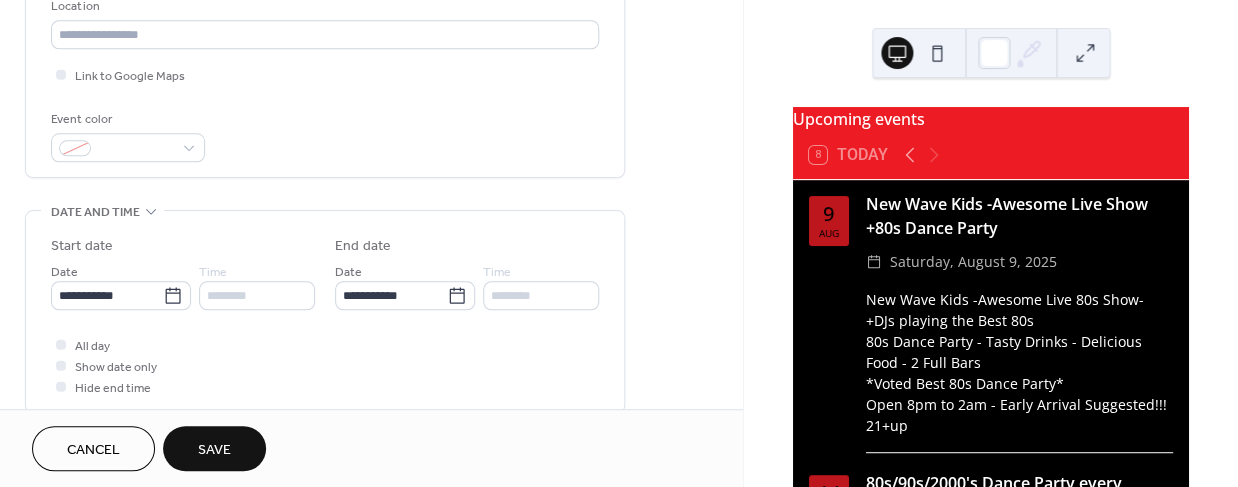 type on "**********" 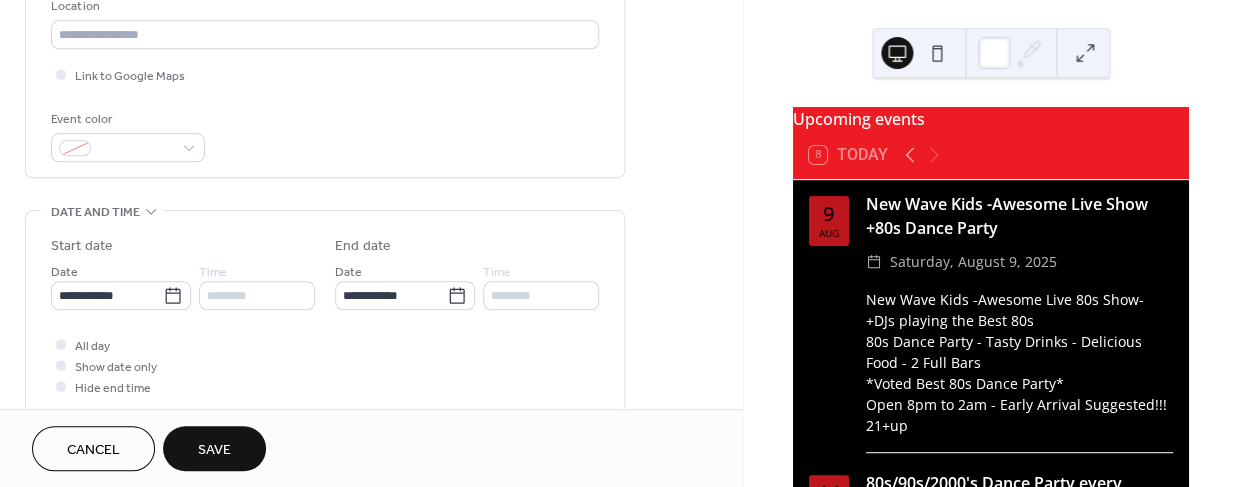 click on "Save" at bounding box center [214, 450] 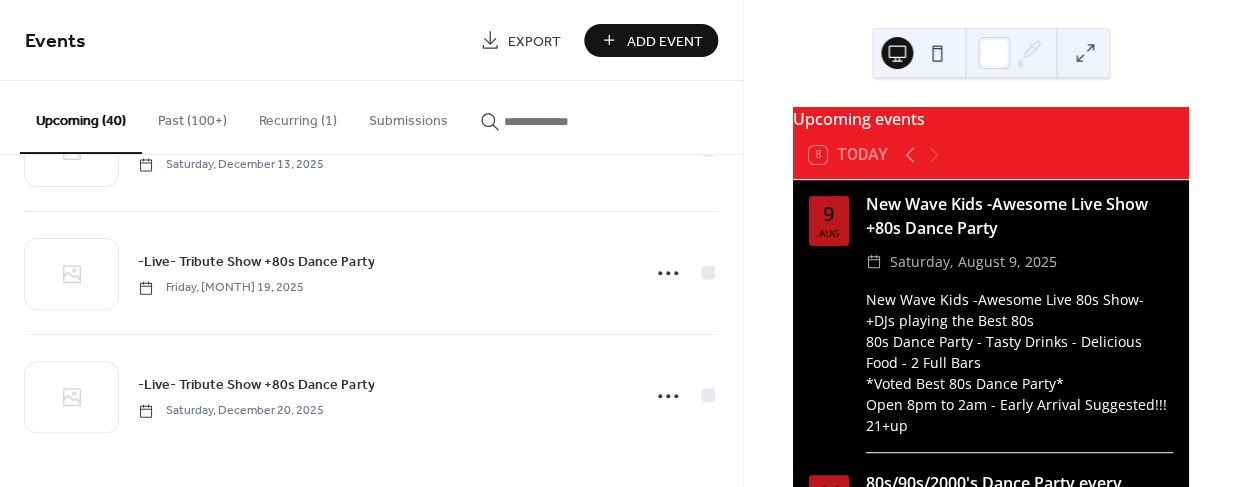 scroll, scrollTop: 4642, scrollLeft: 0, axis: vertical 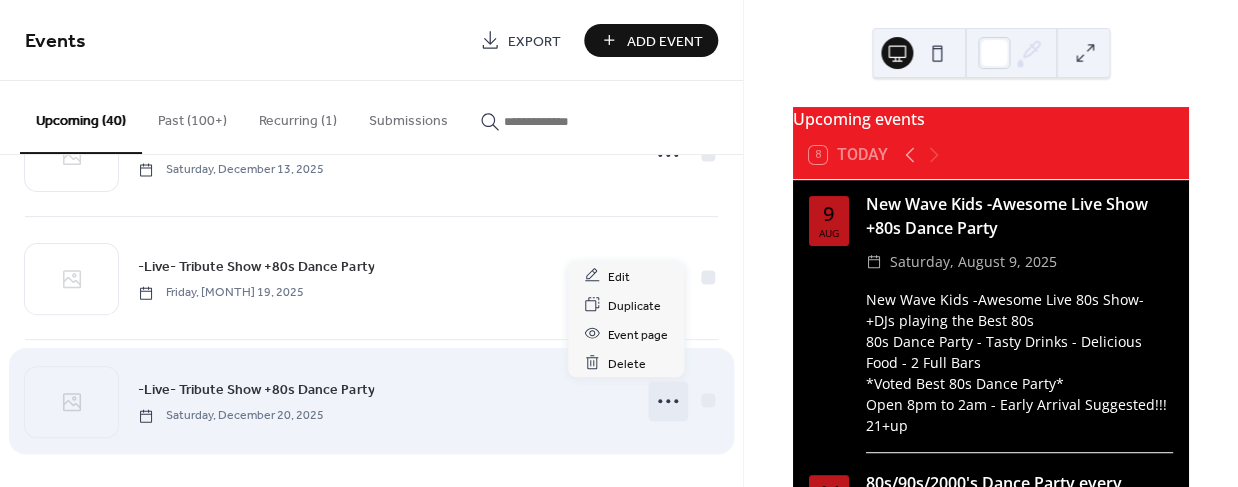 click 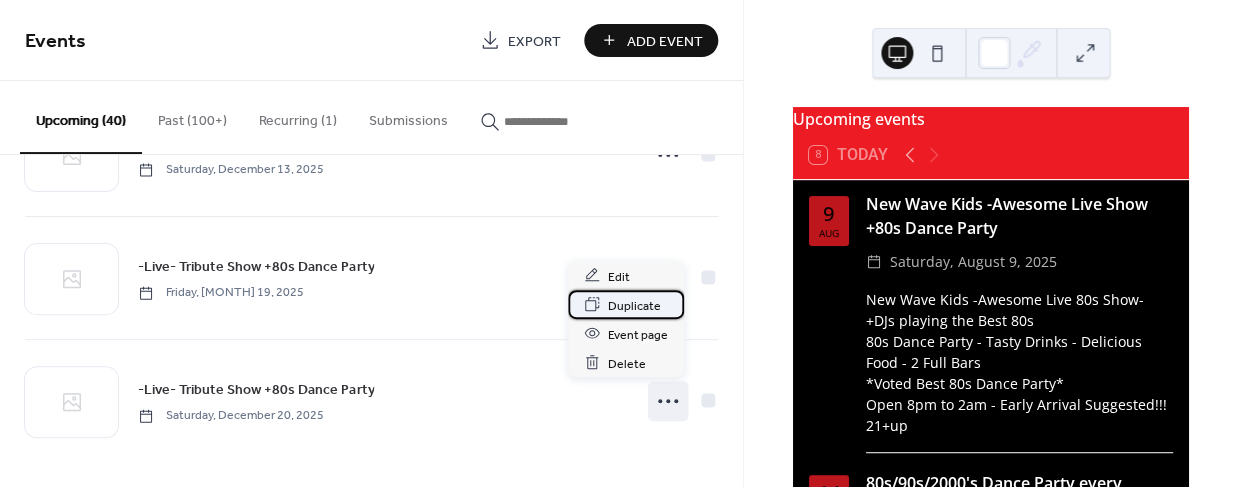 click on "Duplicate" at bounding box center [634, 305] 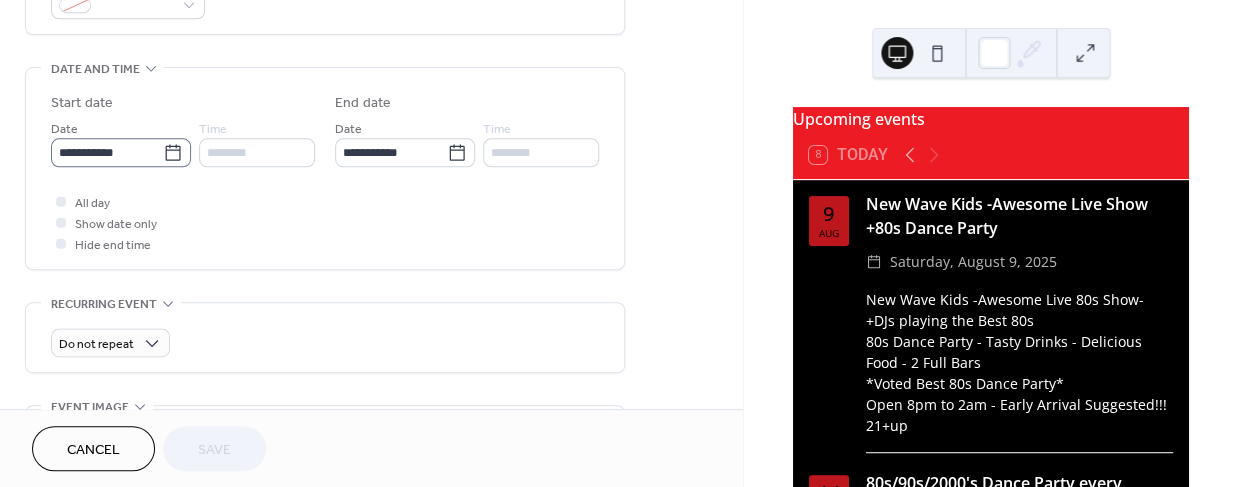 scroll, scrollTop: 586, scrollLeft: 0, axis: vertical 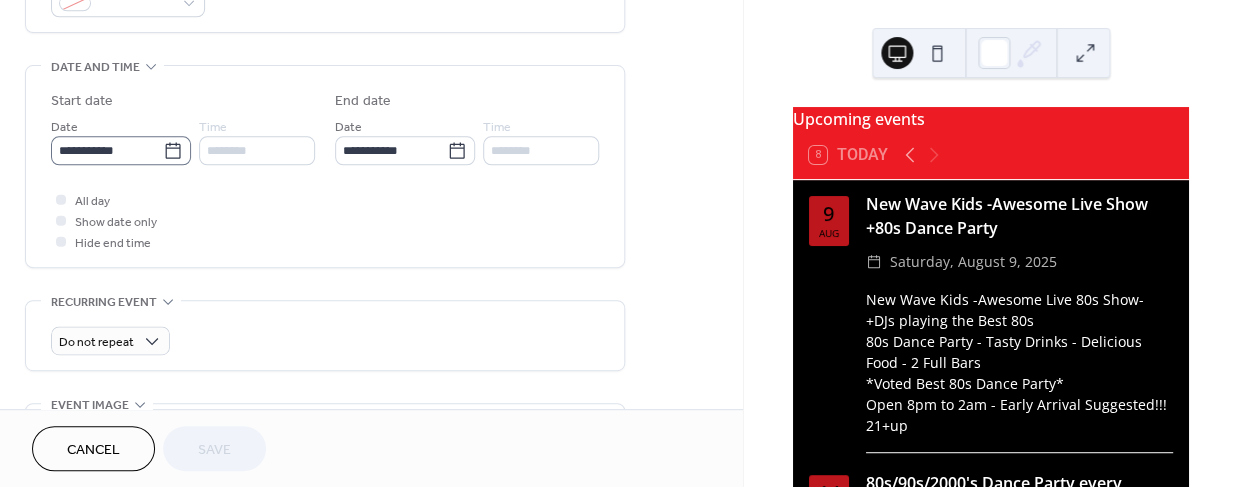 click 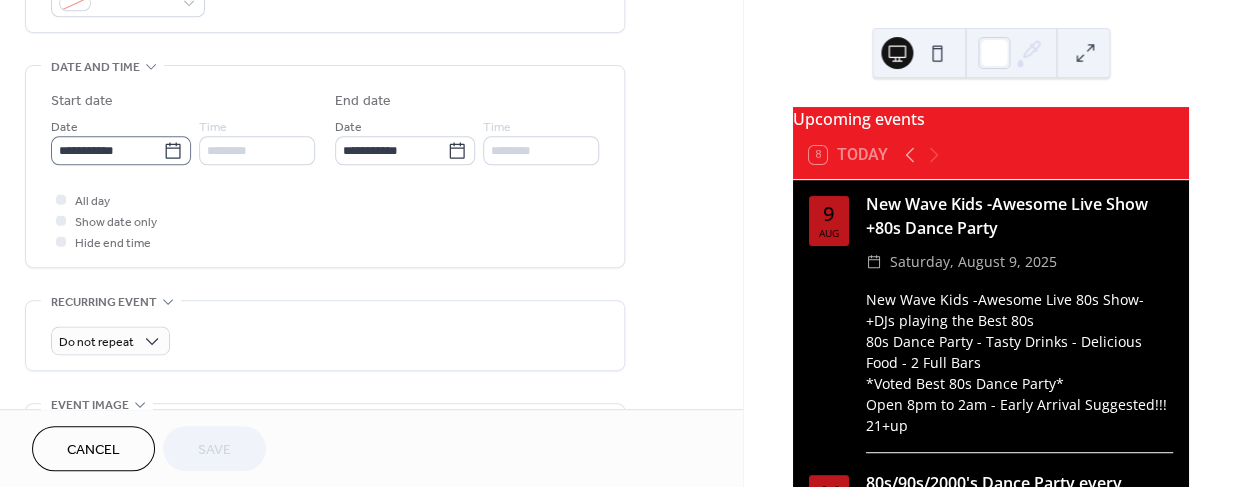 click on "**********" at bounding box center [107, 150] 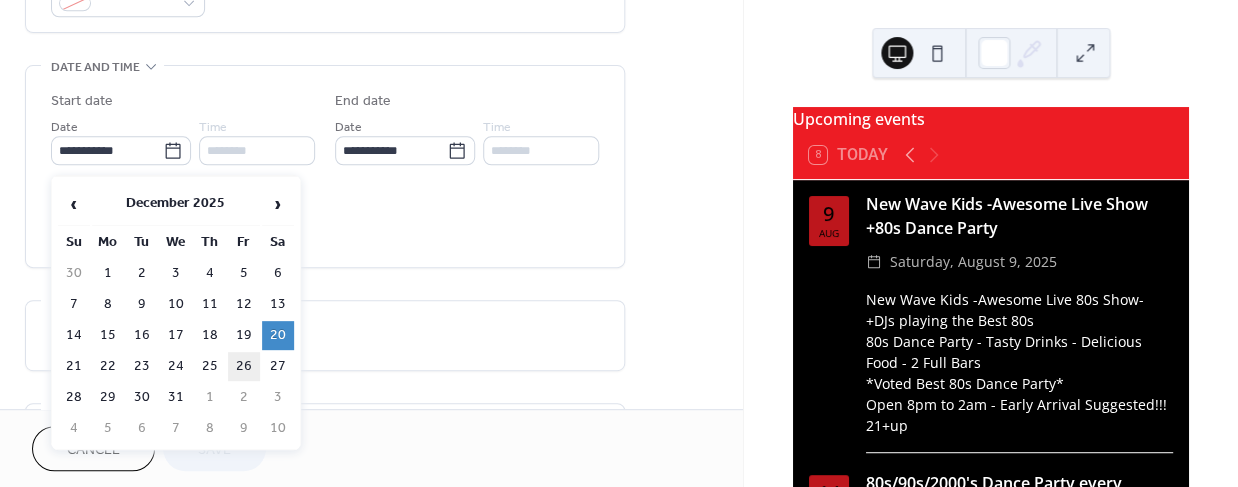 click on "26" at bounding box center [244, 366] 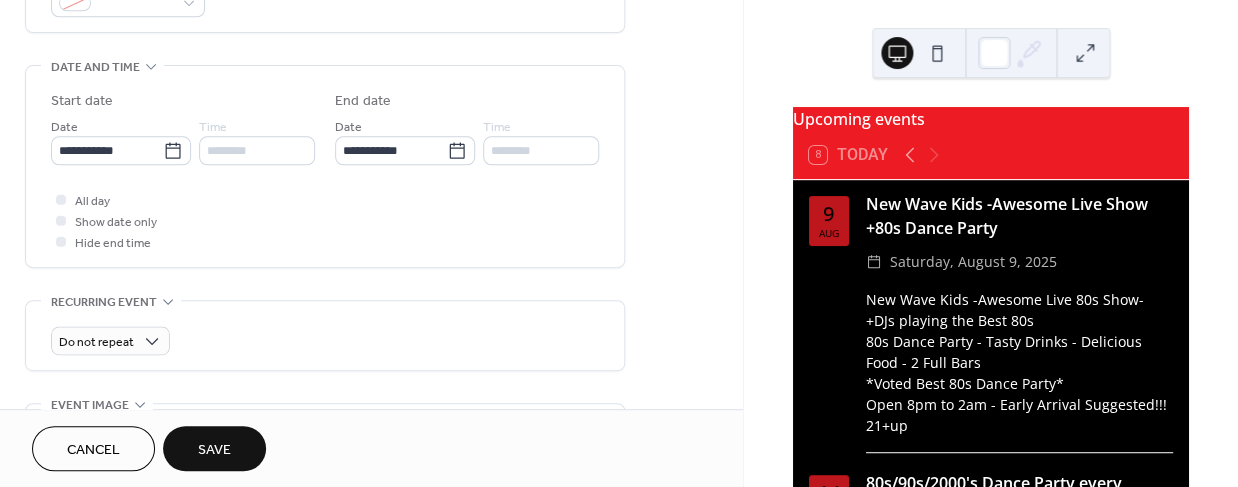 click on "Save" at bounding box center (214, 450) 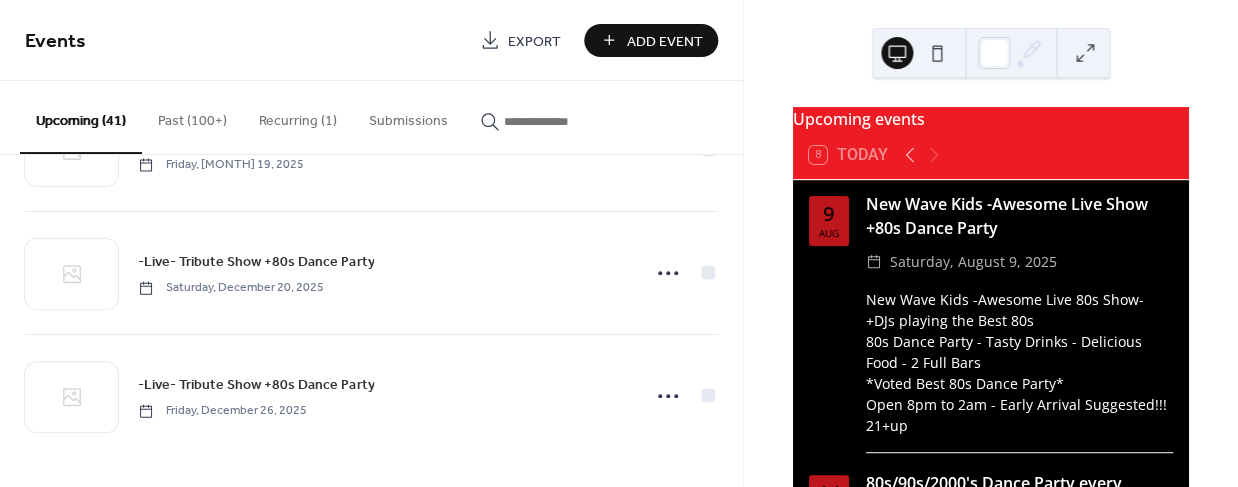 scroll, scrollTop: 4765, scrollLeft: 0, axis: vertical 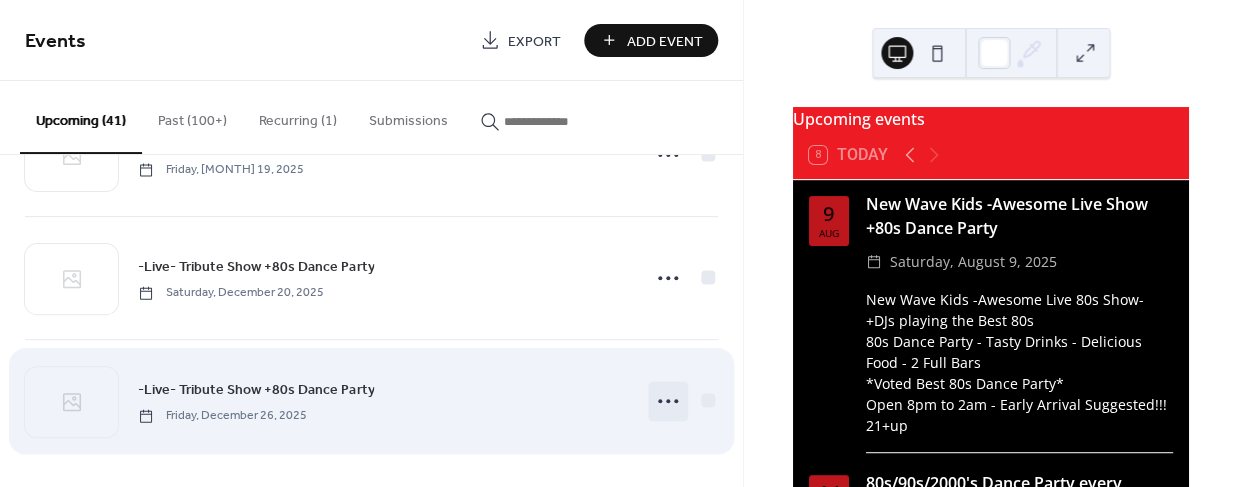 click 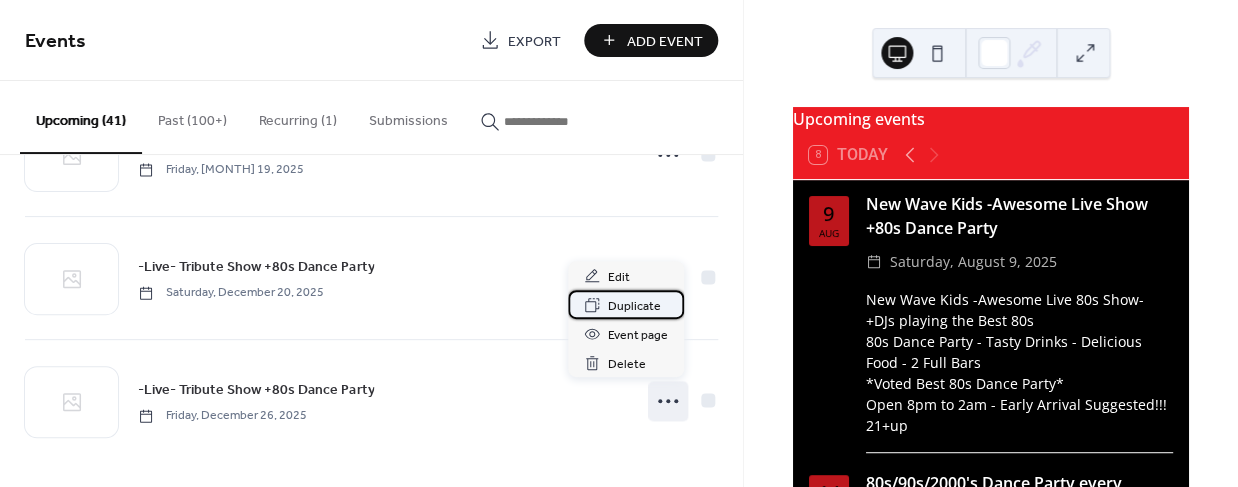 click on "Duplicate" at bounding box center [634, 306] 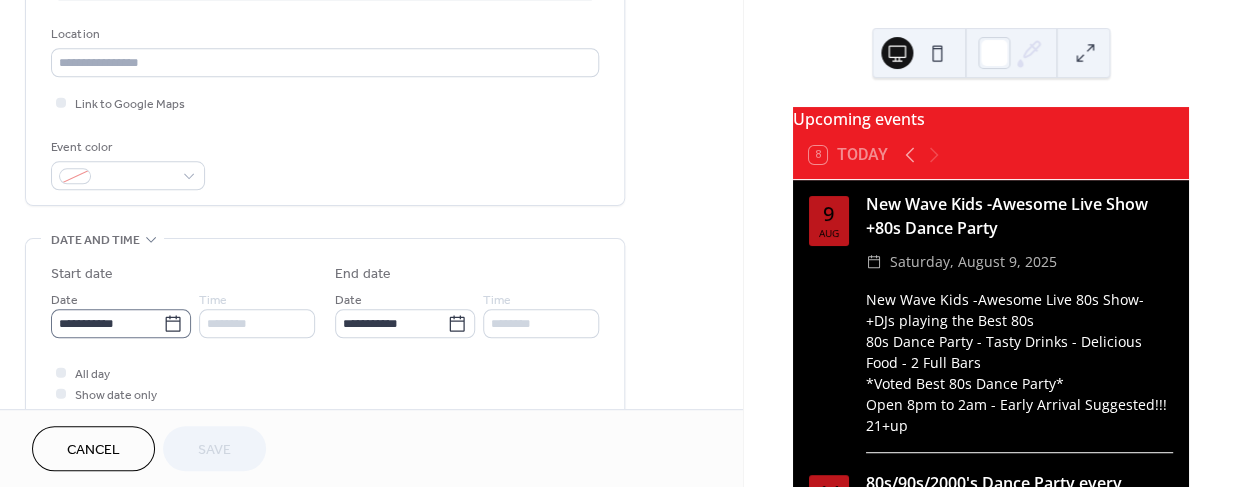 scroll, scrollTop: 413, scrollLeft: 0, axis: vertical 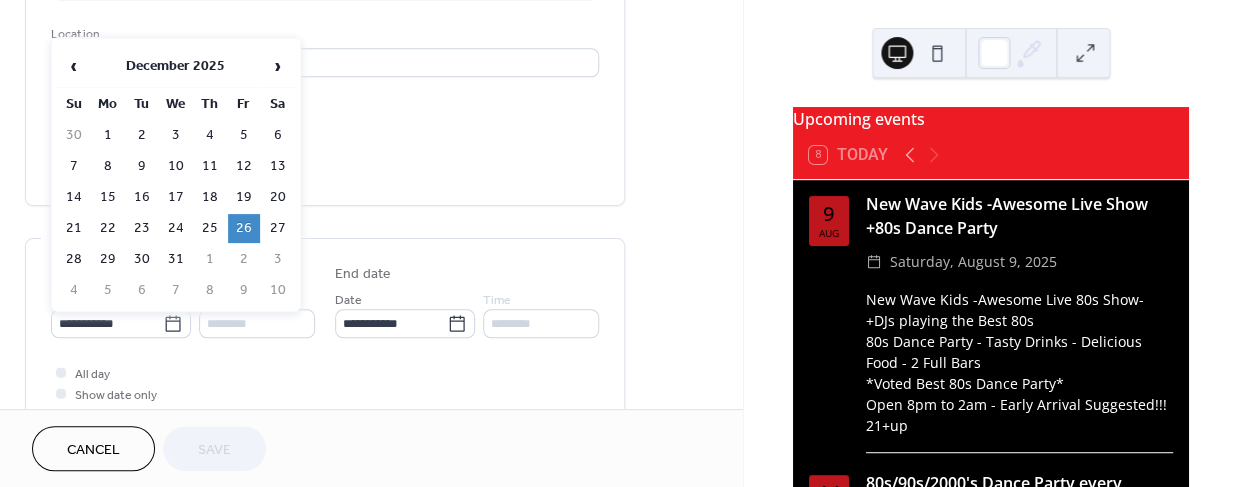 click on "27" at bounding box center (278, 228) 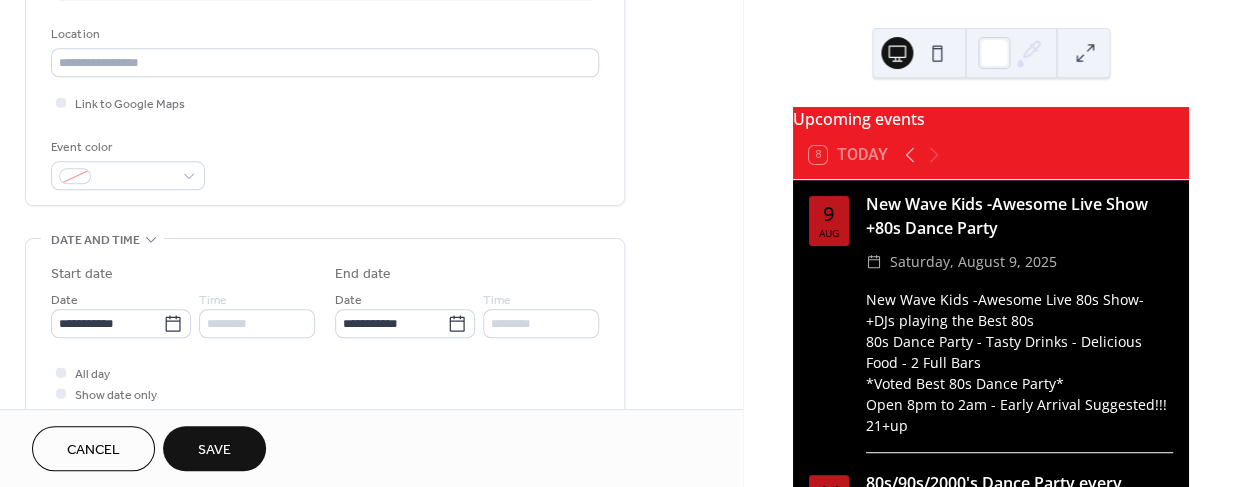 click on "Save" at bounding box center [214, 450] 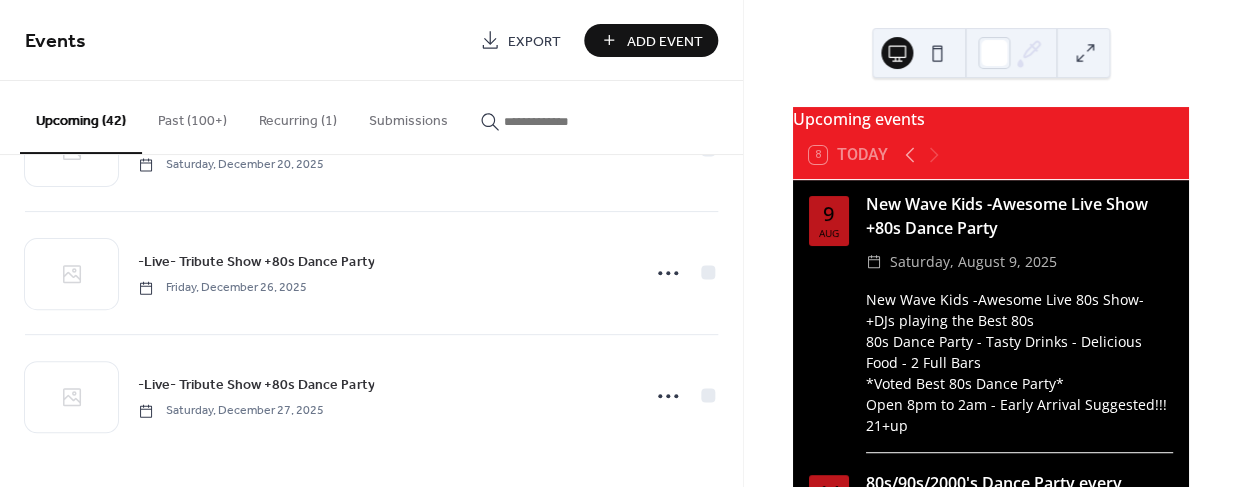 scroll, scrollTop: 4887, scrollLeft: 0, axis: vertical 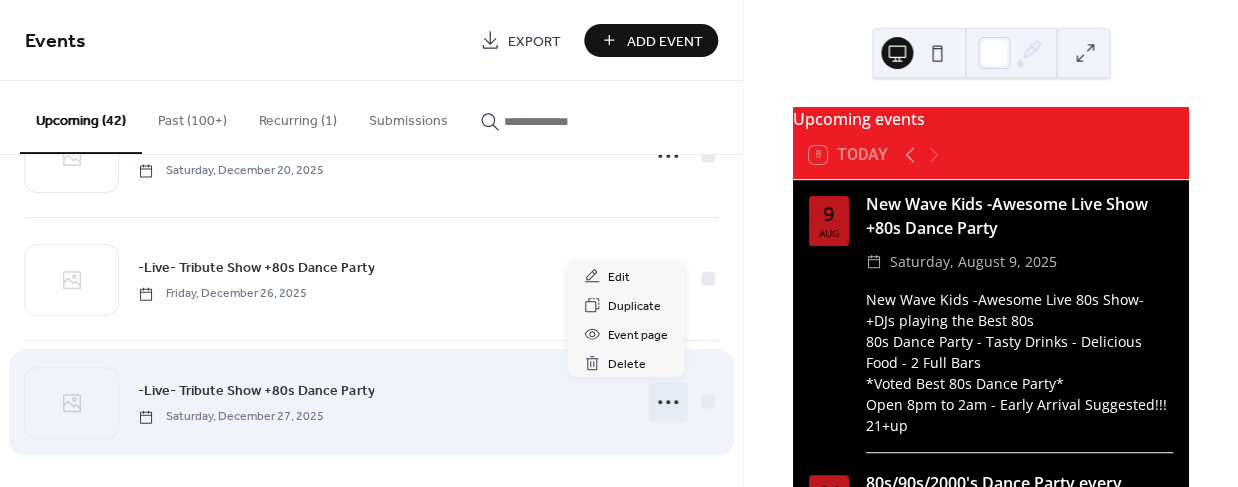 click 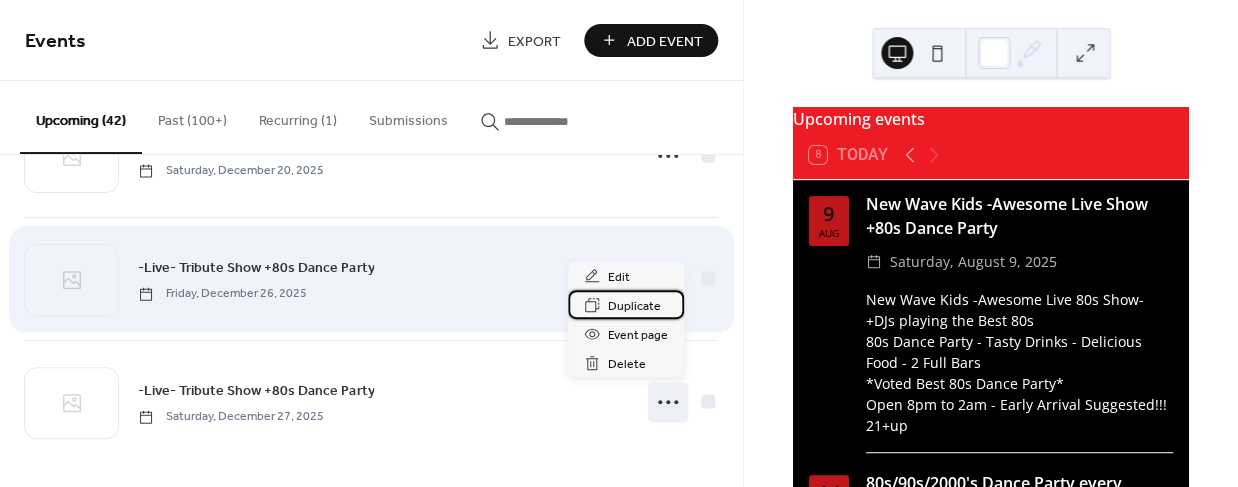 click on "Duplicate" at bounding box center [634, 306] 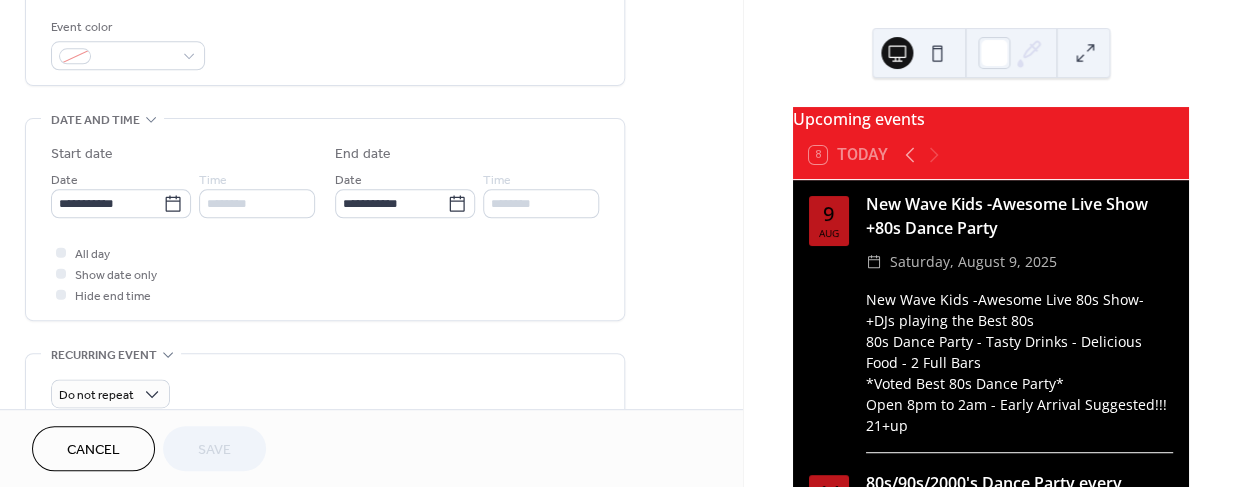 scroll, scrollTop: 540, scrollLeft: 0, axis: vertical 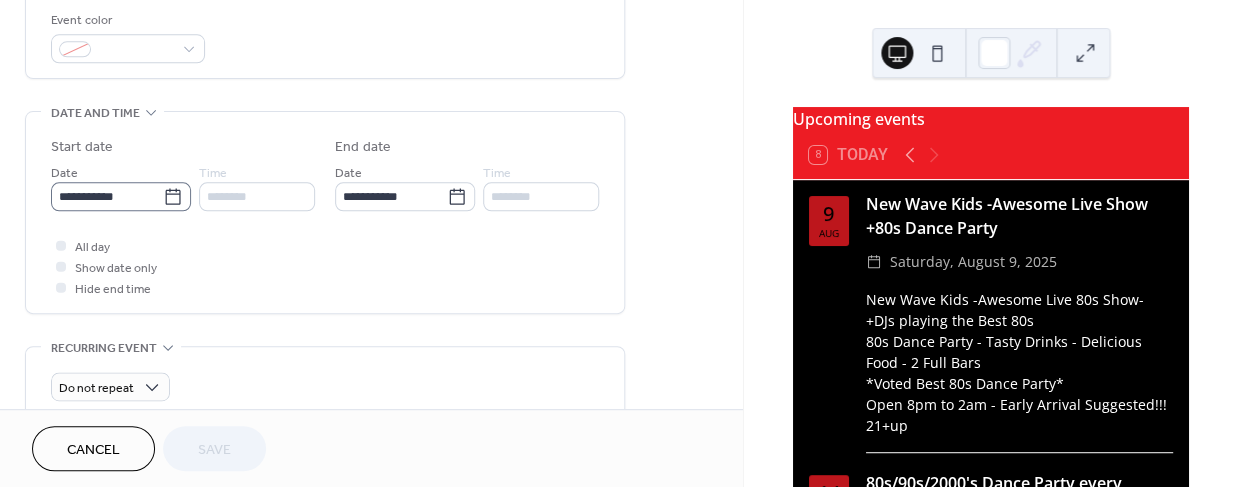click 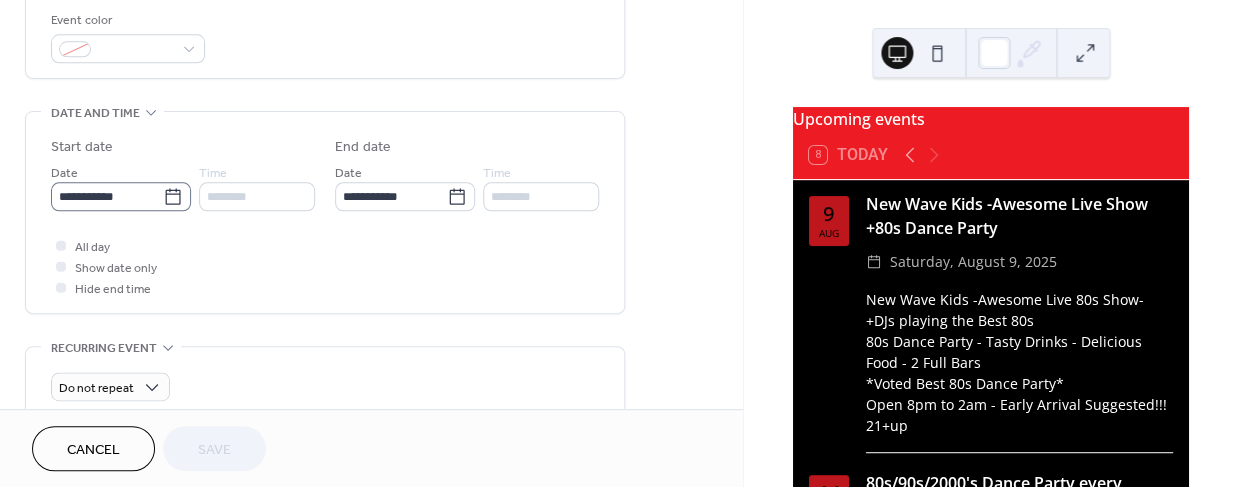 click on "**********" at bounding box center (107, 196) 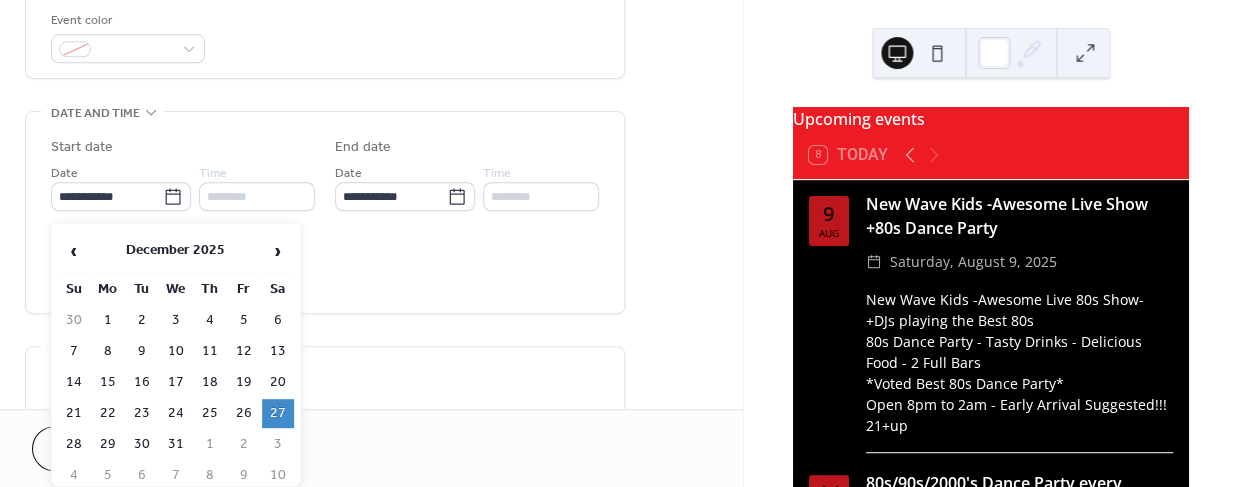 click on "31" at bounding box center [176, 444] 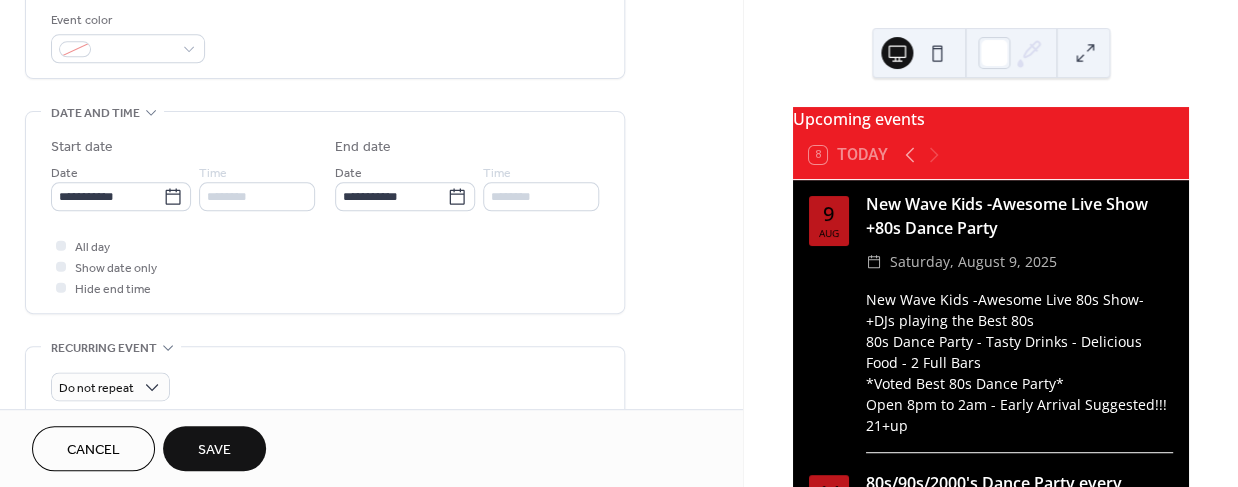 click on "Save" at bounding box center [214, 450] 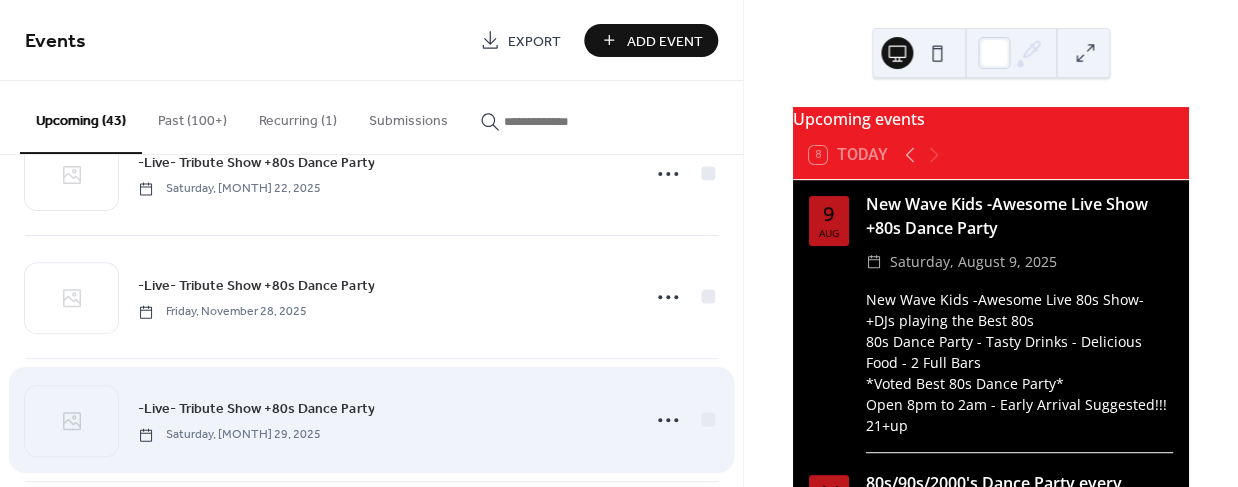 scroll, scrollTop: 3883, scrollLeft: 0, axis: vertical 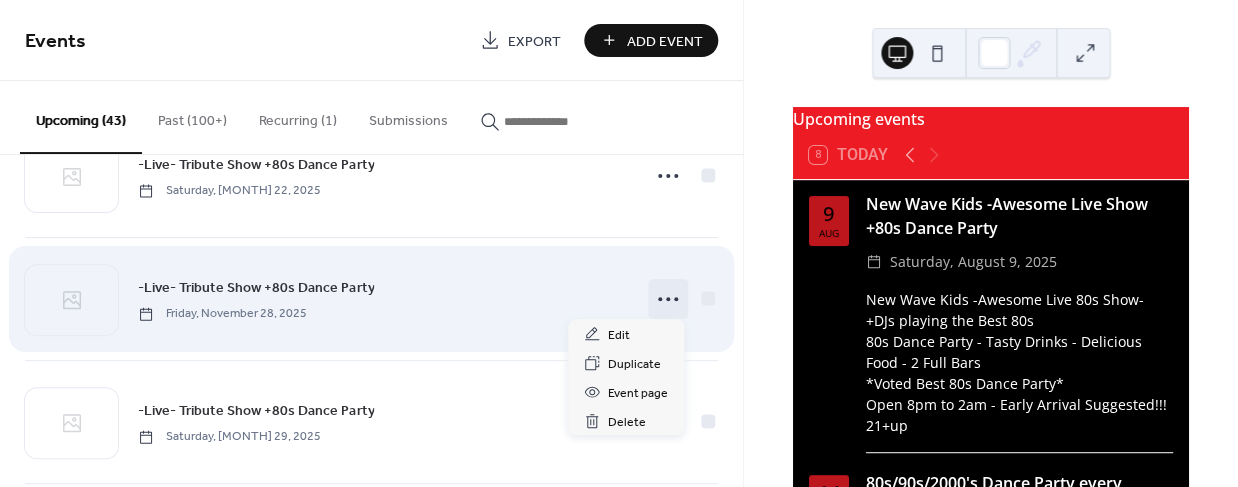 click 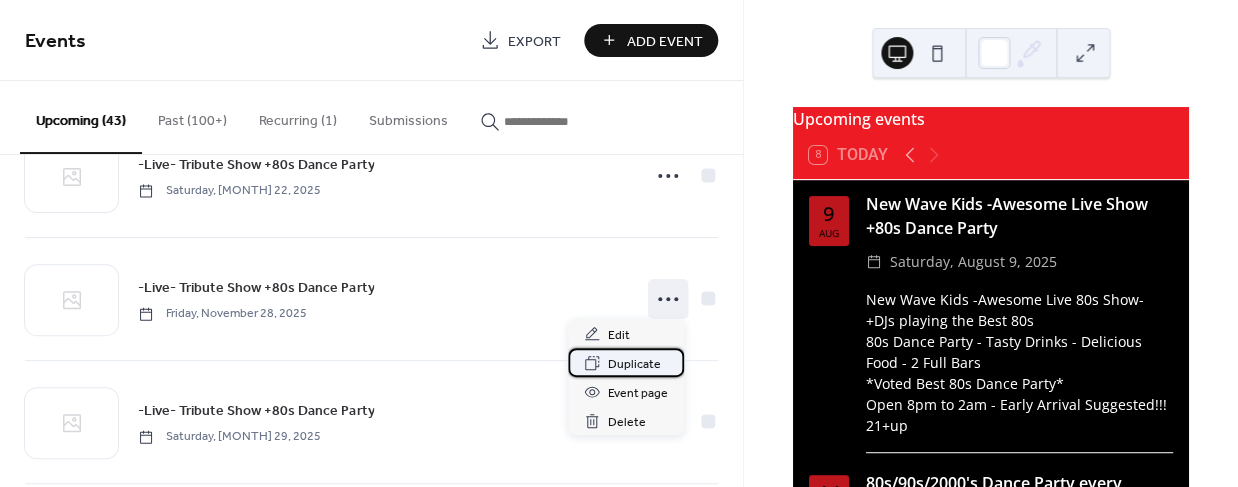 click on "Duplicate" at bounding box center [634, 364] 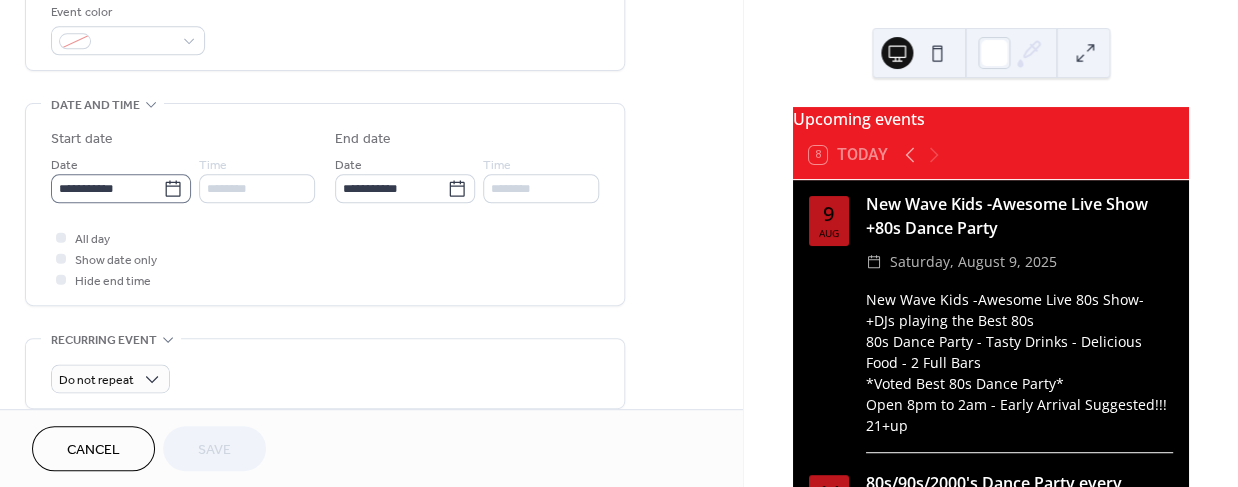 scroll, scrollTop: 550, scrollLeft: 0, axis: vertical 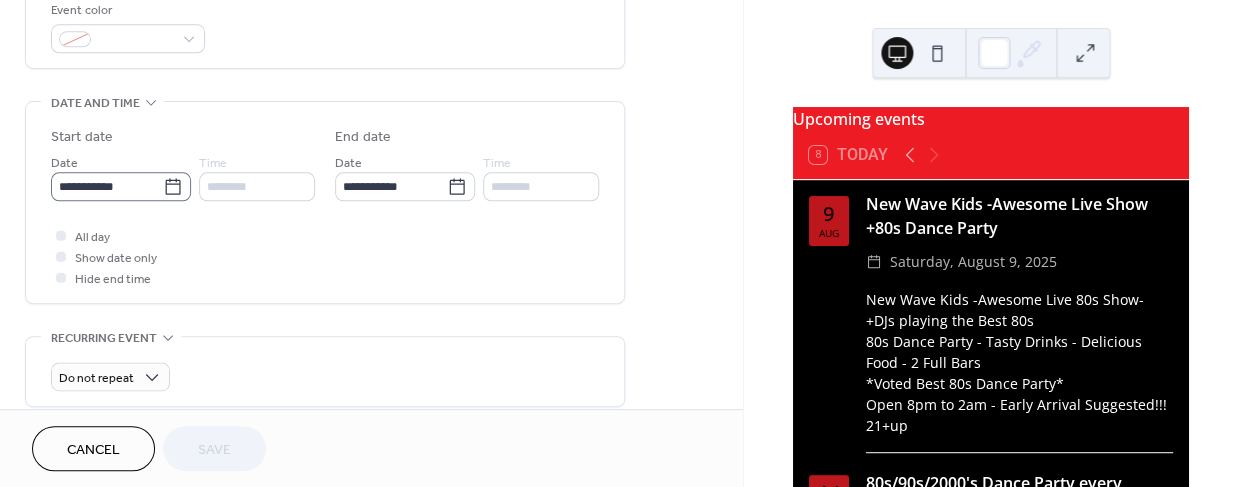 click 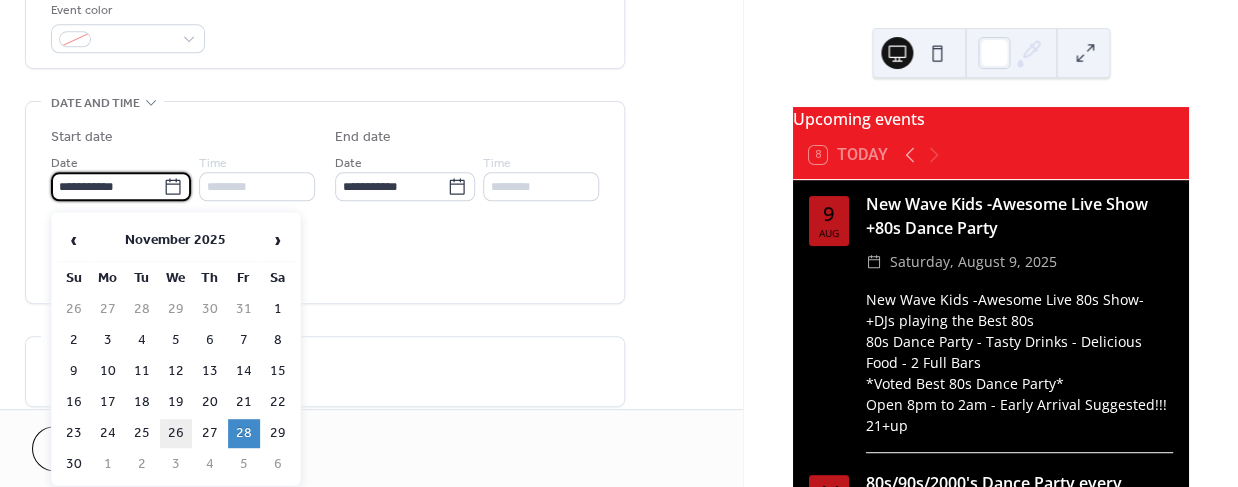 click on "26" at bounding box center [176, 433] 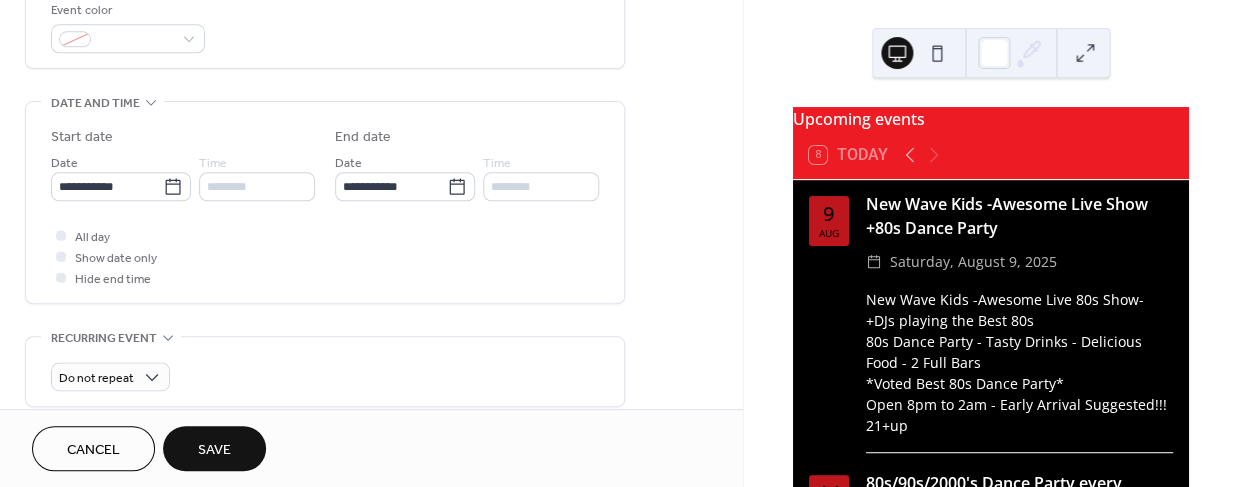 type on "**********" 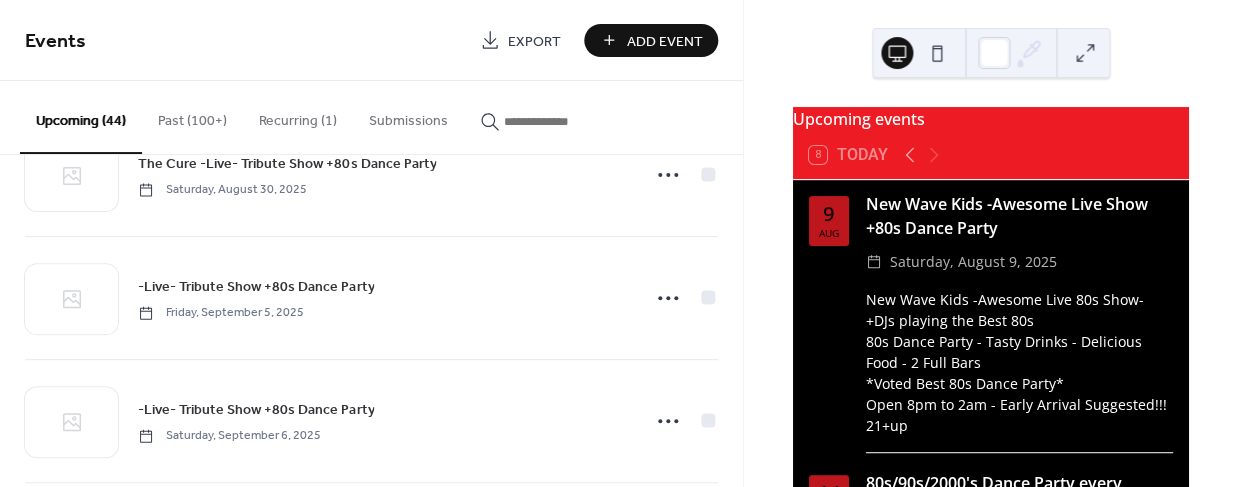 scroll, scrollTop: 935, scrollLeft: 0, axis: vertical 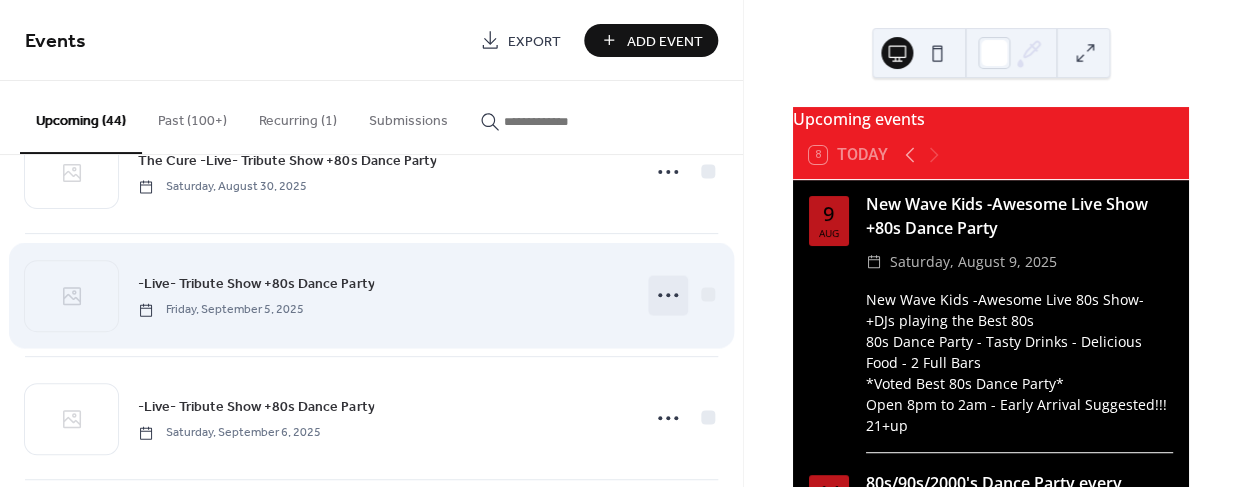 click 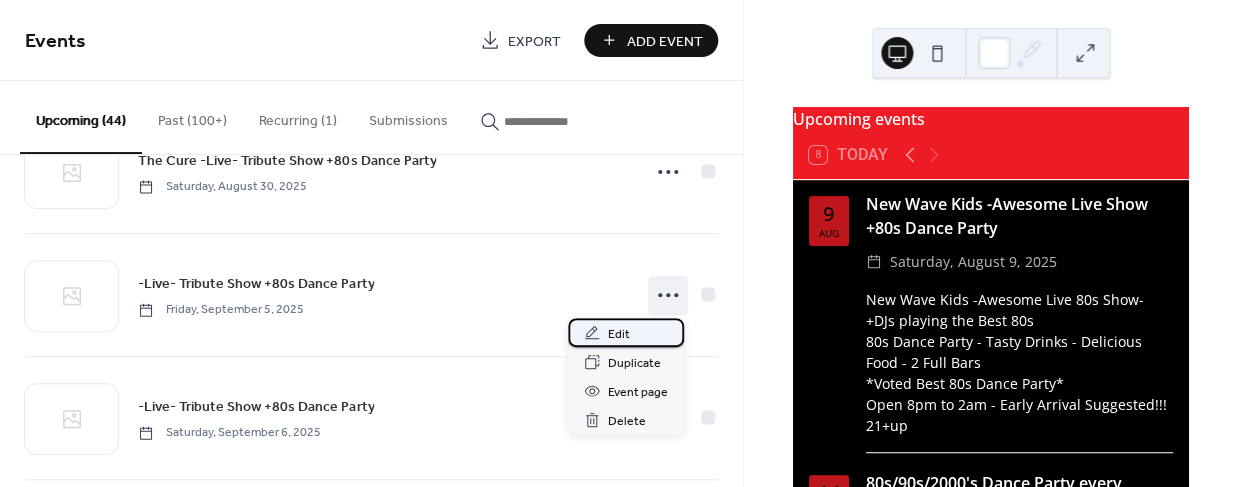click on "Edit" at bounding box center (619, 334) 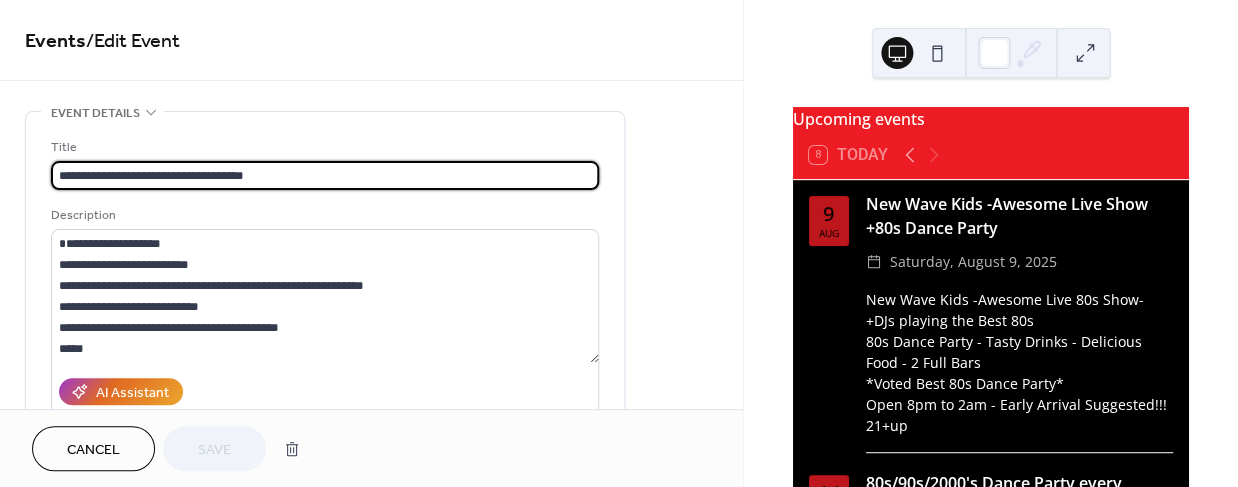 drag, startPoint x: 272, startPoint y: 175, endPoint x: 20, endPoint y: 170, distance: 252.04959 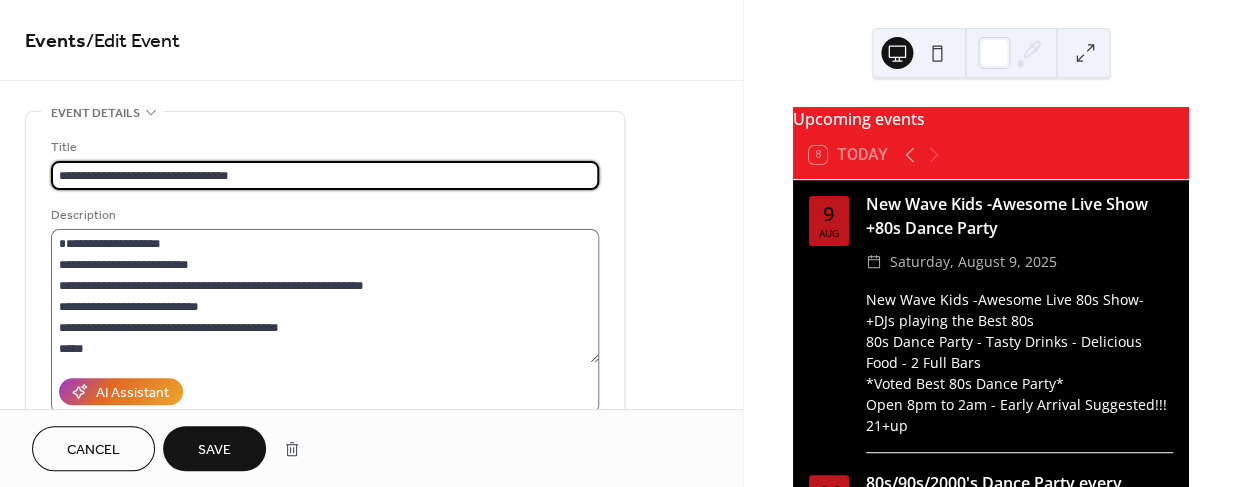 type on "**********" 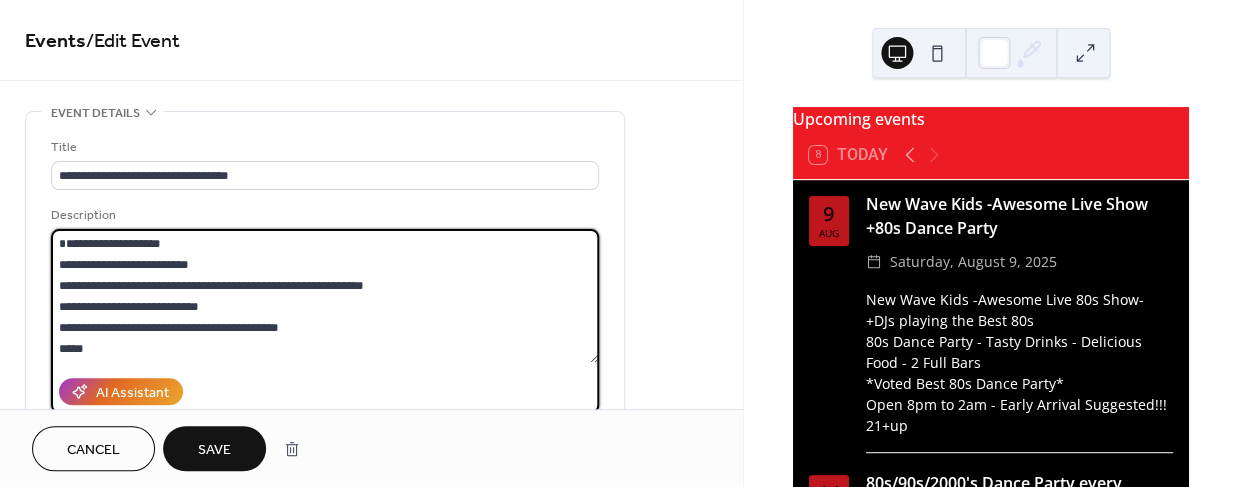 drag, startPoint x: 197, startPoint y: 261, endPoint x: 39, endPoint y: 238, distance: 159.66527 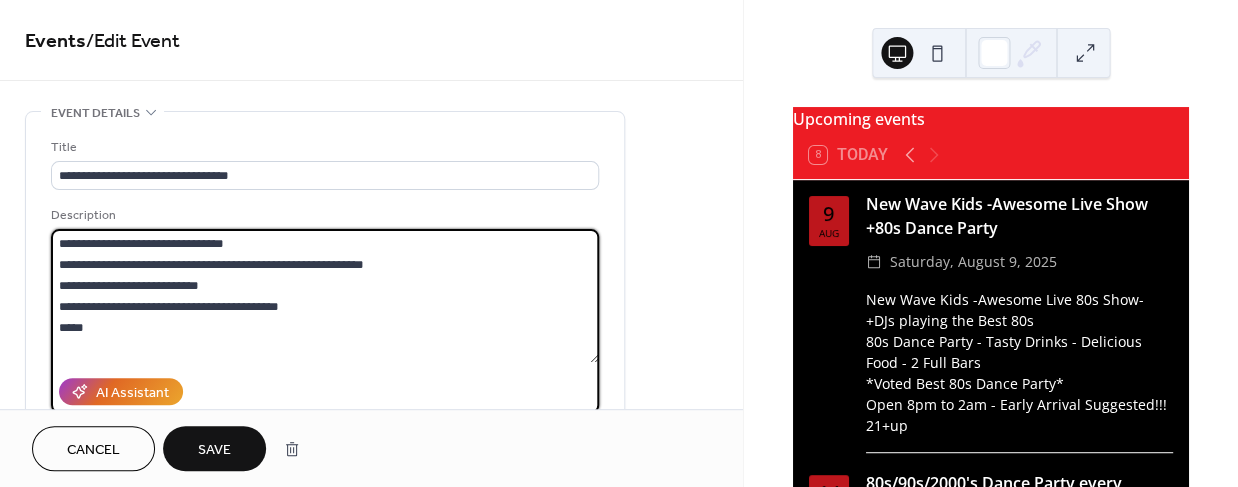 drag, startPoint x: 81, startPoint y: 263, endPoint x: 55, endPoint y: 267, distance: 26.305893 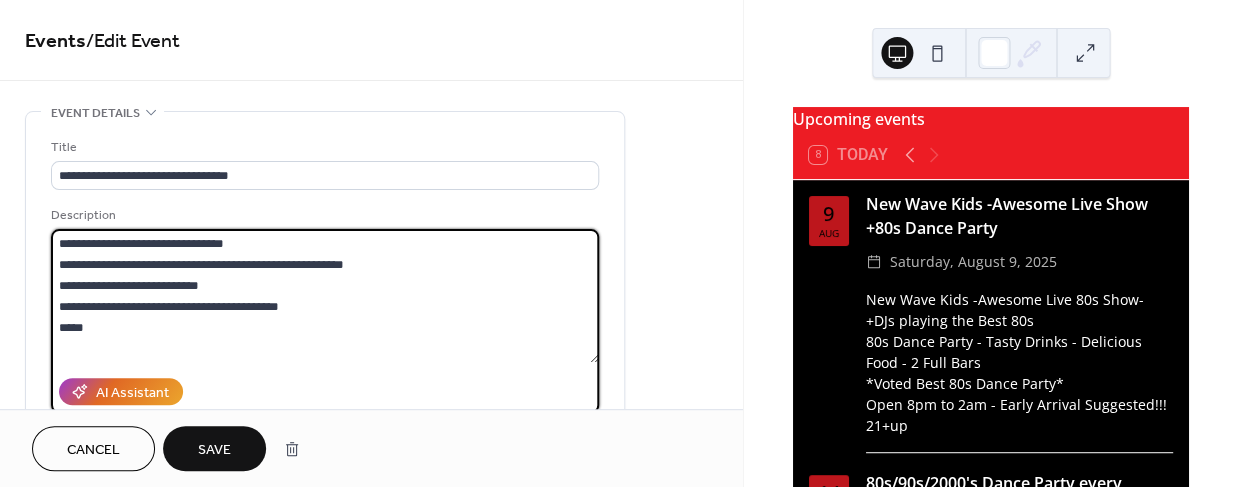 click on "**********" at bounding box center [325, 296] 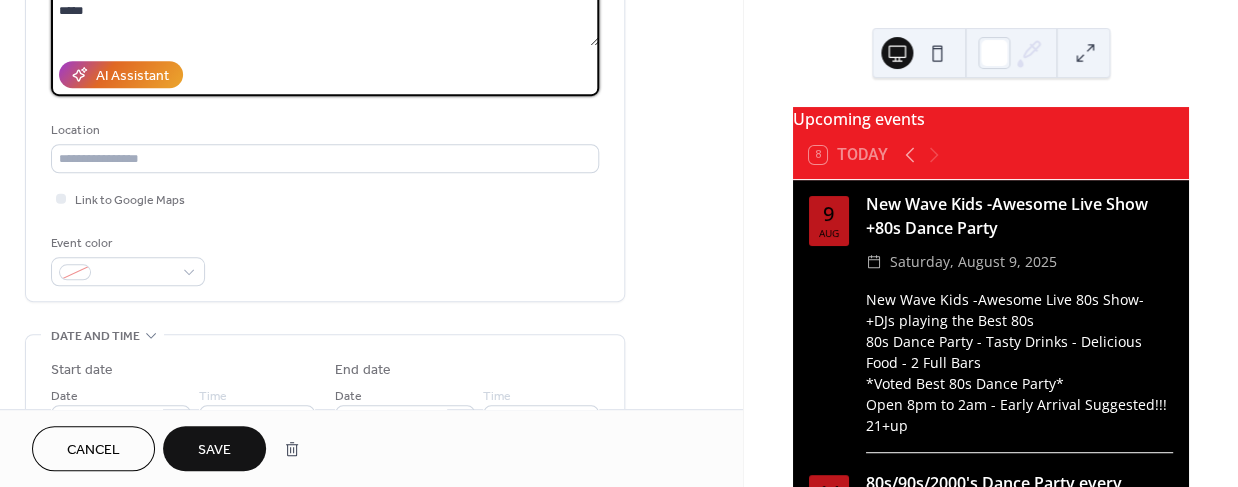 scroll, scrollTop: 318, scrollLeft: 0, axis: vertical 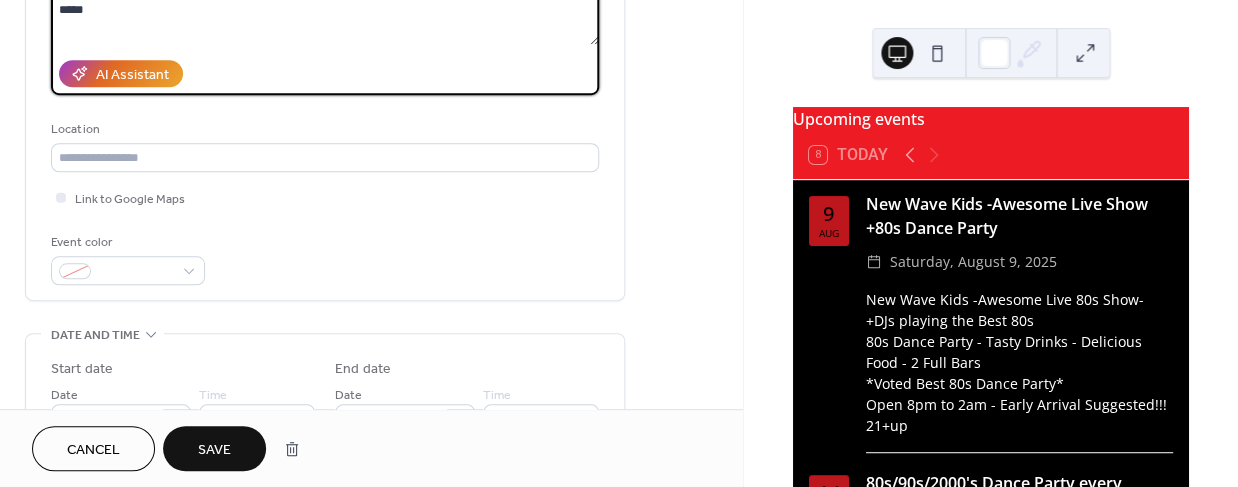 type on "**********" 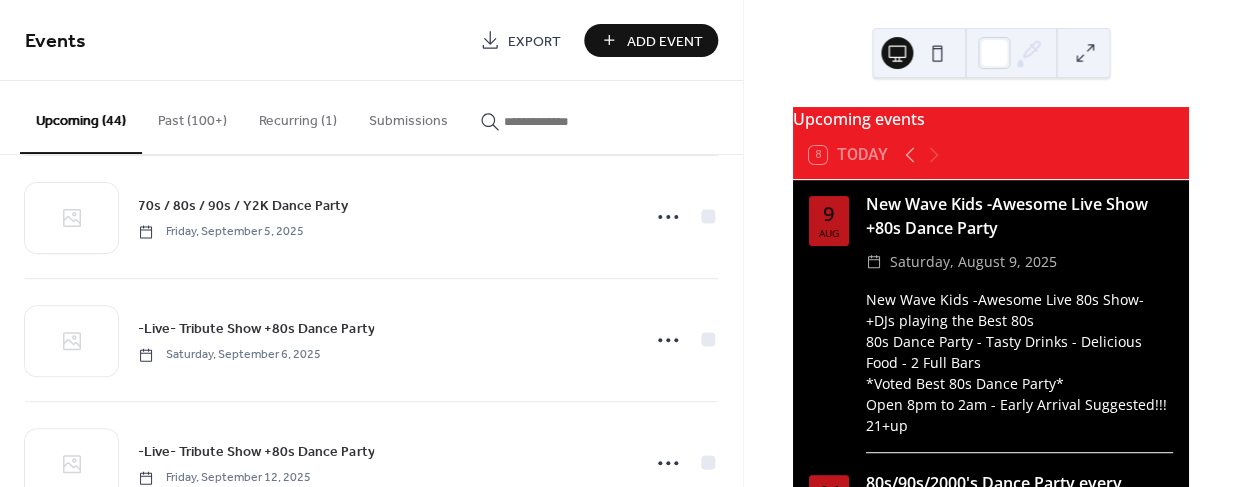 scroll, scrollTop: 1015, scrollLeft: 0, axis: vertical 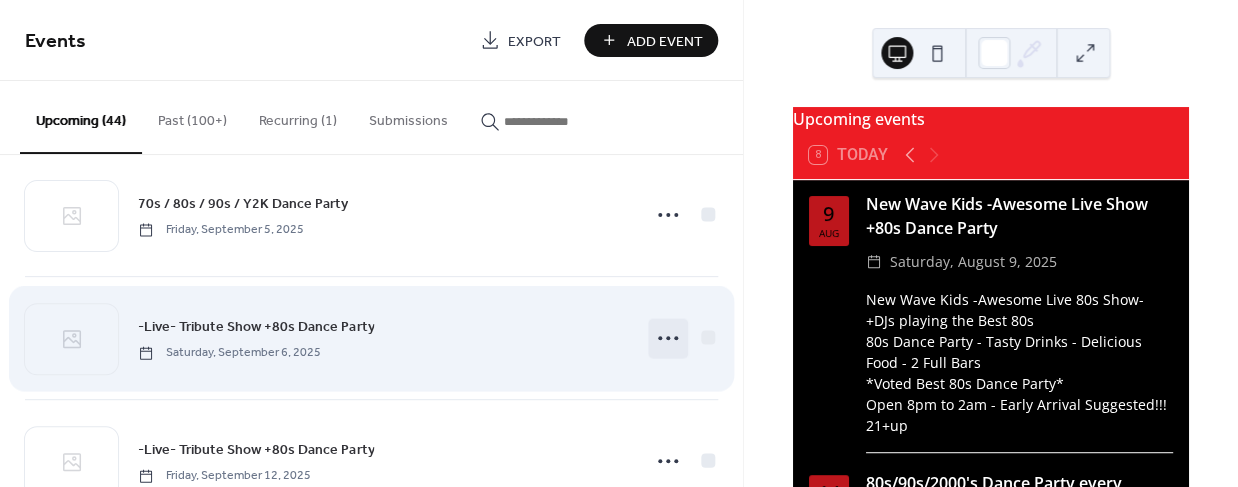click 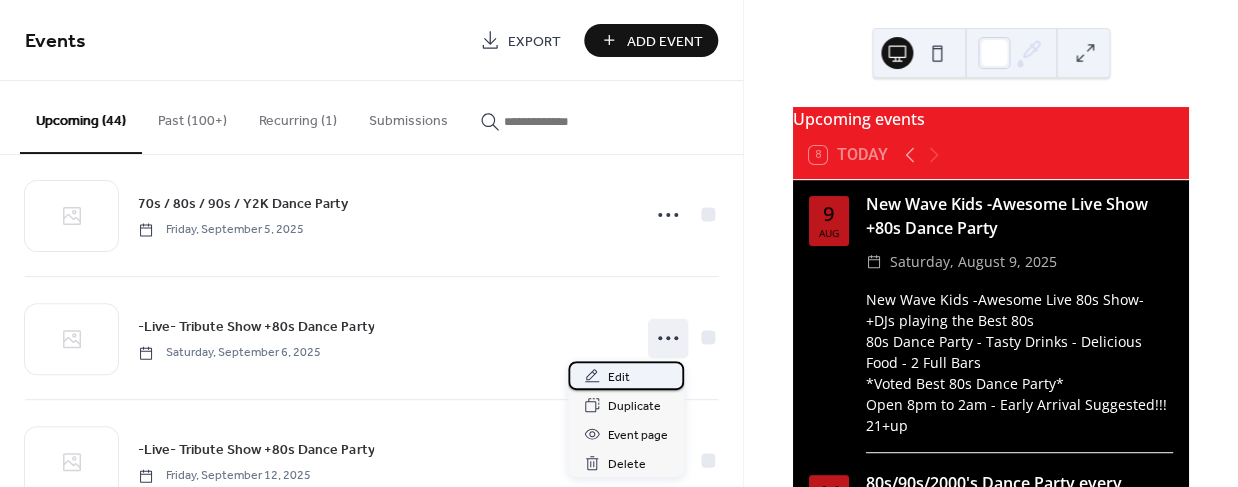 click on "Edit" at bounding box center [619, 377] 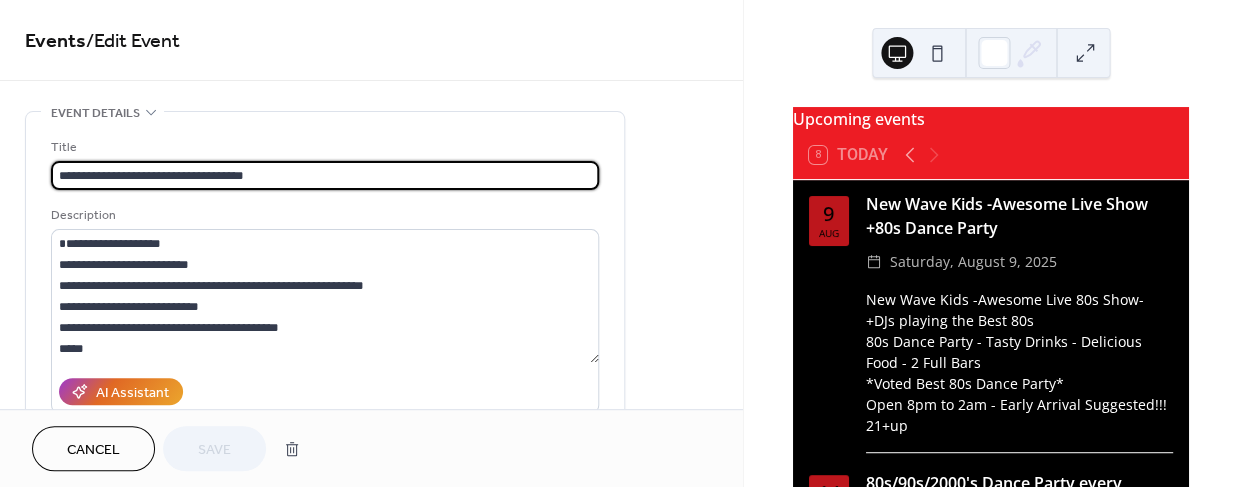 click on "**********" at bounding box center [325, 175] 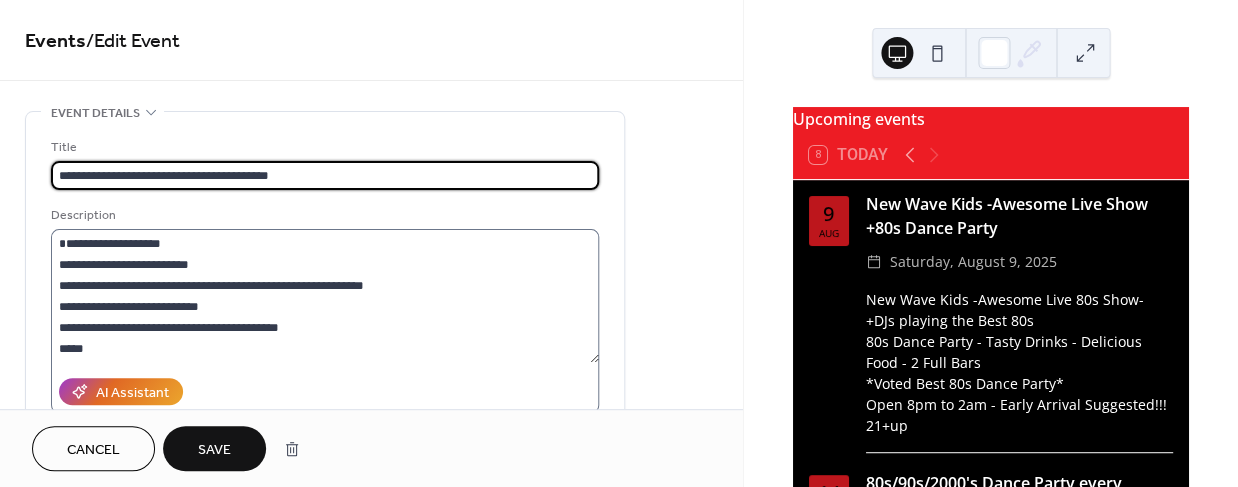 type on "**********" 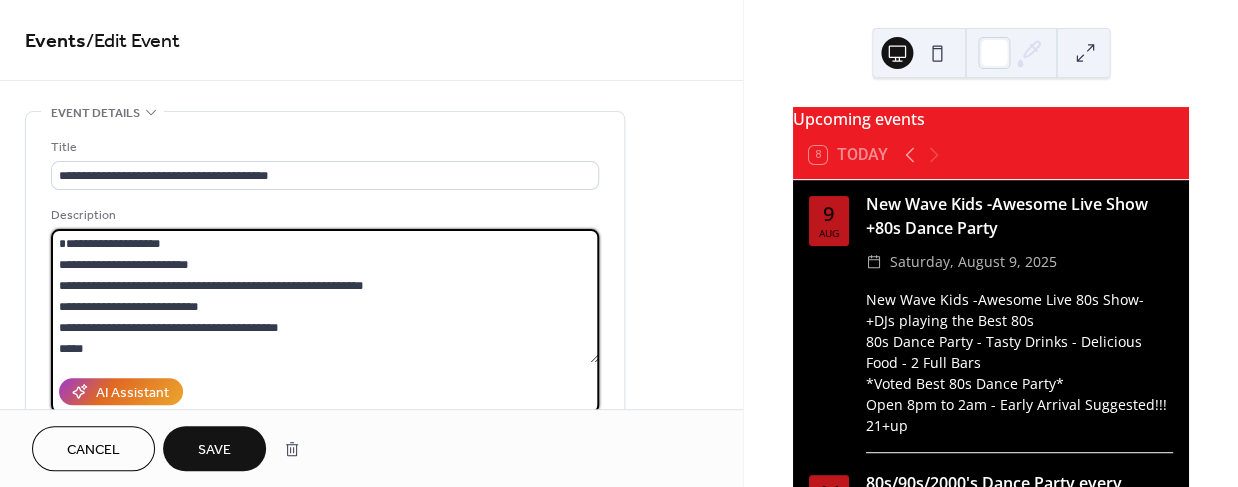 click on "**********" at bounding box center [325, 296] 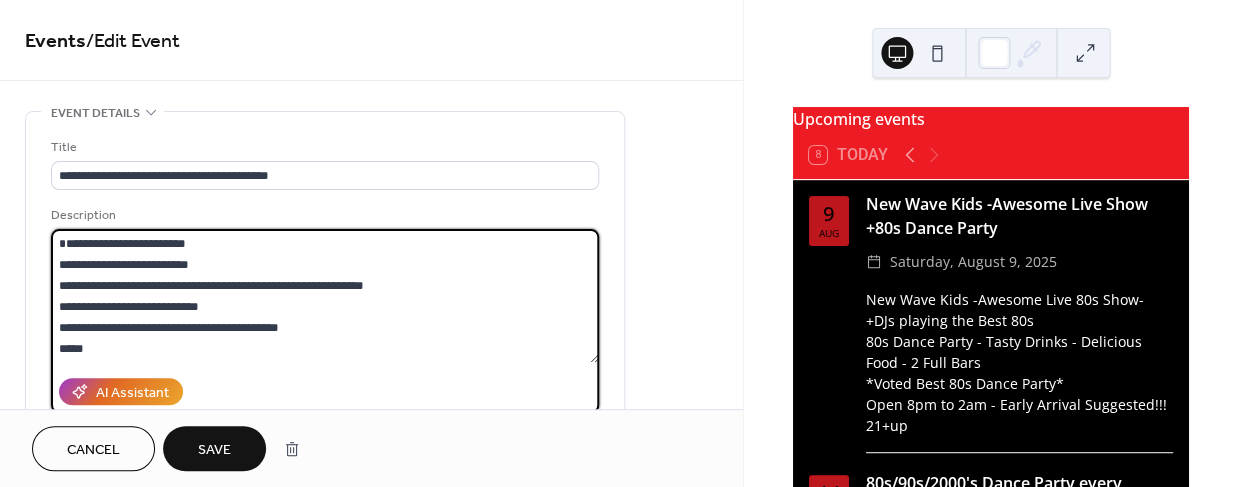type on "**********" 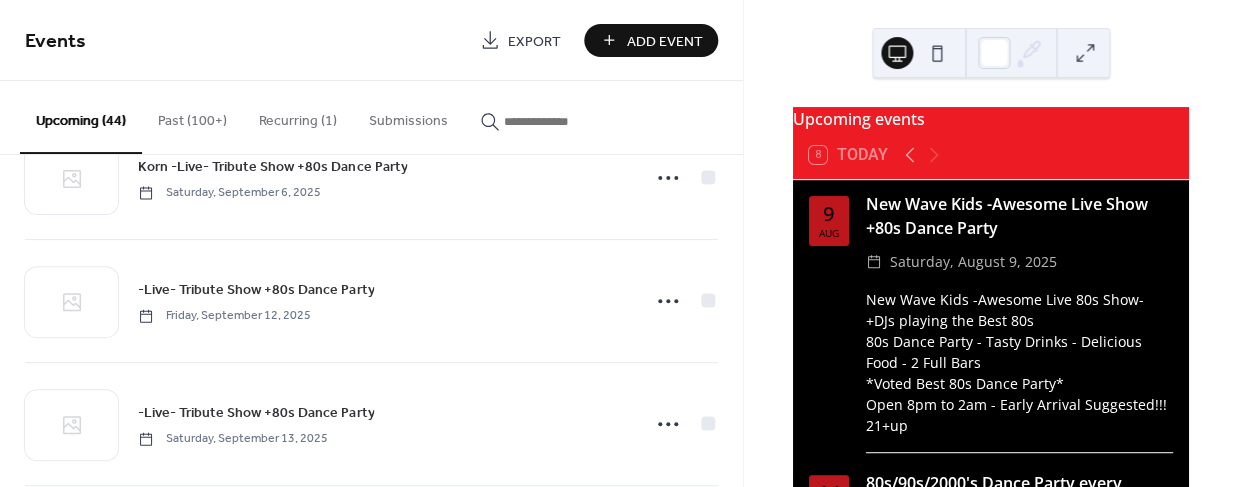 scroll, scrollTop: 1178, scrollLeft: 0, axis: vertical 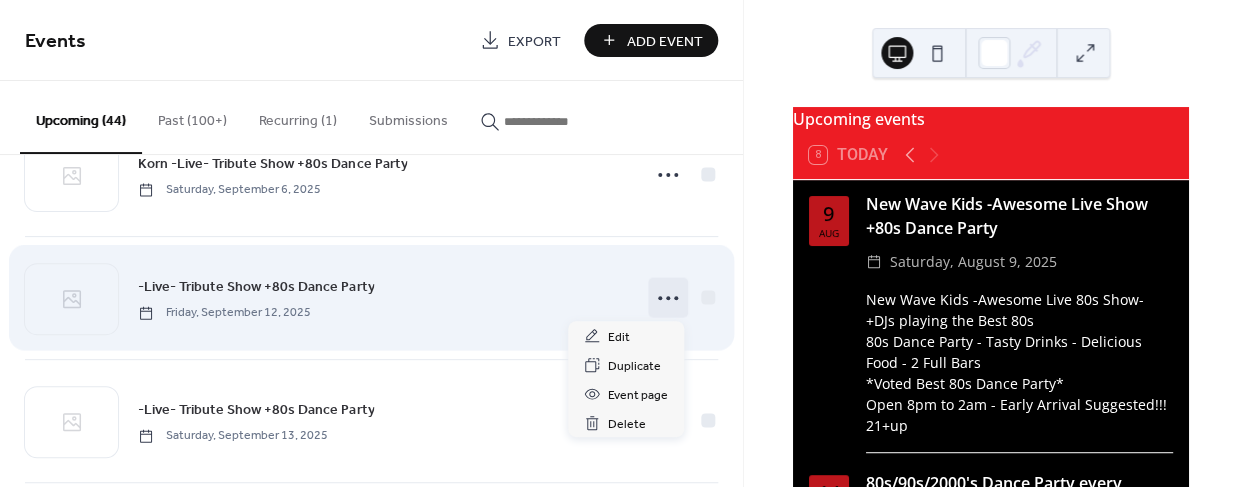 click 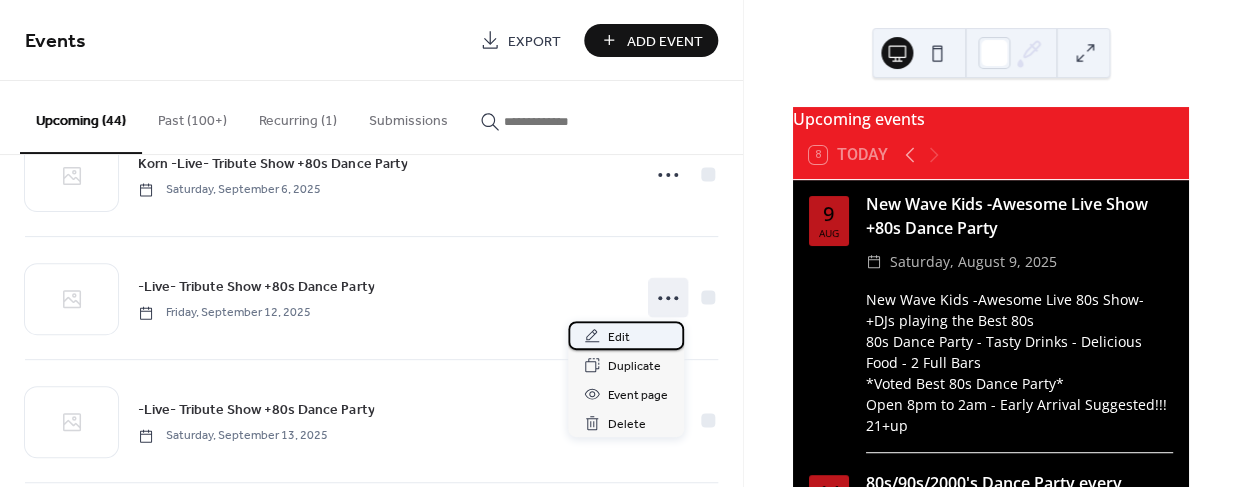 click on "Edit" at bounding box center (619, 337) 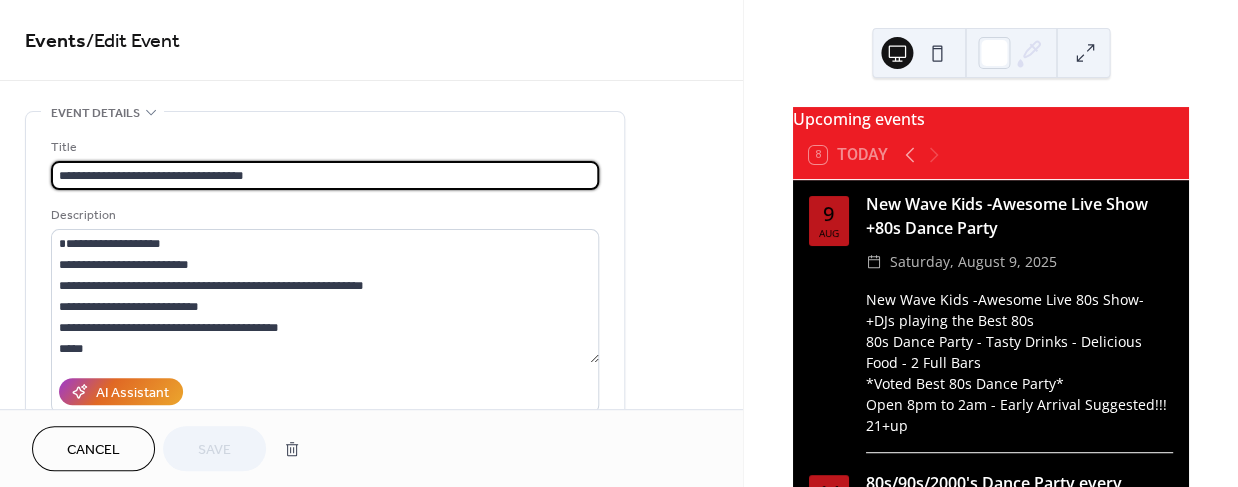 click on "**********" at bounding box center (325, 175) 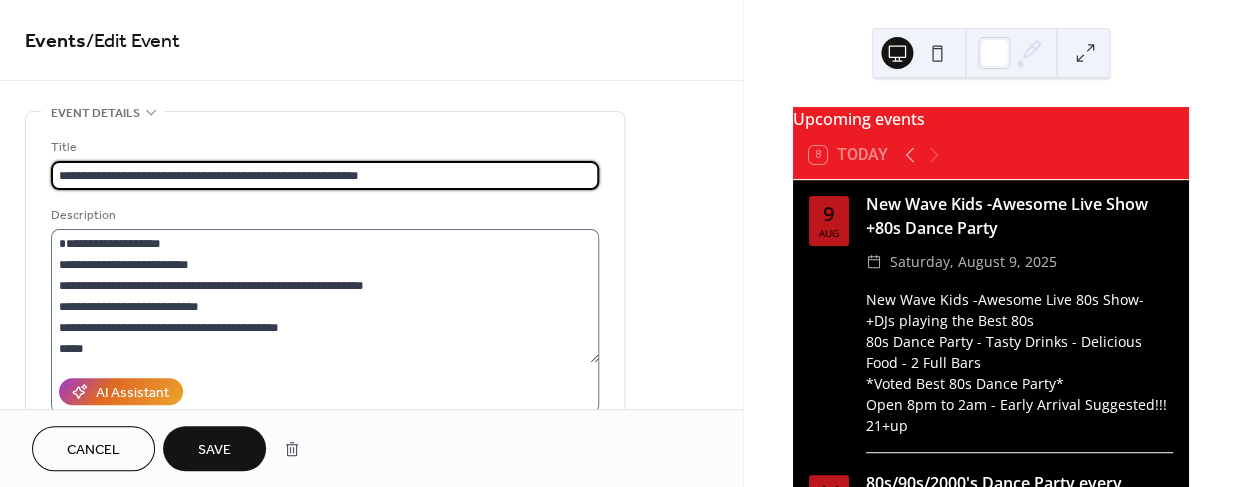 type on "**********" 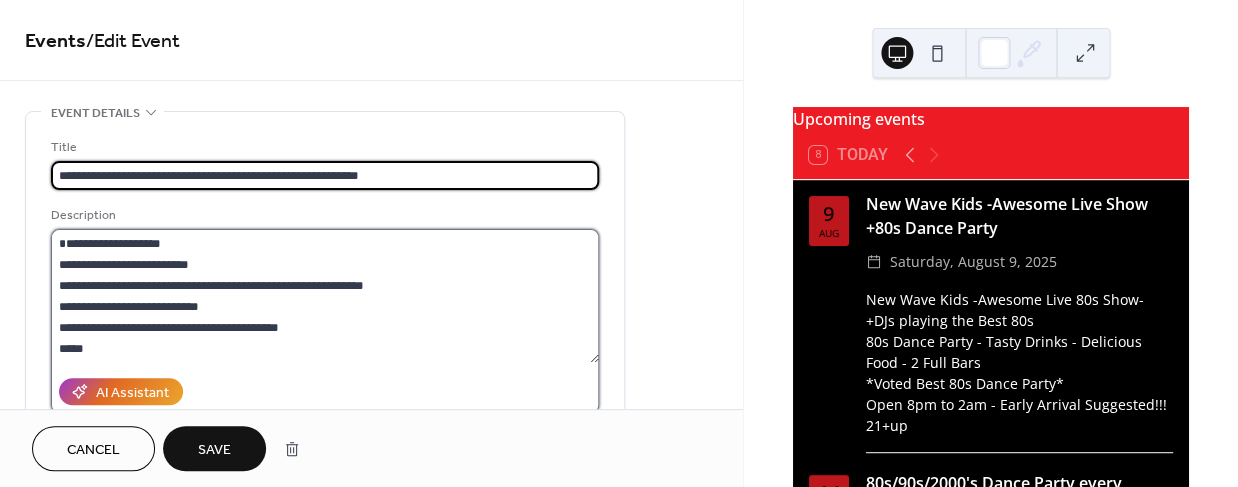 click on "**********" at bounding box center (325, 296) 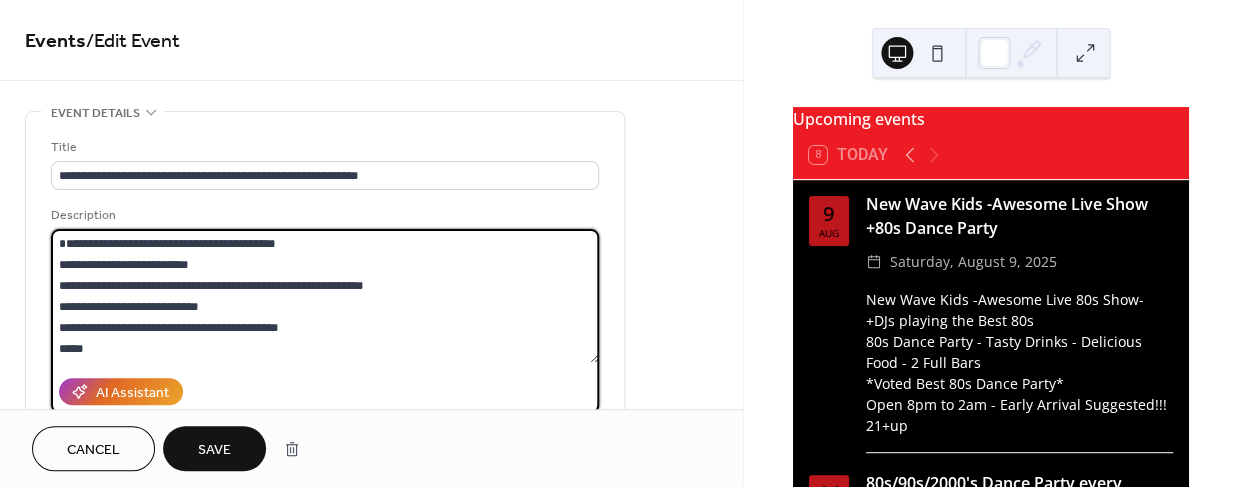 type on "**********" 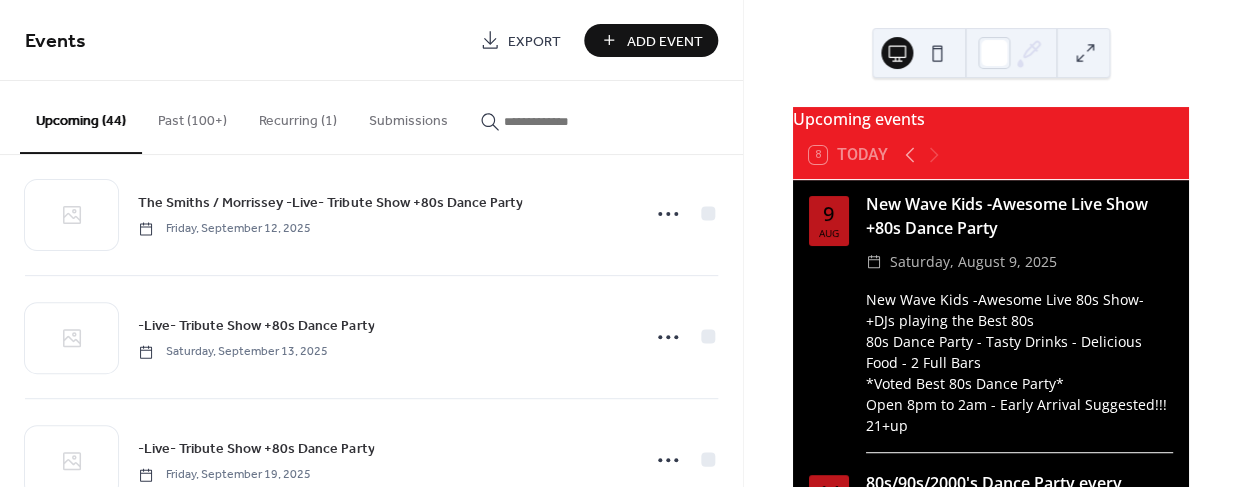 scroll, scrollTop: 1285, scrollLeft: 0, axis: vertical 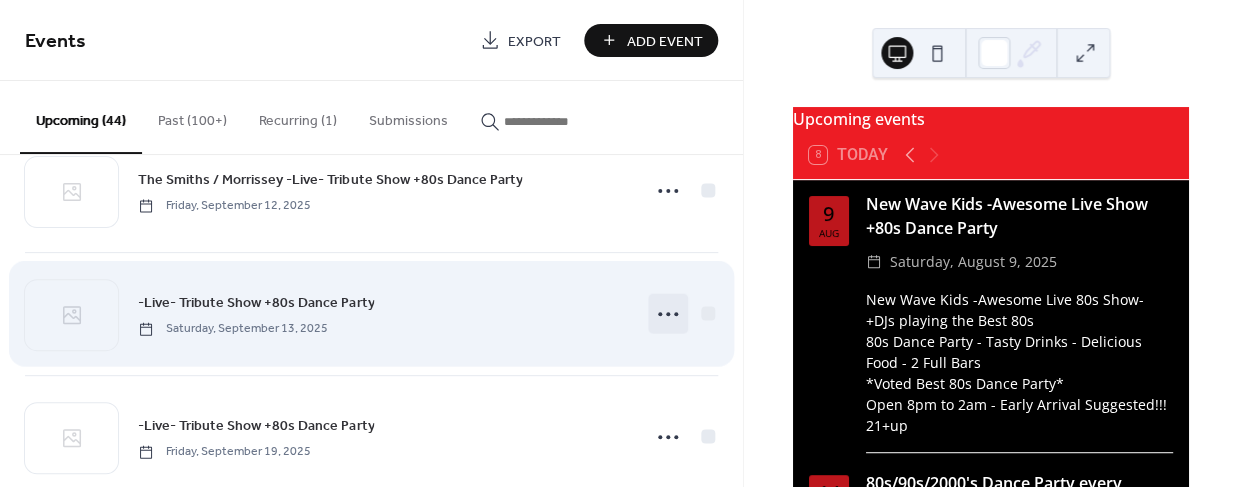click 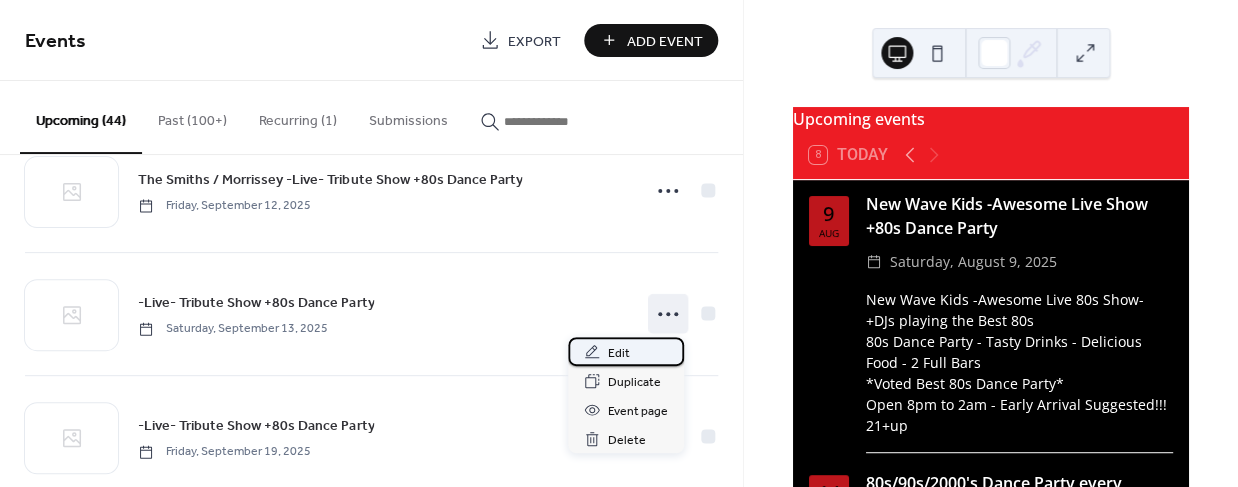 click on "Edit" at bounding box center [619, 353] 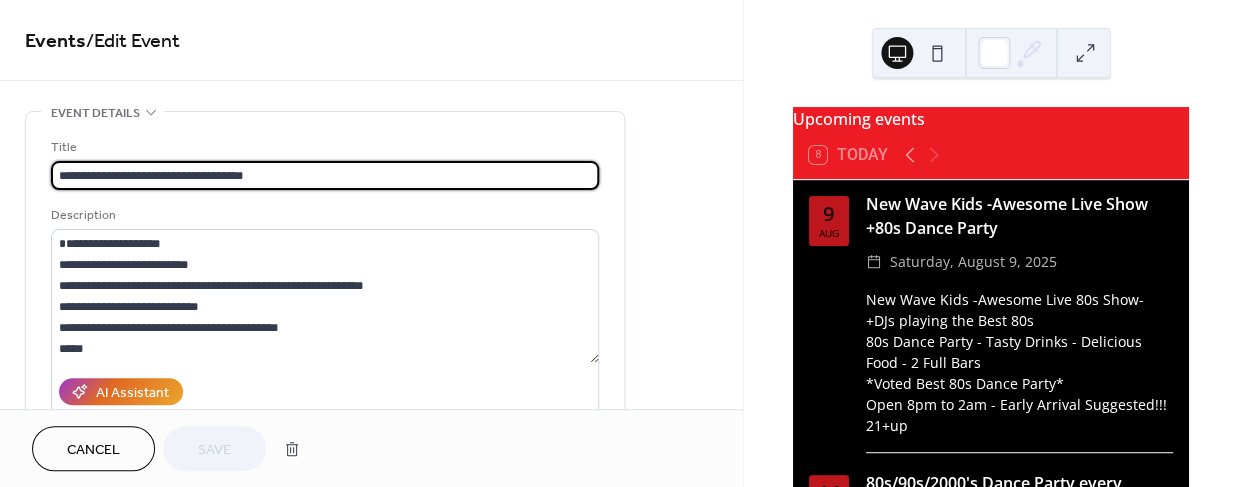 click on "**********" at bounding box center [325, 175] 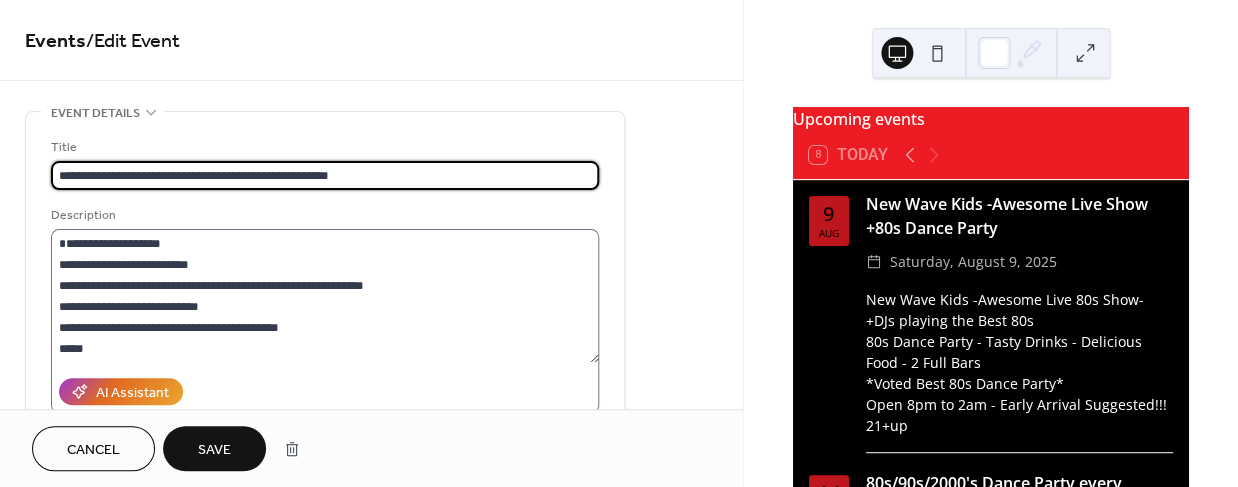 type on "**********" 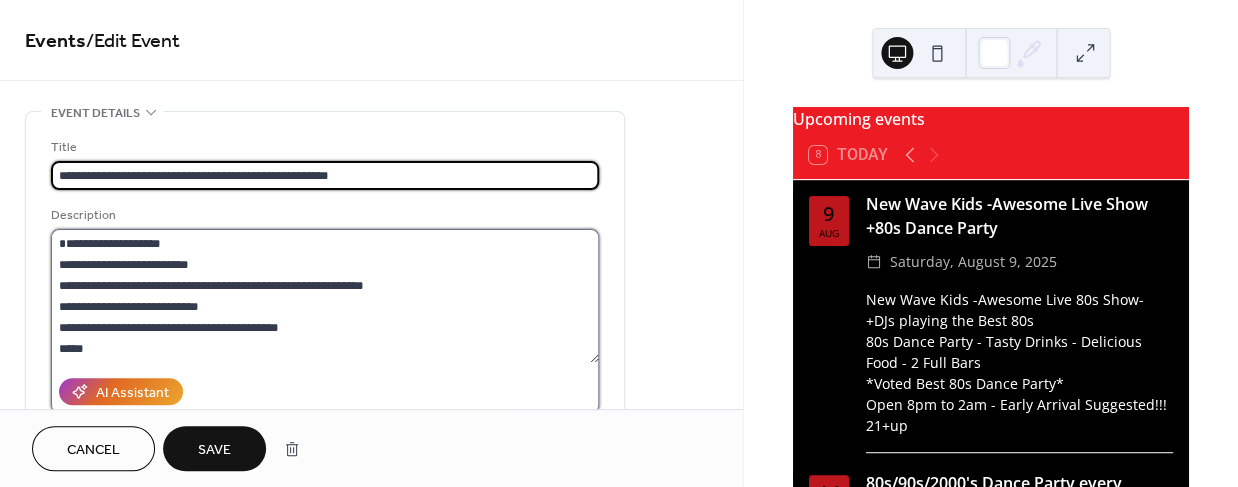 drag, startPoint x: 56, startPoint y: 244, endPoint x: 100, endPoint y: 246, distance: 44.04543 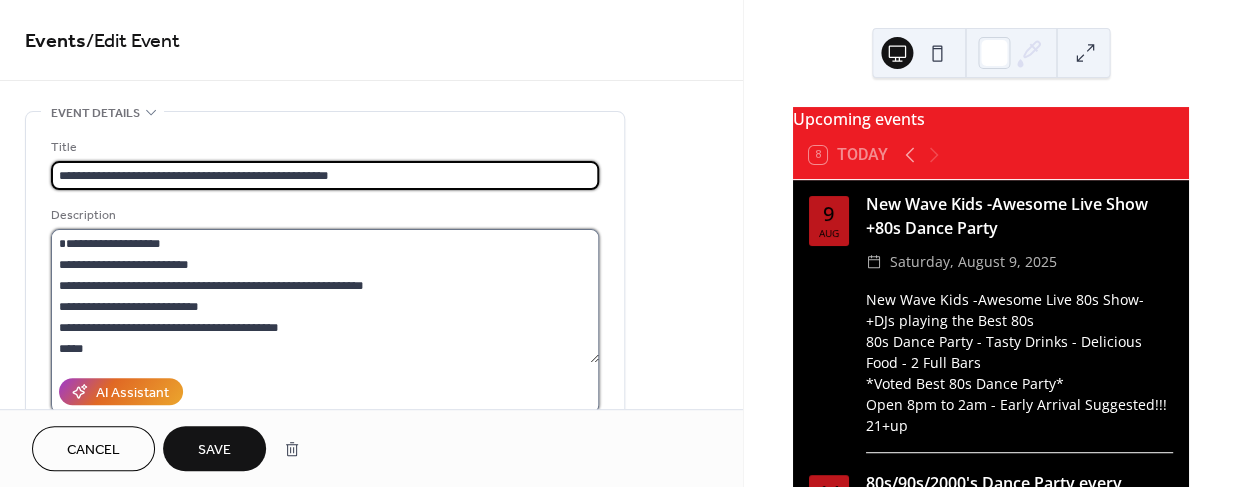 click on "**********" at bounding box center [325, 296] 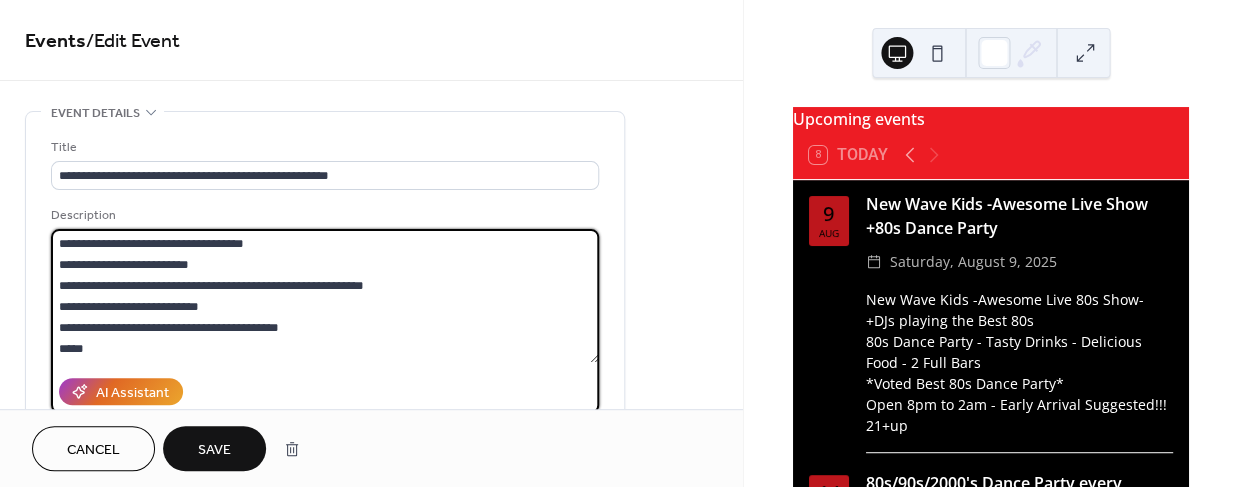 type on "**********" 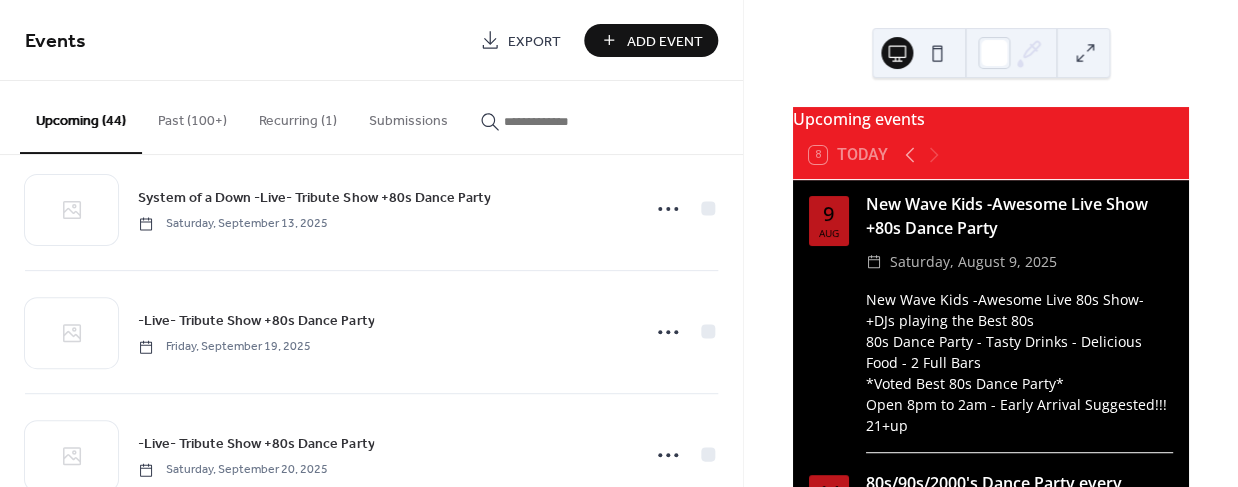 scroll, scrollTop: 1385, scrollLeft: 0, axis: vertical 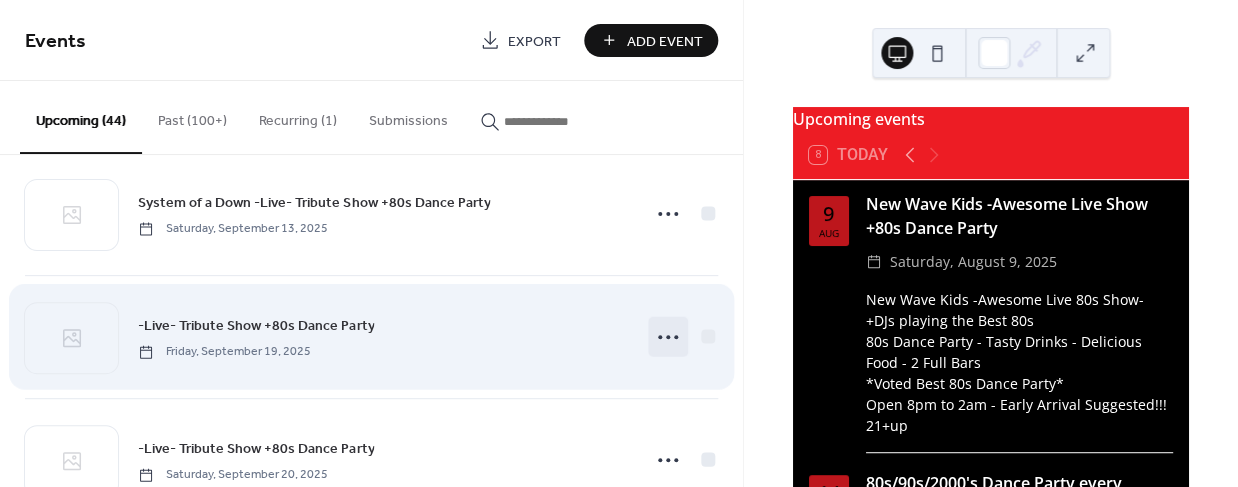 click 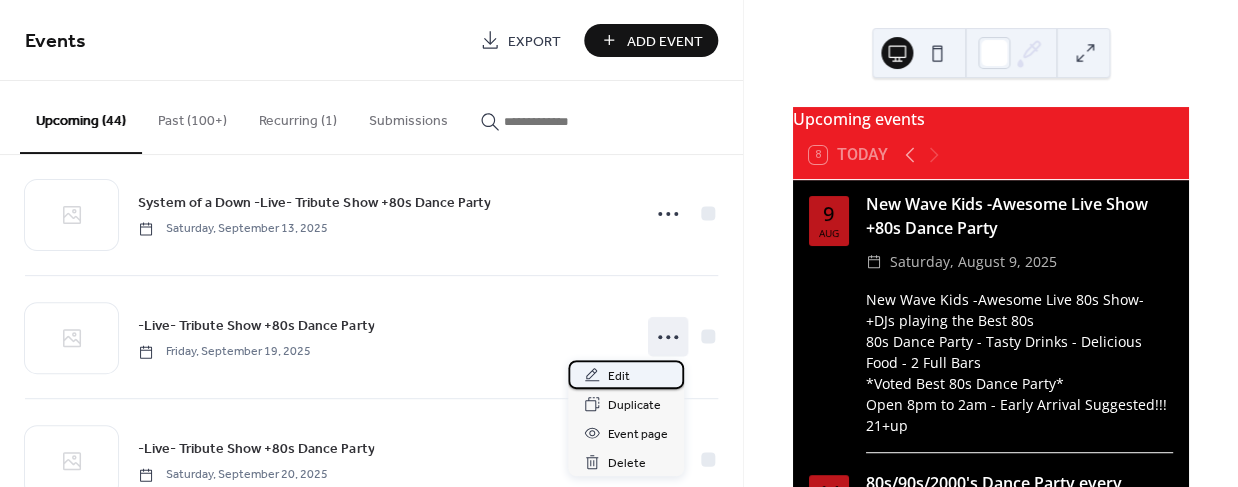 click on "Edit" at bounding box center [619, 376] 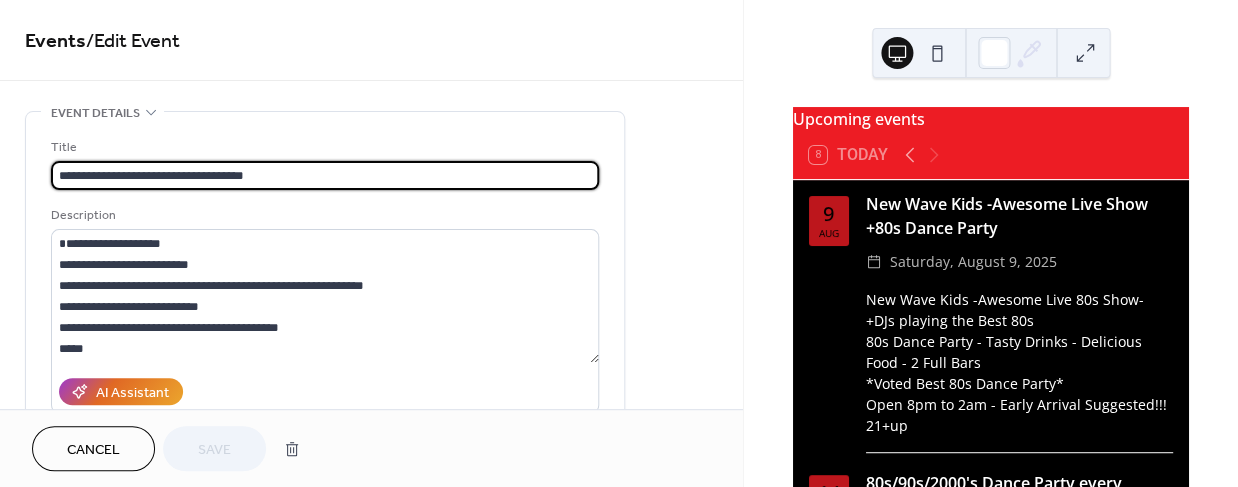 drag, startPoint x: 164, startPoint y: 174, endPoint x: 18, endPoint y: 165, distance: 146.27713 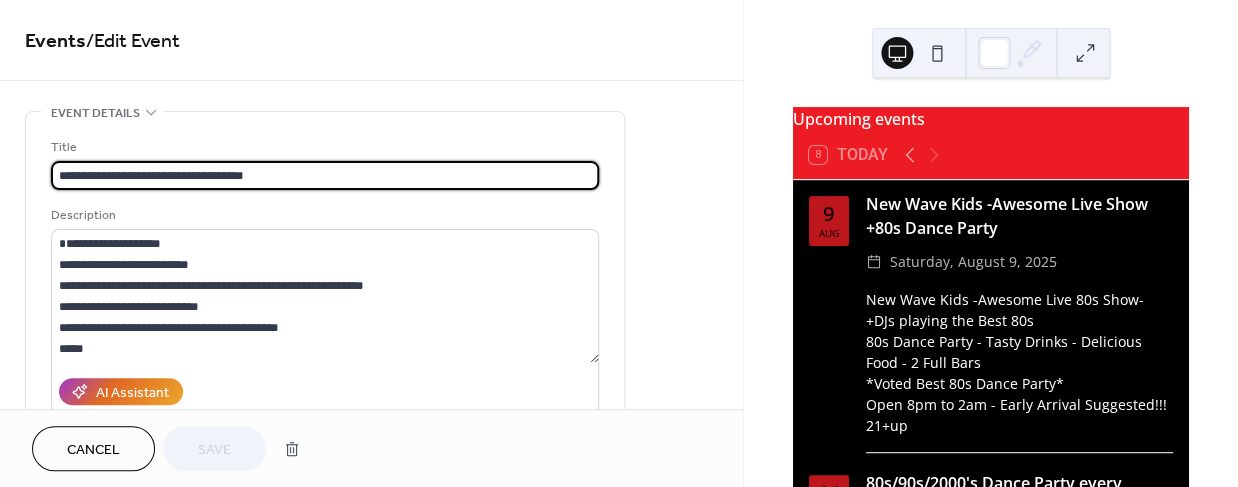 click on "**********" at bounding box center (371, 720) 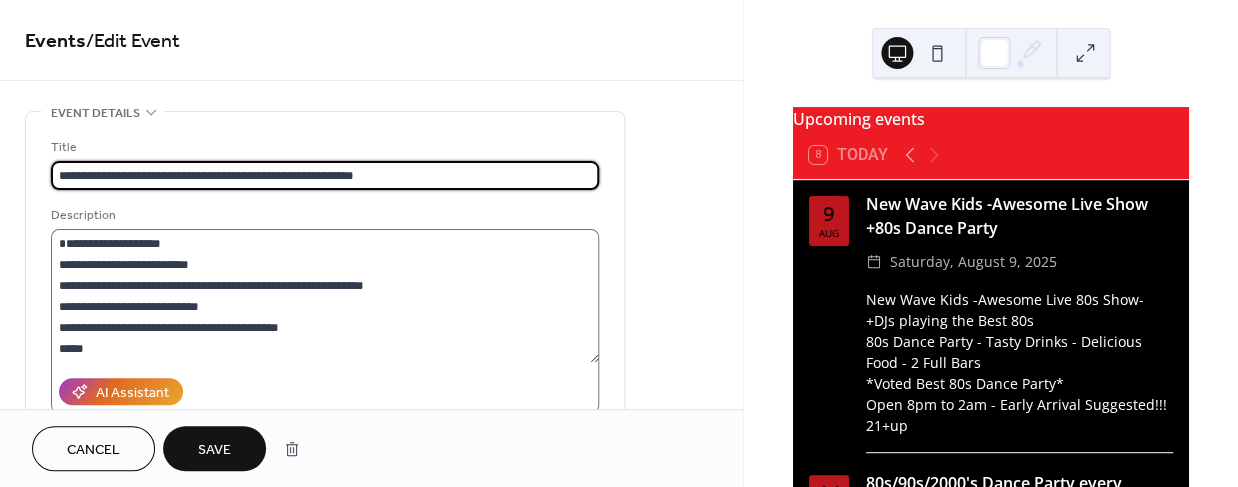 type on "**********" 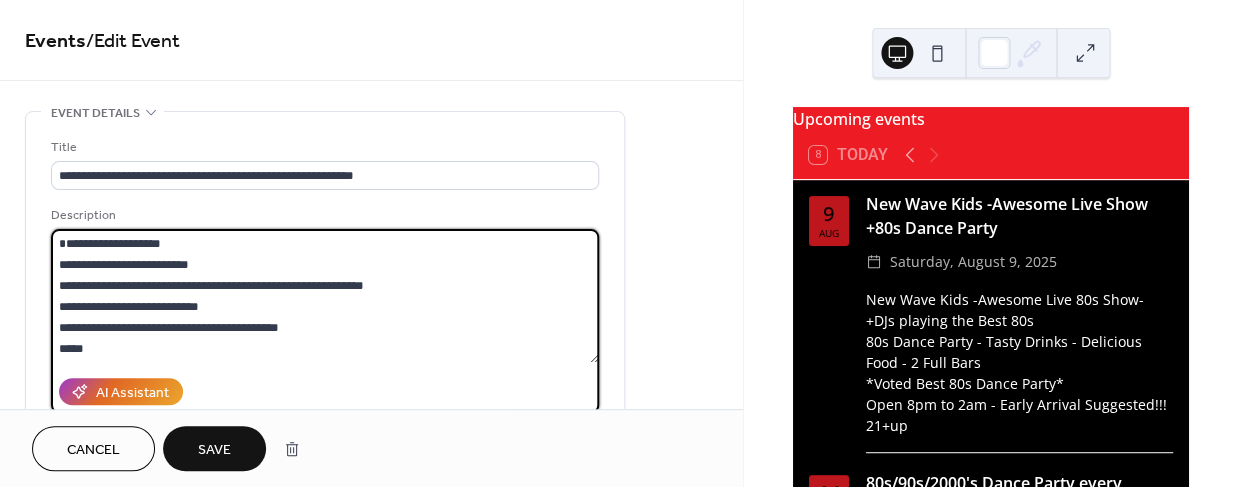 drag, startPoint x: 160, startPoint y: 243, endPoint x: 28, endPoint y: 240, distance: 132.03409 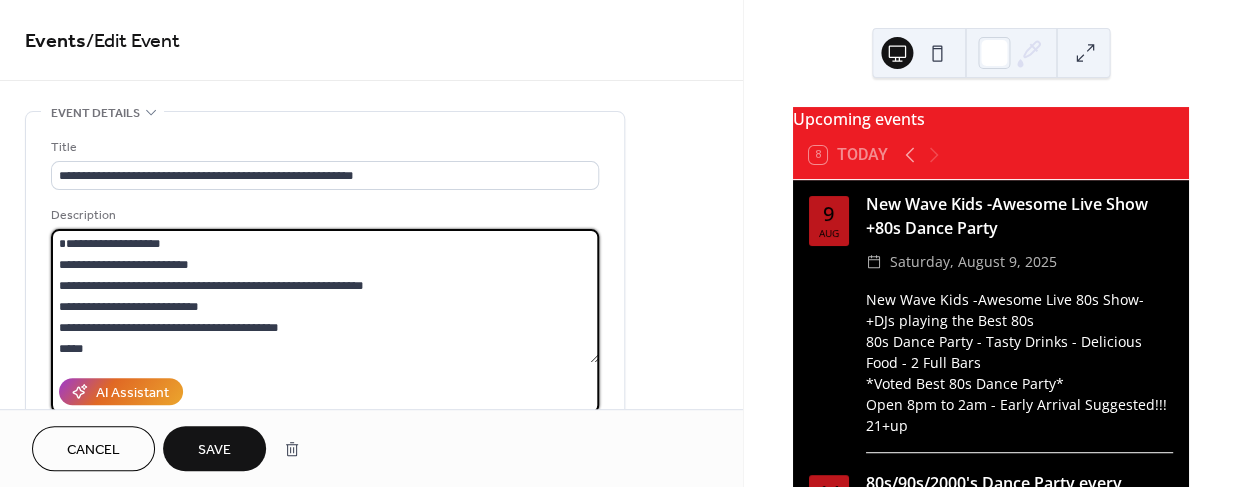 click on "**********" at bounding box center (325, 365) 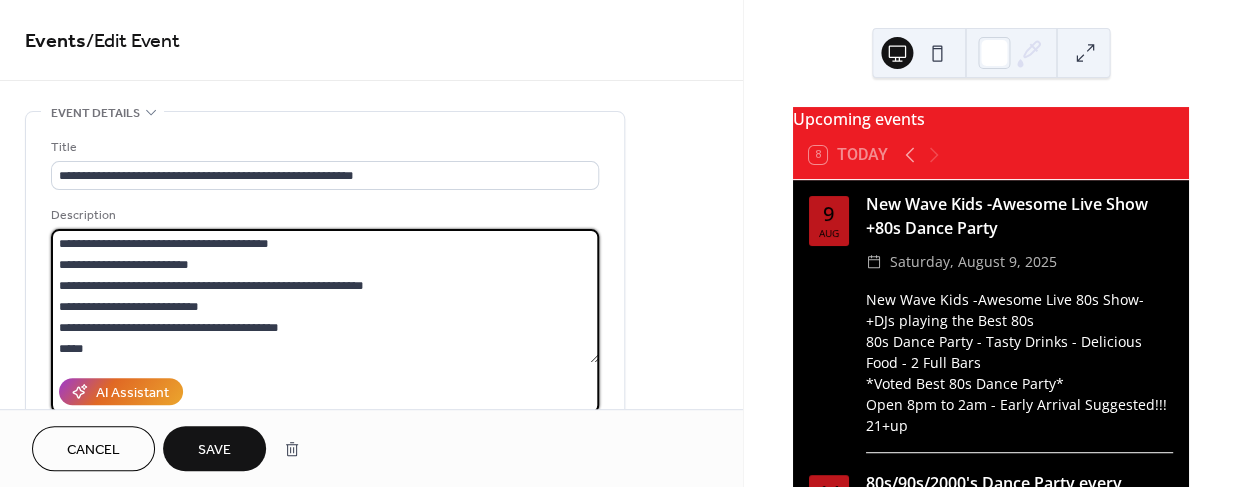 type on "**********" 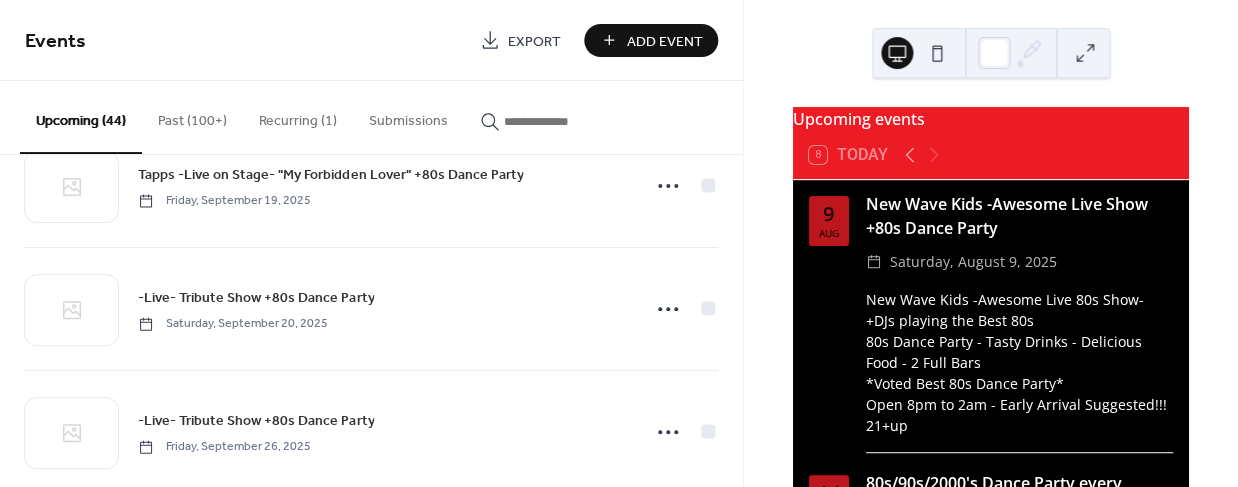 scroll, scrollTop: 1547, scrollLeft: 0, axis: vertical 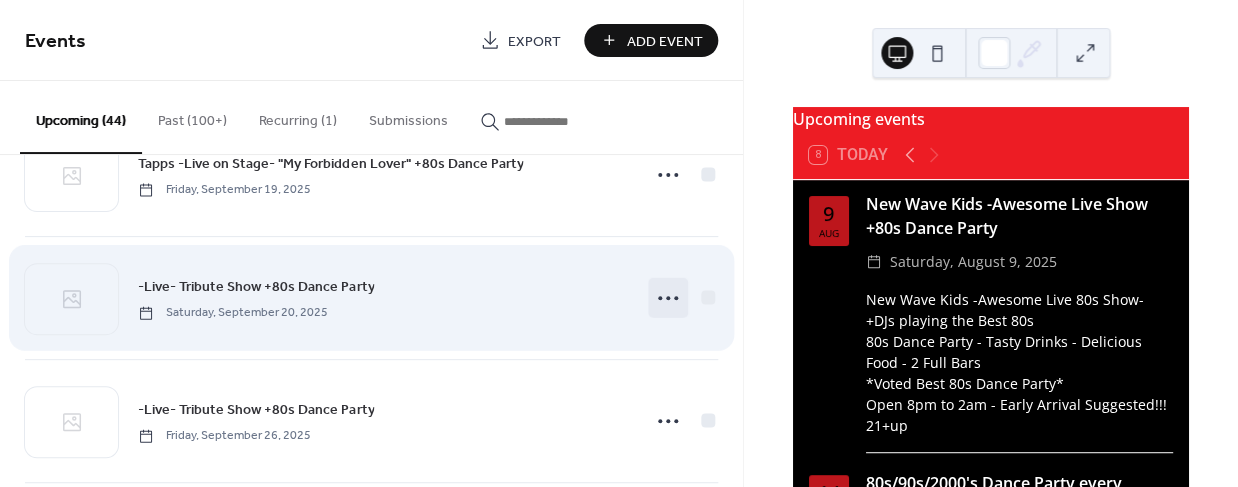 click 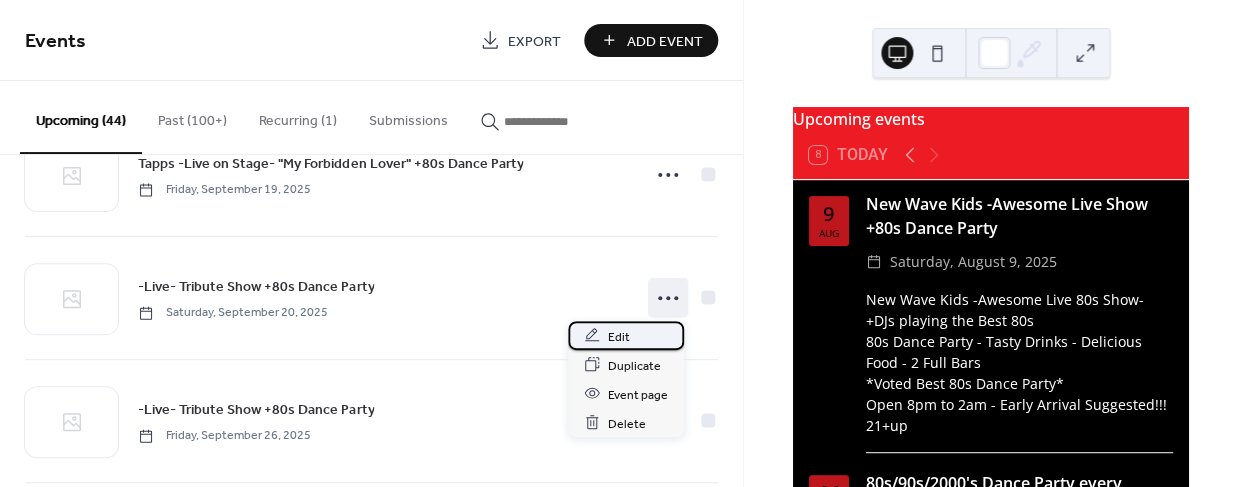 click on "Edit" at bounding box center (619, 336) 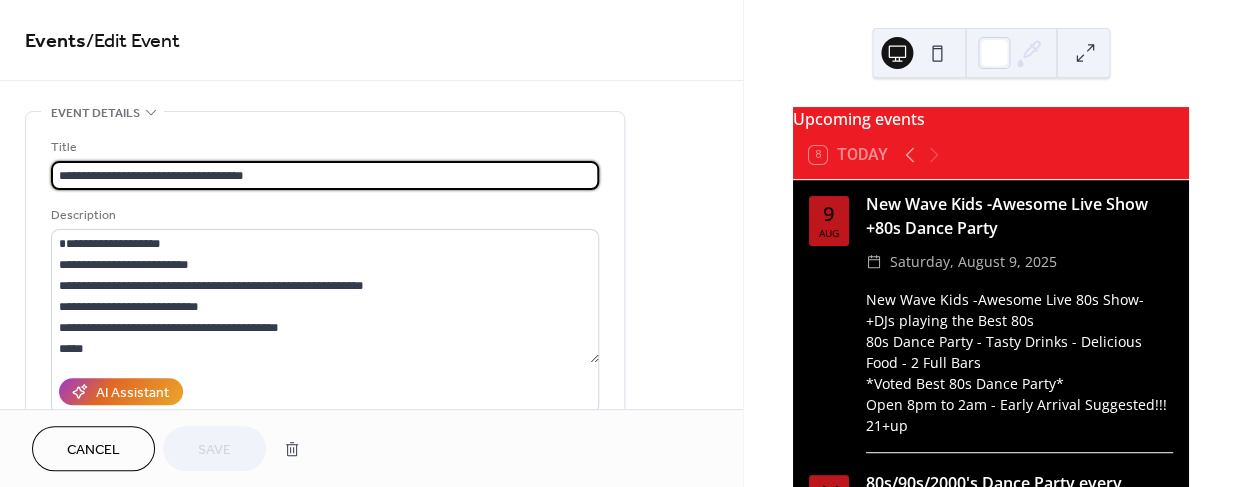 click on "**********" at bounding box center (325, 175) 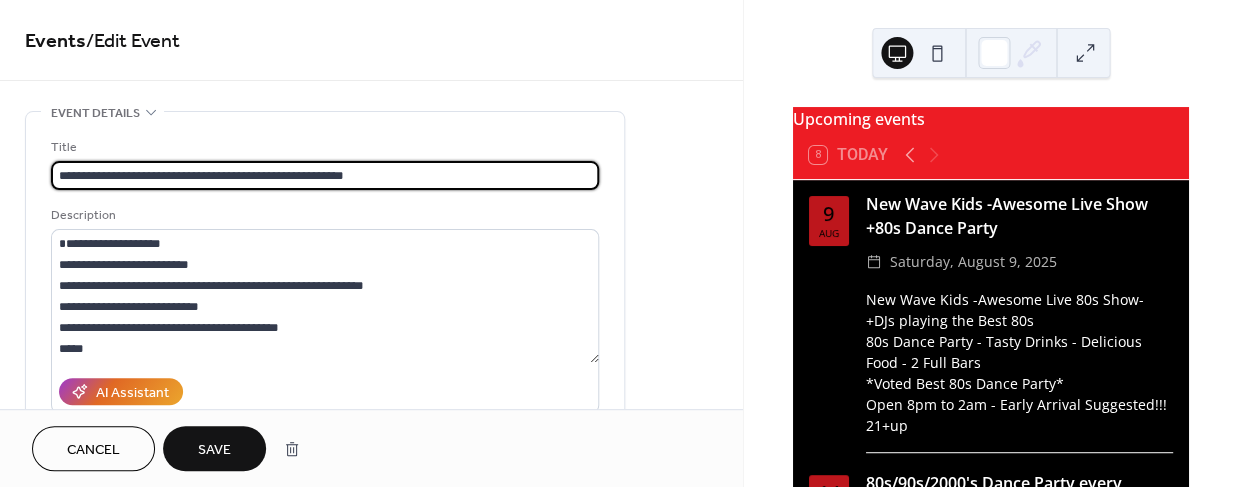 type on "**********" 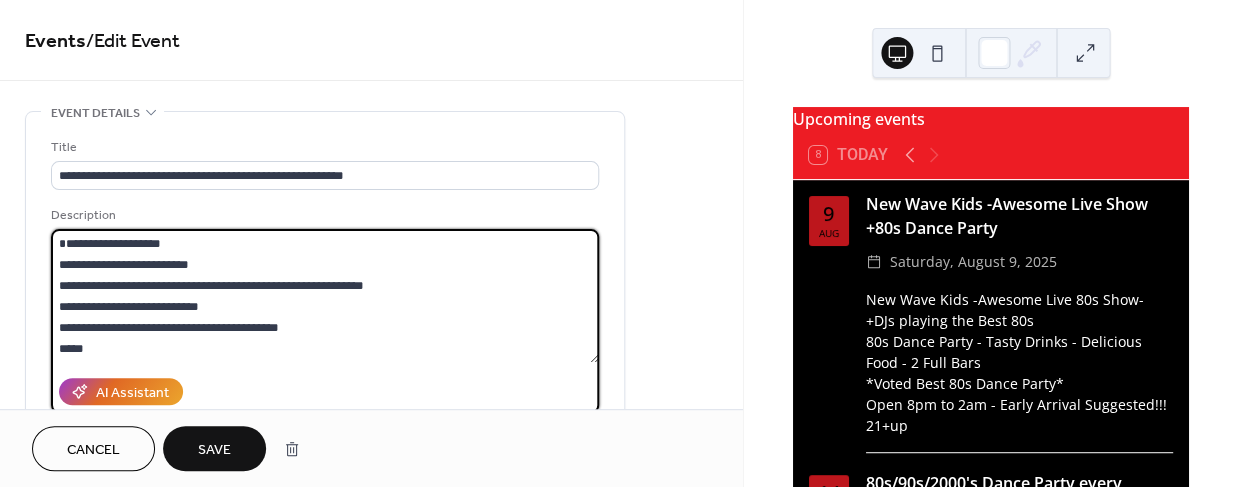 drag, startPoint x: 71, startPoint y: 183, endPoint x: 59, endPoint y: 246, distance: 64.132675 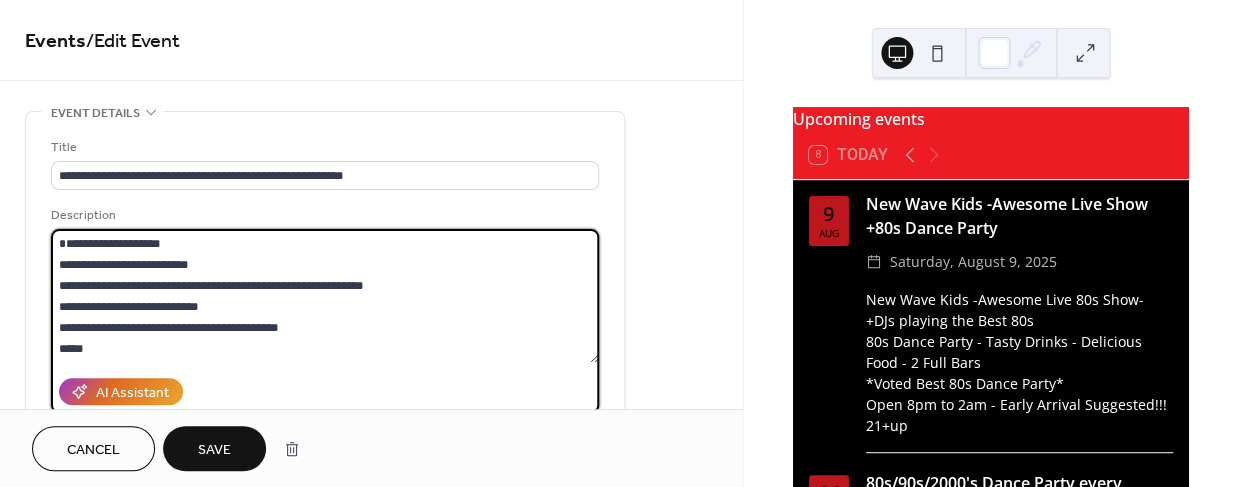 click on "**********" at bounding box center [325, 296] 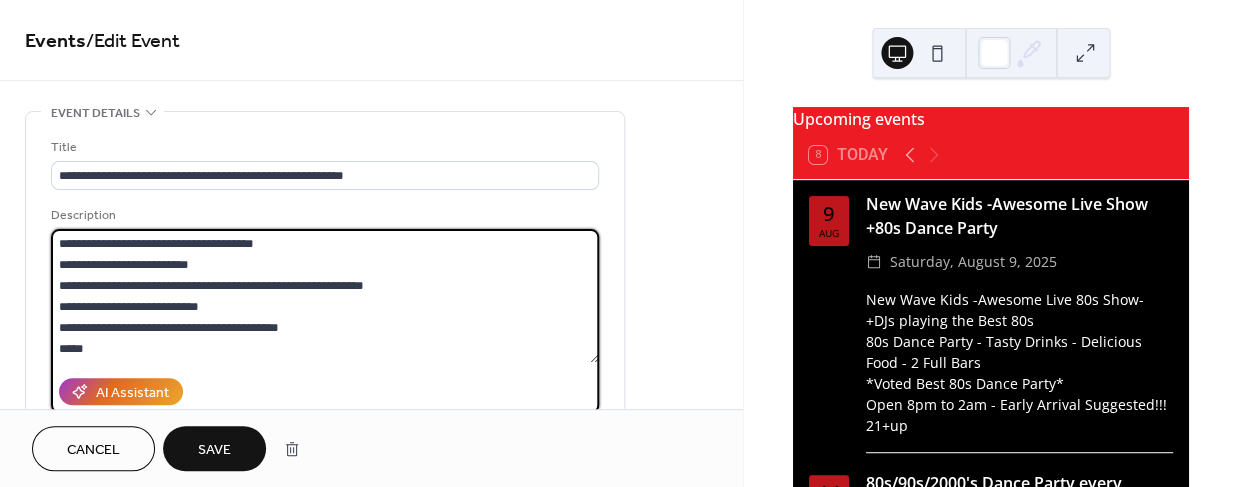 type on "**********" 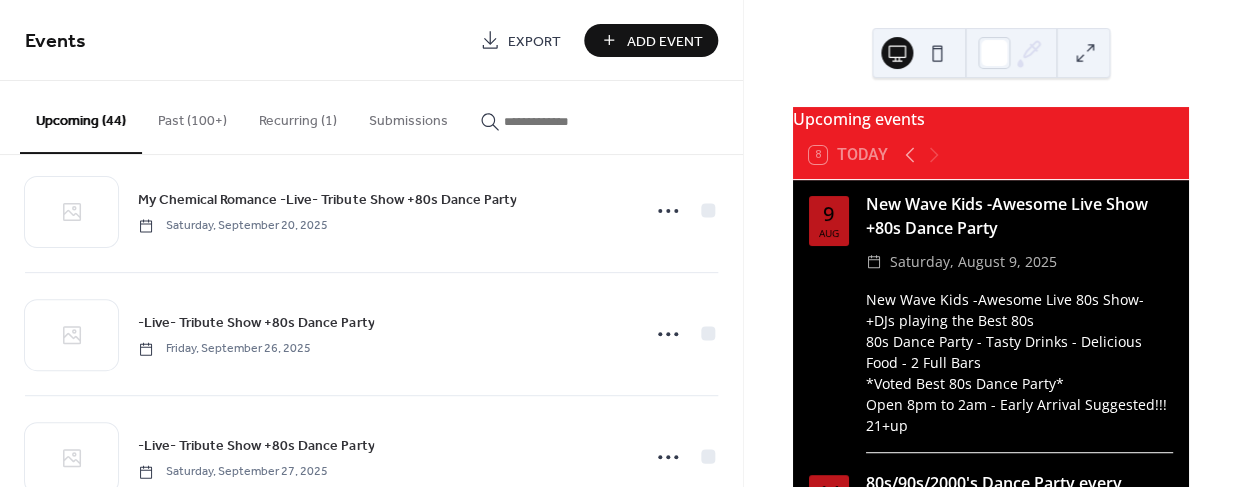 scroll, scrollTop: 1636, scrollLeft: 0, axis: vertical 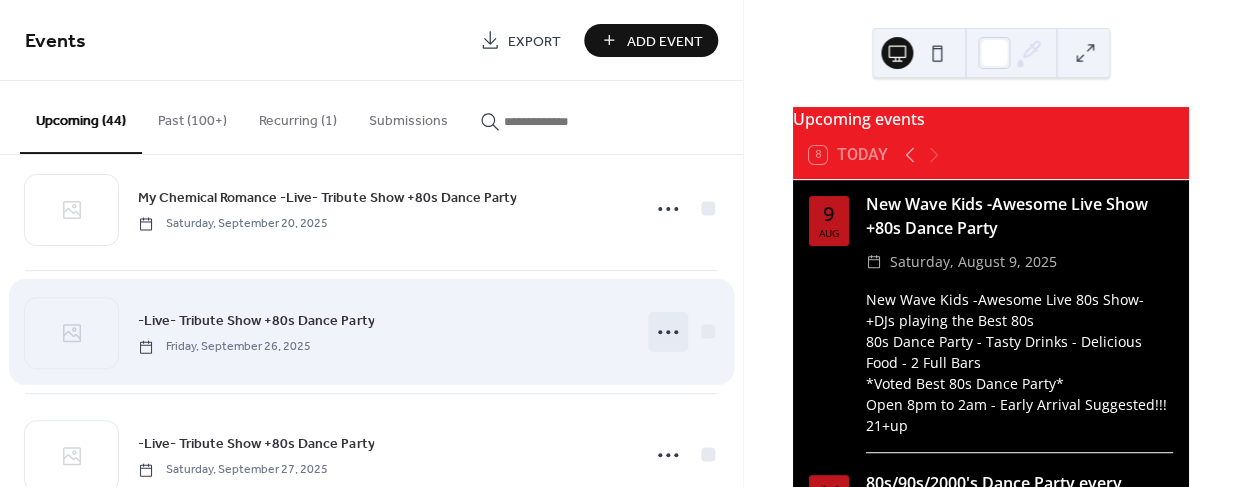click 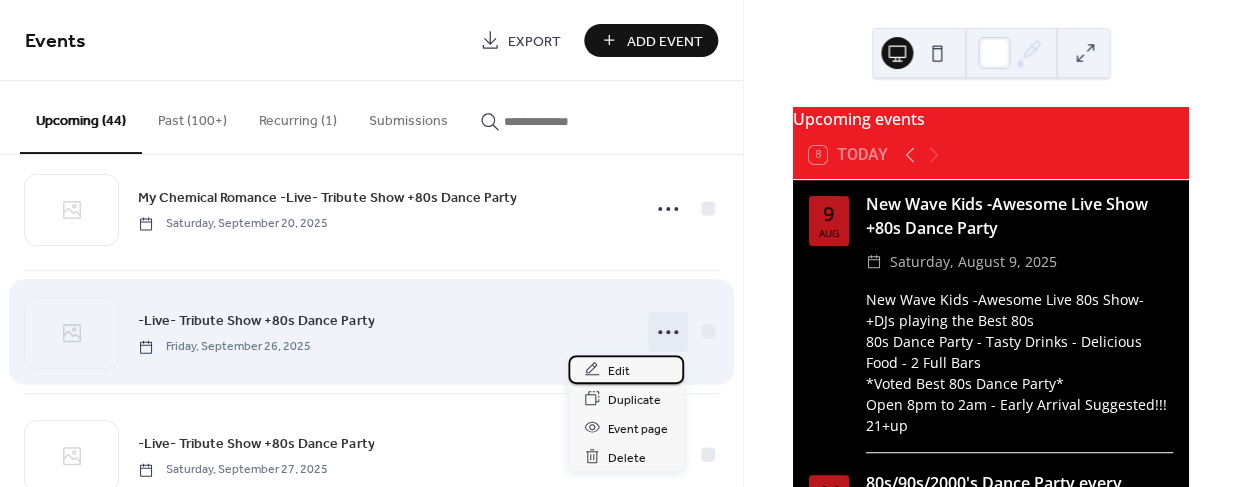 click on "Edit" at bounding box center (619, 370) 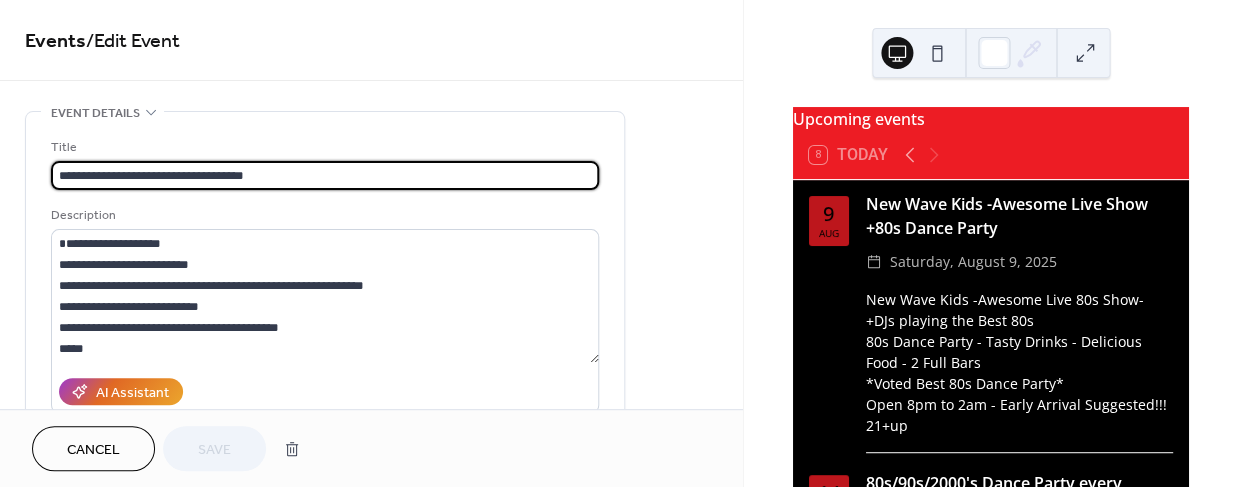 click on "**********" at bounding box center [325, 175] 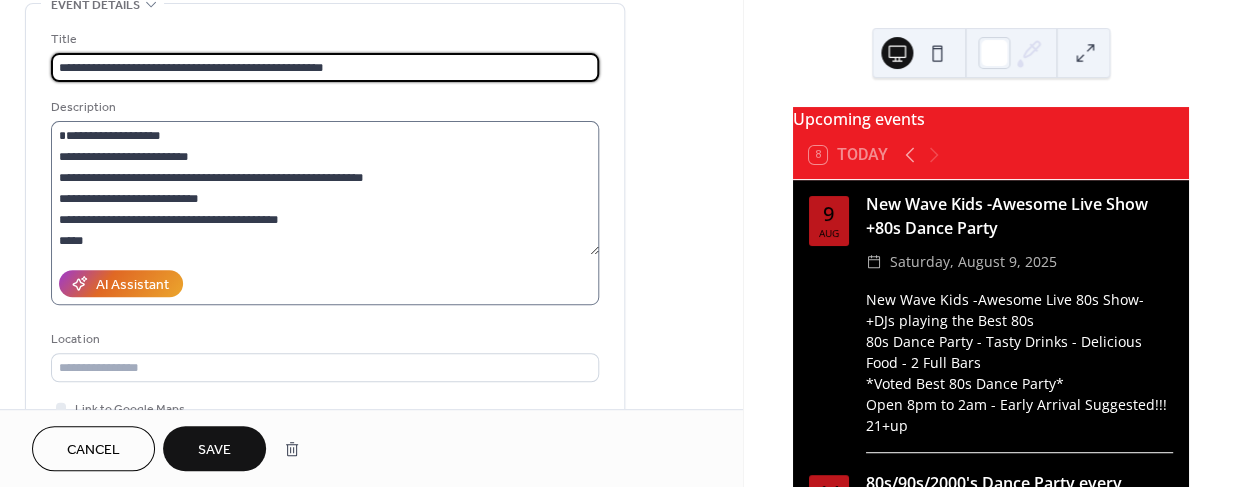 scroll, scrollTop: 92, scrollLeft: 0, axis: vertical 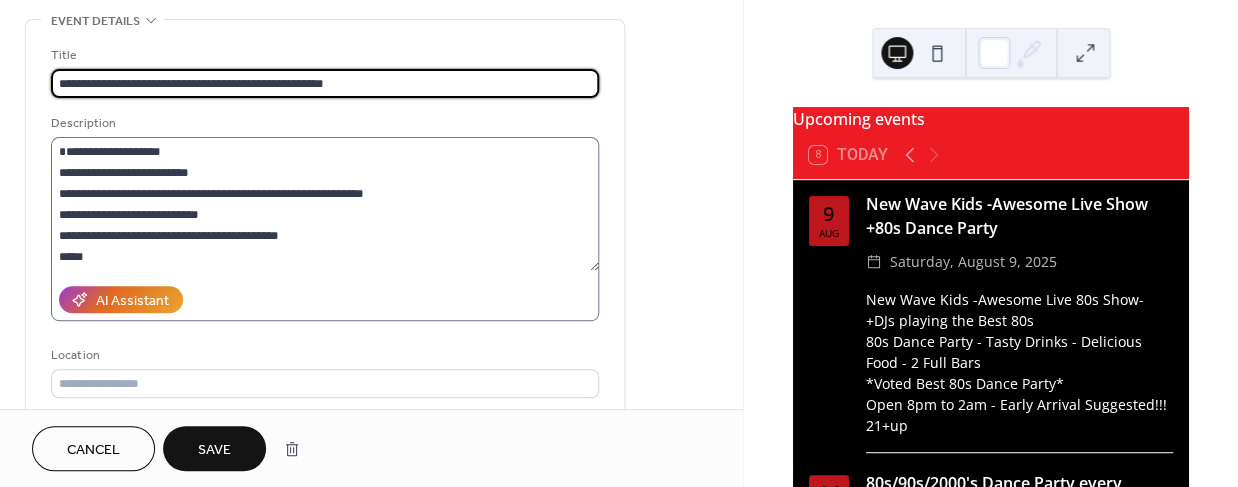 type on "**********" 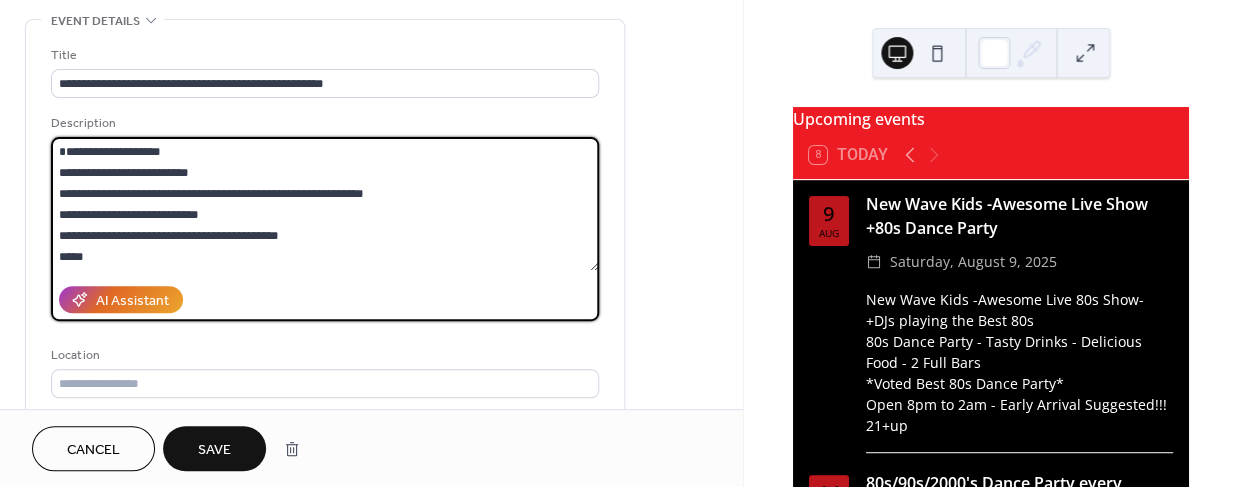 click on "**********" at bounding box center (325, 204) 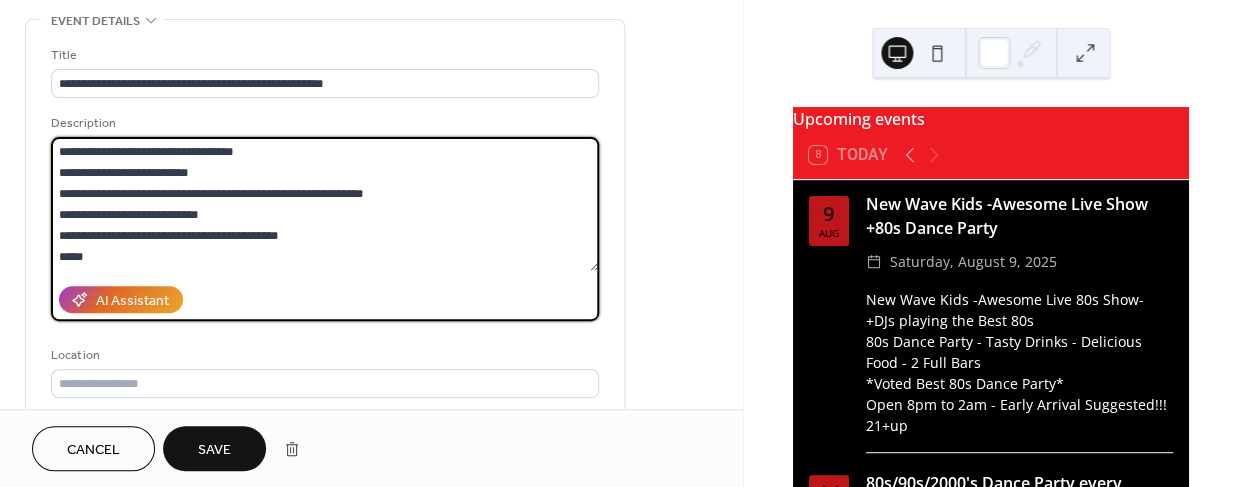 type on "**********" 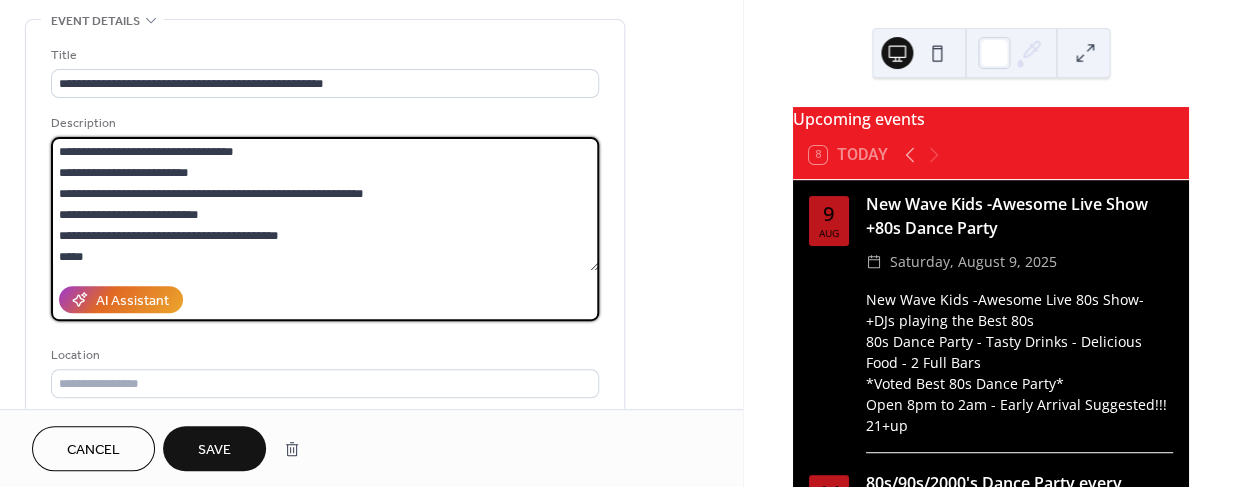 click on "Save" at bounding box center [214, 450] 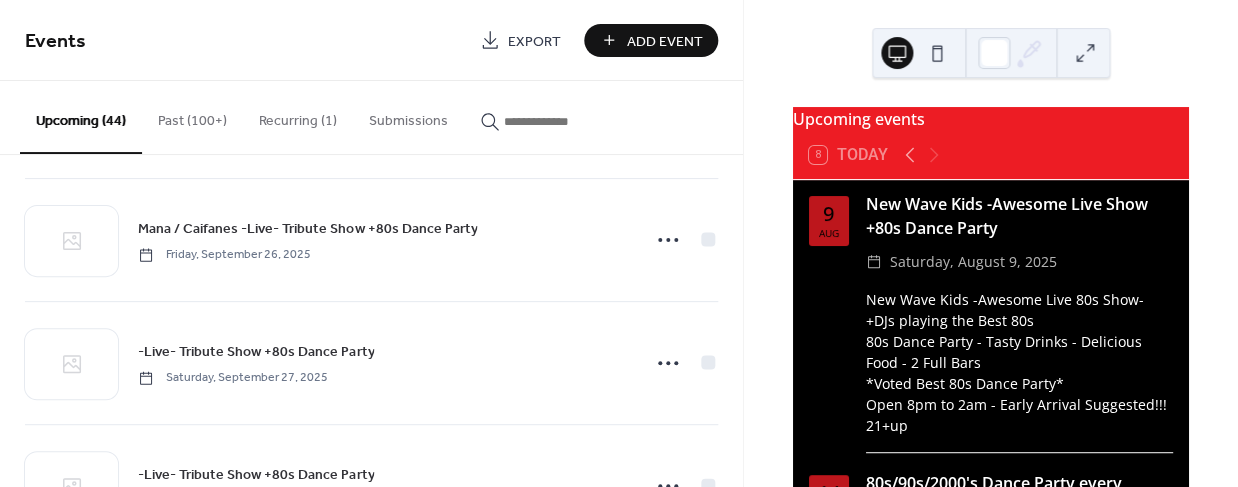 scroll, scrollTop: 1748, scrollLeft: 0, axis: vertical 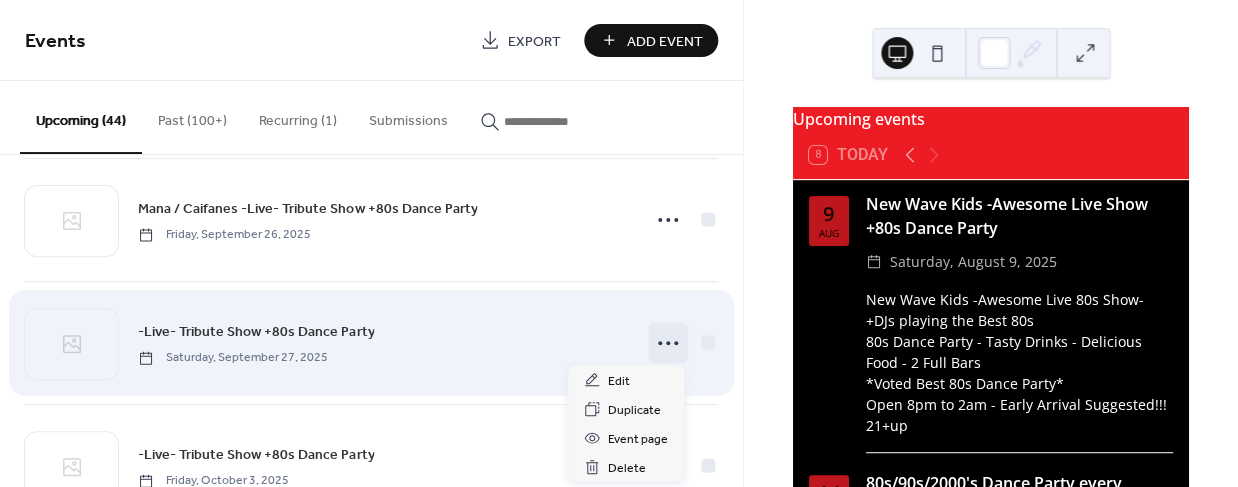 click 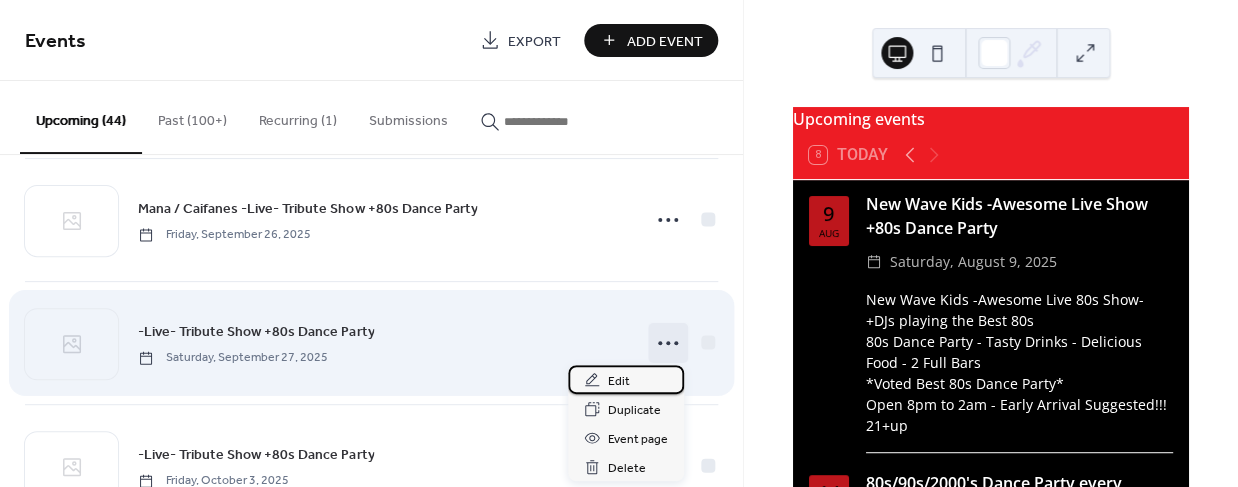 click on "Edit" at bounding box center (619, 381) 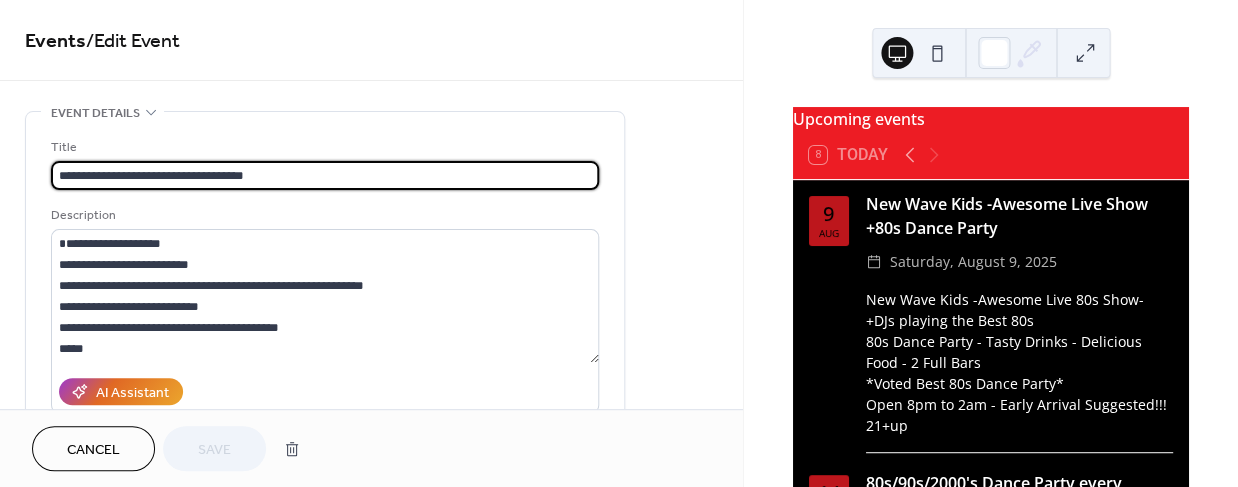 click on "**********" at bounding box center [325, 175] 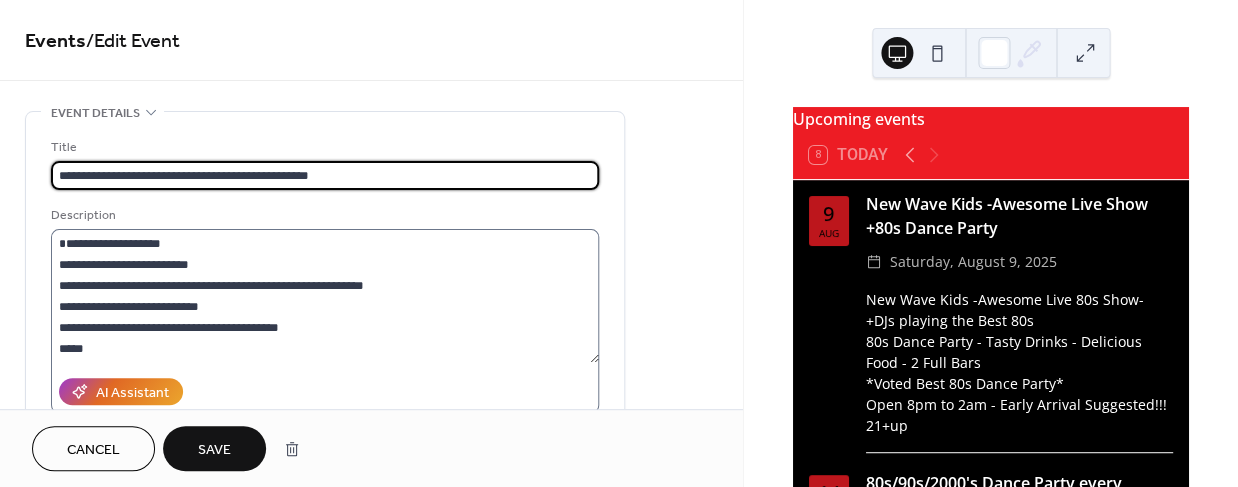 type on "**********" 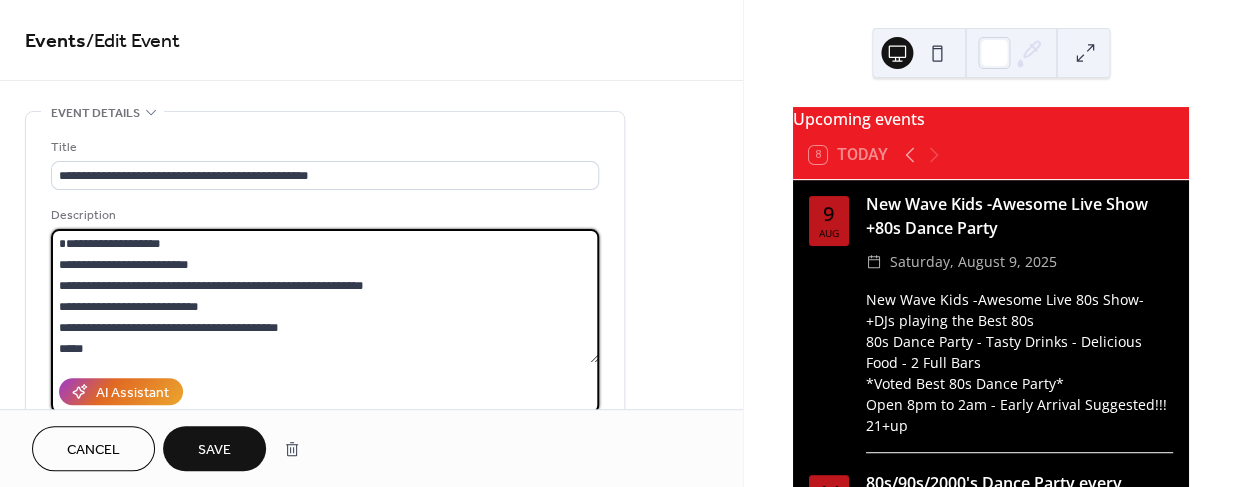 click on "**********" at bounding box center [325, 296] 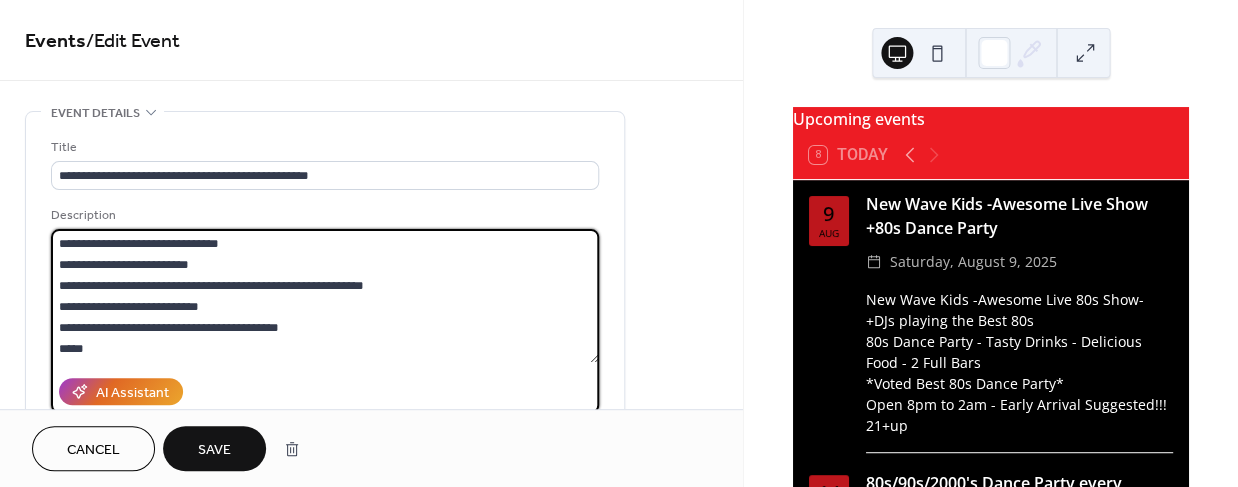 type on "**********" 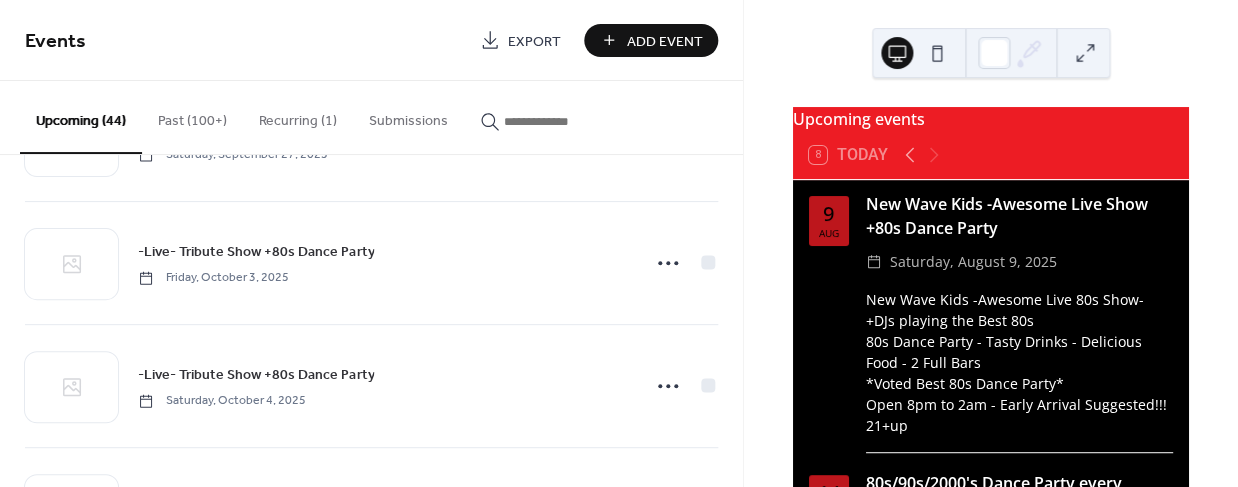 scroll, scrollTop: 1957, scrollLeft: 0, axis: vertical 